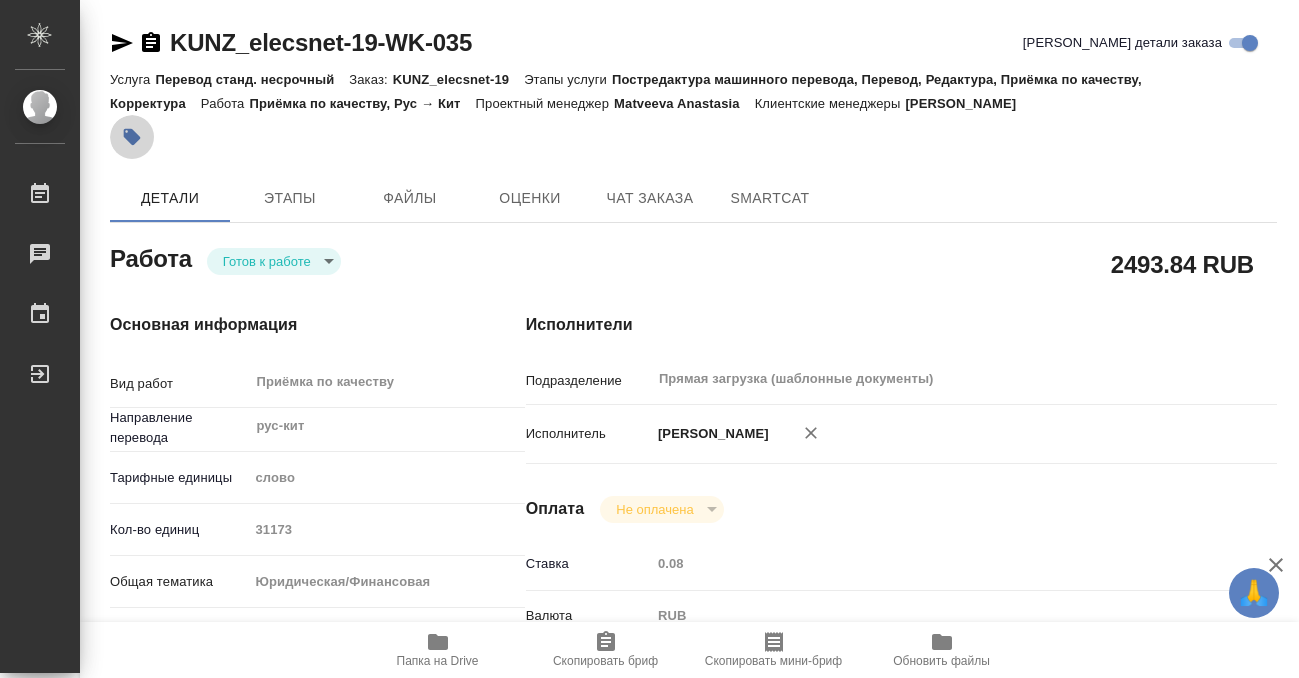 click at bounding box center (132, 137) 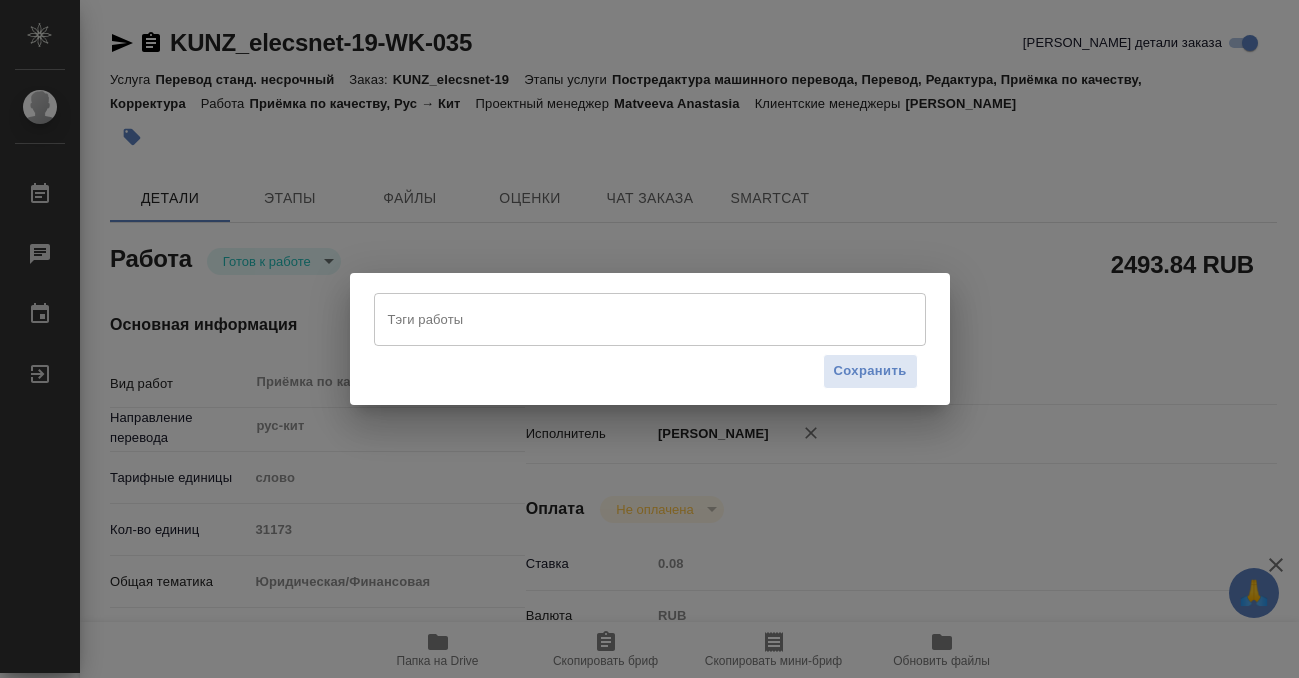click on "Тэги работы" at bounding box center [650, 319] 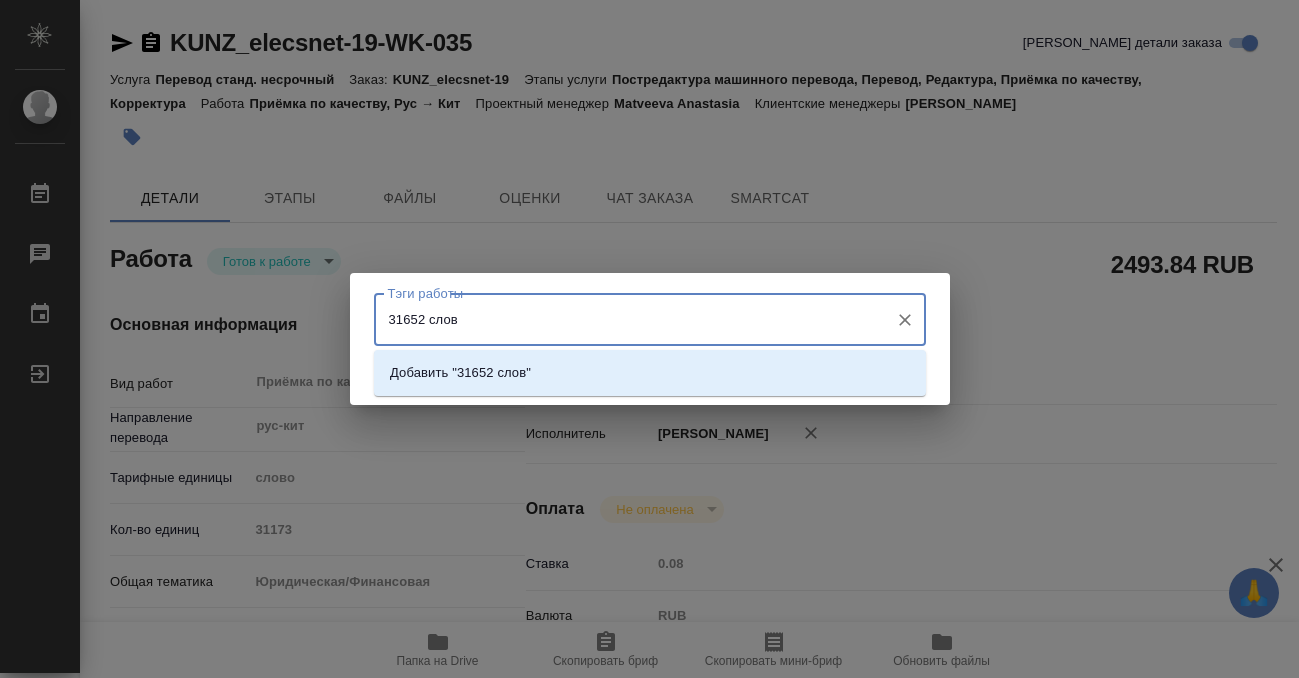 type on "31652 слова" 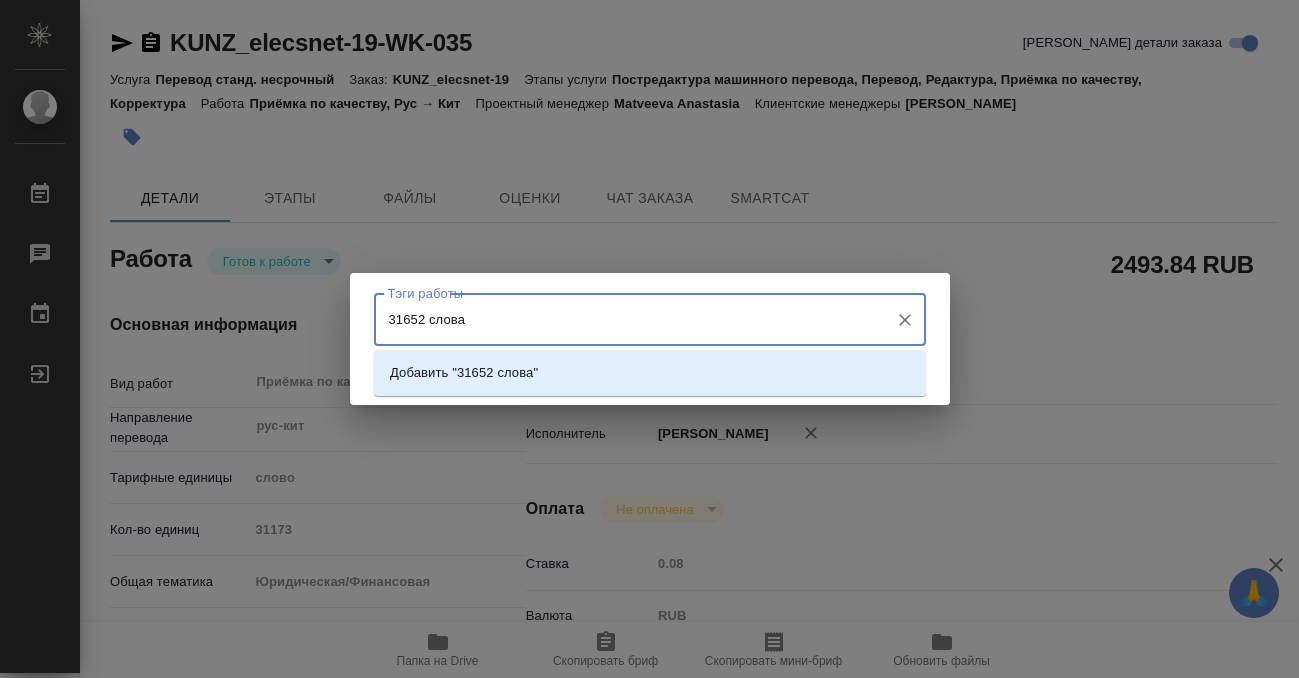 type 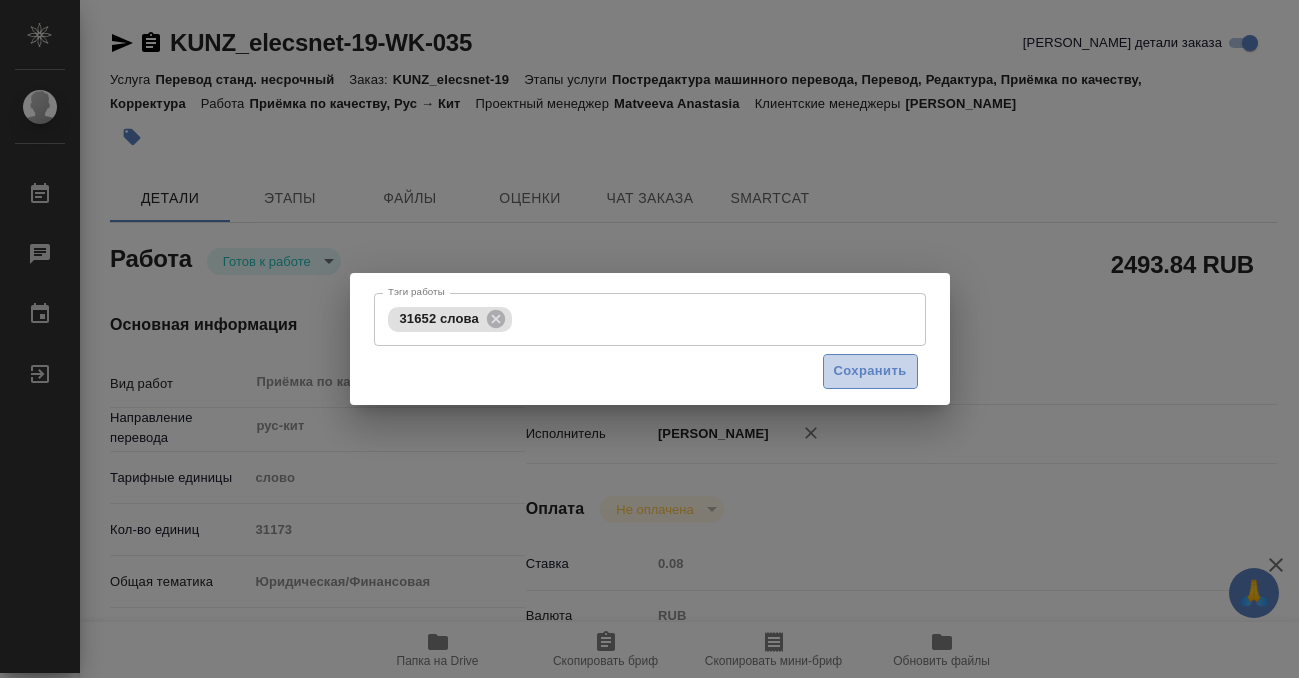 click on "Сохранить" at bounding box center (870, 371) 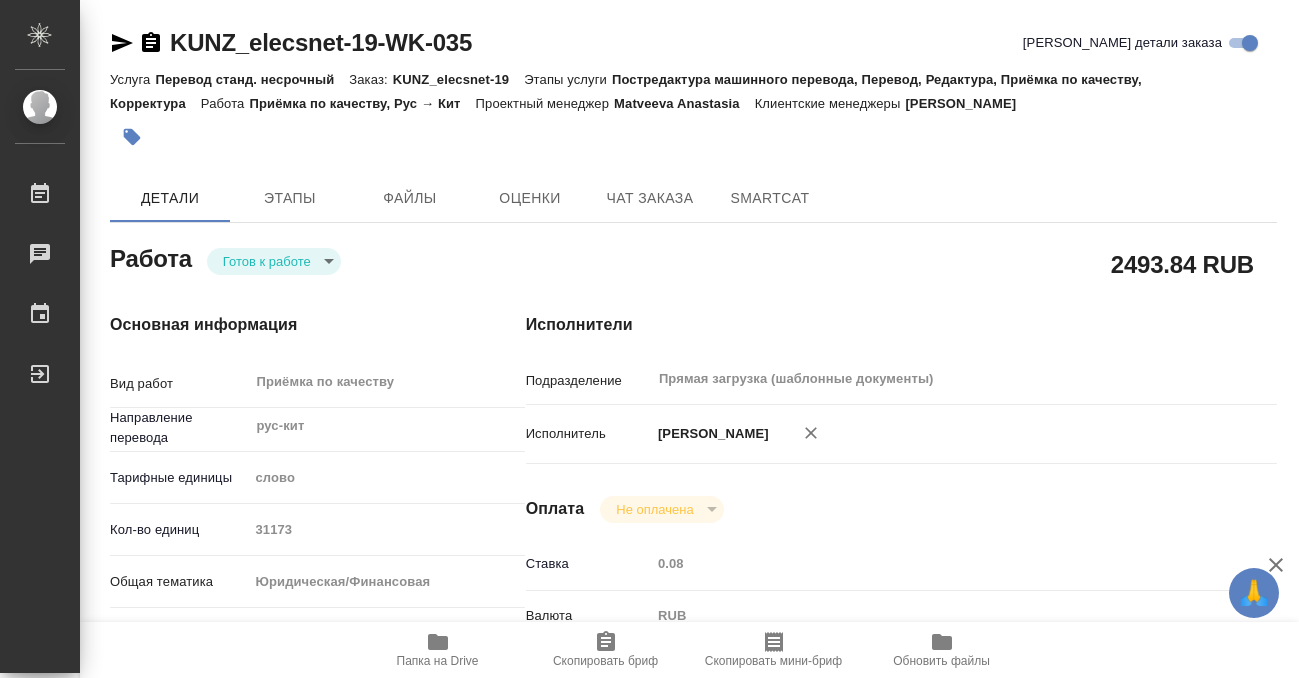 click on "🙏 .cls-1
fill:#fff;
AWATERA Kobzeva Elizaveta Работы 0 Чаты График Выйти KUNZ_elecsnet-19-WK-035 Кратко детали заказа Услуга Перевод станд. несрочный Заказ: KUNZ_elecsnet-19 Этапы услуги Постредактура машинного перевода, Перевод, Редактура, Приёмка по качеству, Корректура Работа Приёмка по качеству, Рус → Кит Проектный менеджер Matveeva Anastasia Клиентские менеджеры Веселова Юлия Детали Этапы Файлы Оценки Чат заказа SmartCat Работа Готов к работе readyForWork 2493.84 RUB Основная информация Вид работ Приёмка по качеству x ​ Направление перевода рус-кит ​ Тарифные единицы слово 5a8b1489cc6b4906c91bfd90 31173" at bounding box center [649, 339] 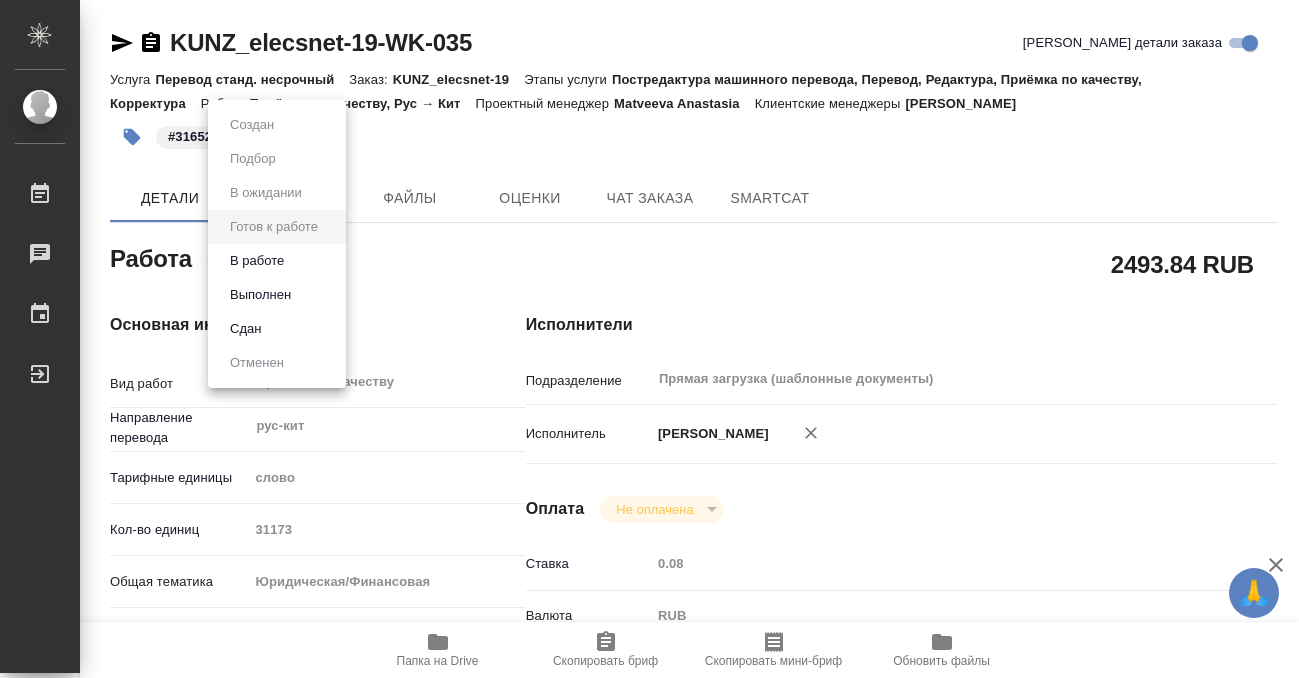 click on "Выполнен" at bounding box center (252, 125) 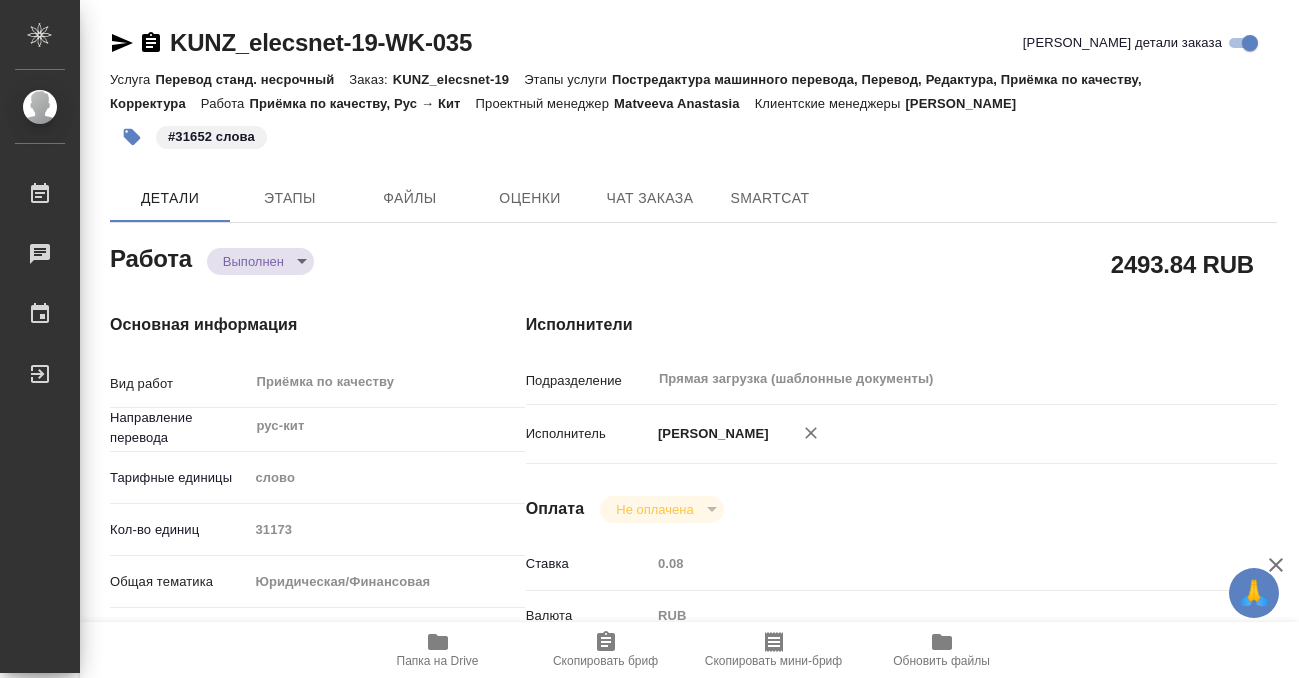 type on "x" 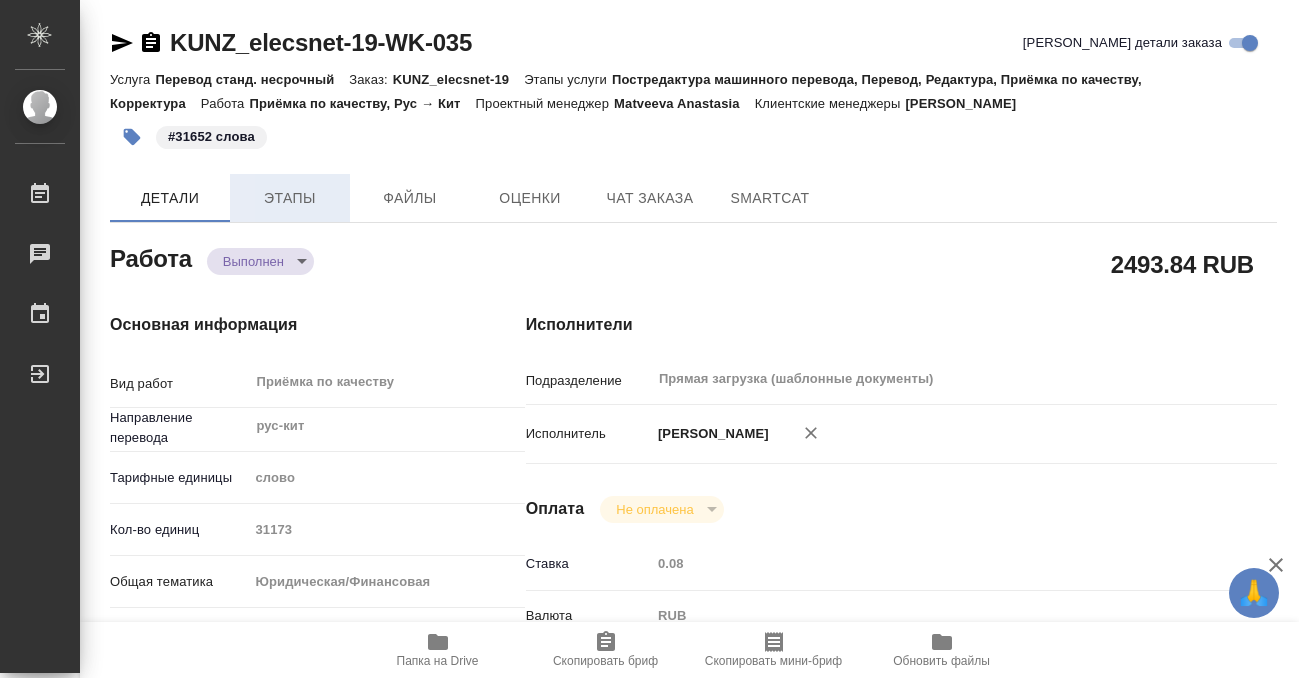 type on "x" 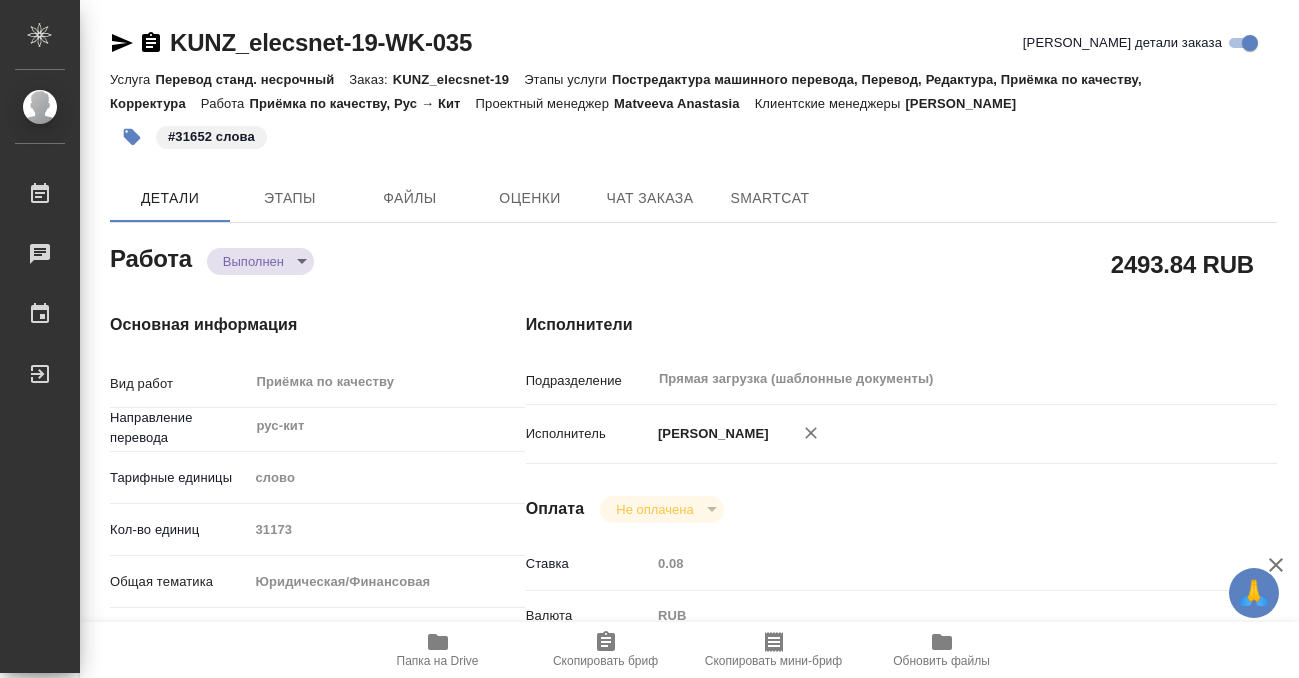click 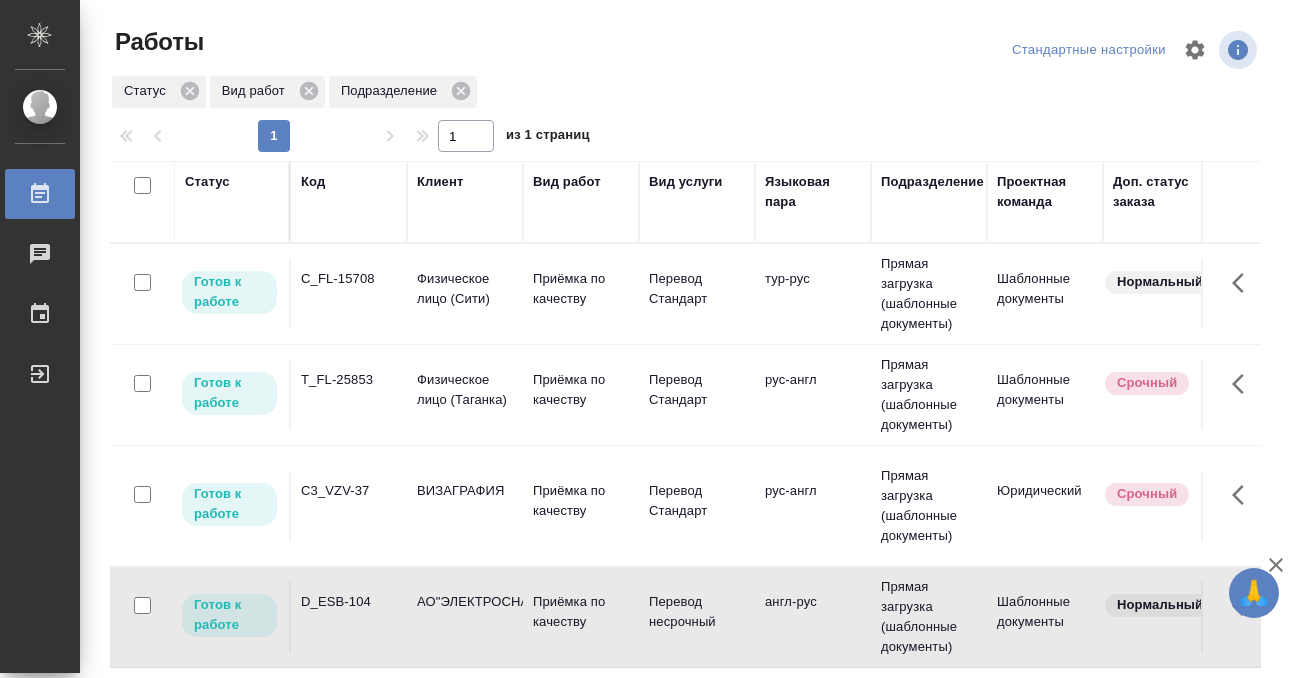scroll, scrollTop: 0, scrollLeft: 0, axis: both 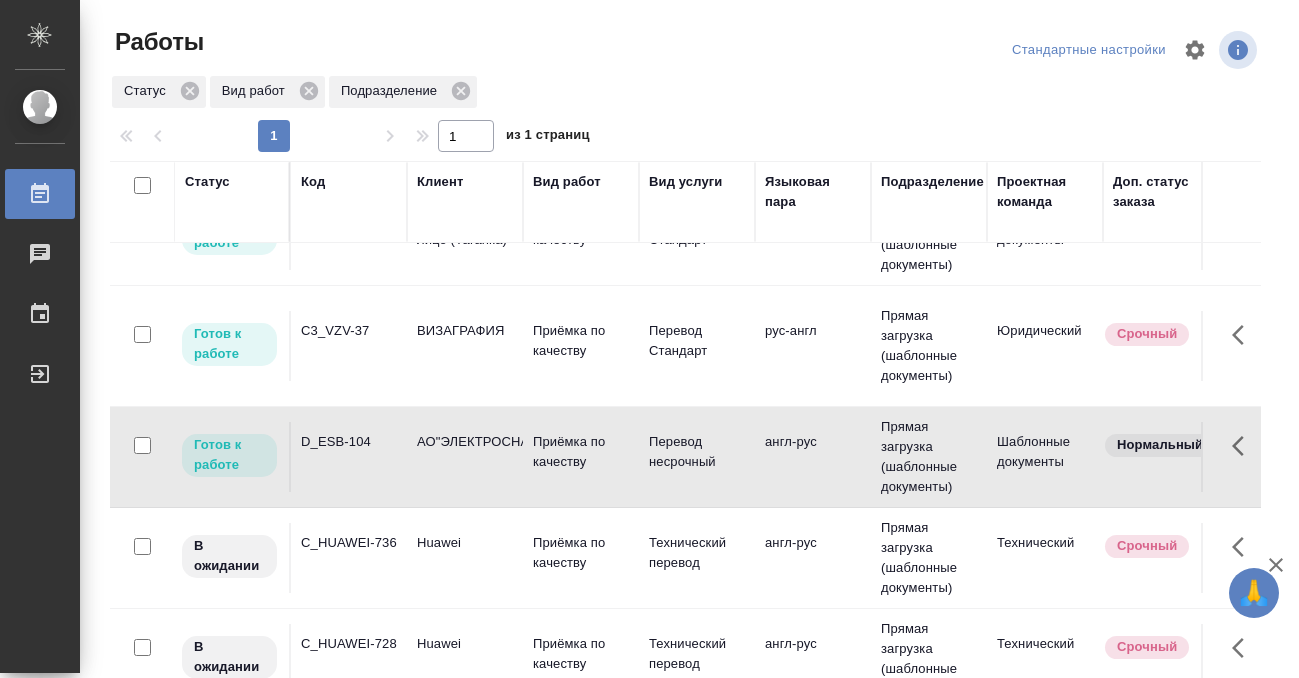 click on "D_ESB-104" at bounding box center (349, 134) 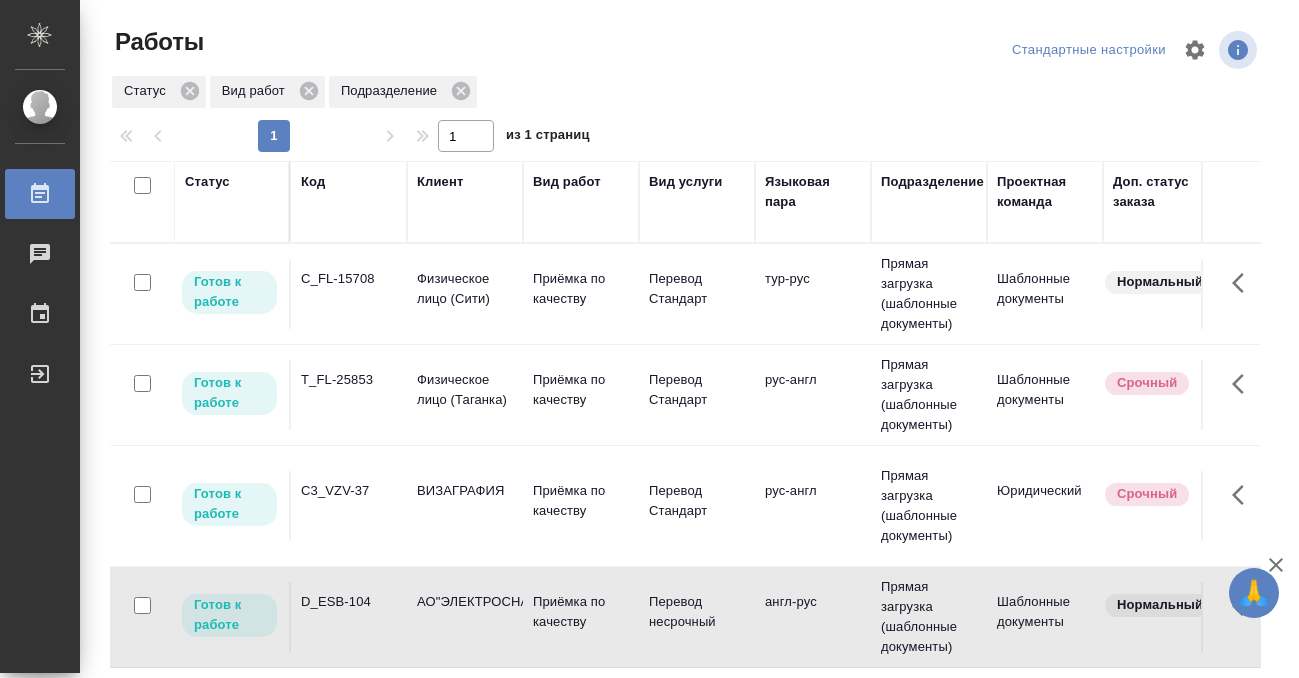 click on "C_FL-15708" at bounding box center [349, 294] 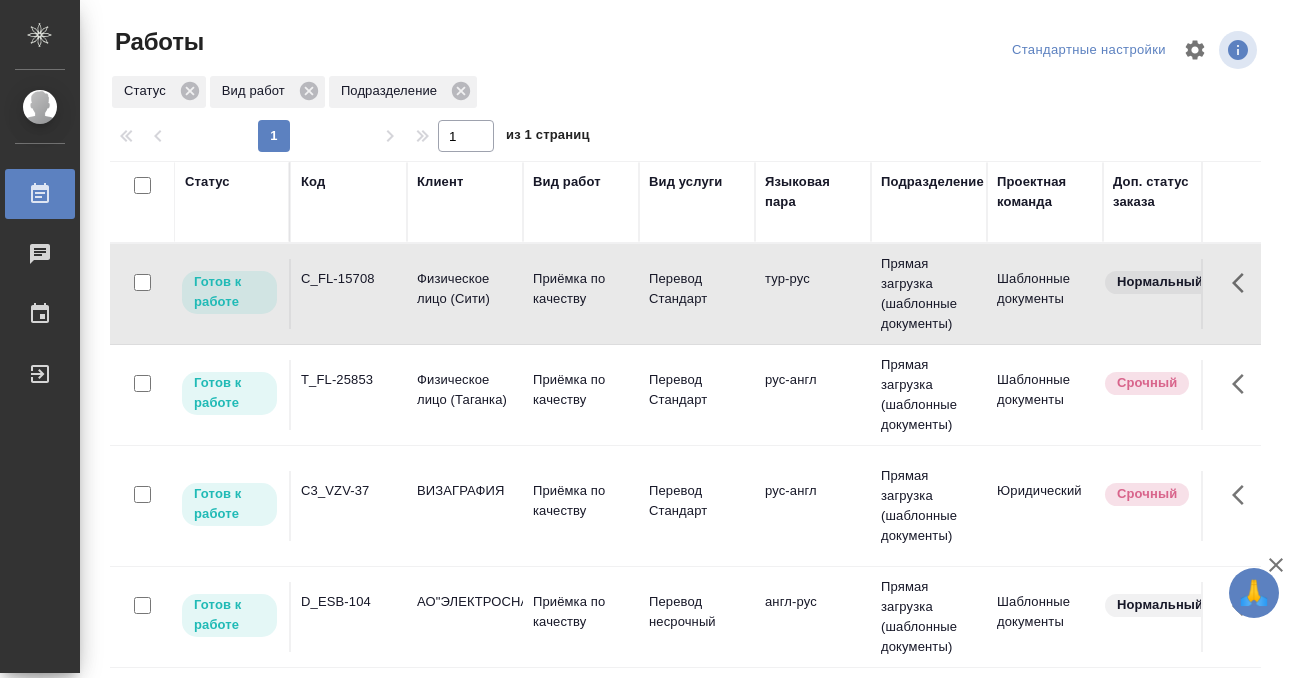 scroll, scrollTop: 0, scrollLeft: 0, axis: both 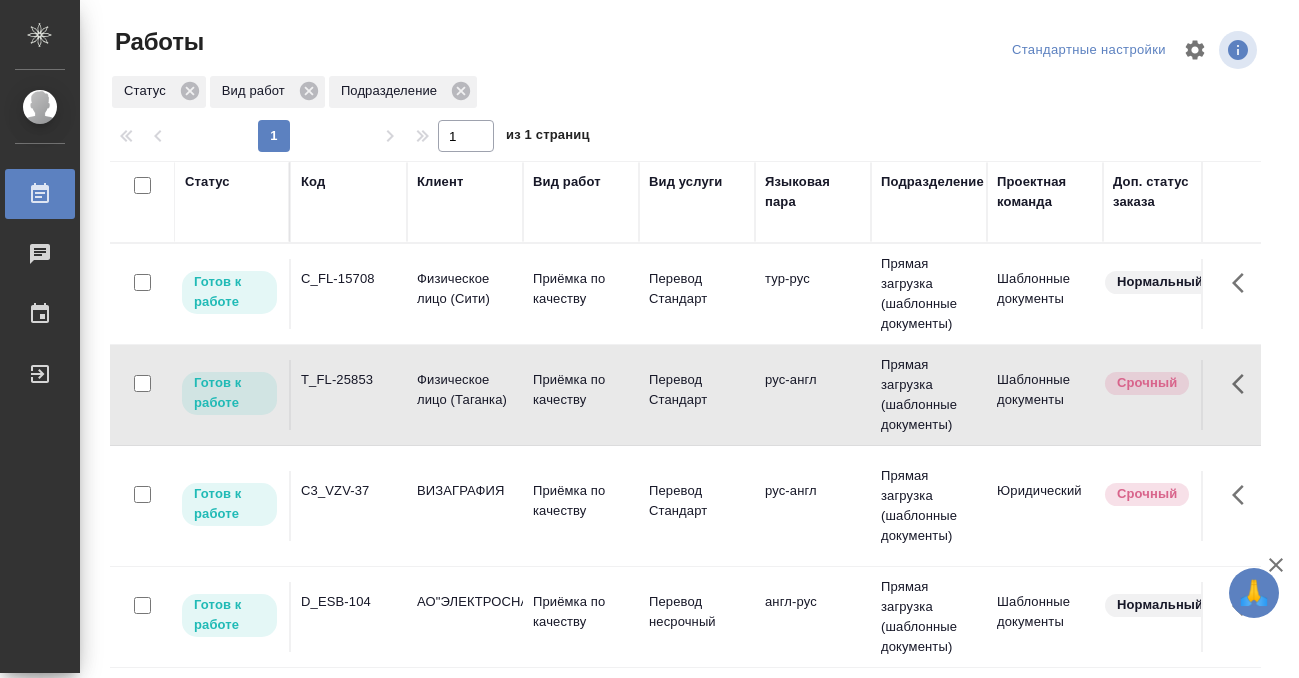 click on "T_FL-25853" at bounding box center [349, 294] 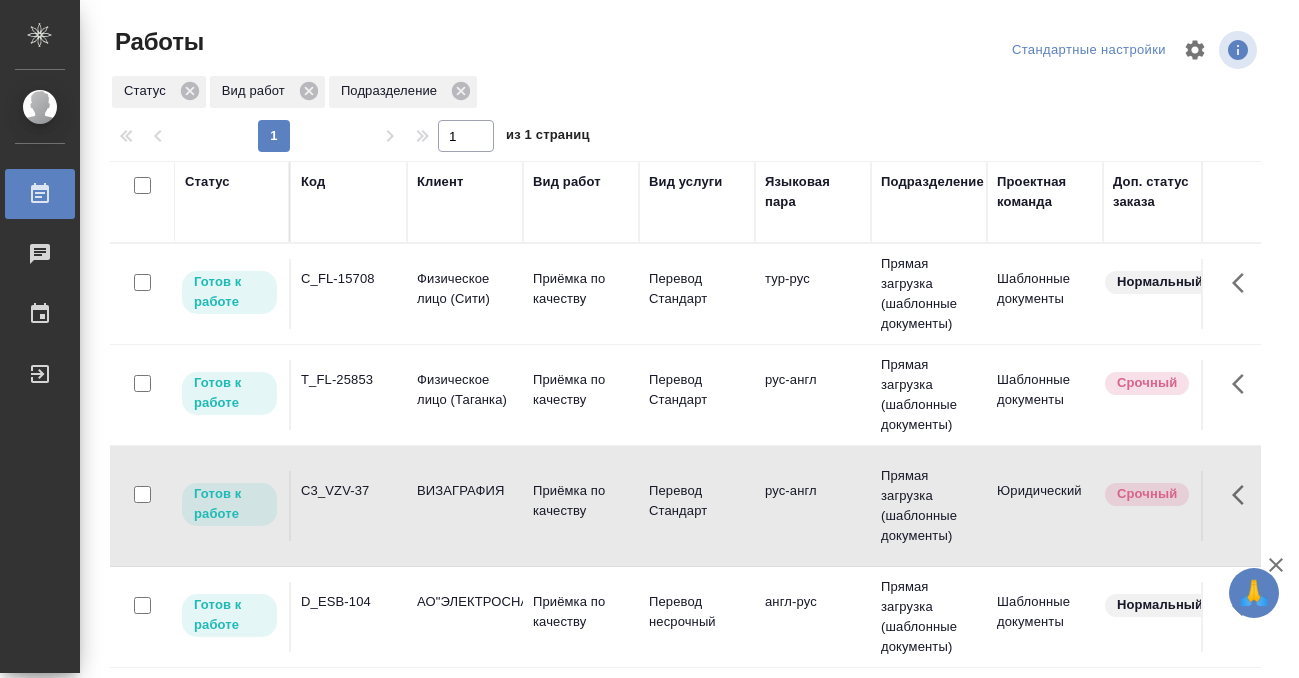 click on "C3_VZV-37" at bounding box center (349, 279) 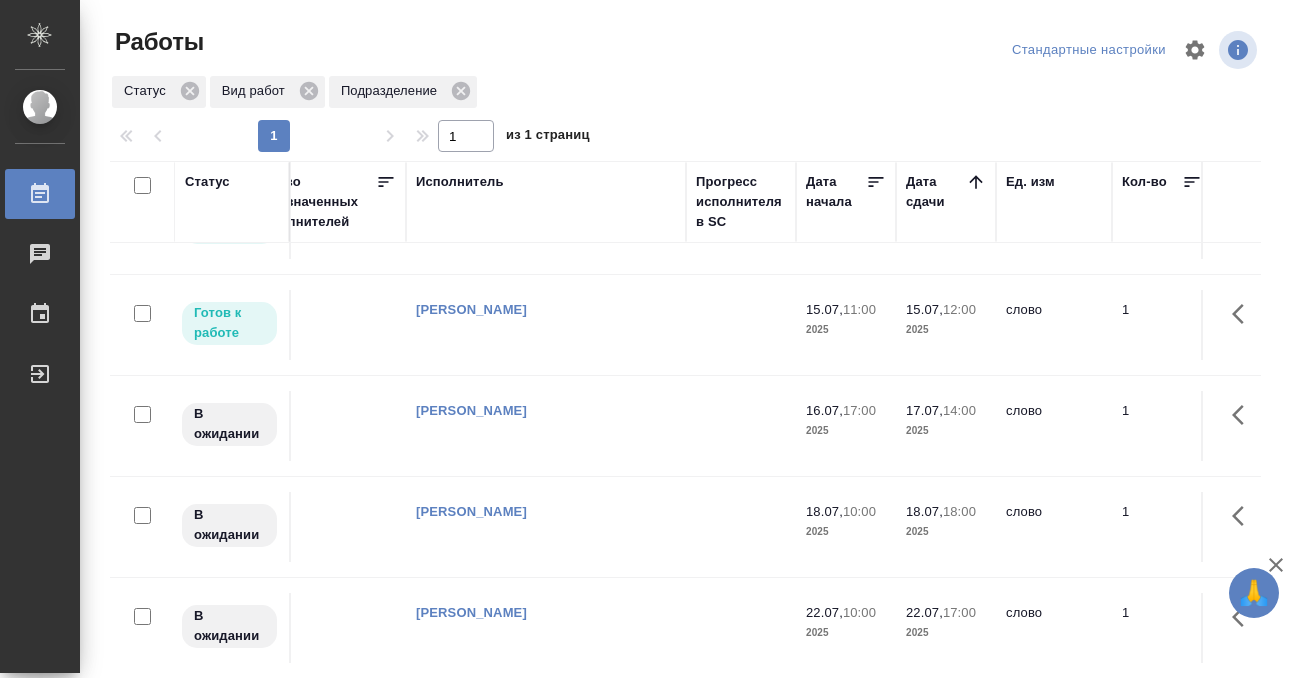 scroll, scrollTop: 70, scrollLeft: 1265, axis: both 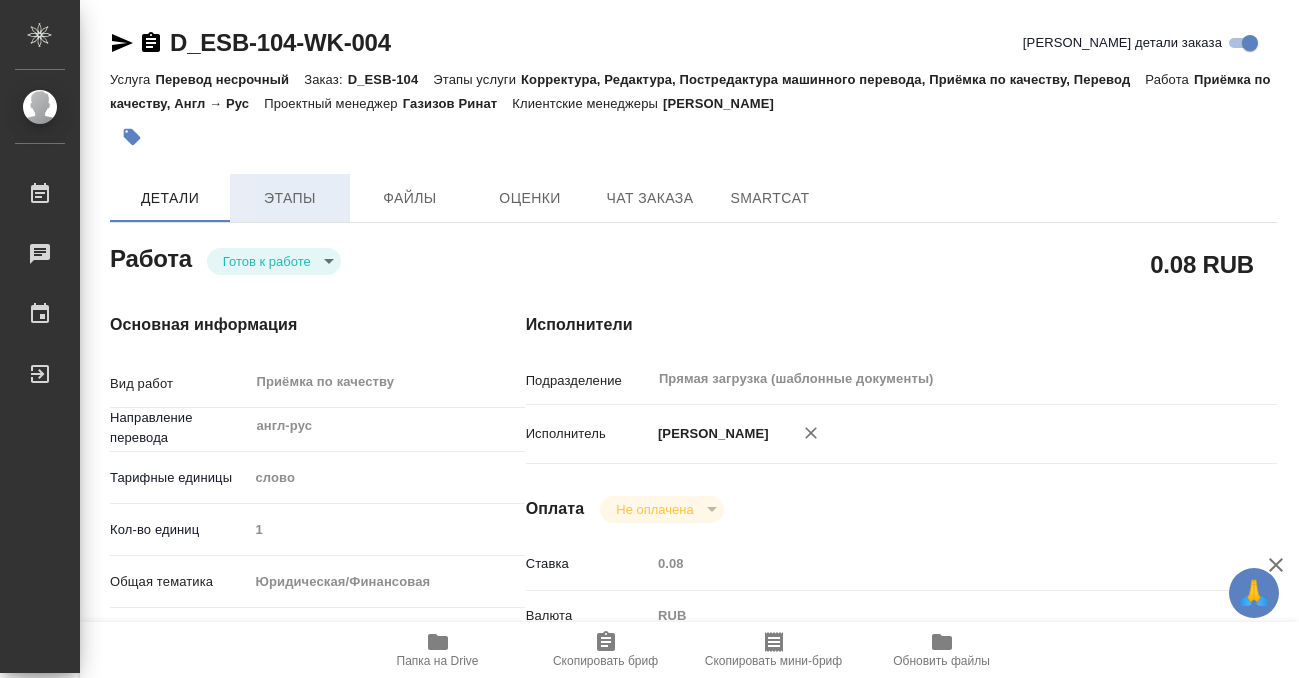 click on "Этапы" at bounding box center (290, 198) 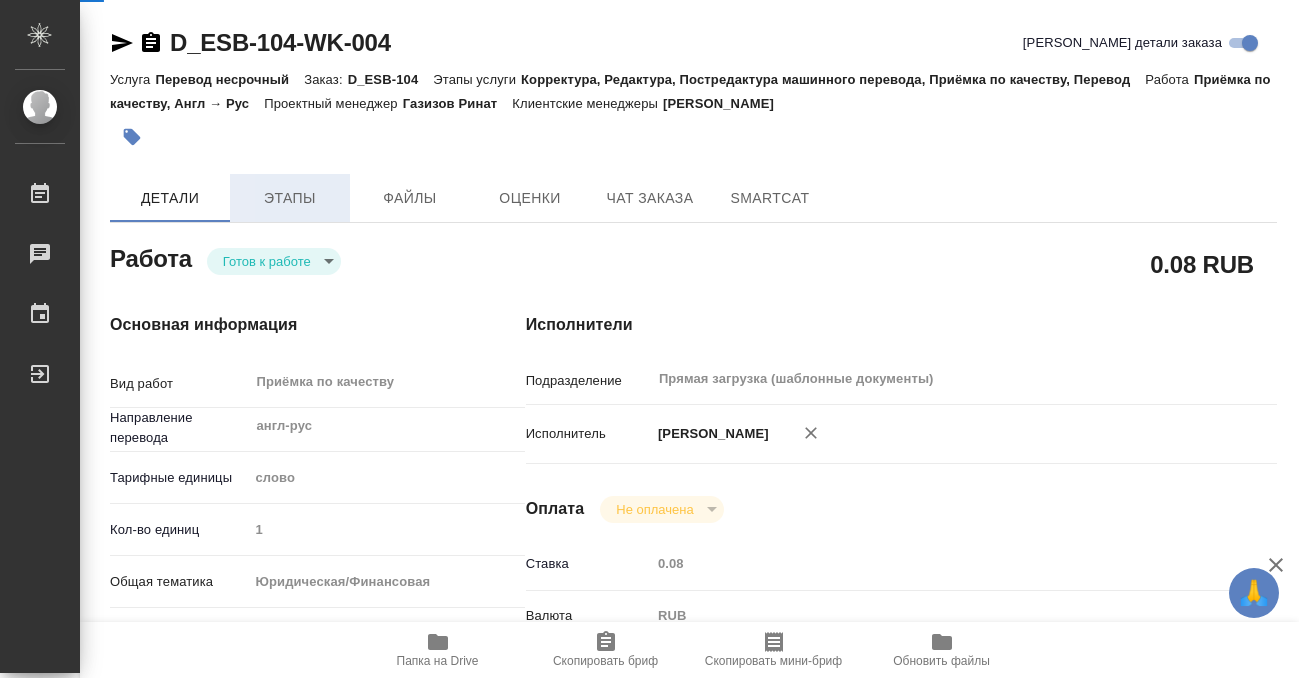 click on "Этапы" at bounding box center (290, 198) 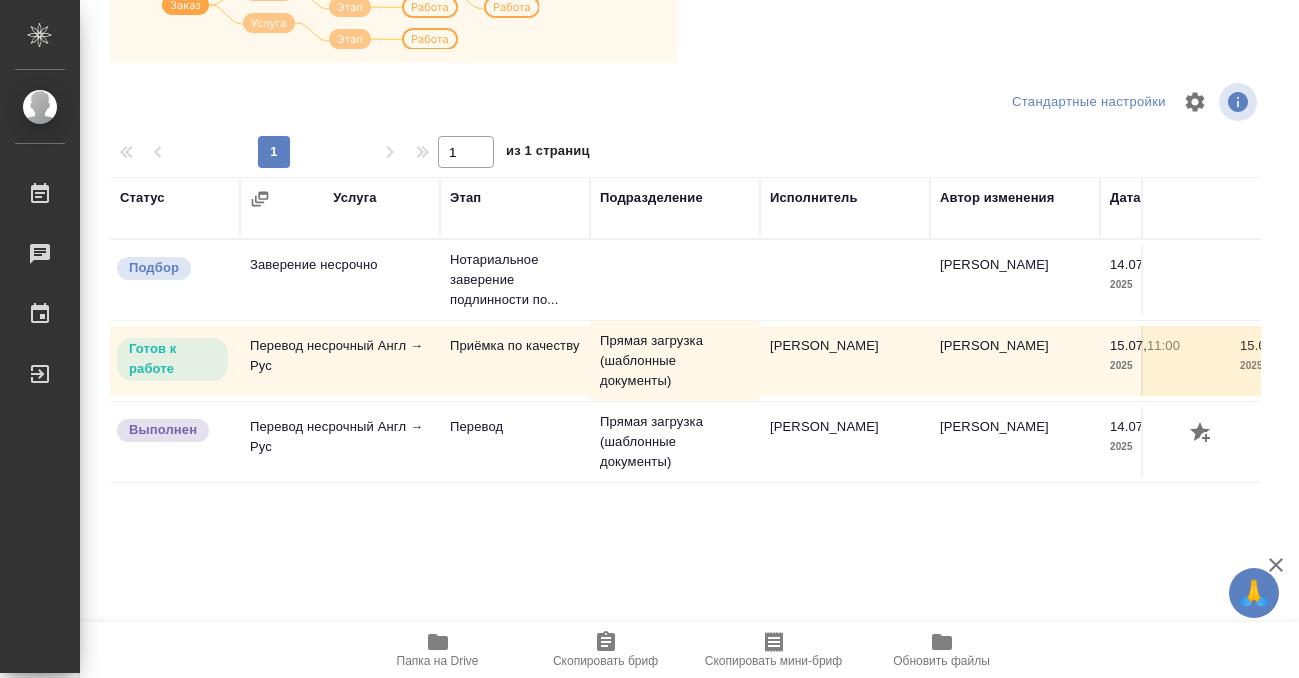 scroll, scrollTop: 0, scrollLeft: 0, axis: both 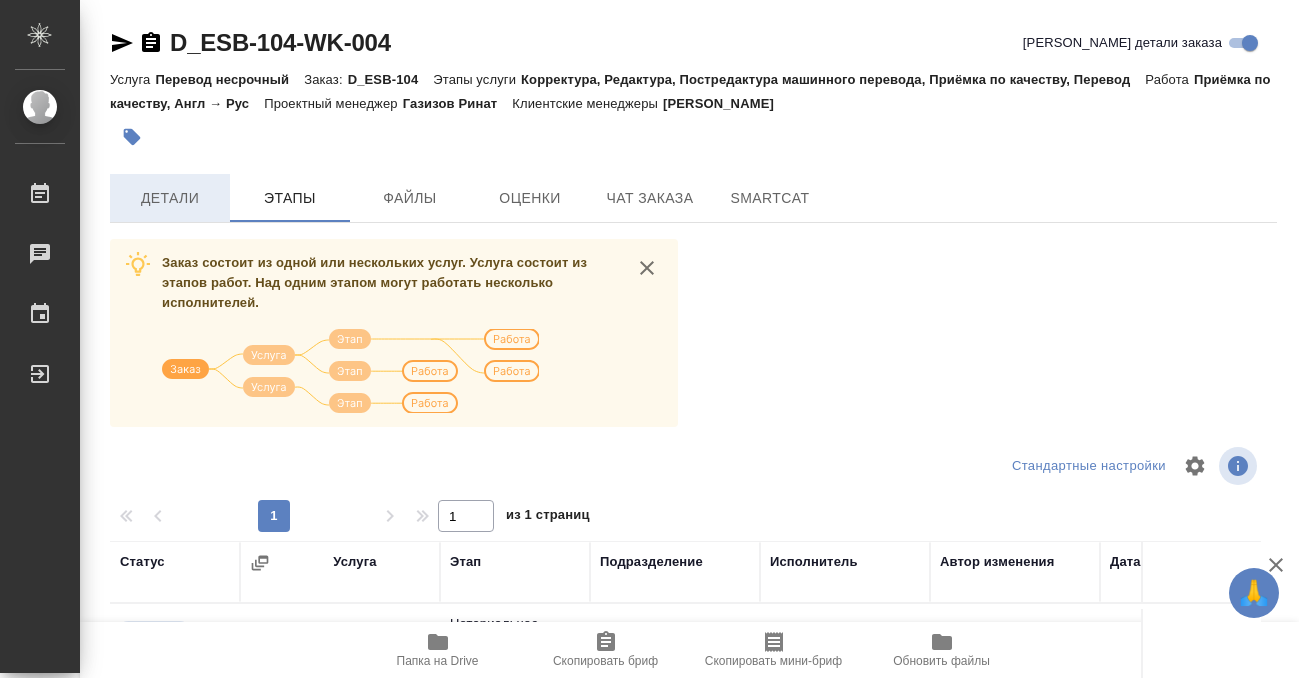 click on "Детали" at bounding box center (170, 198) 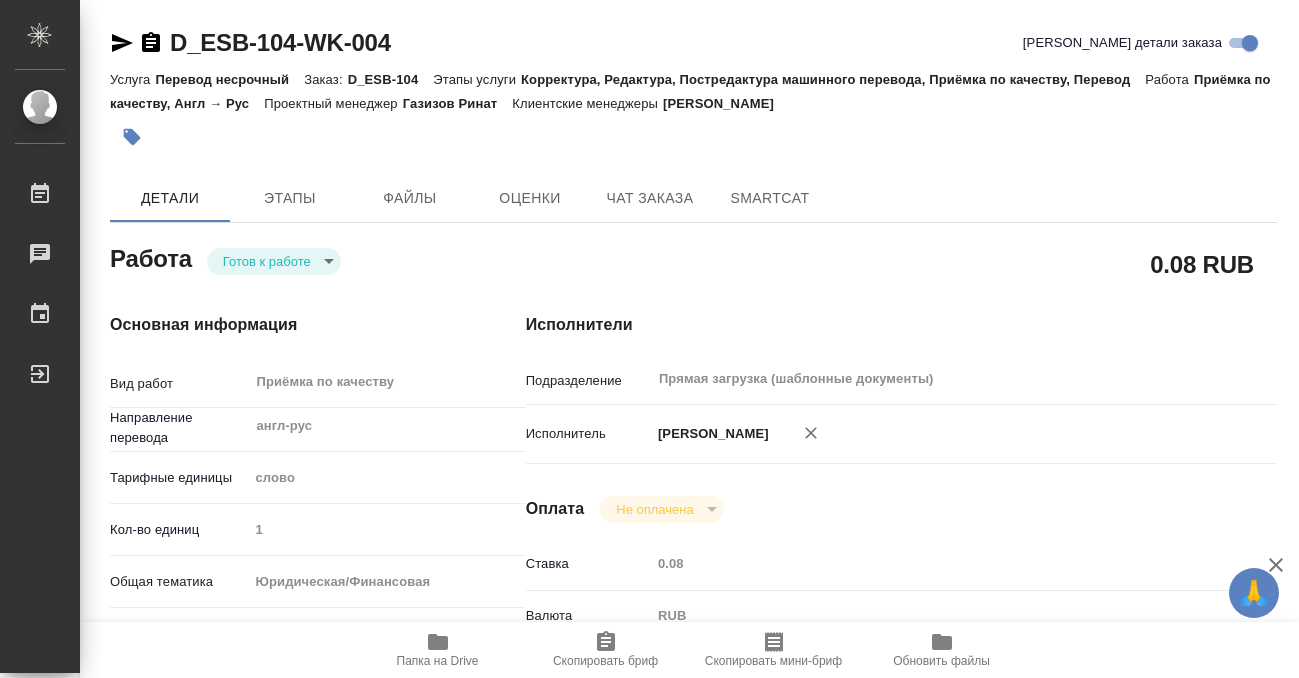 type on "x" 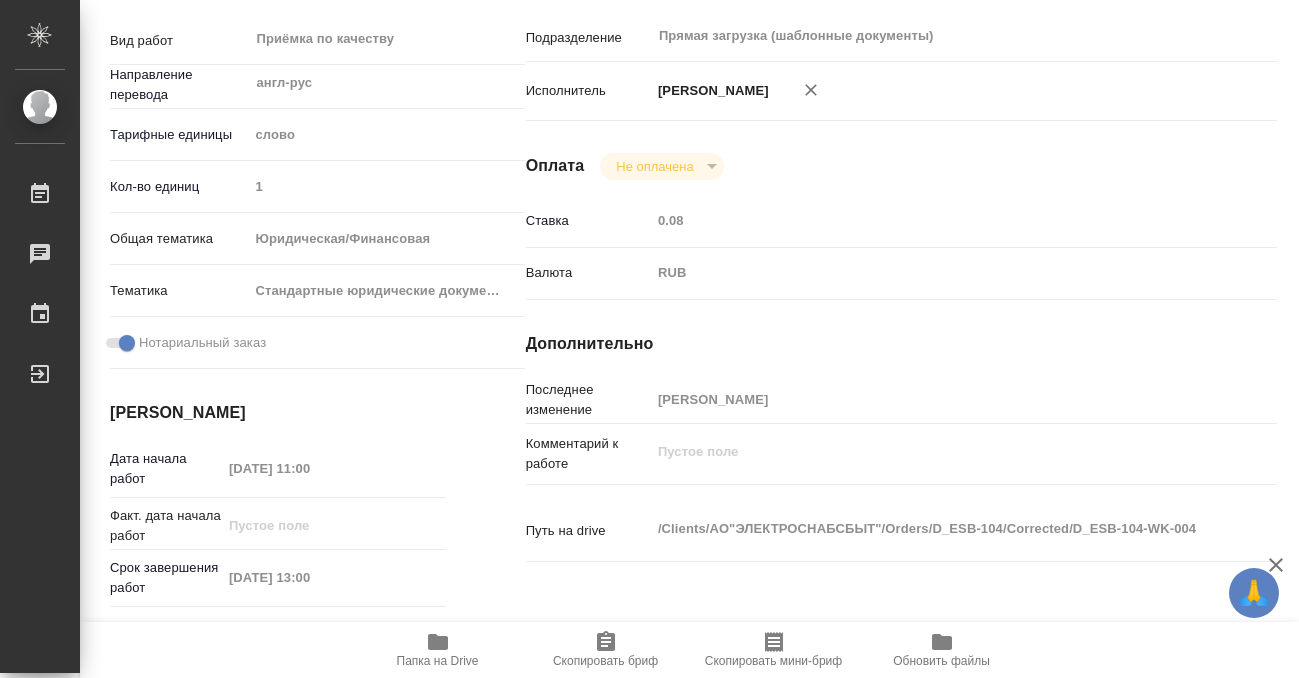 scroll, scrollTop: 476, scrollLeft: 0, axis: vertical 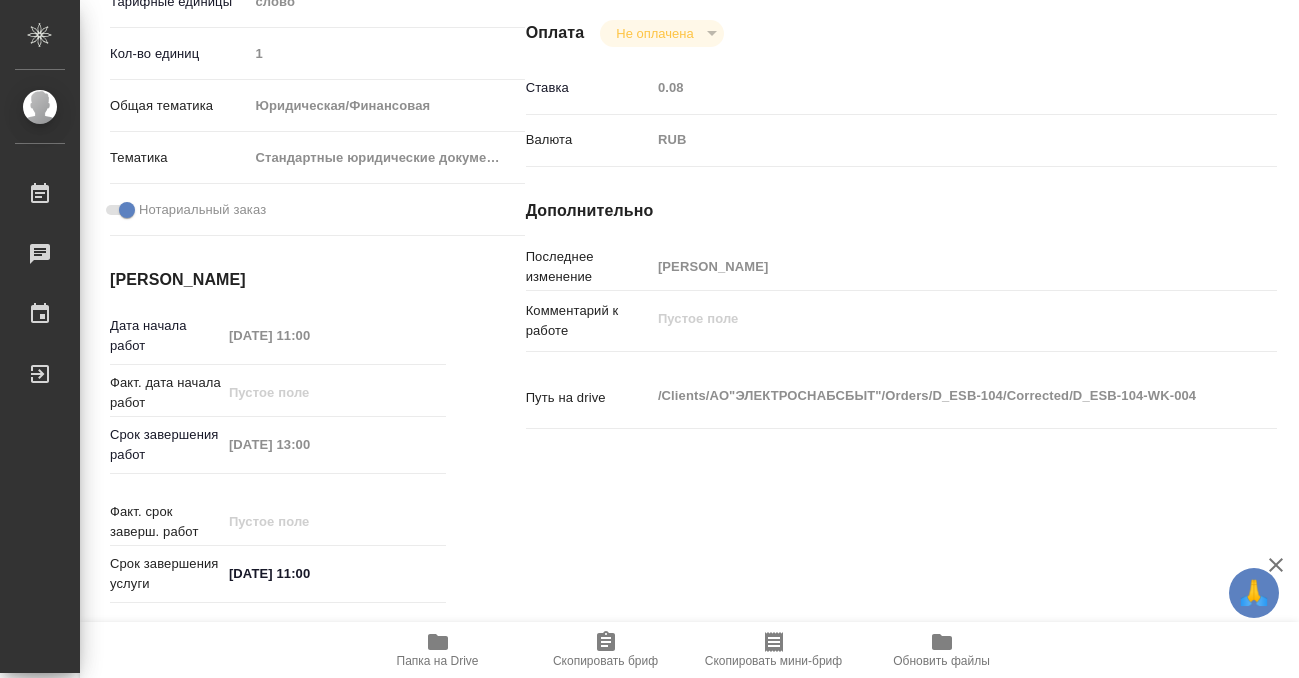 type on "x" 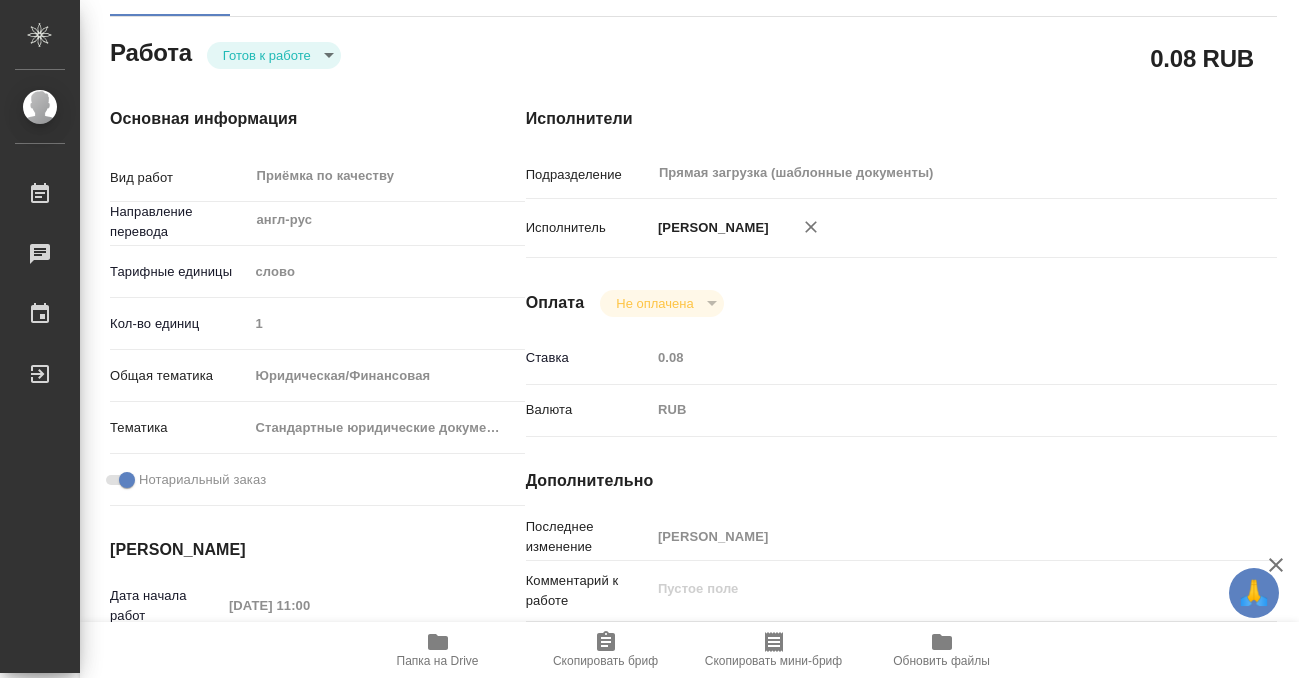 scroll, scrollTop: 0, scrollLeft: 0, axis: both 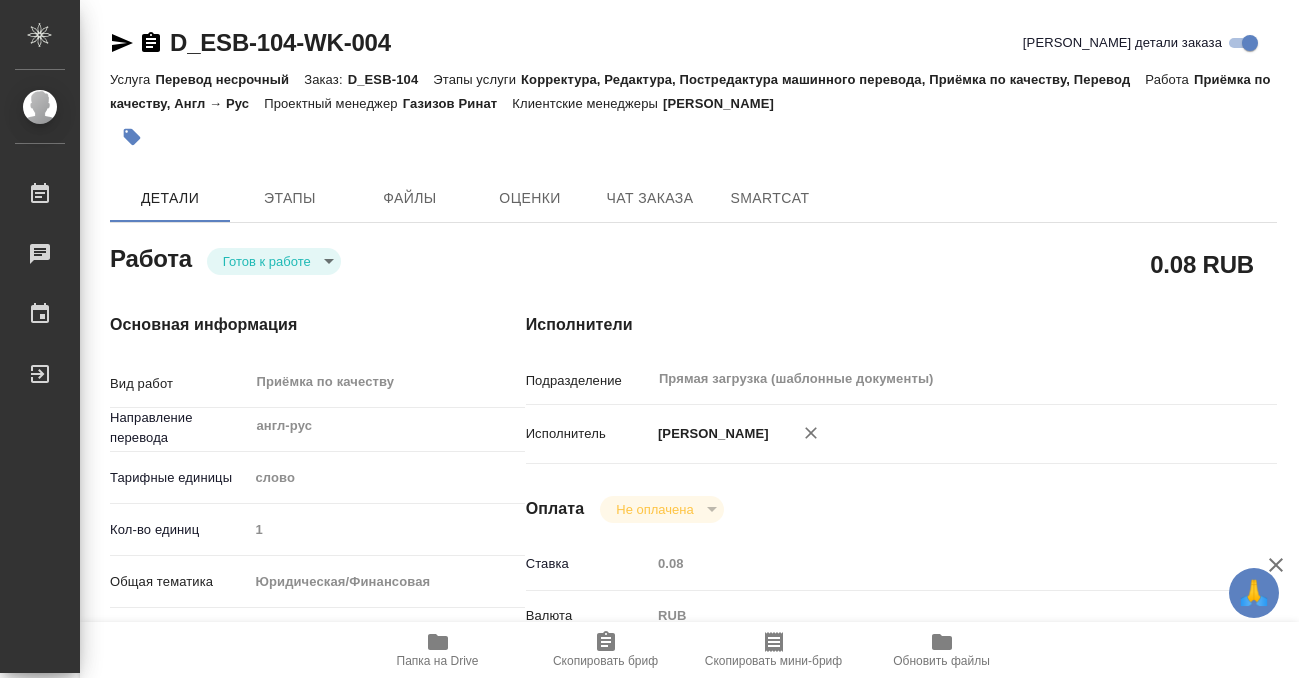 click 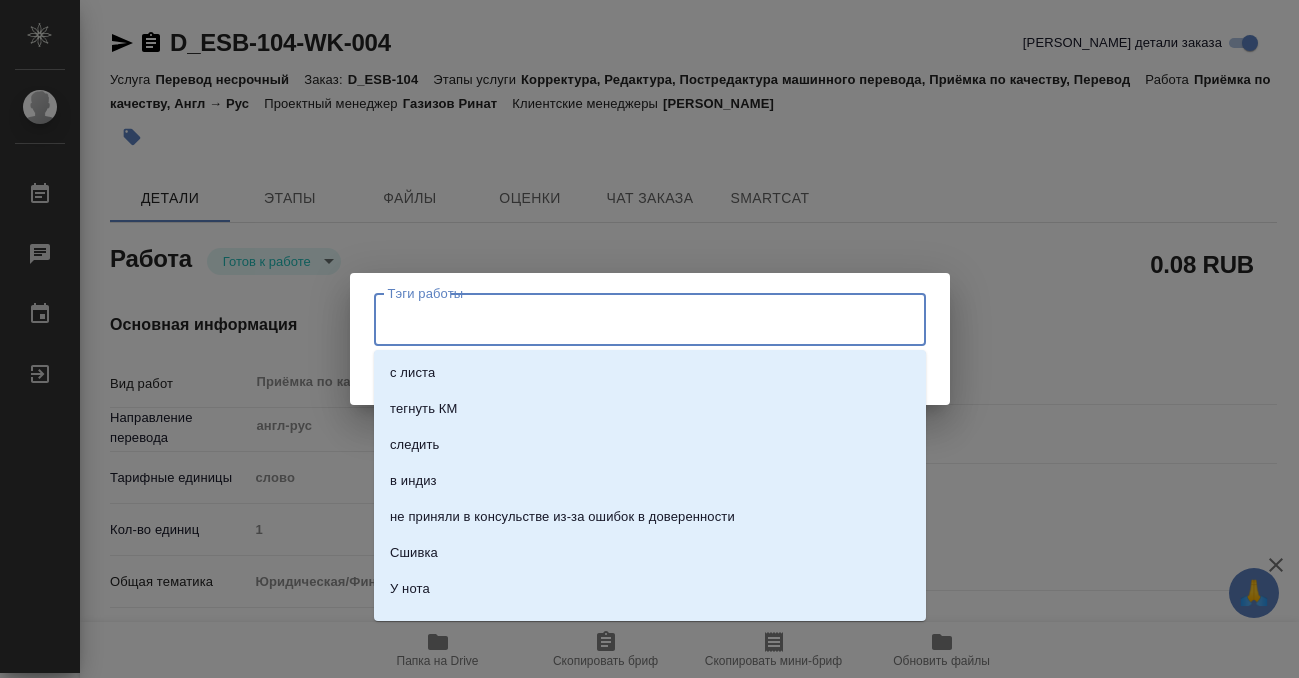 click on "Тэги работы" at bounding box center [631, 319] 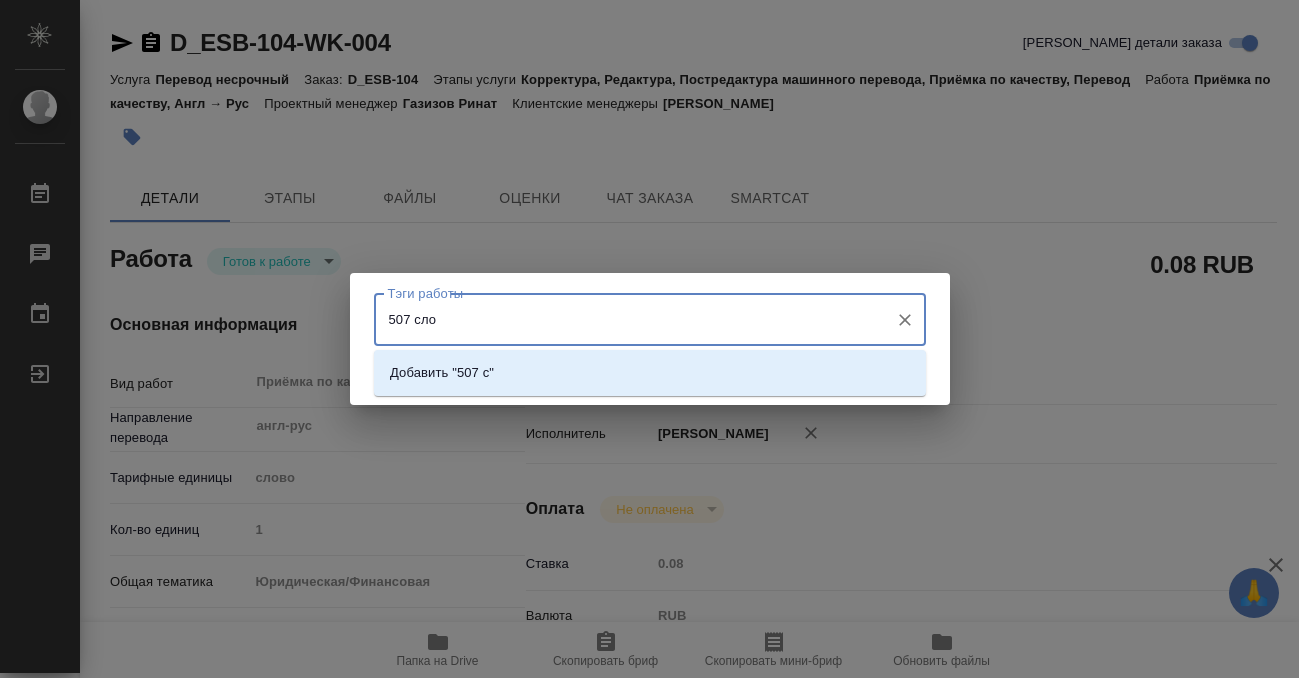 type on "507 слов" 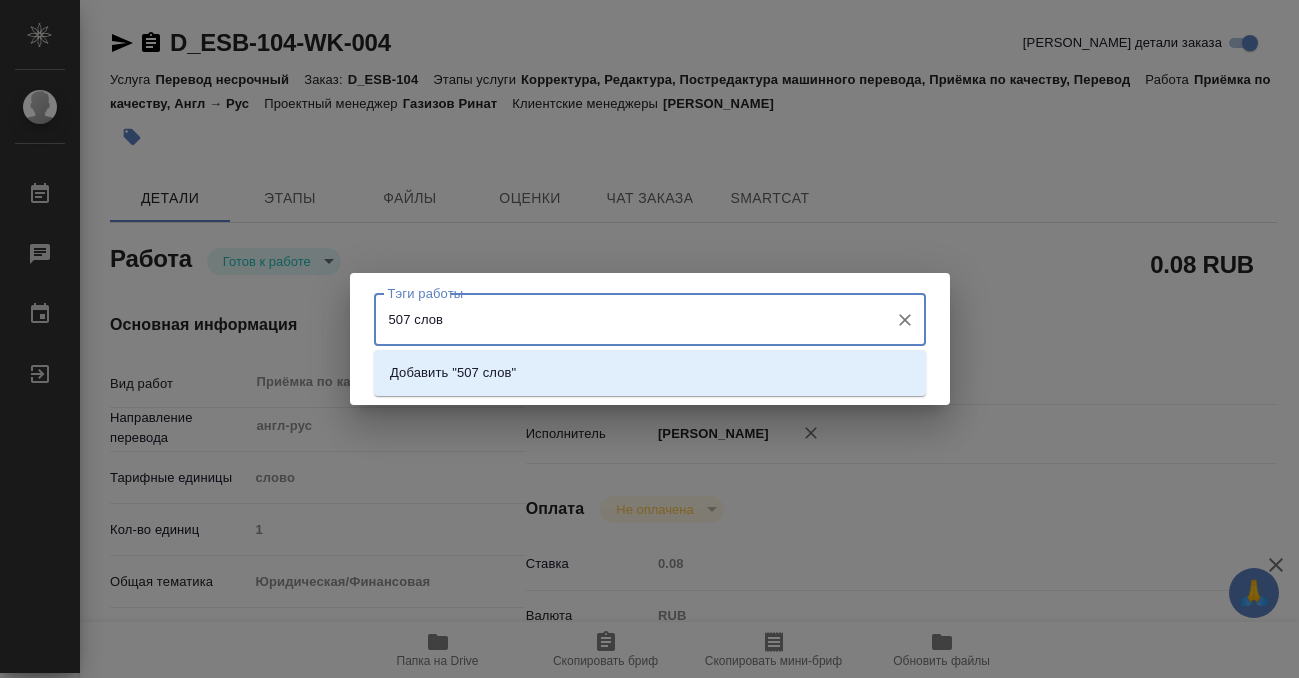 type 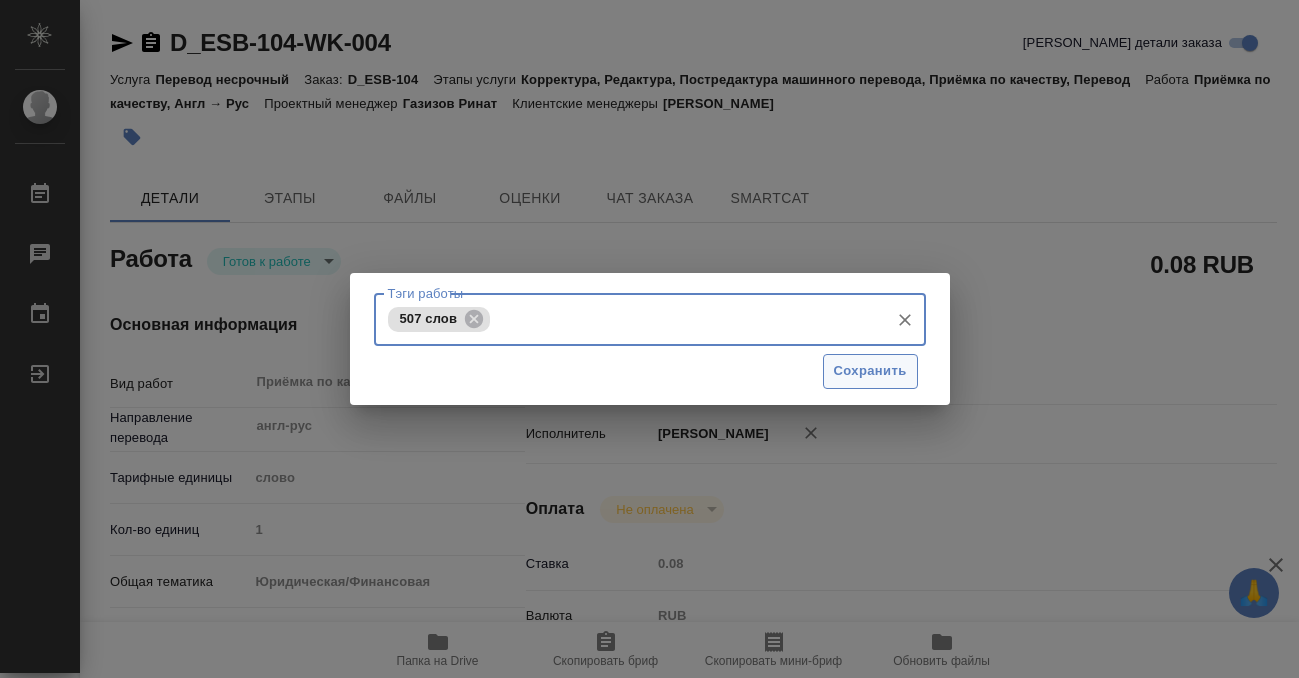 click on "Сохранить" at bounding box center [870, 371] 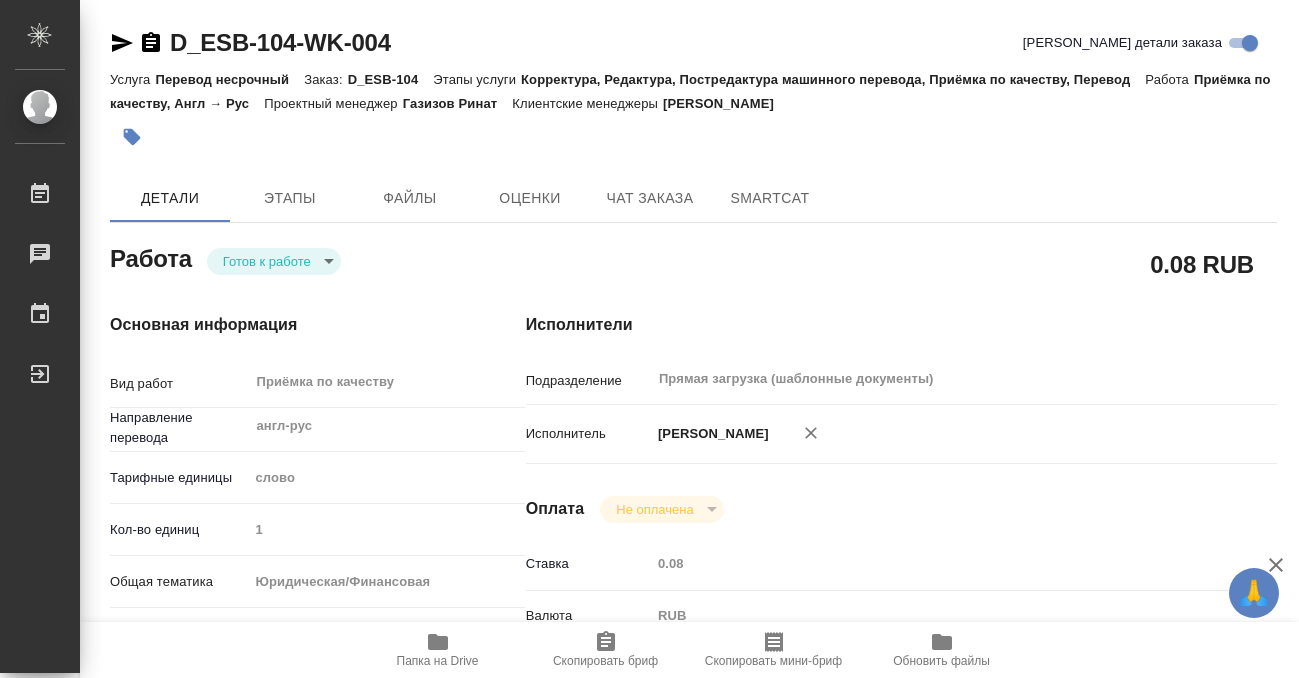 type on "readyForWork" 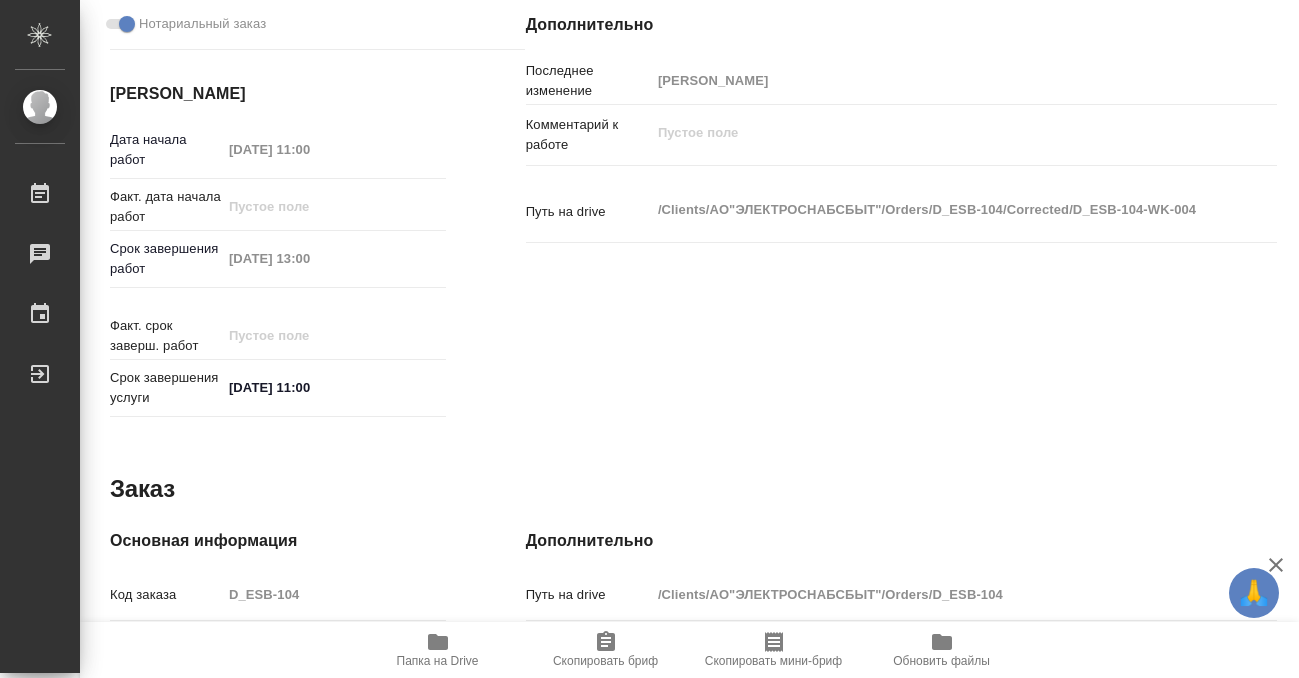 type on "x" 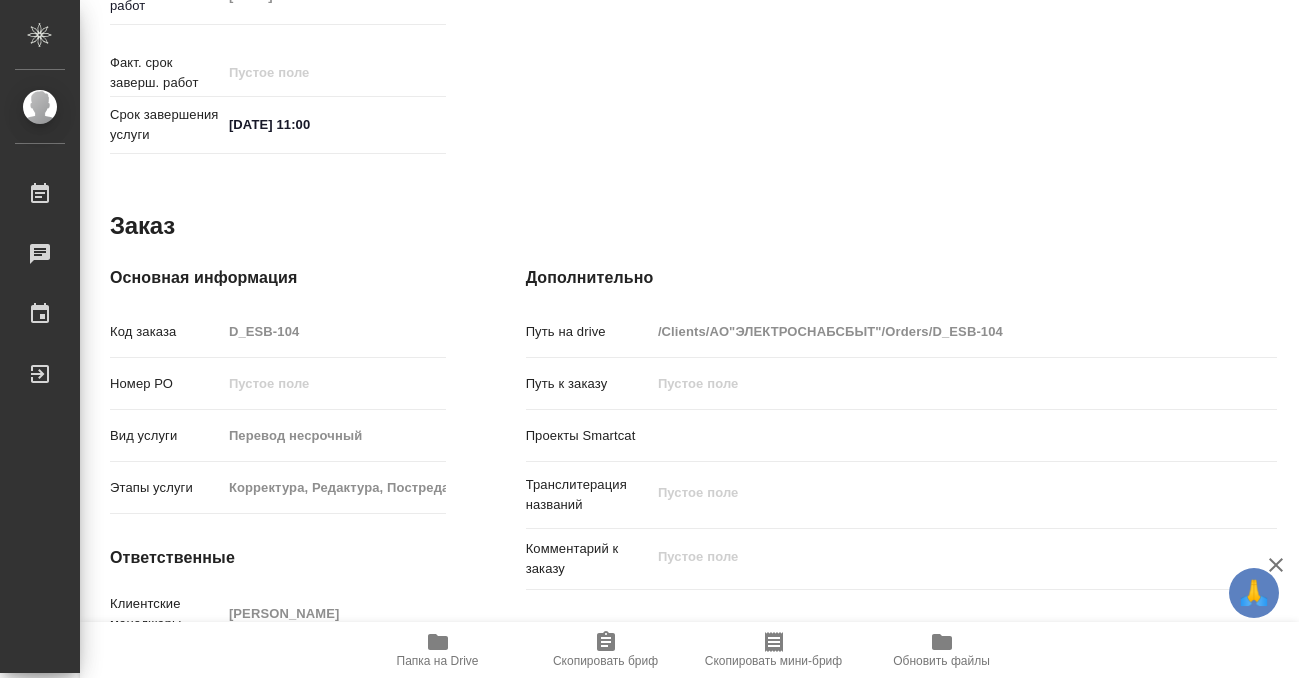 scroll, scrollTop: 1068, scrollLeft: 0, axis: vertical 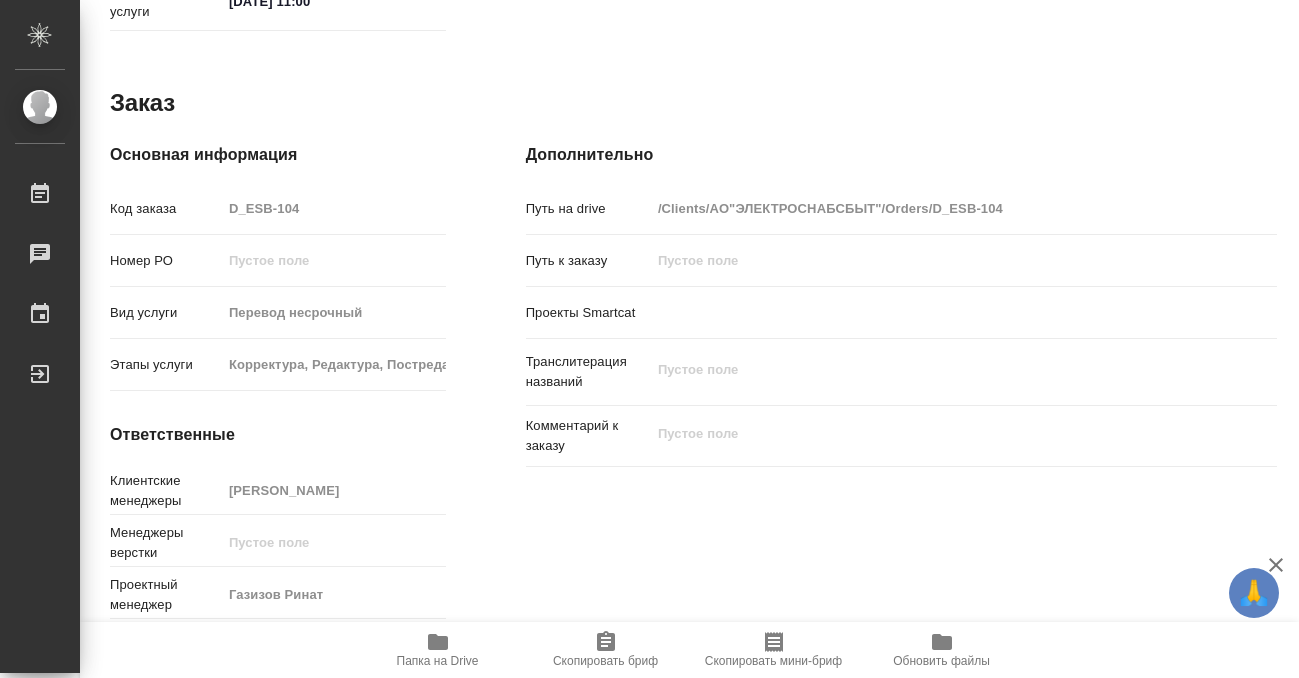 type on "x" 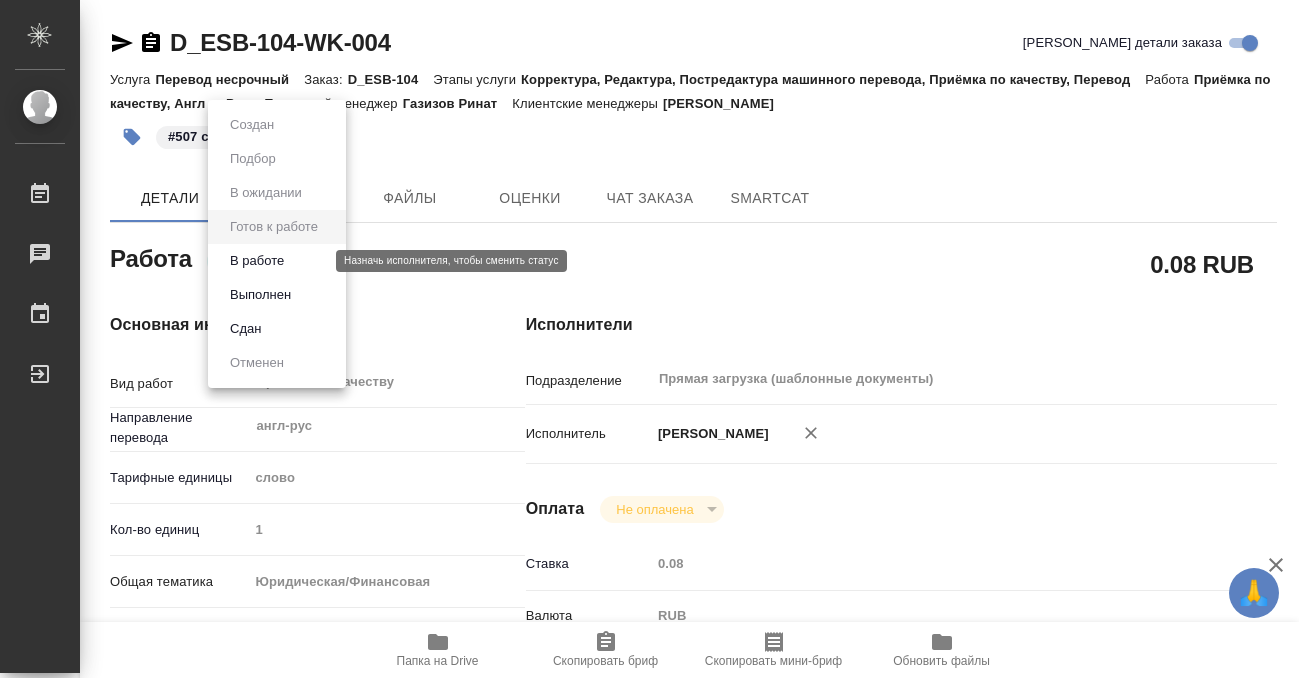 click on "🙏 .cls-1
fill:#fff;
AWATERA Kobzeva Elizaveta Работы 0 Чаты График Выйти D_ESB-104-WK-004 Кратко детали заказа Услуга Перевод несрочный Заказ: D_ESB-104 Этапы услуги Корректура, Редактура, Постредактура машинного перевода, Приёмка по качеству, Перевод Работа Приёмка по качеству, Англ → Рус Проектный менеджер Газизов Ринат Клиентские менеджеры Булахова Елена #507 слов Детали Этапы Файлы Оценки Чат заказа SmartCat Работа Готов к работе readyForWork 0.08 RUB Основная информация Вид работ Приёмка по качеству x ​ Направление перевода англ-рус ​ Тарифные единицы слово 5a8b1489cc6b4906c91bfd90 1 yr-fn" at bounding box center [649, 339] 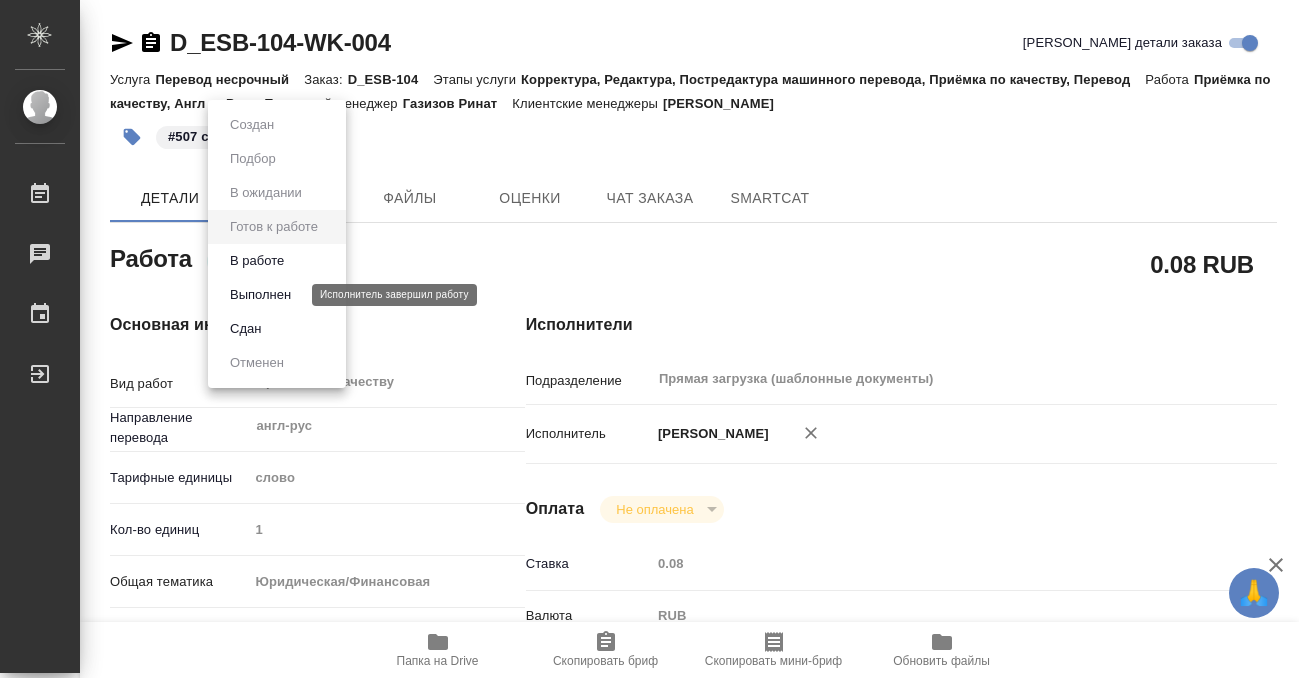 click on "Выполнен" at bounding box center [260, 295] 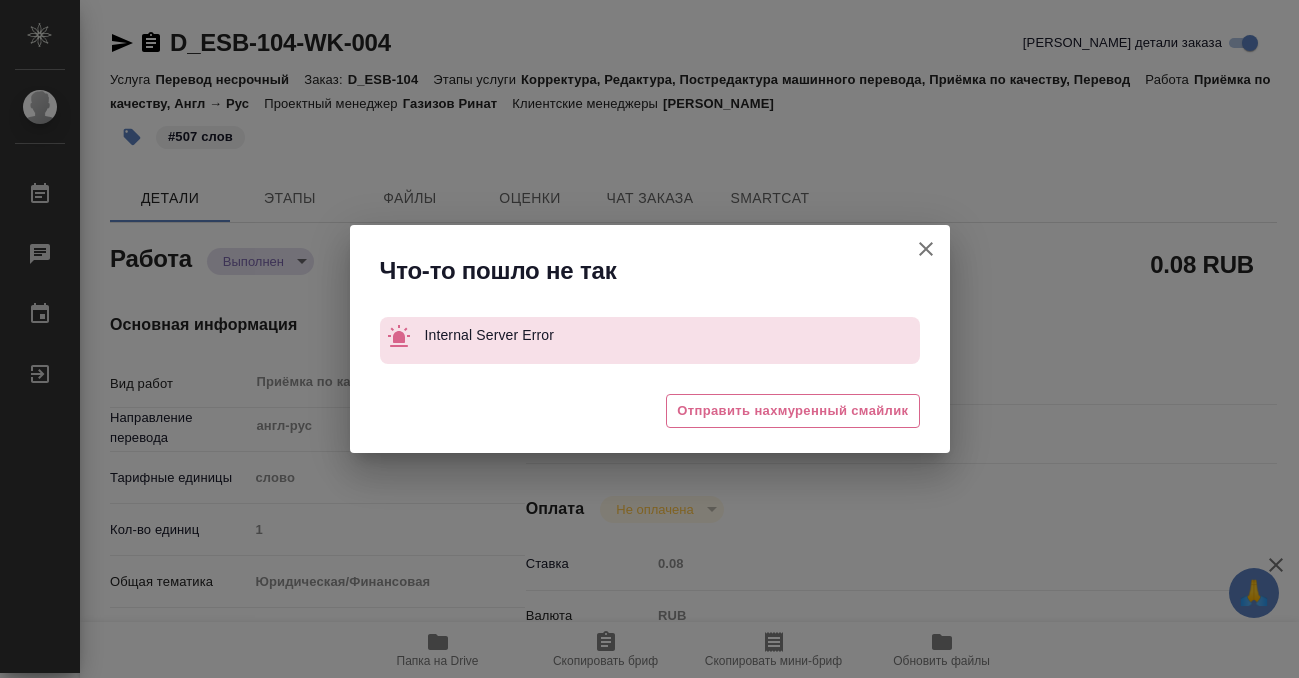 type on "x" 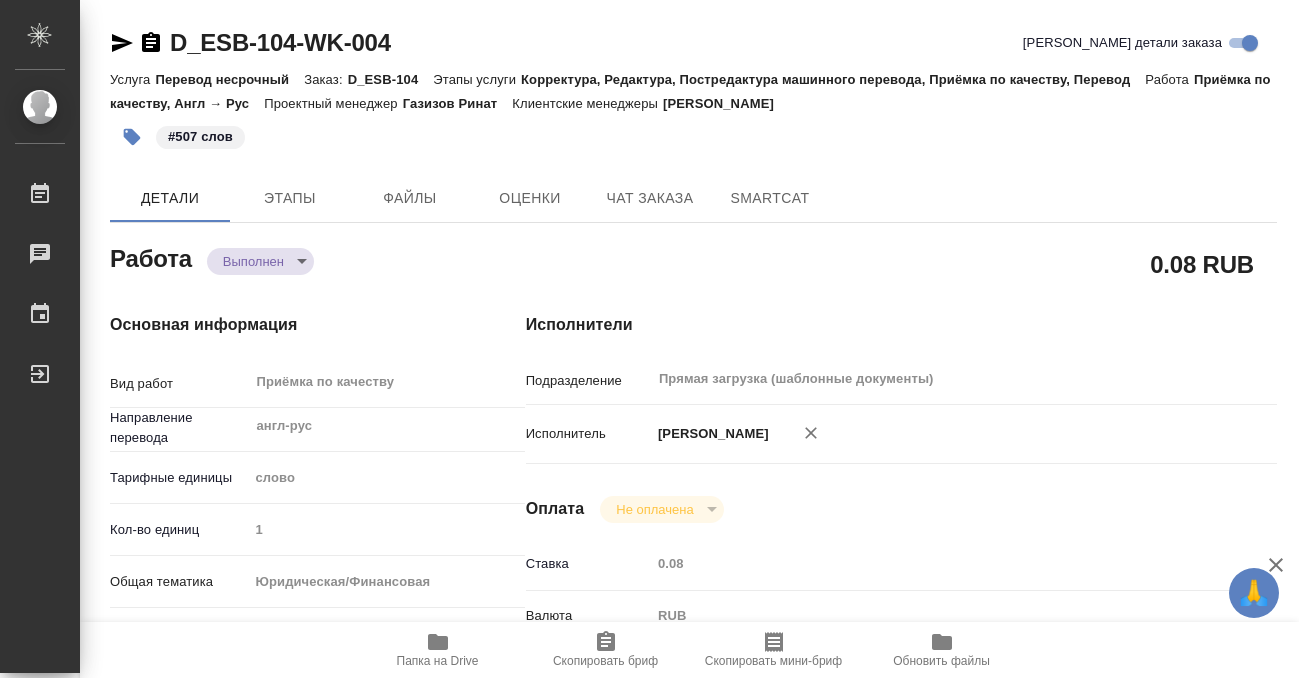 type on "x" 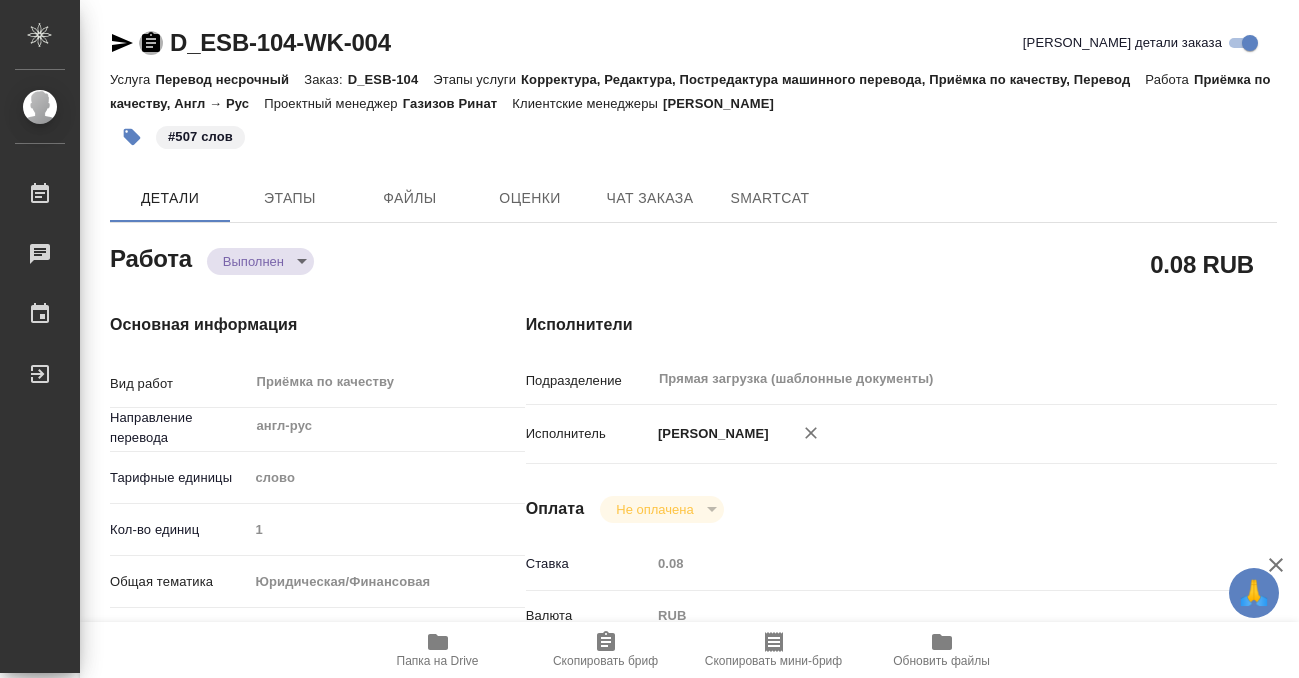 click 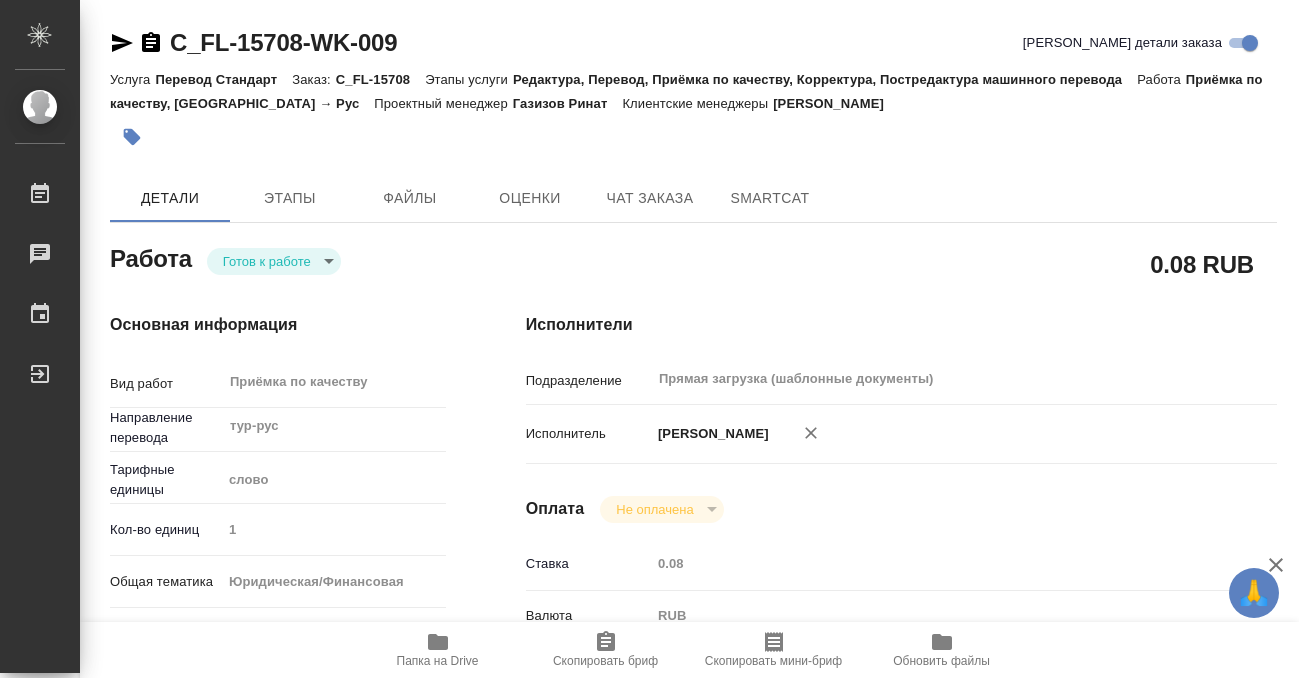 scroll, scrollTop: 0, scrollLeft: 0, axis: both 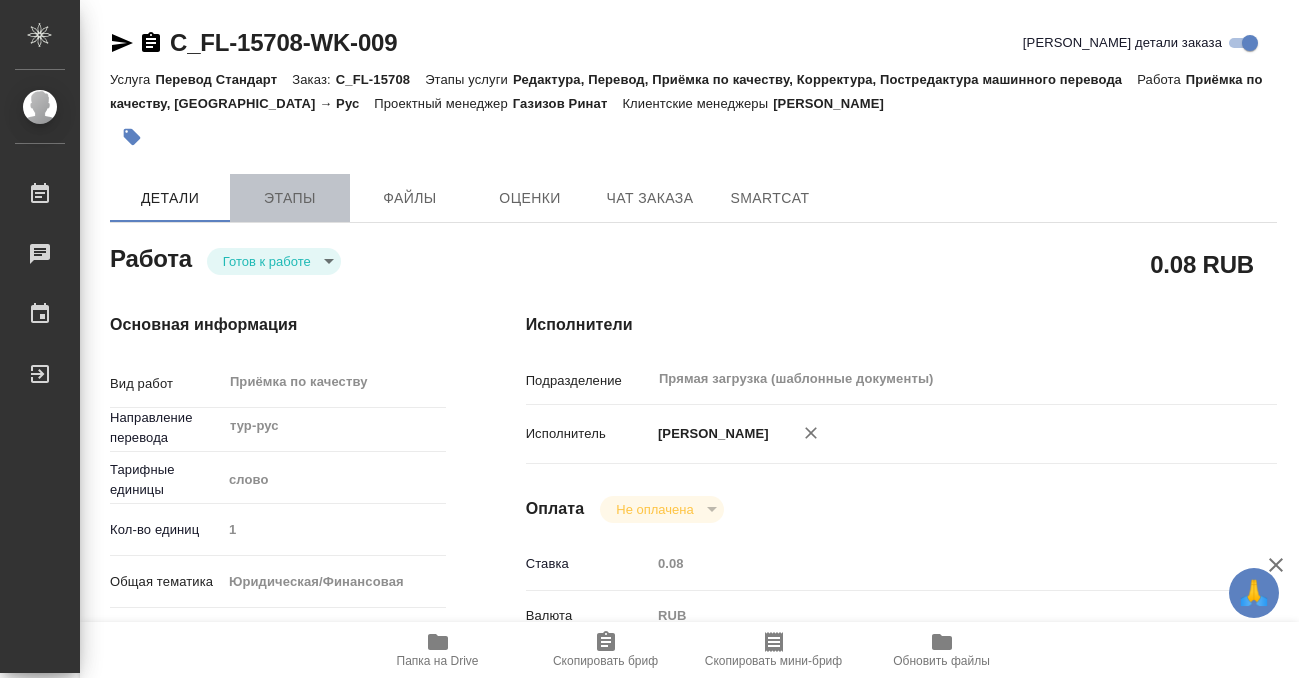 click on "Этапы" at bounding box center [290, 198] 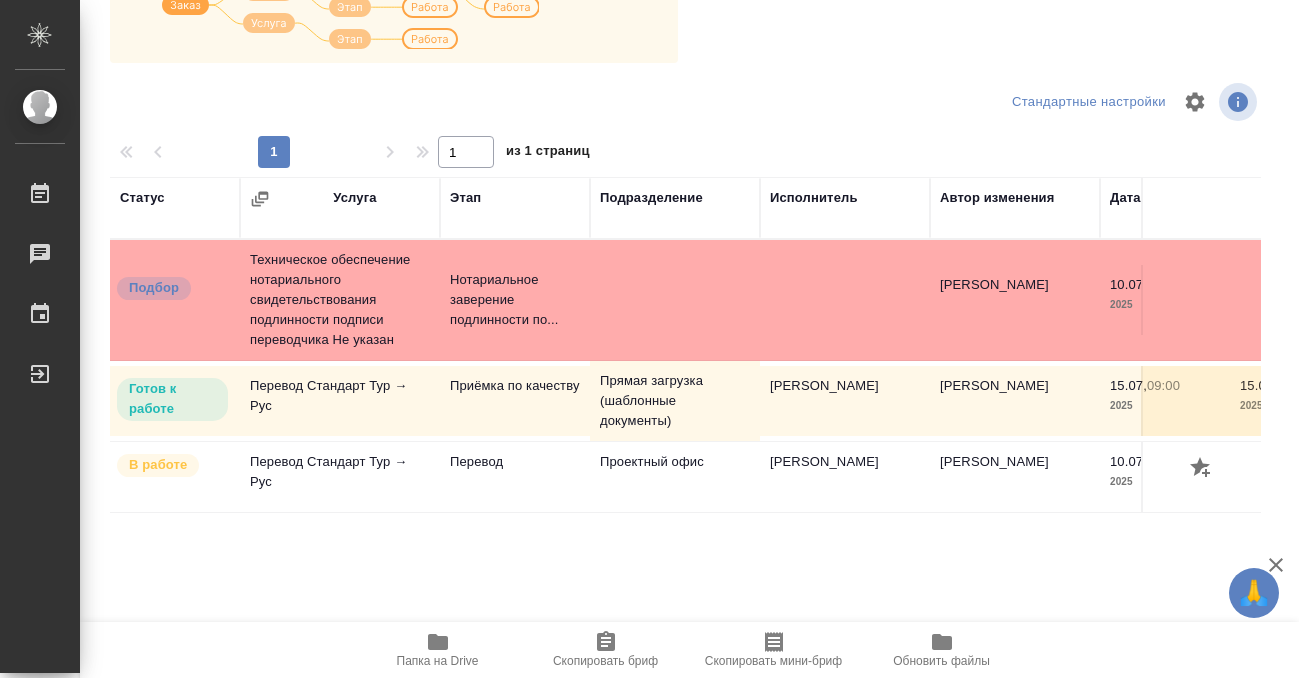 scroll, scrollTop: 0, scrollLeft: 0, axis: both 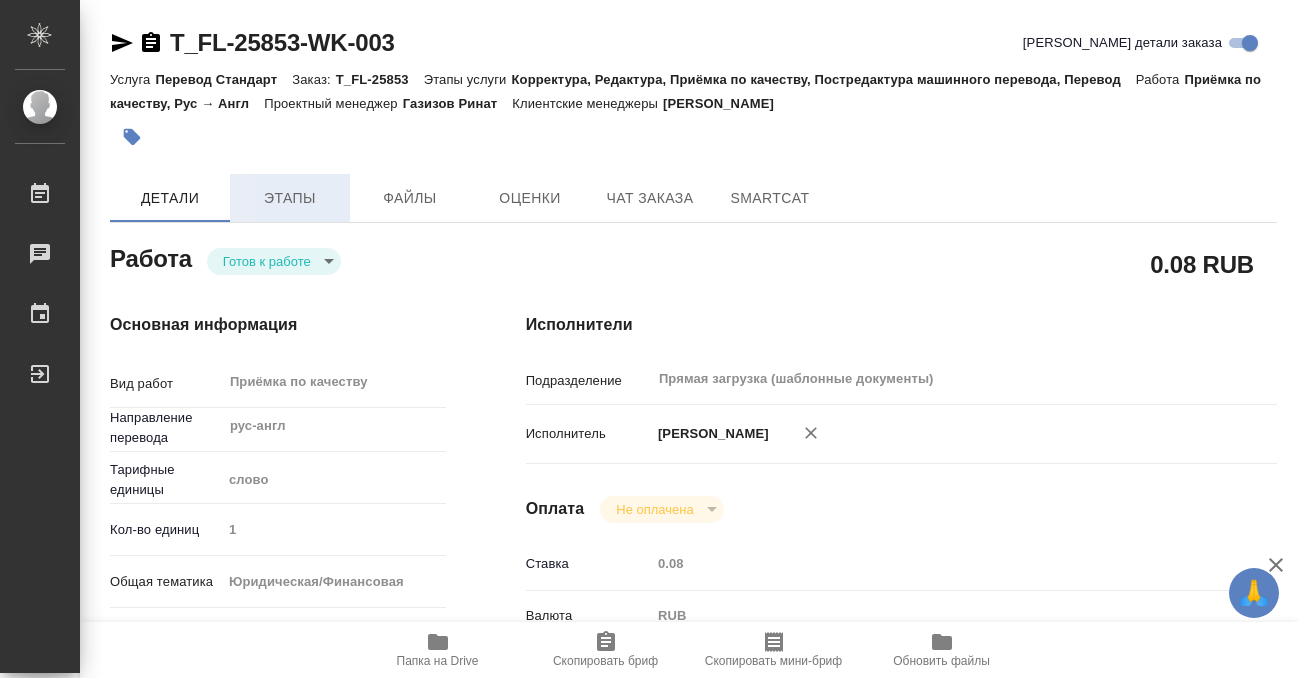 click on "Этапы" at bounding box center (290, 198) 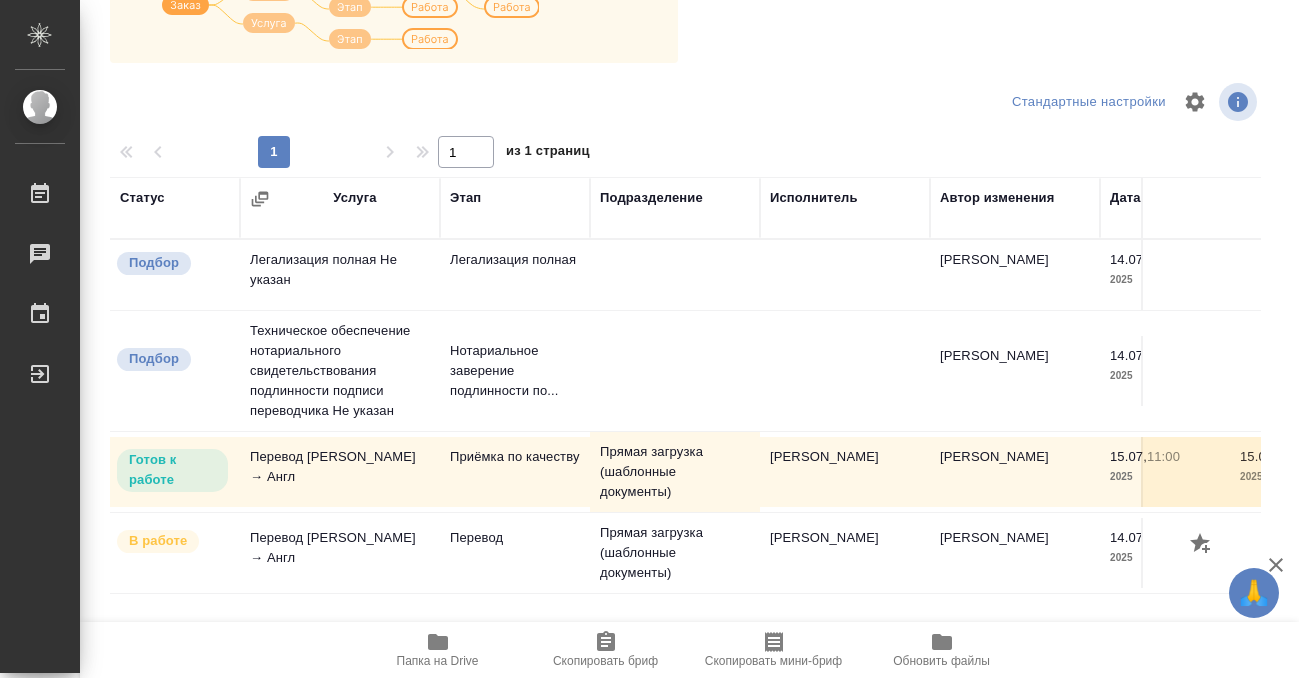 scroll, scrollTop: 0, scrollLeft: 0, axis: both 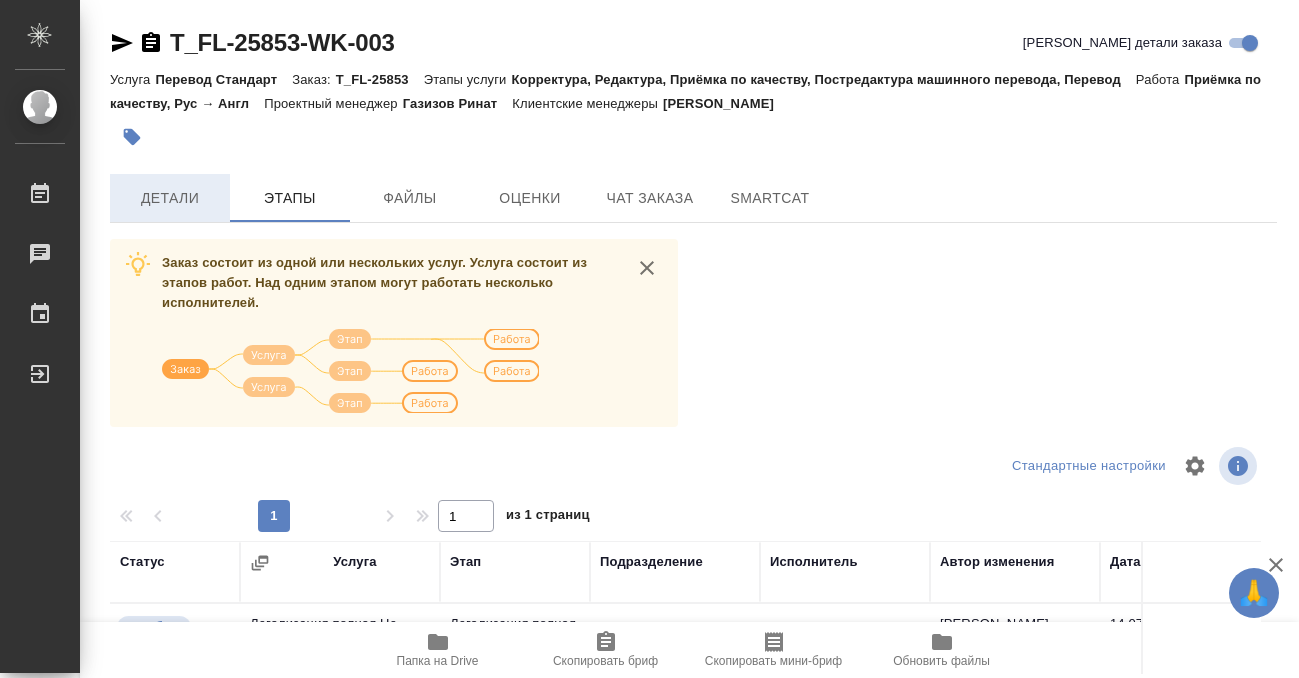 click on "Детали" at bounding box center [170, 198] 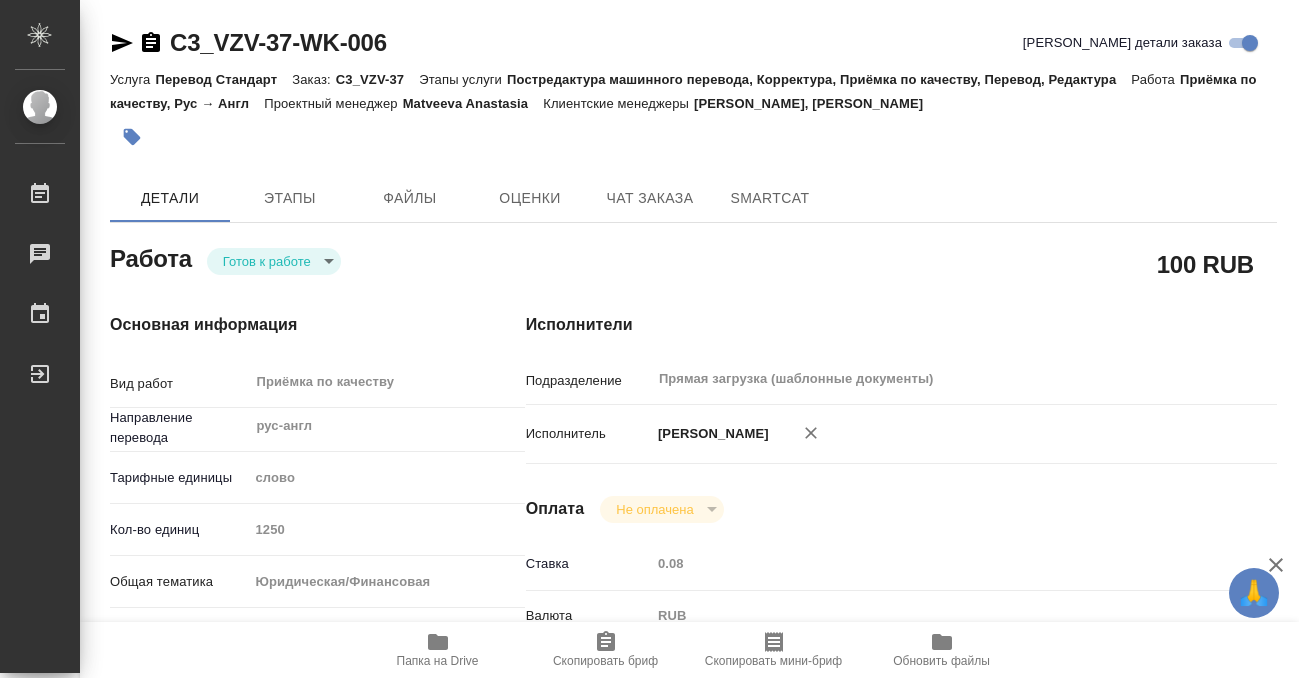 scroll, scrollTop: 0, scrollLeft: 0, axis: both 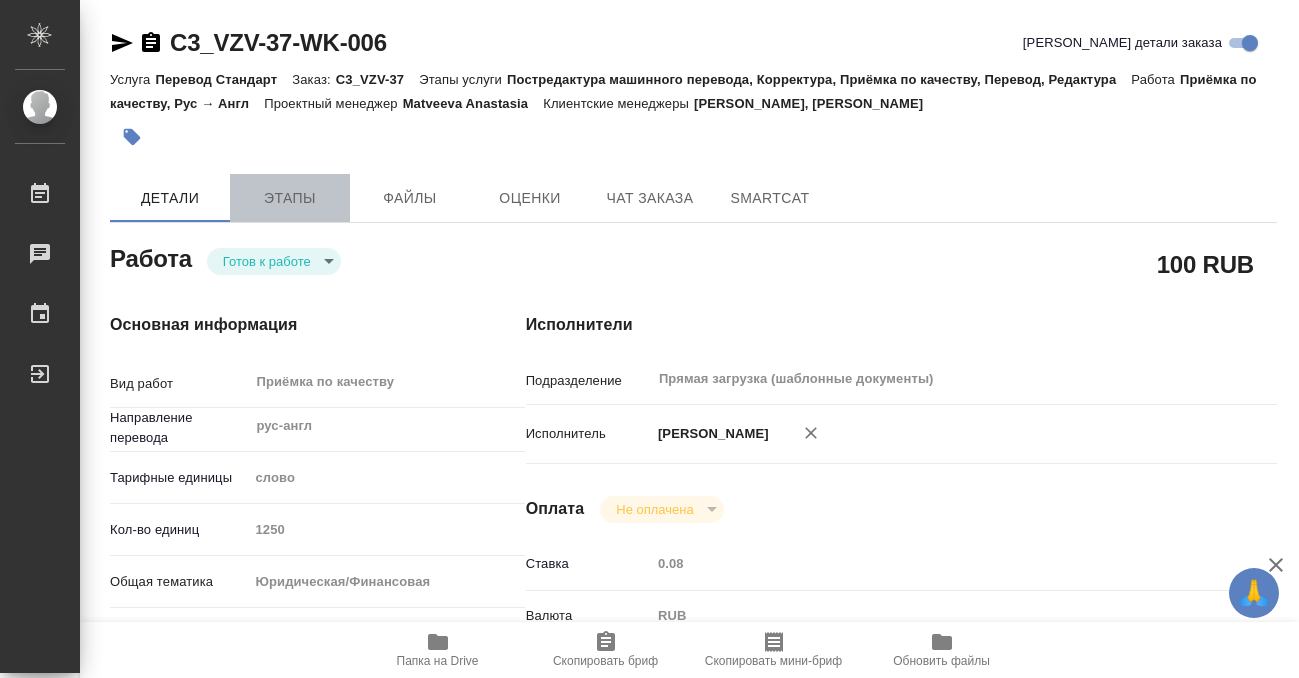 click on "Этапы" at bounding box center (290, 198) 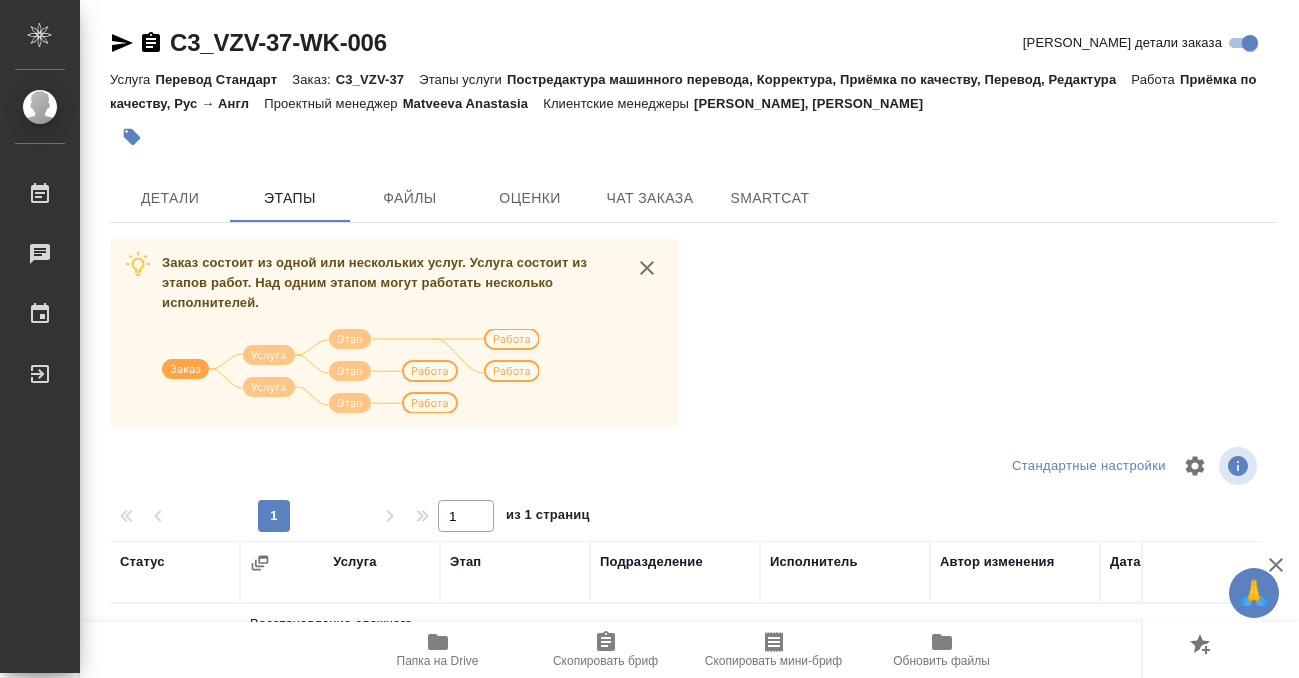 scroll, scrollTop: 364, scrollLeft: 0, axis: vertical 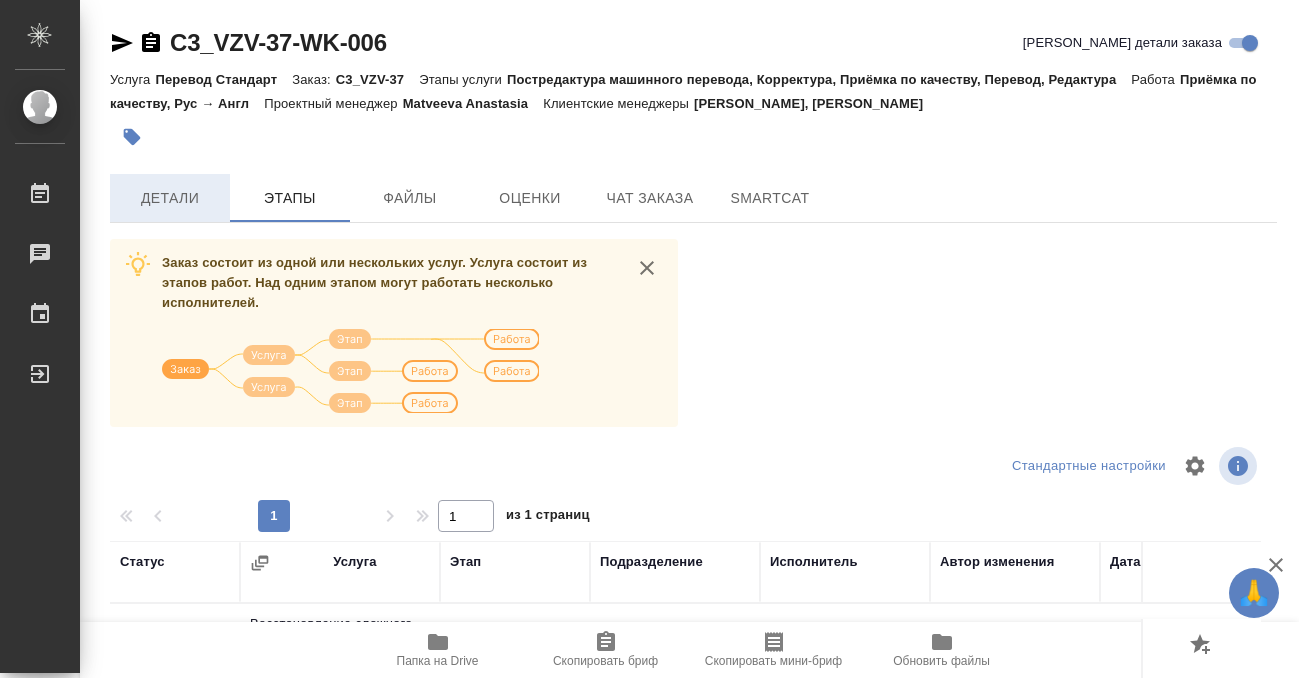 click on "Детали" at bounding box center (170, 198) 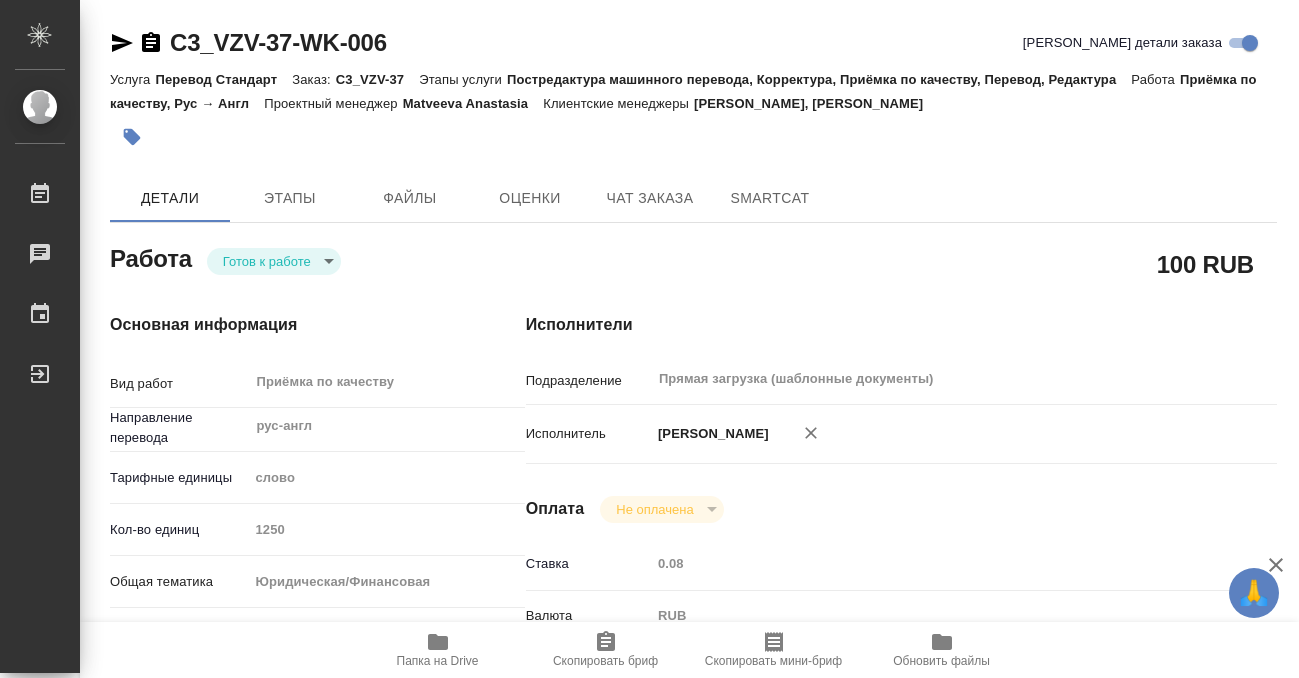type on "x" 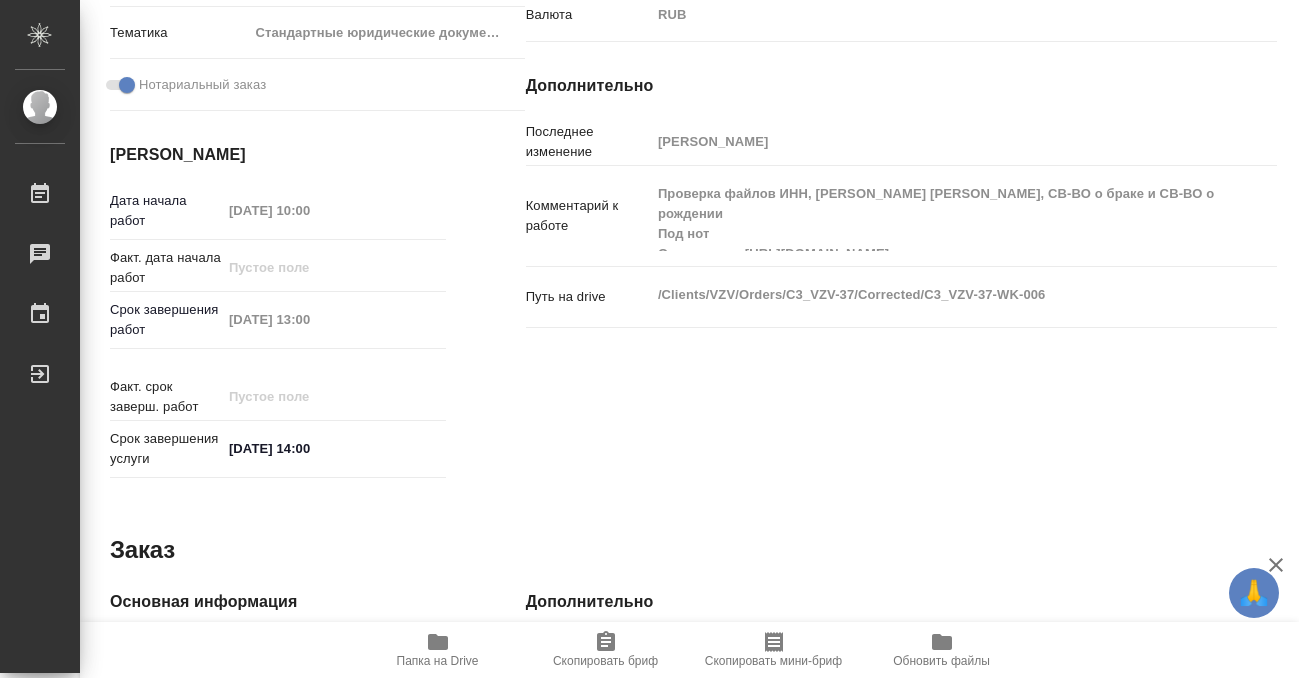 type on "x" 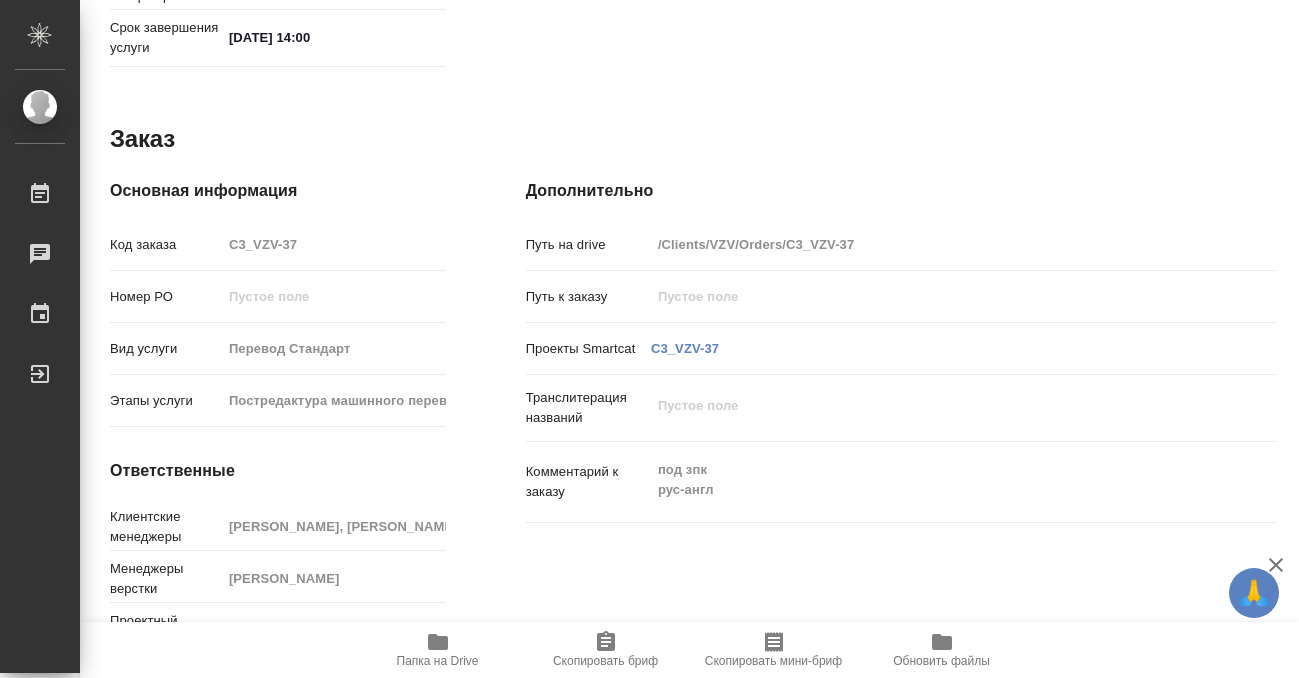 scroll, scrollTop: 1068, scrollLeft: 0, axis: vertical 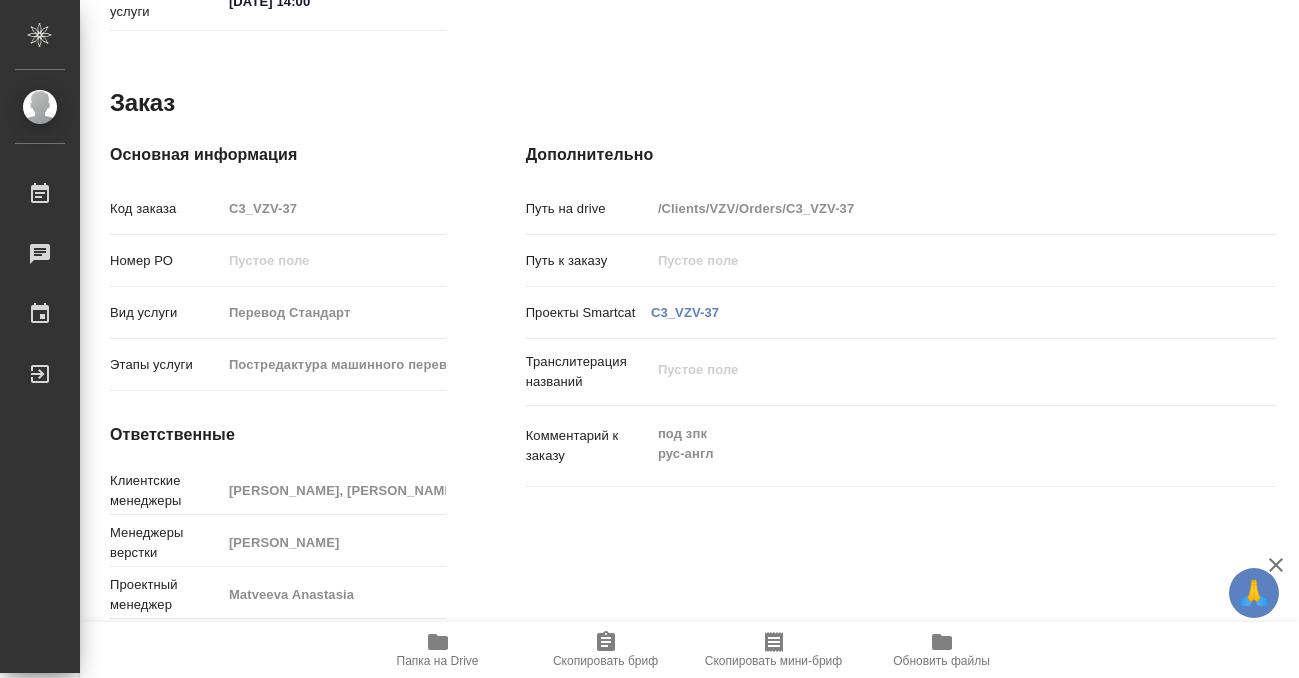 click on "Папка на Drive" at bounding box center (438, 649) 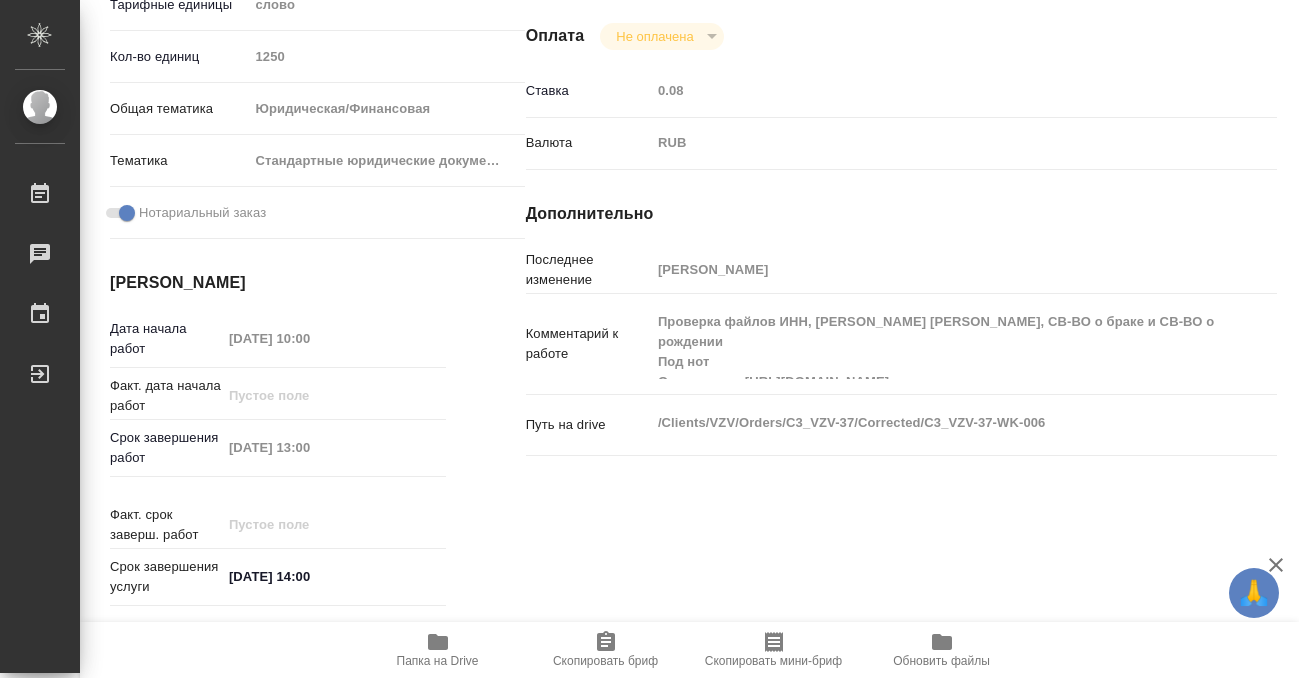 scroll, scrollTop: 492, scrollLeft: 0, axis: vertical 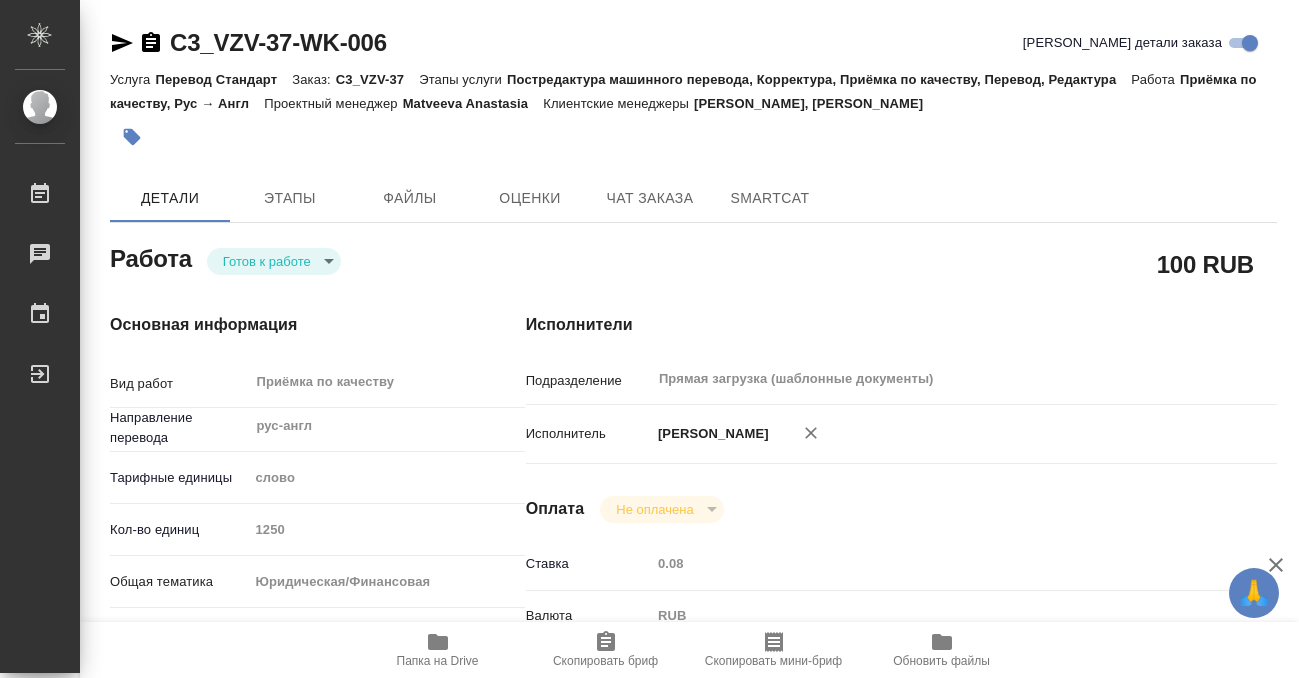 click at bounding box center (132, 137) 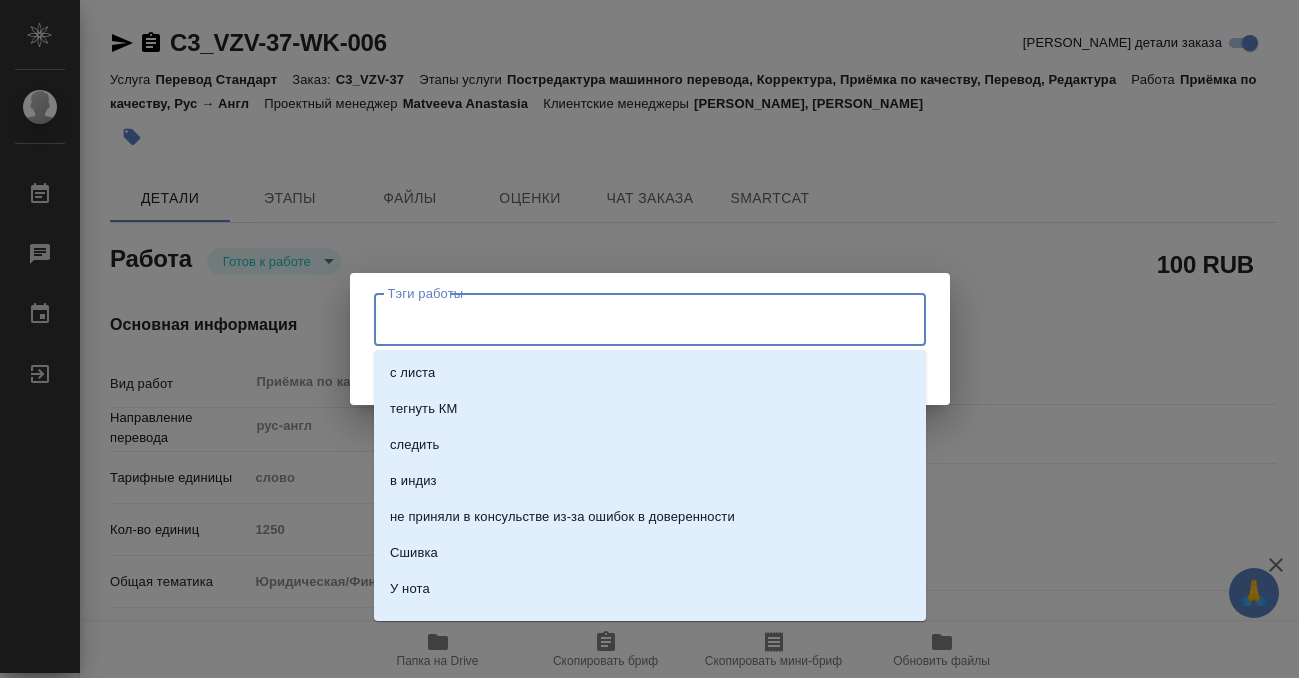 click on "Тэги работы" at bounding box center [631, 319] 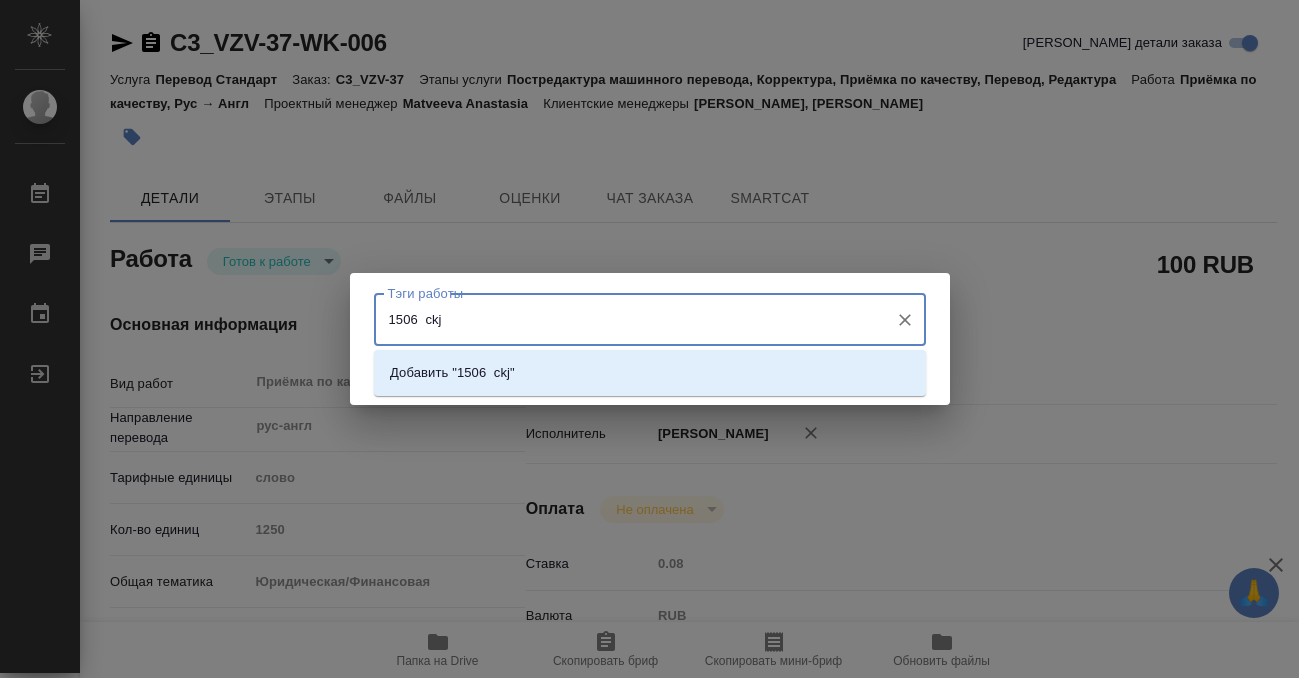 type on "1506  ckjd" 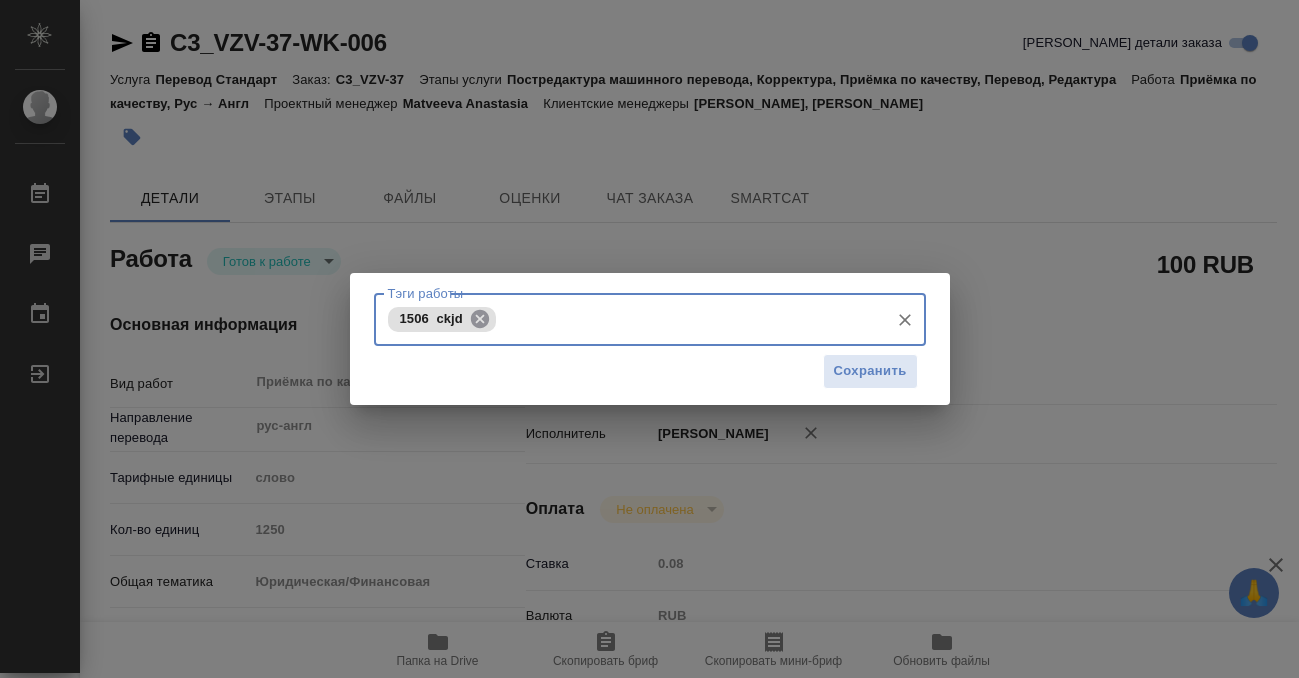 click 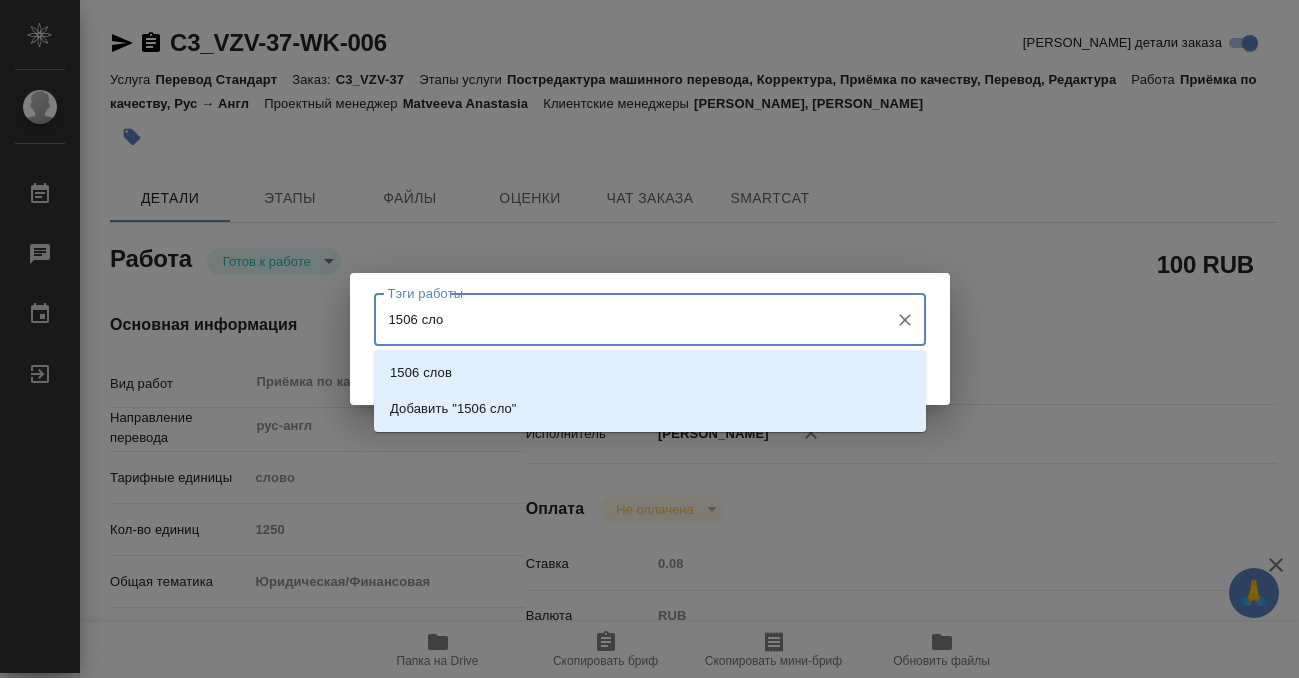 type on "1506 слов" 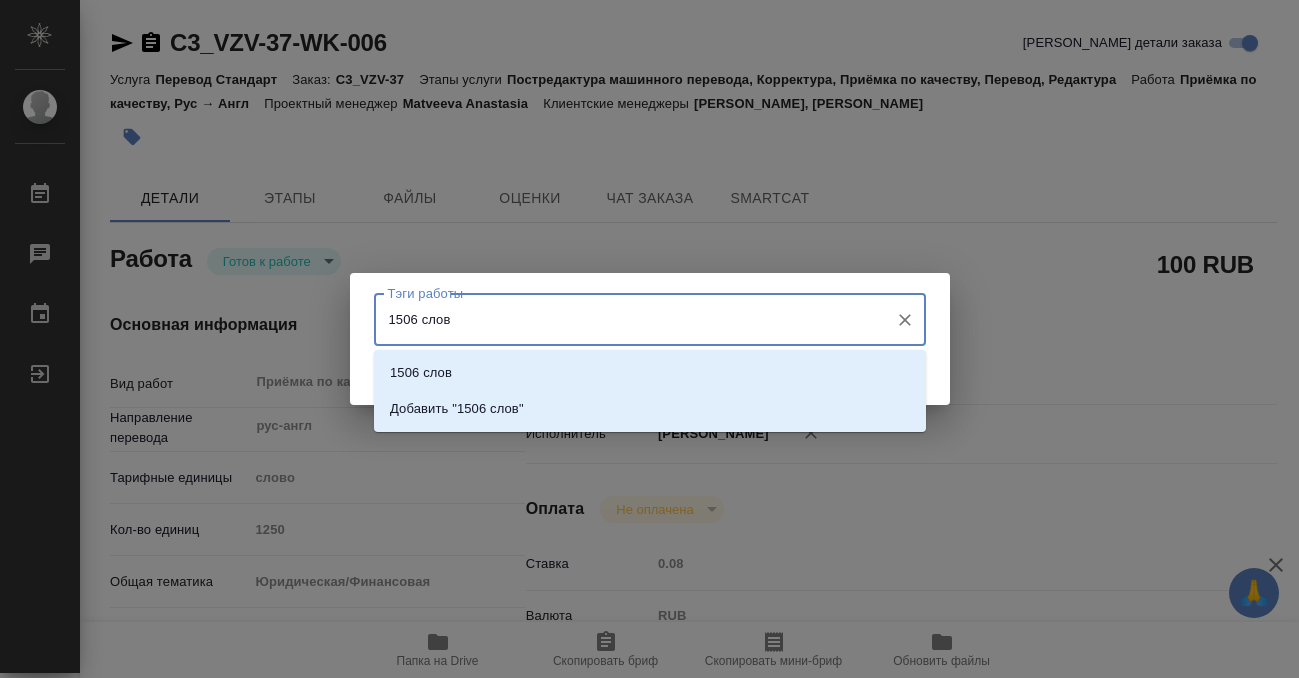 type 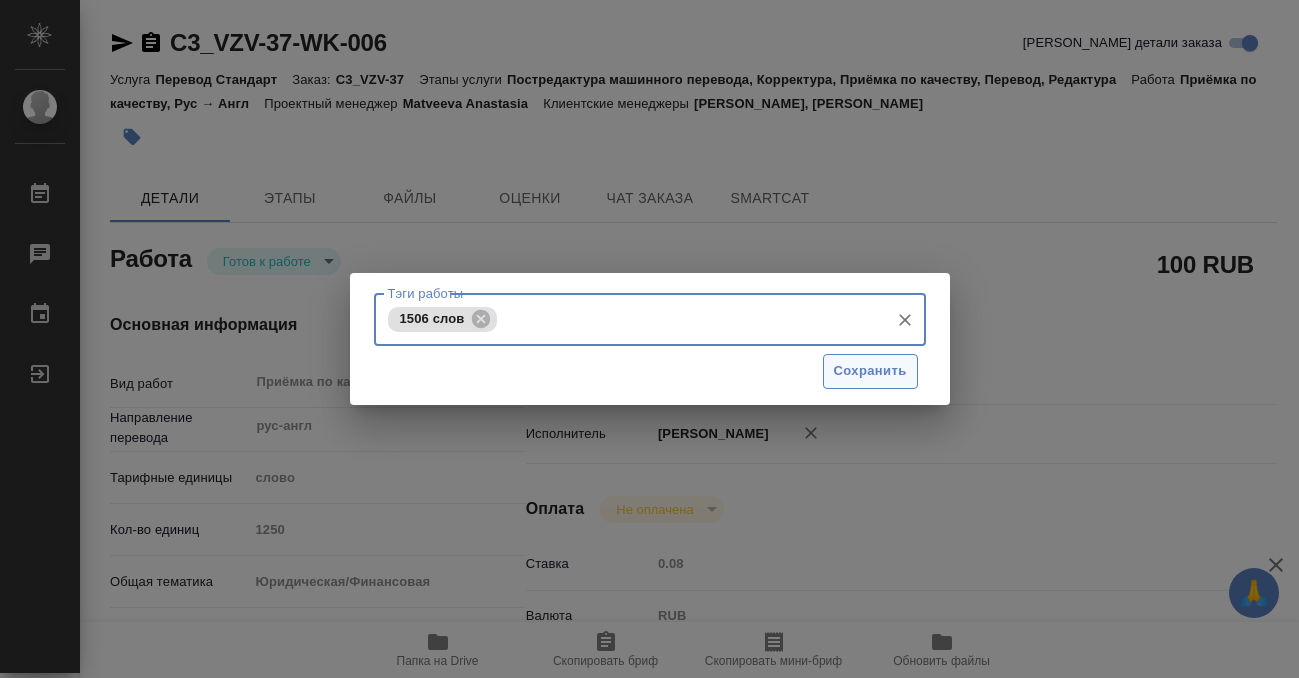 click on "Сохранить" at bounding box center (870, 371) 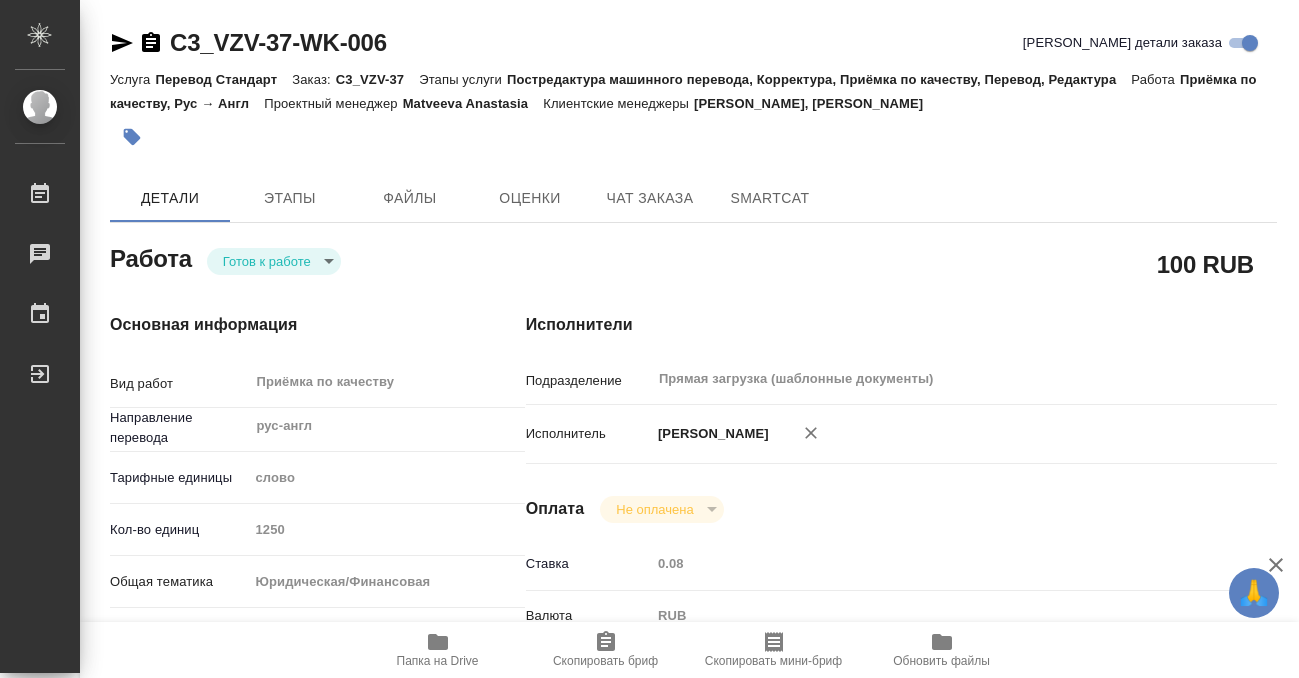click on "🙏 .cls-1
fill:#fff;
AWATERA Kobzeva Elizaveta Работы 0 Чаты График Выйти C3_VZV-37-WK-006 Кратко детали заказа Услуга Перевод Стандарт Заказ: C3_VZV-37 Этапы услуги Постредактура машинного перевода, Корректура, Приёмка по качеству, Перевод, Редактура Работа Приёмка по качеству, Рус → Англ Проектный менеджер Matveeva Anastasia Клиентские менеджеры Ильина Екатерина, Никитина Татьяна Детали Этапы Файлы Оценки Чат заказа SmartCat Работа Готов к работе readyForWork 100 RUB Основная информация Вид работ Приёмка по качеству x ​ Направление перевода рус-англ ​ Тарифные единицы слово 1250 yr-fn ​ 0.08" at bounding box center (649, 339) 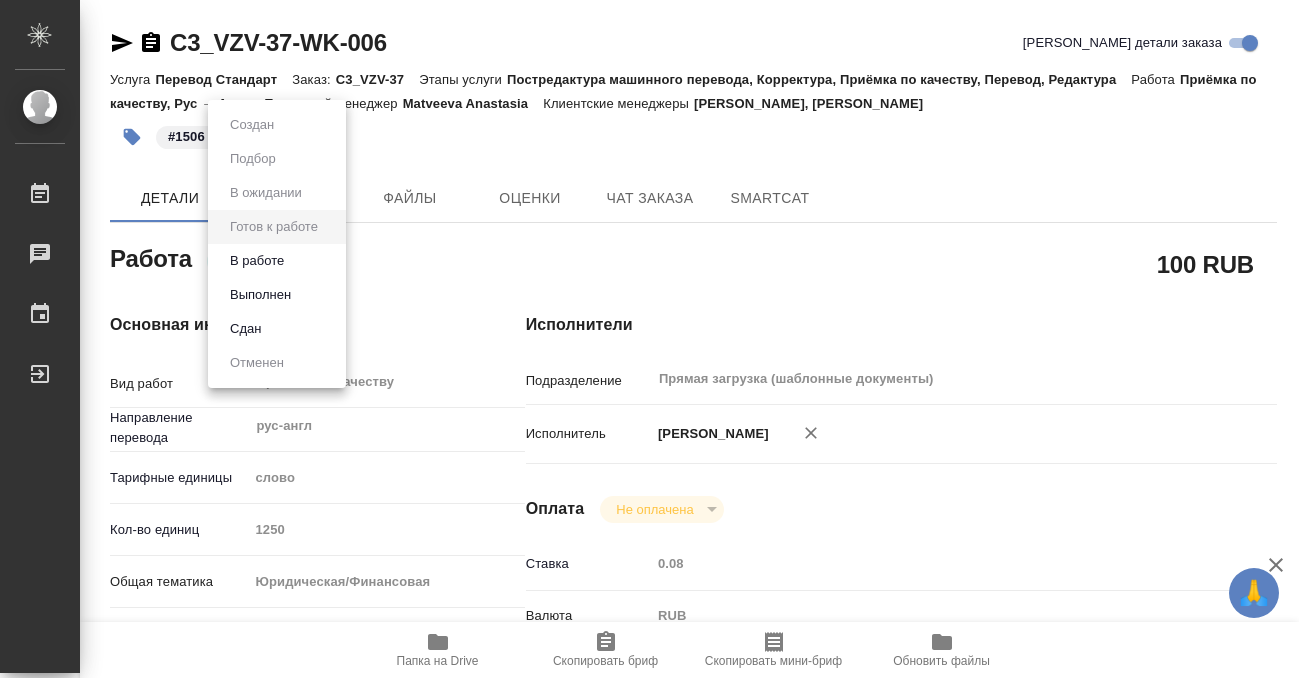 type on "x" 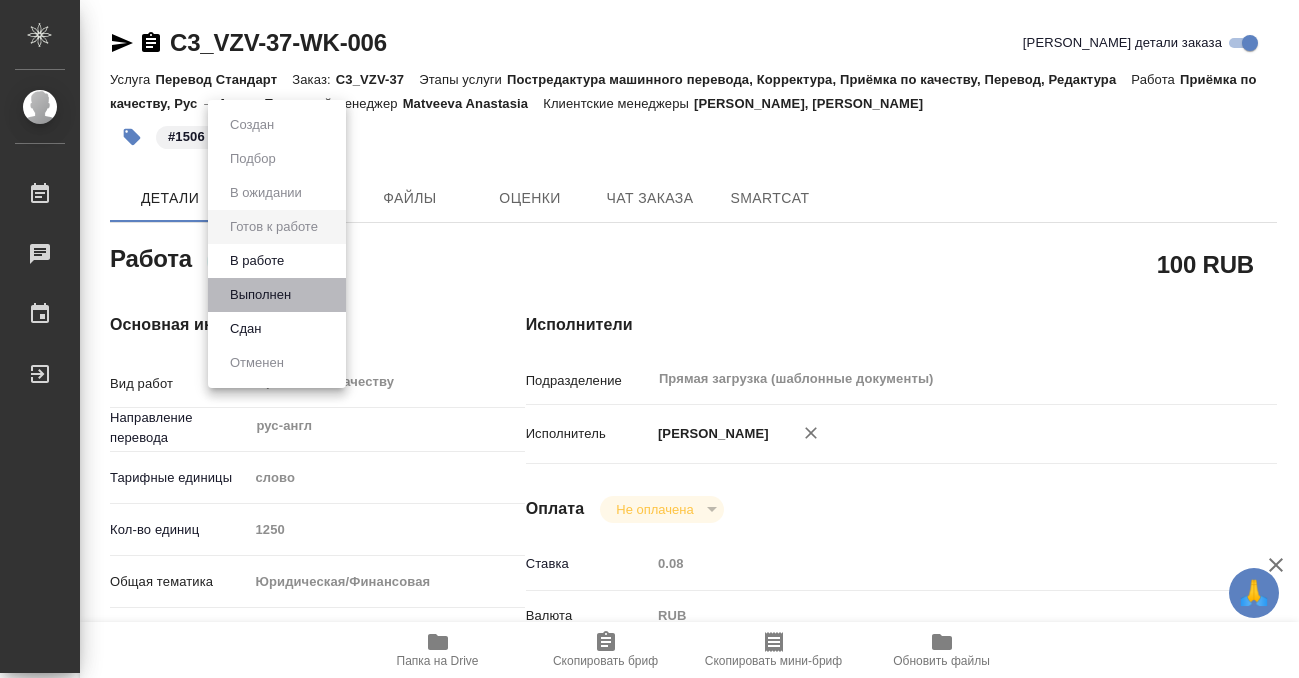 click on "Выполнен" at bounding box center [277, 295] 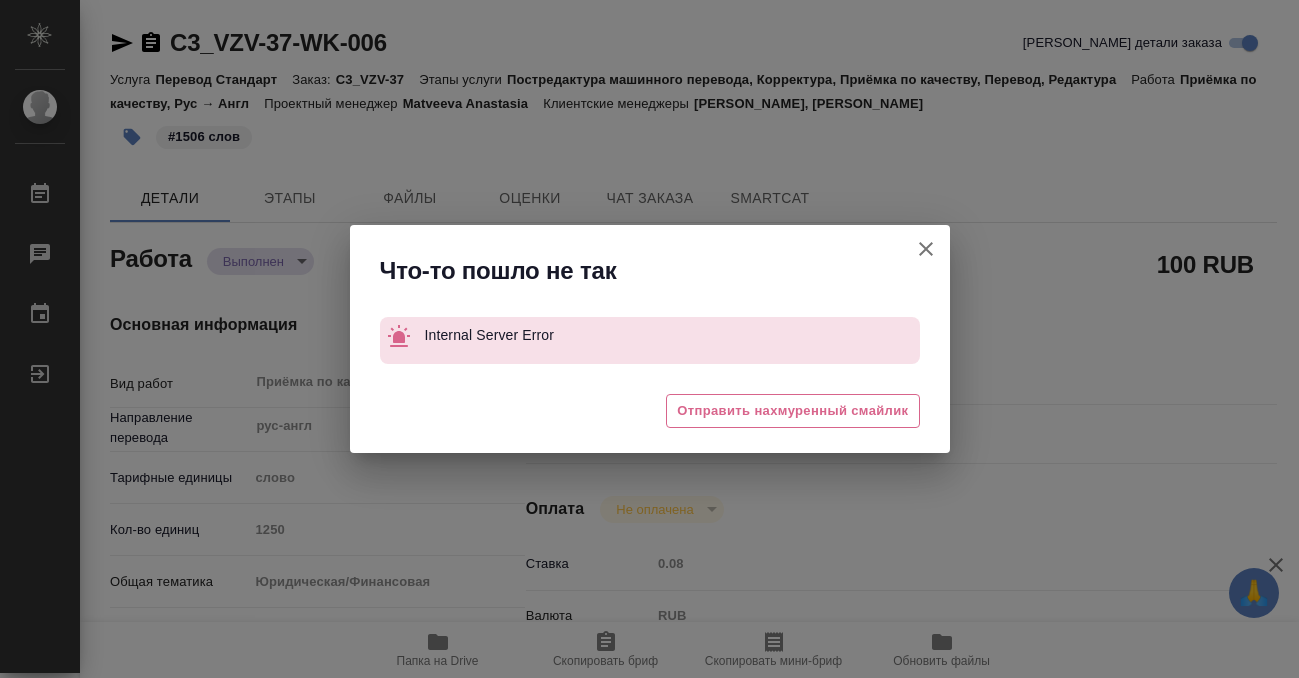 type on "x" 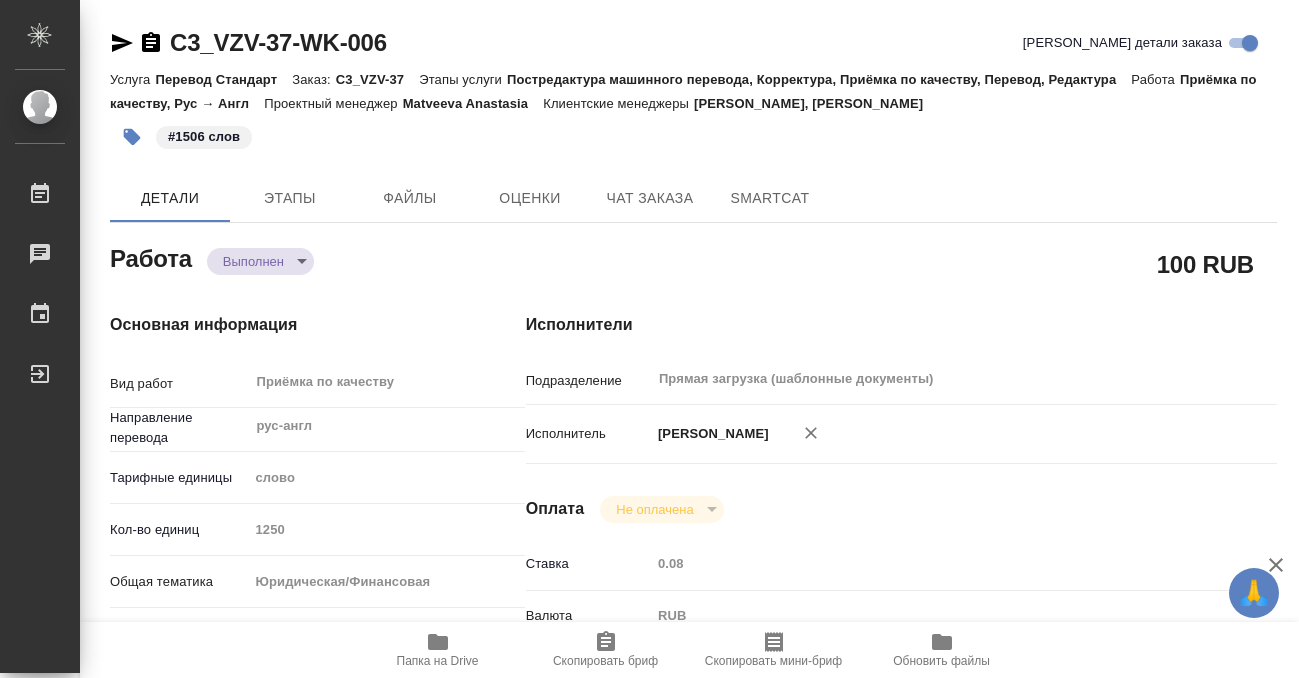 type on "x" 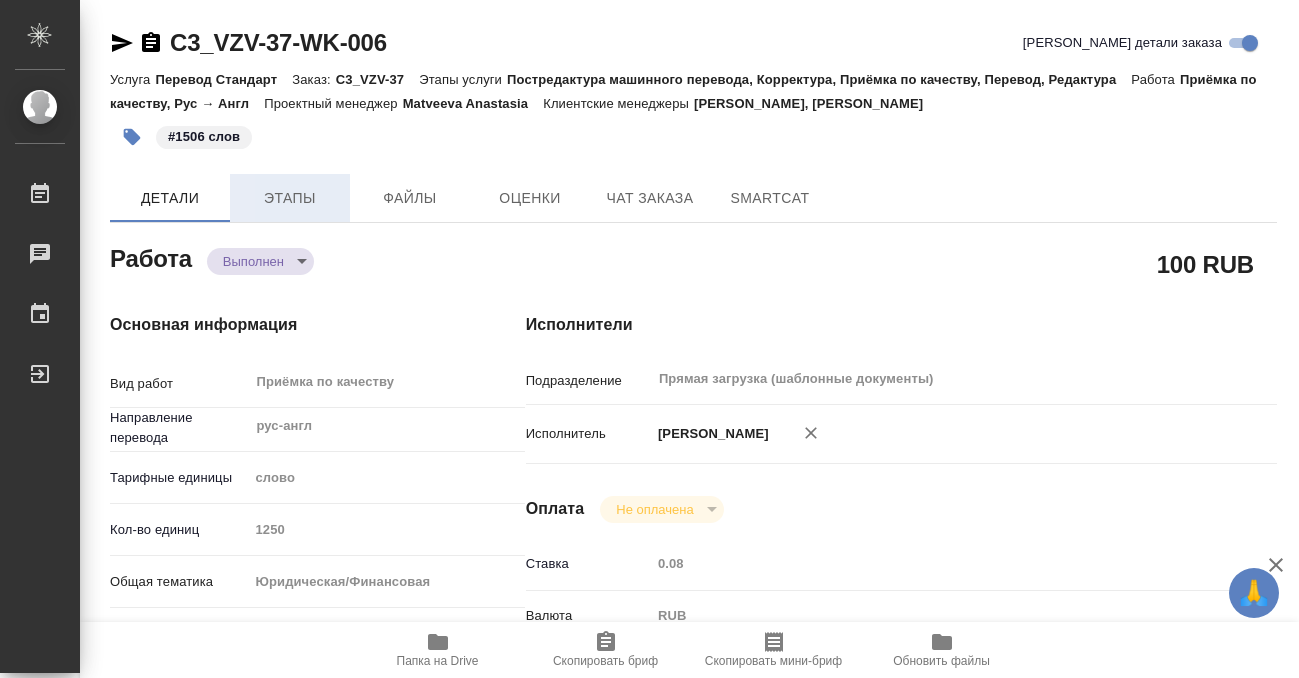 click on "Этапы" at bounding box center (290, 198) 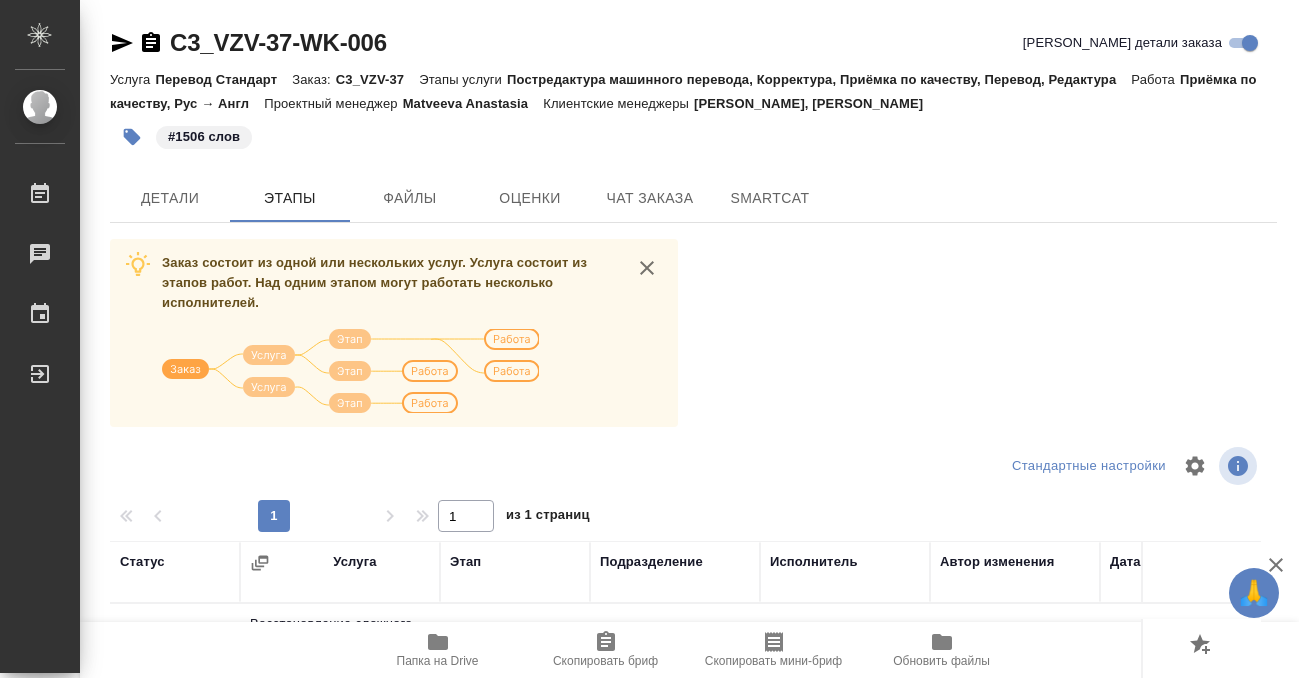 scroll, scrollTop: 364, scrollLeft: 0, axis: vertical 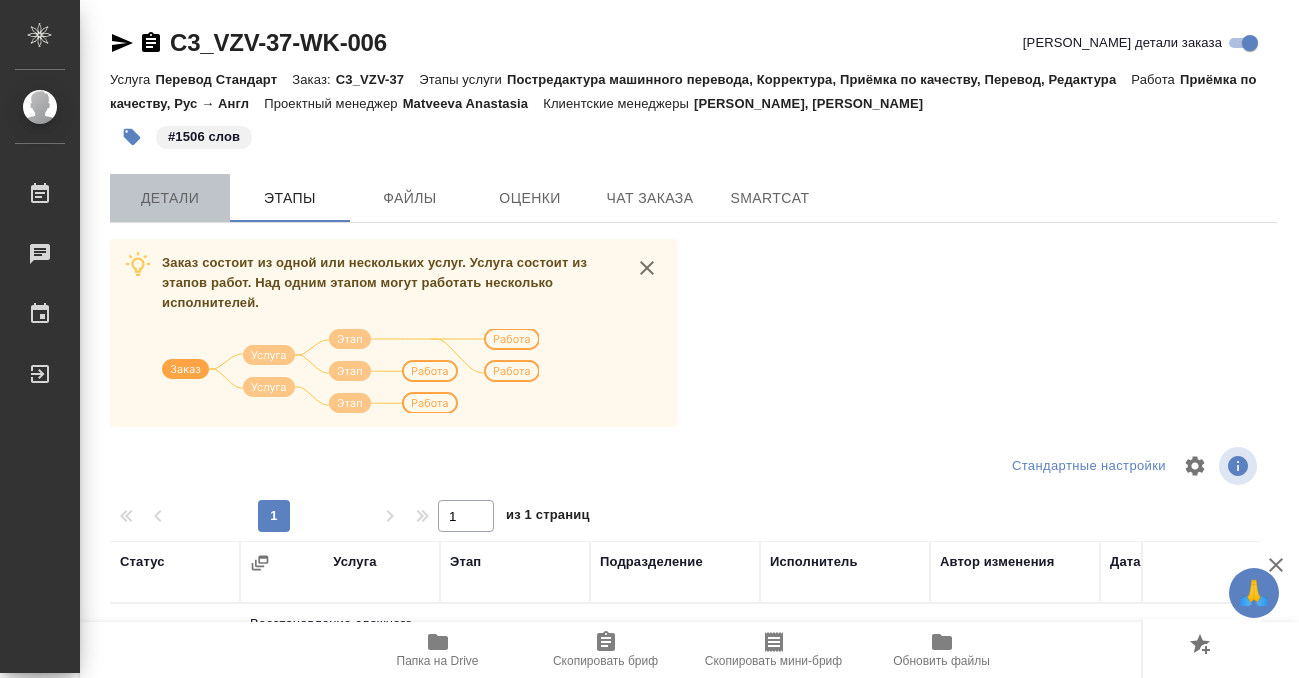 click on "Детали" at bounding box center (170, 198) 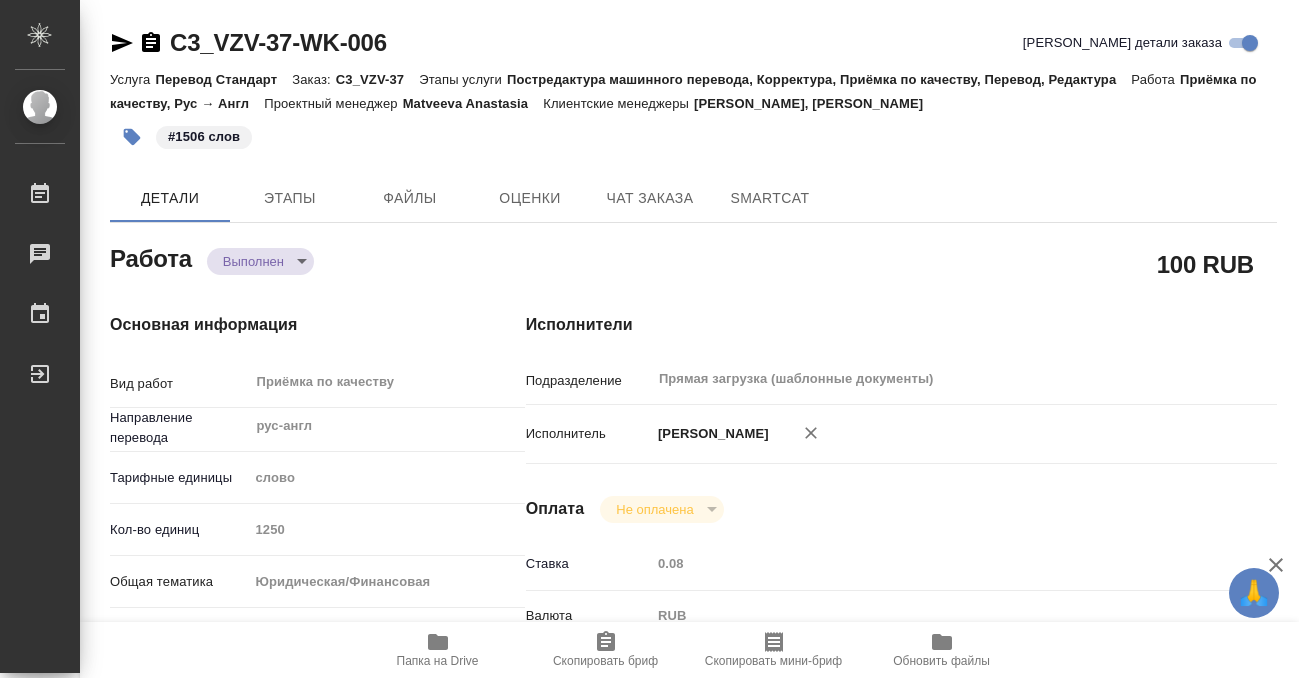 type on "x" 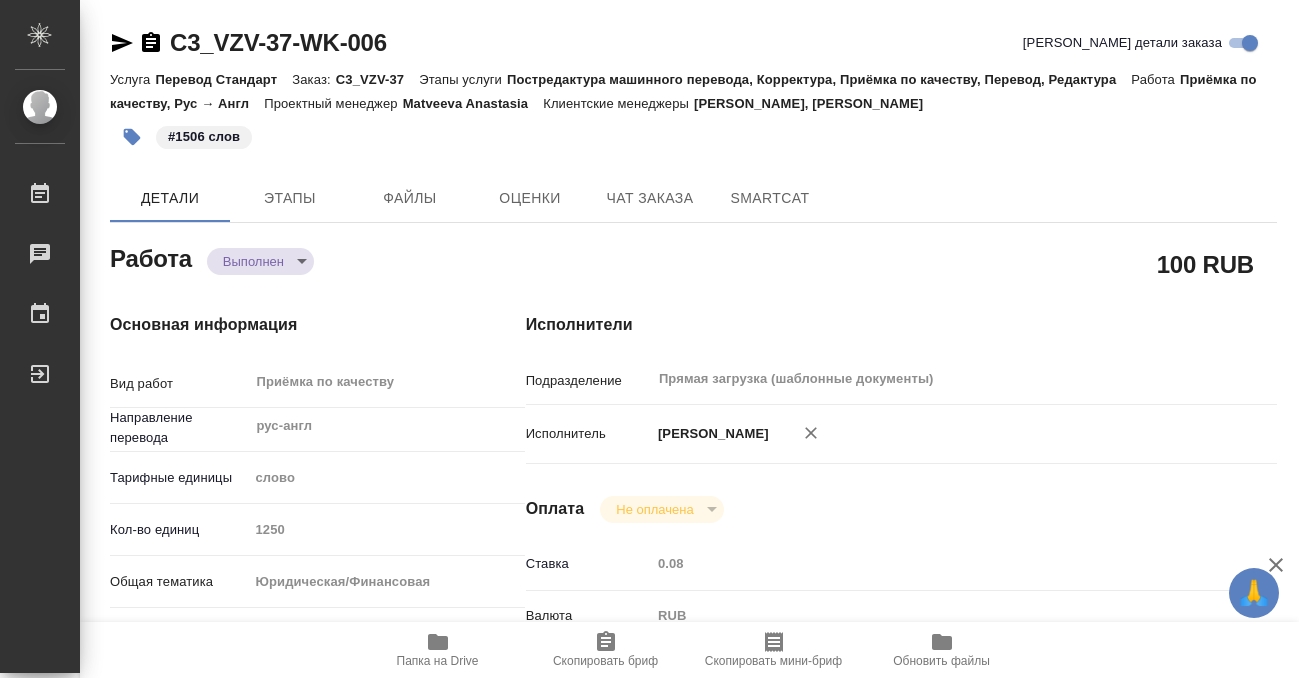 type on "x" 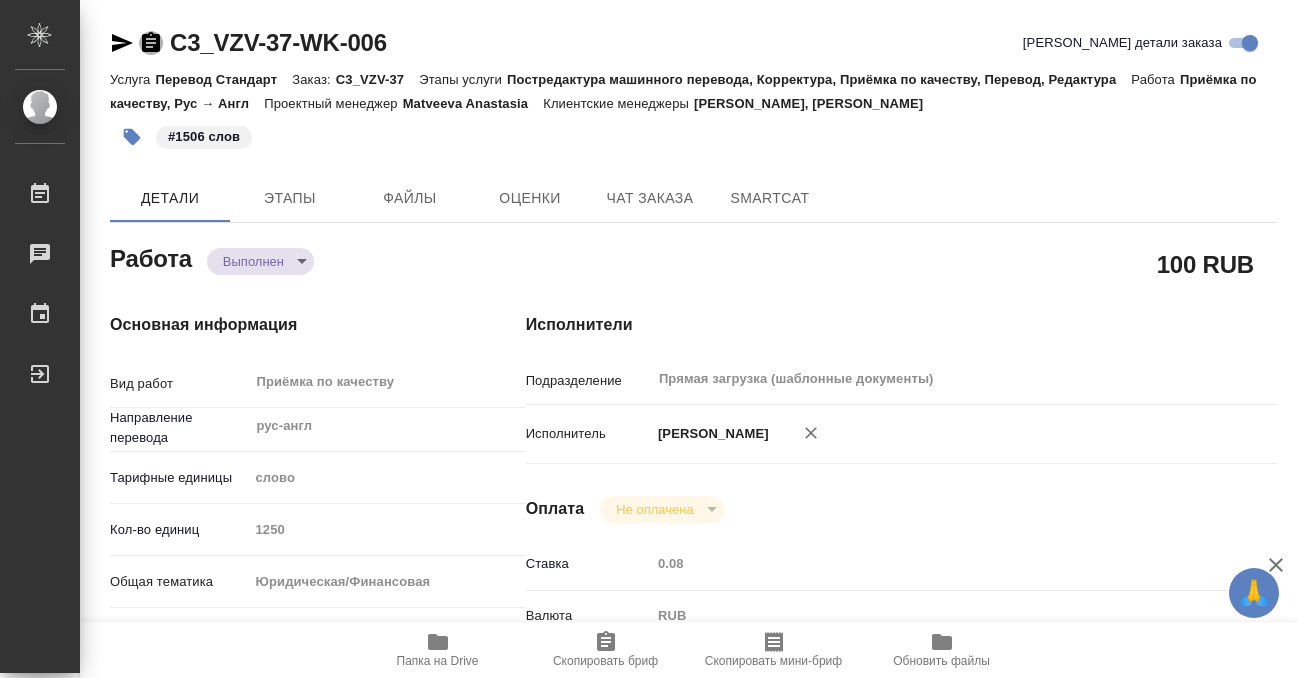 click 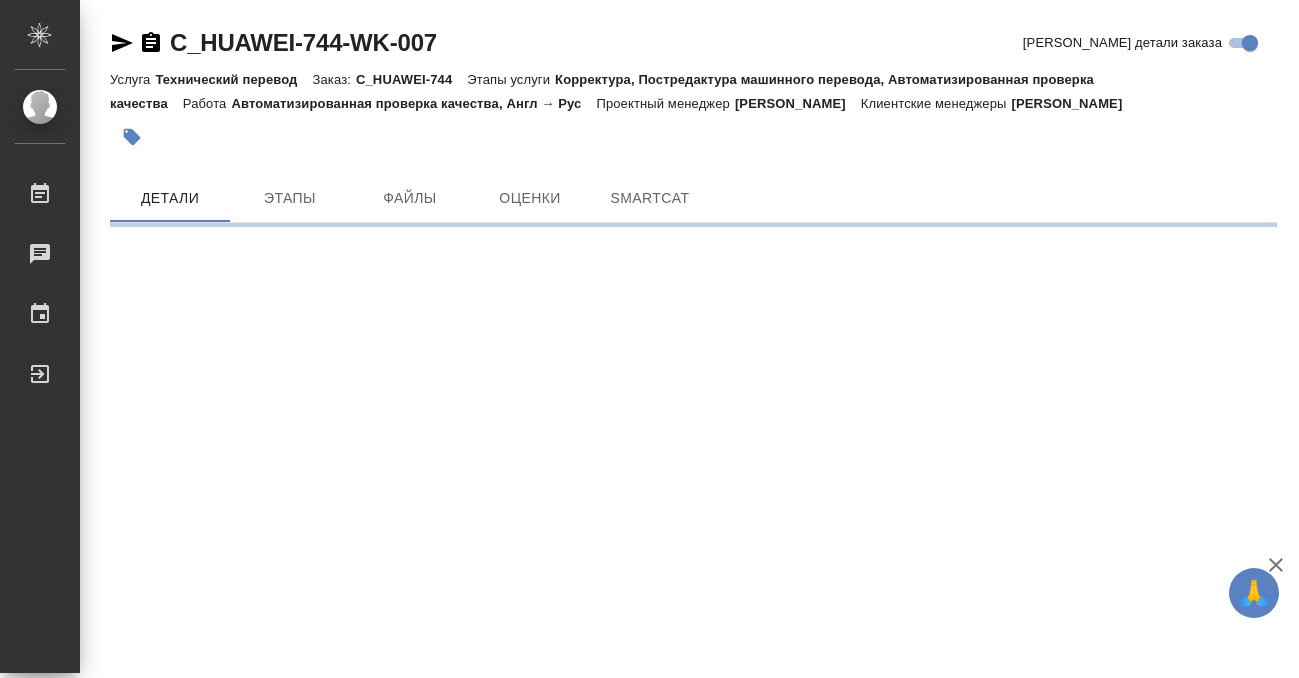 scroll, scrollTop: 0, scrollLeft: 0, axis: both 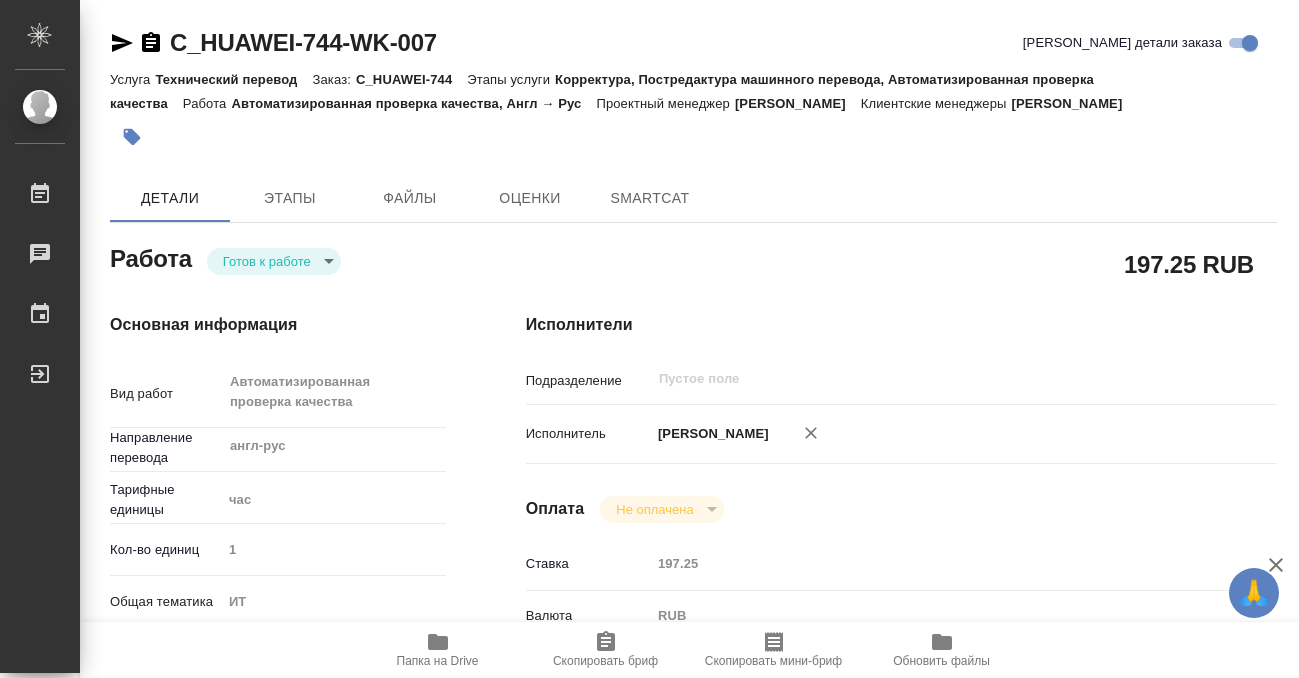 type on "x" 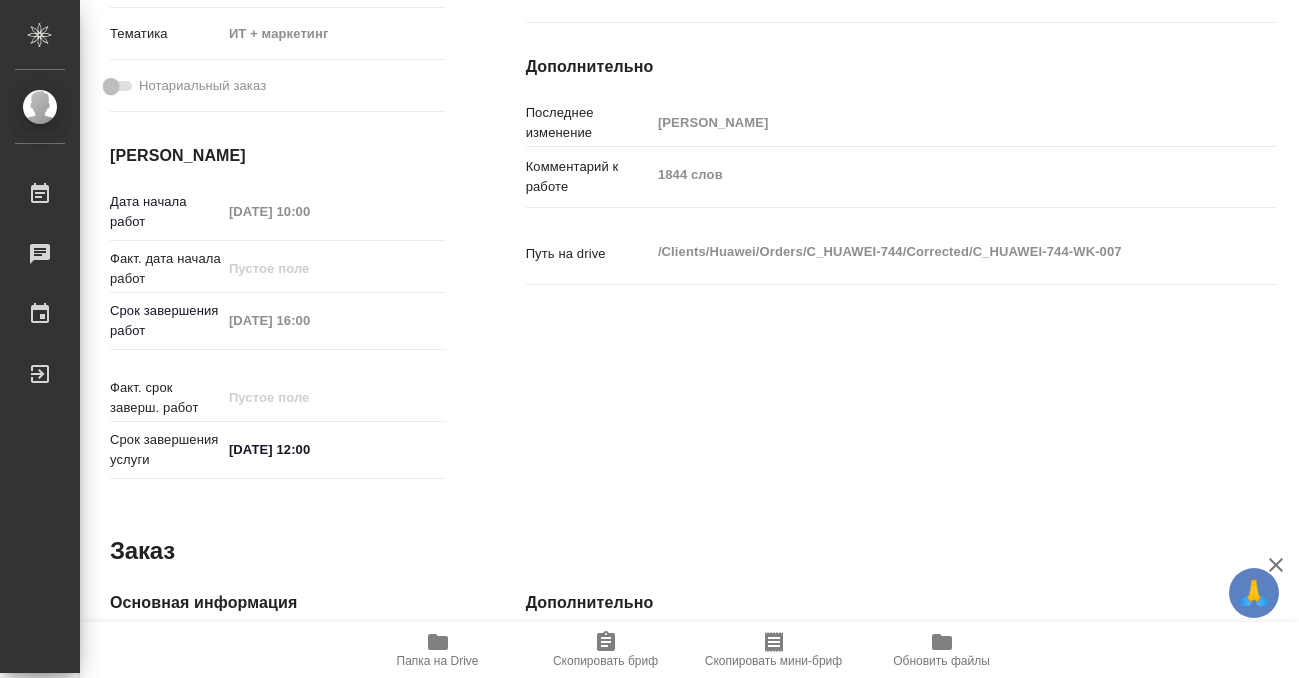 type on "x" 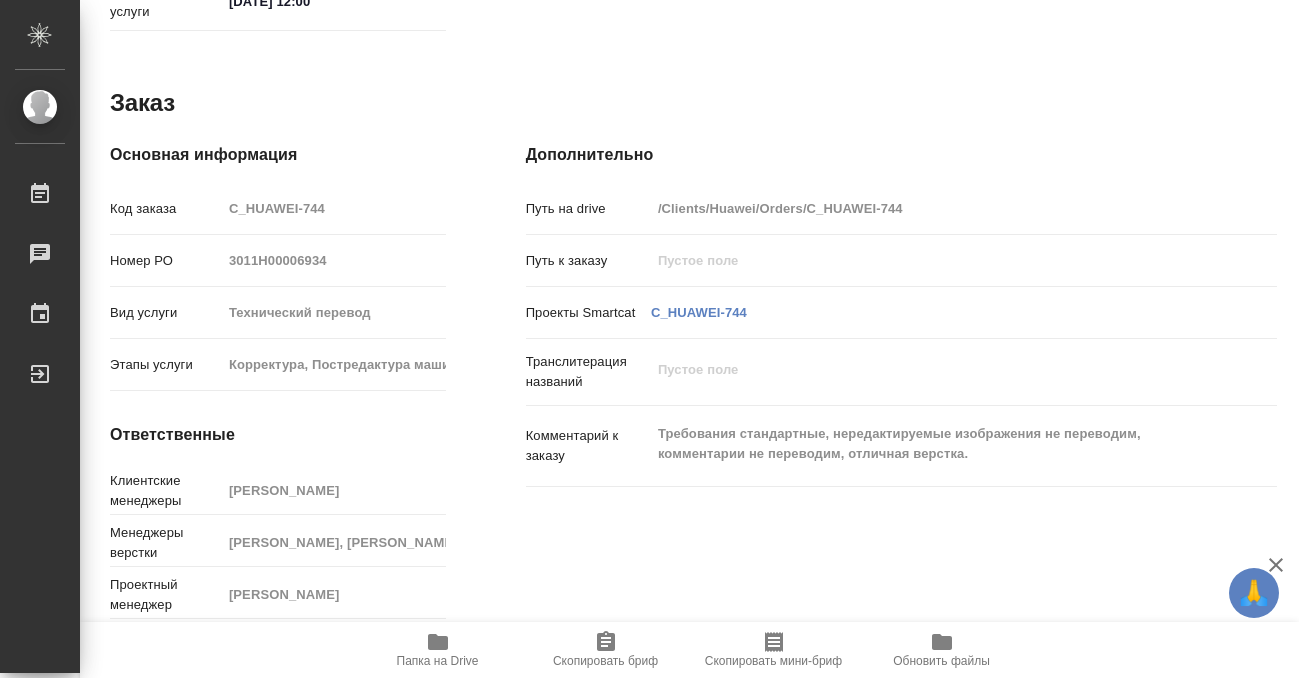 type on "x" 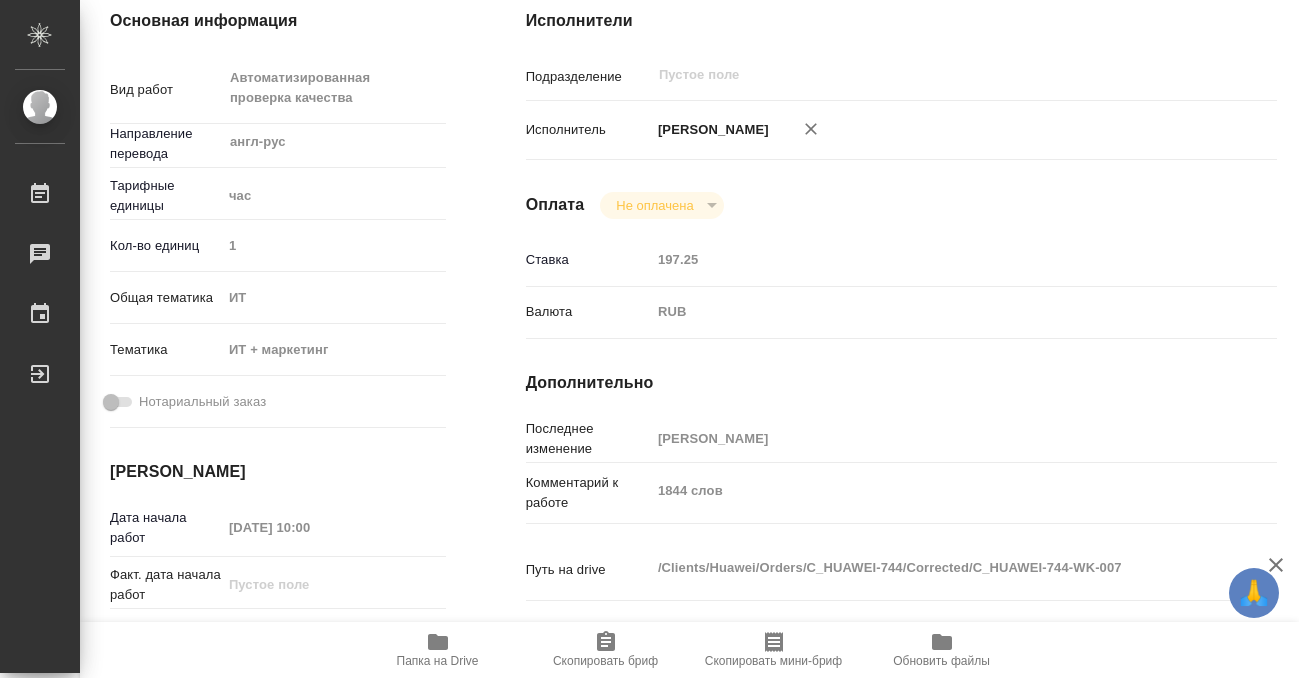 scroll, scrollTop: 0, scrollLeft: 0, axis: both 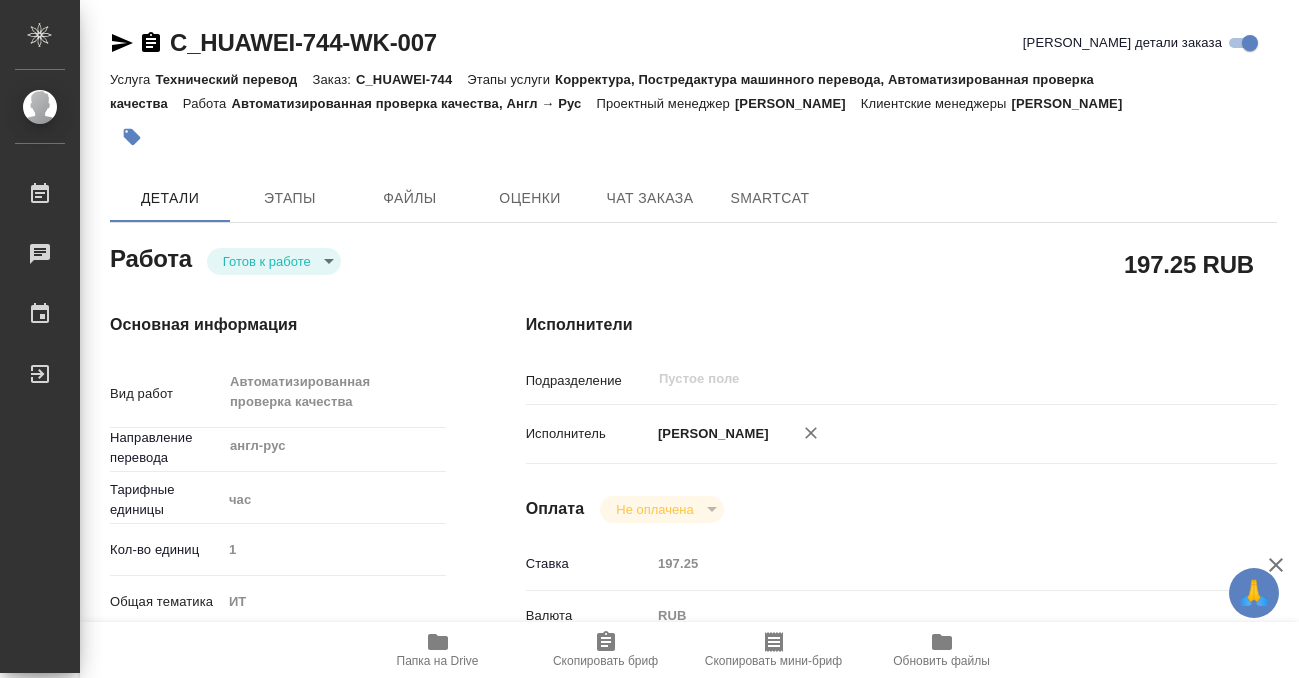 click 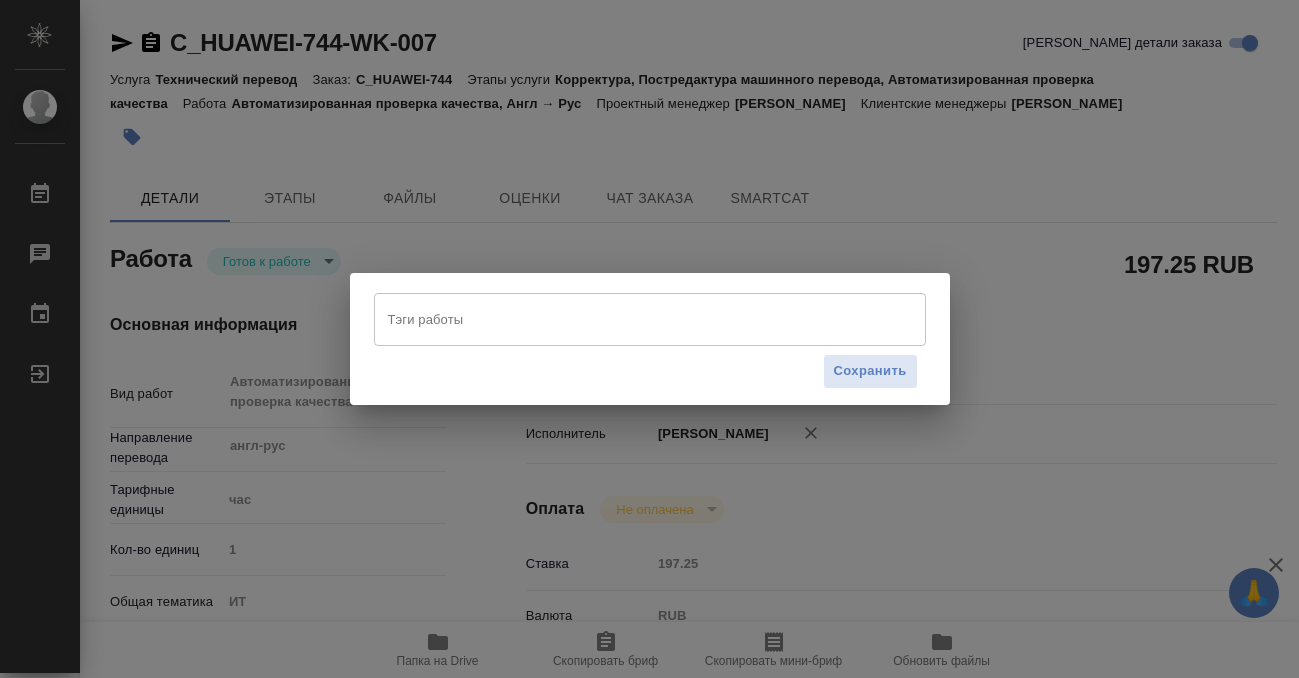 click on "Тэги работы" at bounding box center (631, 319) 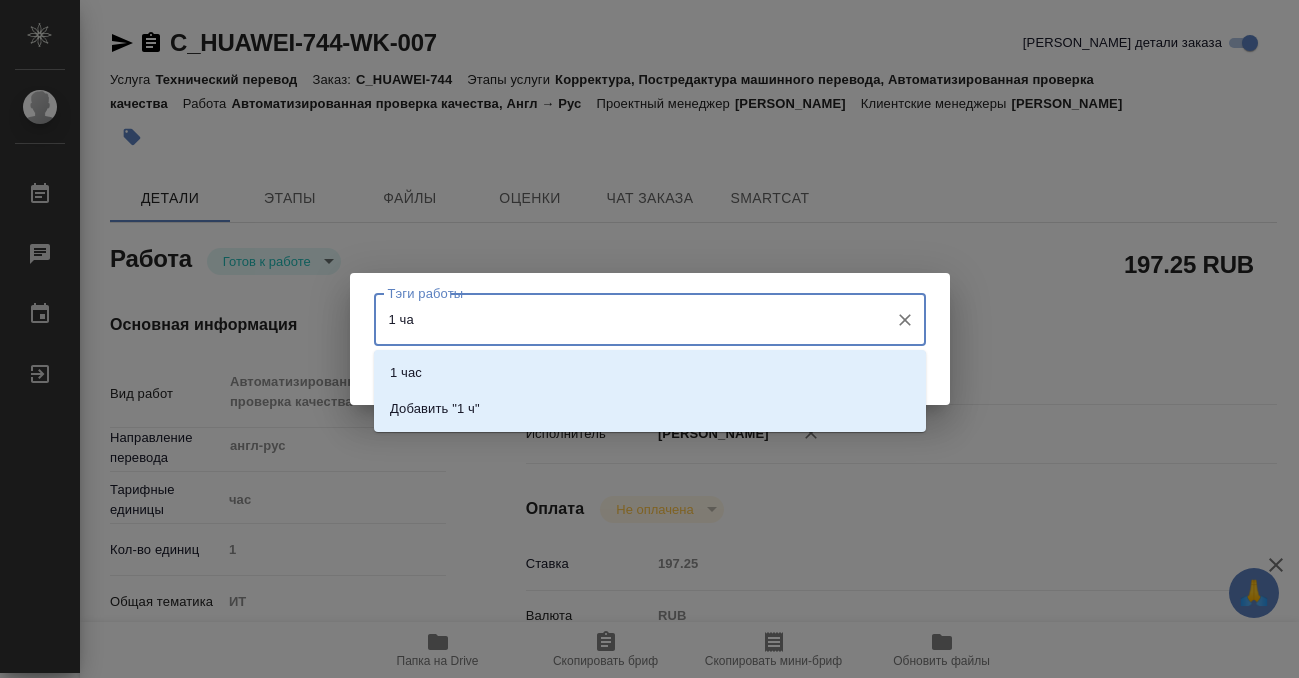 type on "1 час" 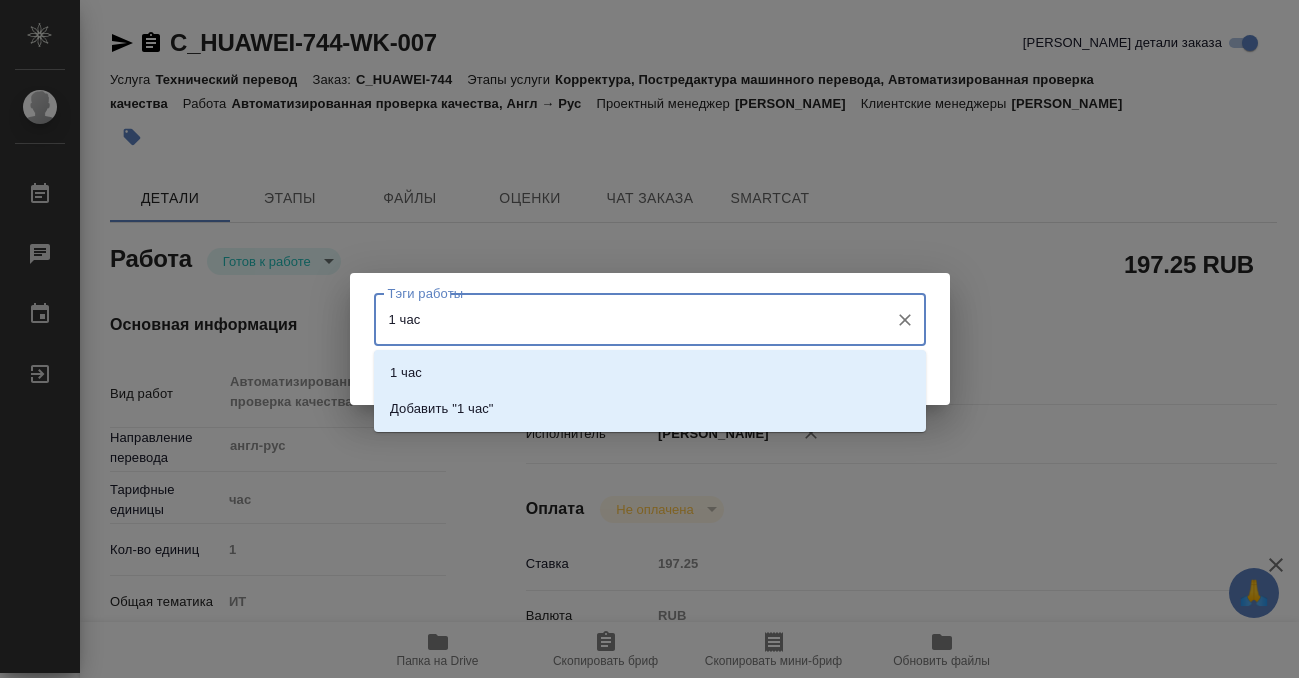type 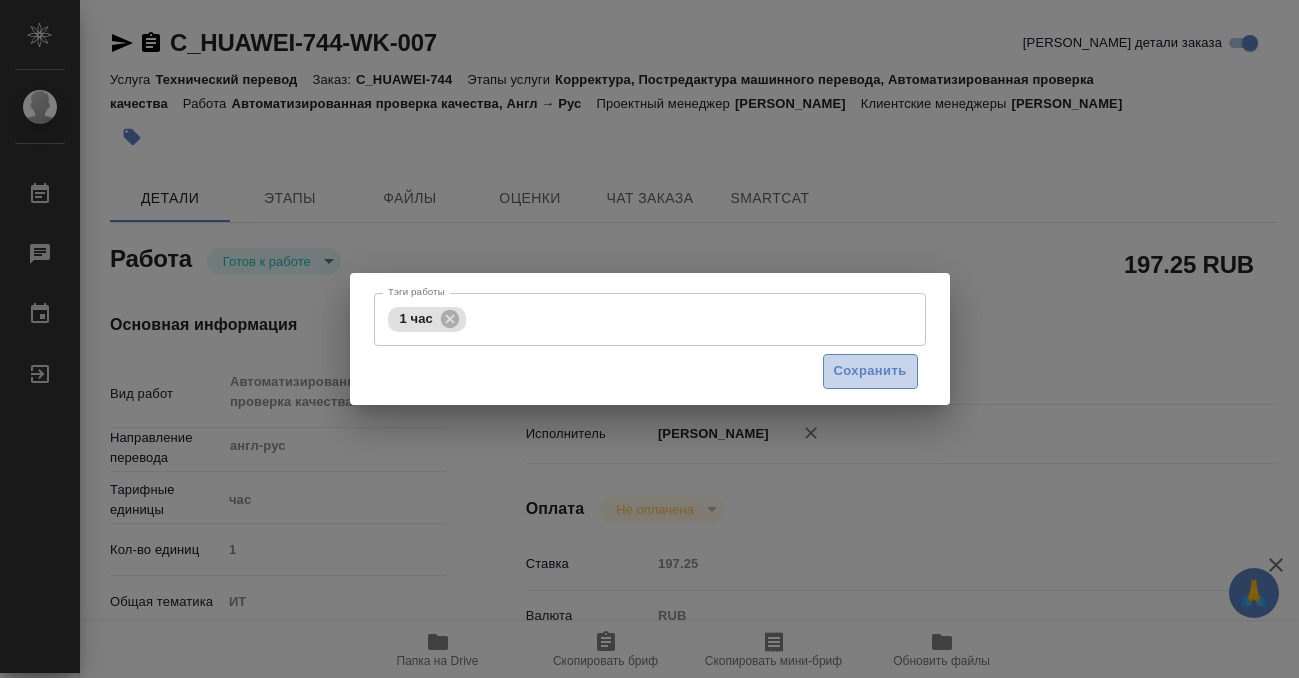 click on "Сохранить" at bounding box center (870, 371) 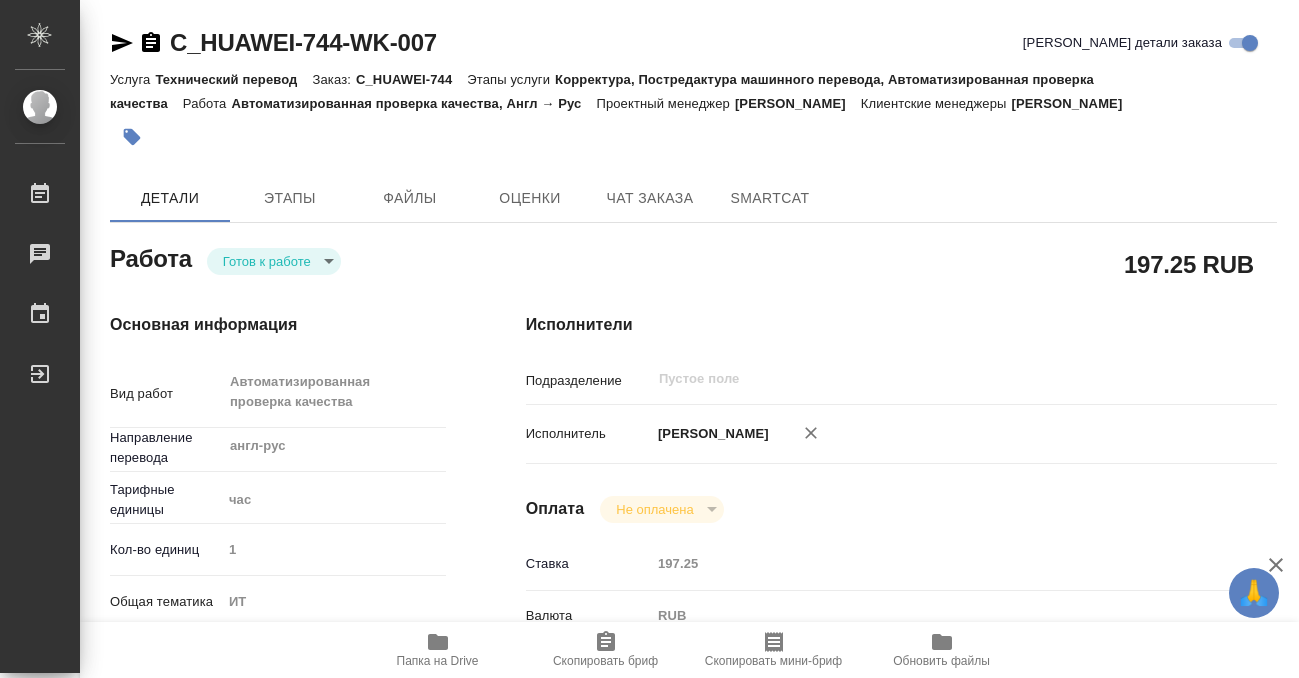 type on "readyForWork" 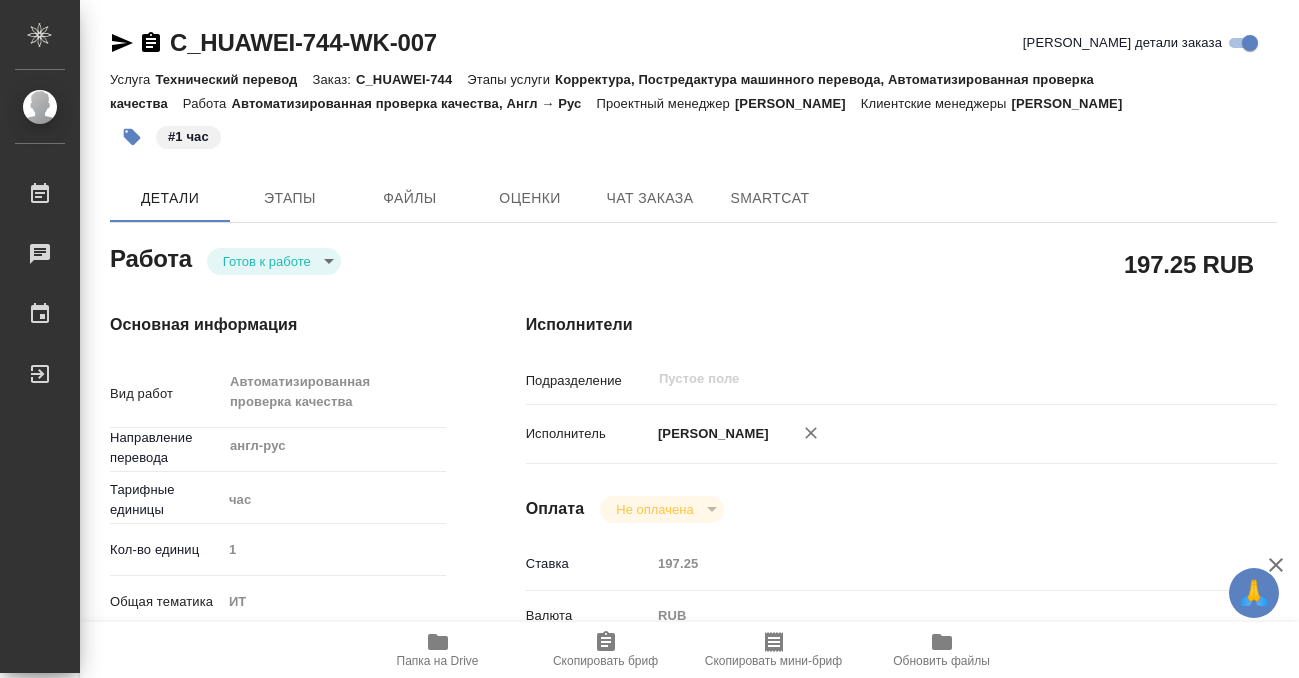 type on "x" 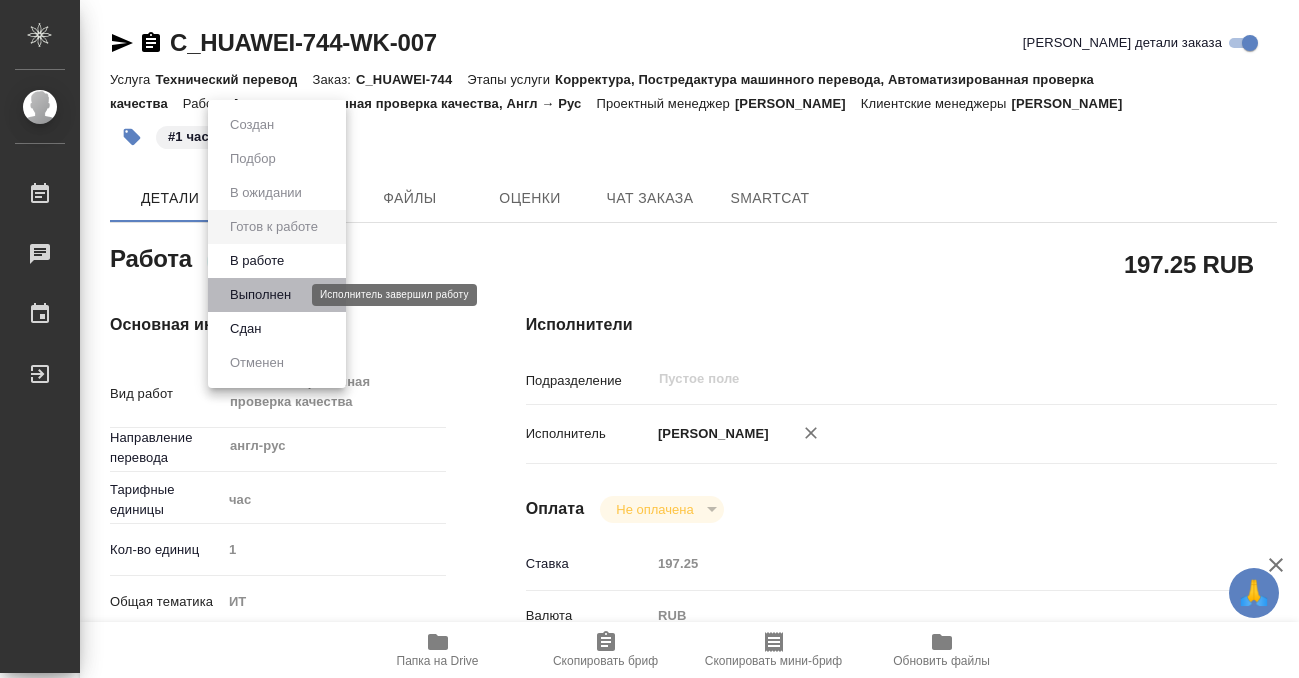 click on "Выполнен" at bounding box center [260, 295] 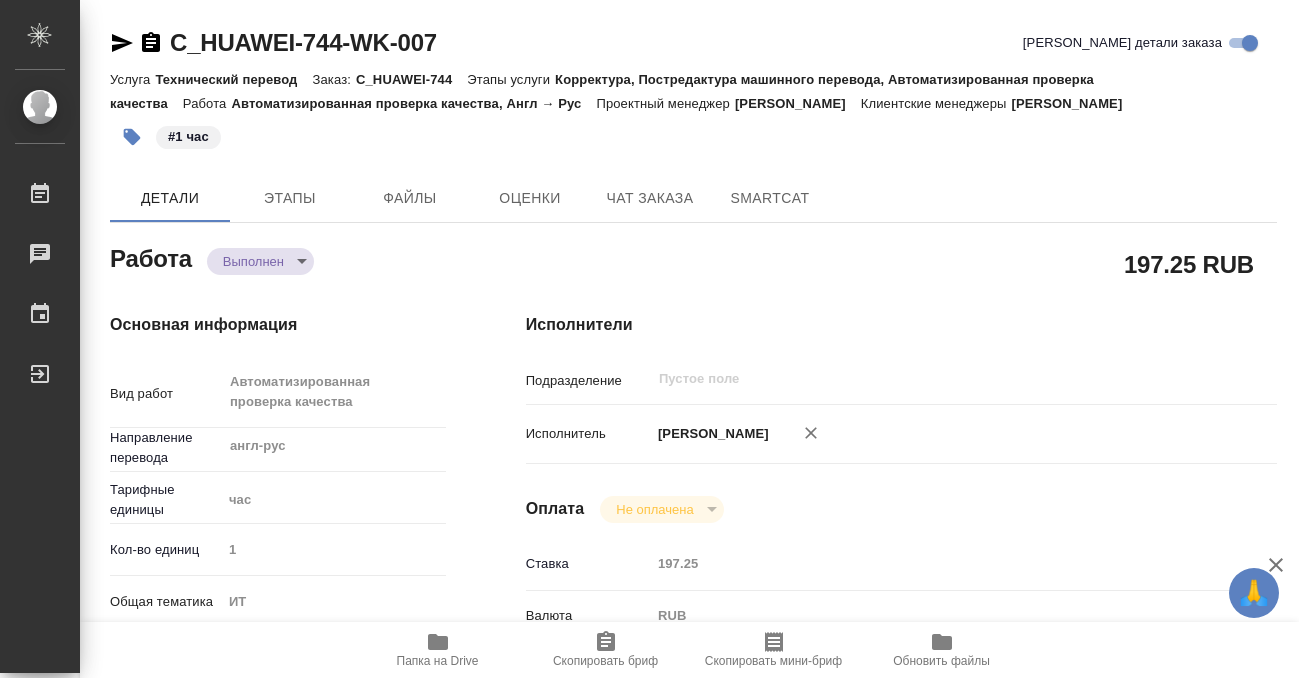 type on "x" 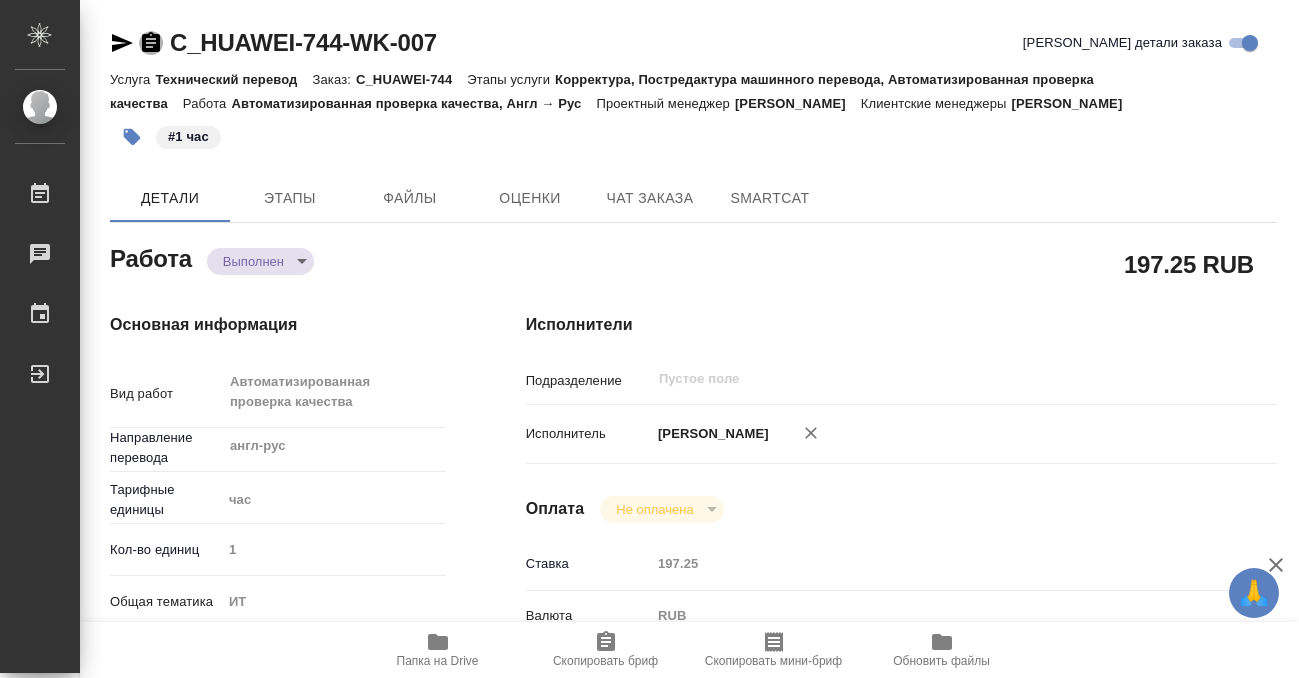 click 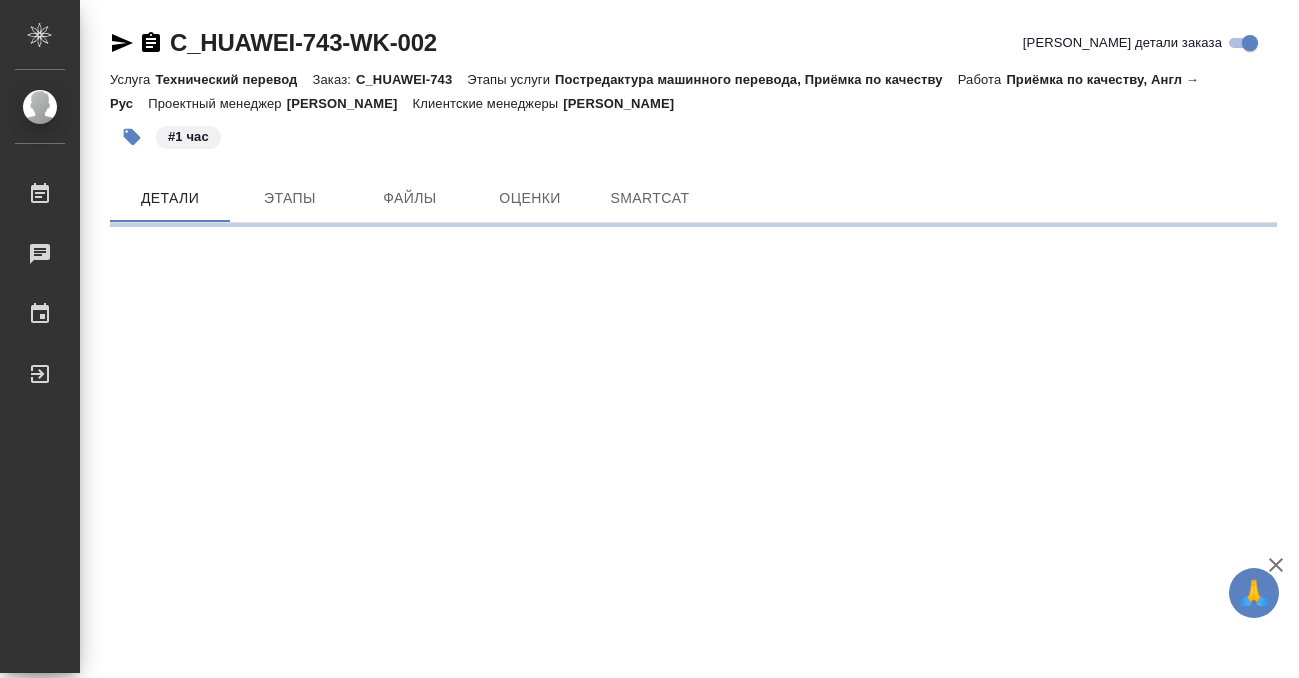 scroll, scrollTop: 0, scrollLeft: 0, axis: both 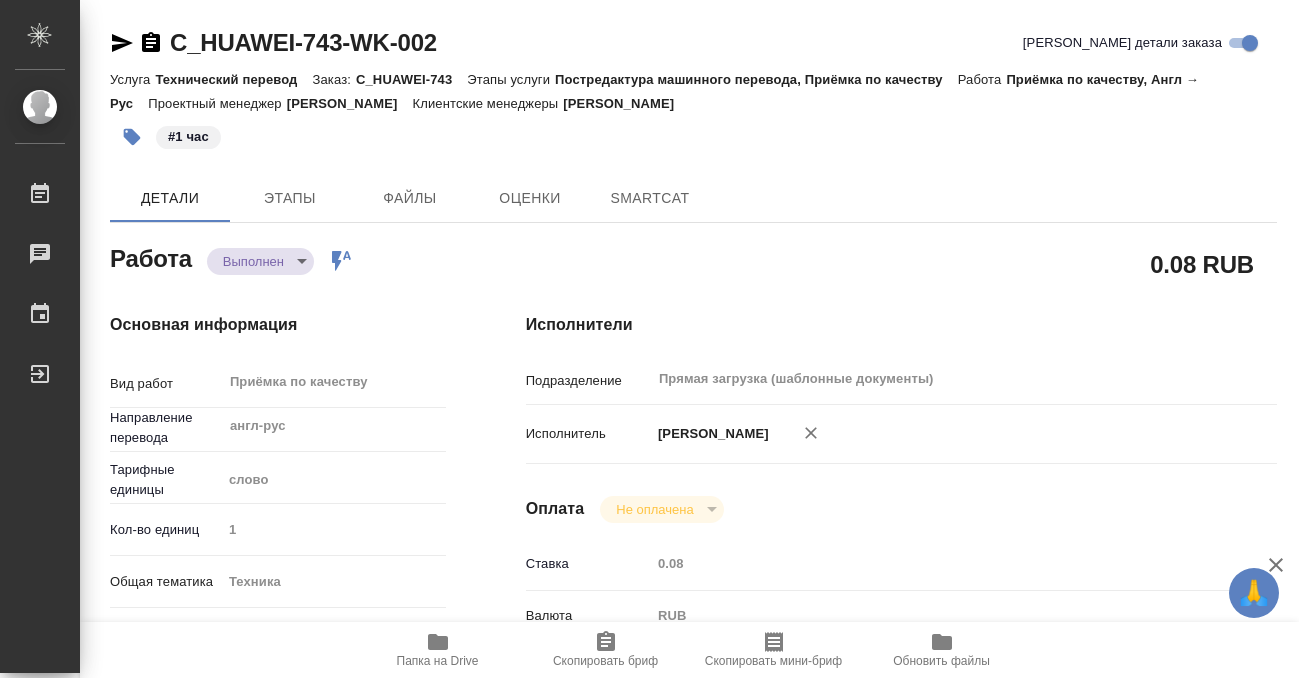 type on "x" 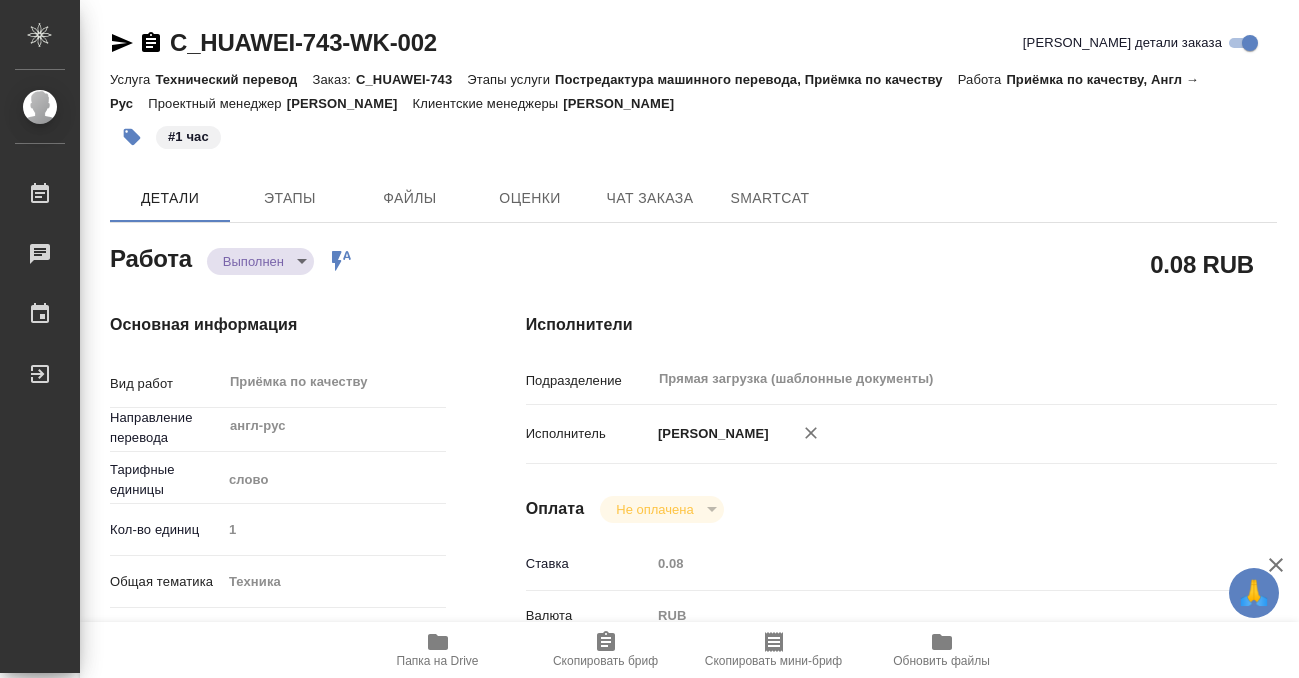 type on "x" 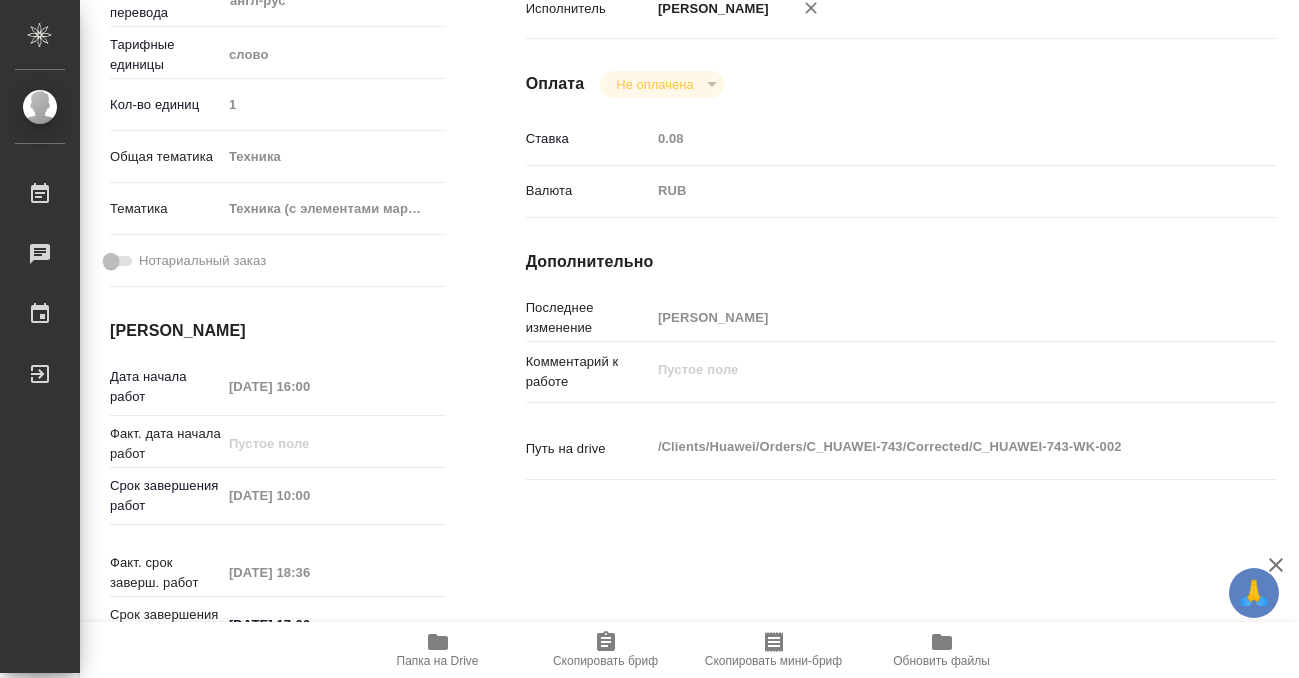 type on "x" 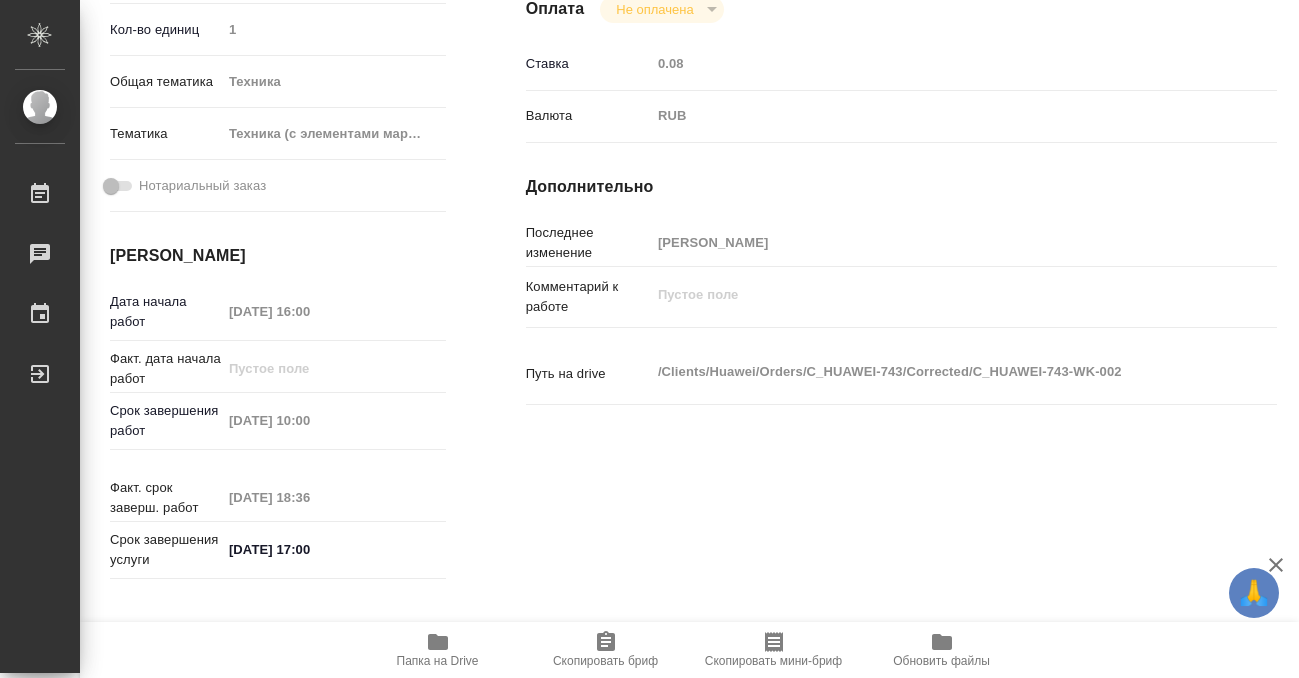 scroll, scrollTop: 600, scrollLeft: 0, axis: vertical 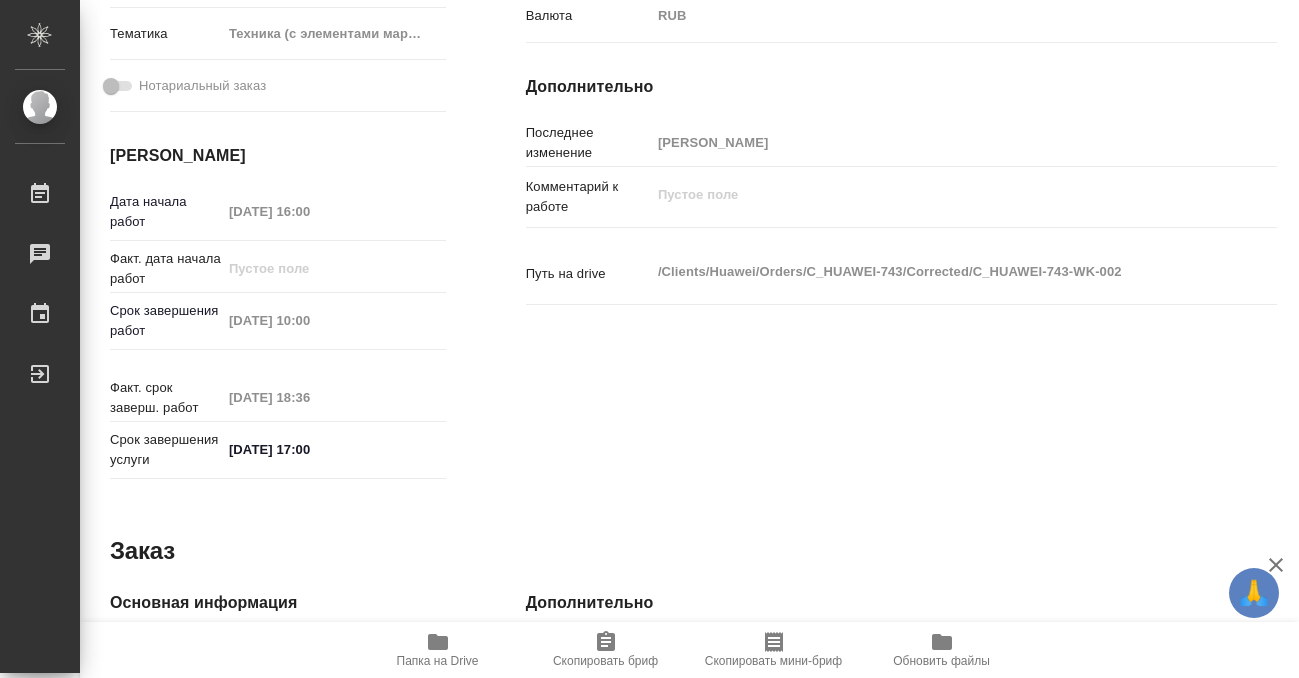 type on "x" 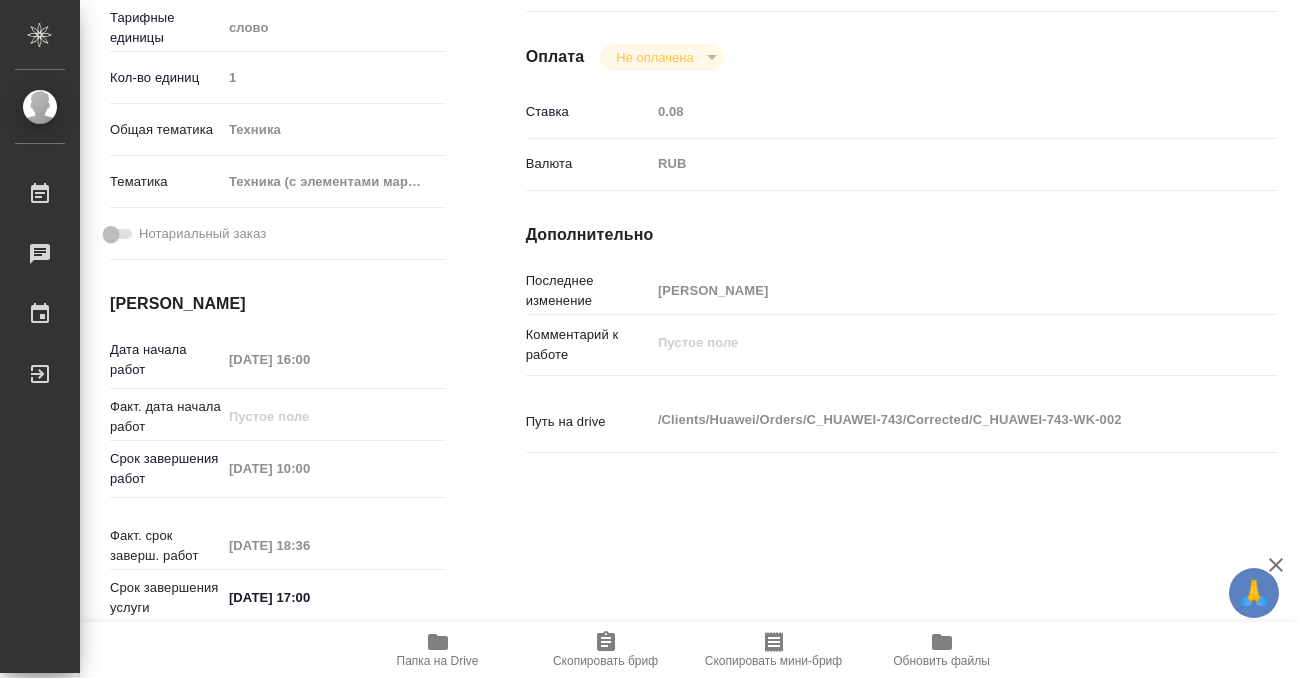 scroll, scrollTop: 526, scrollLeft: 0, axis: vertical 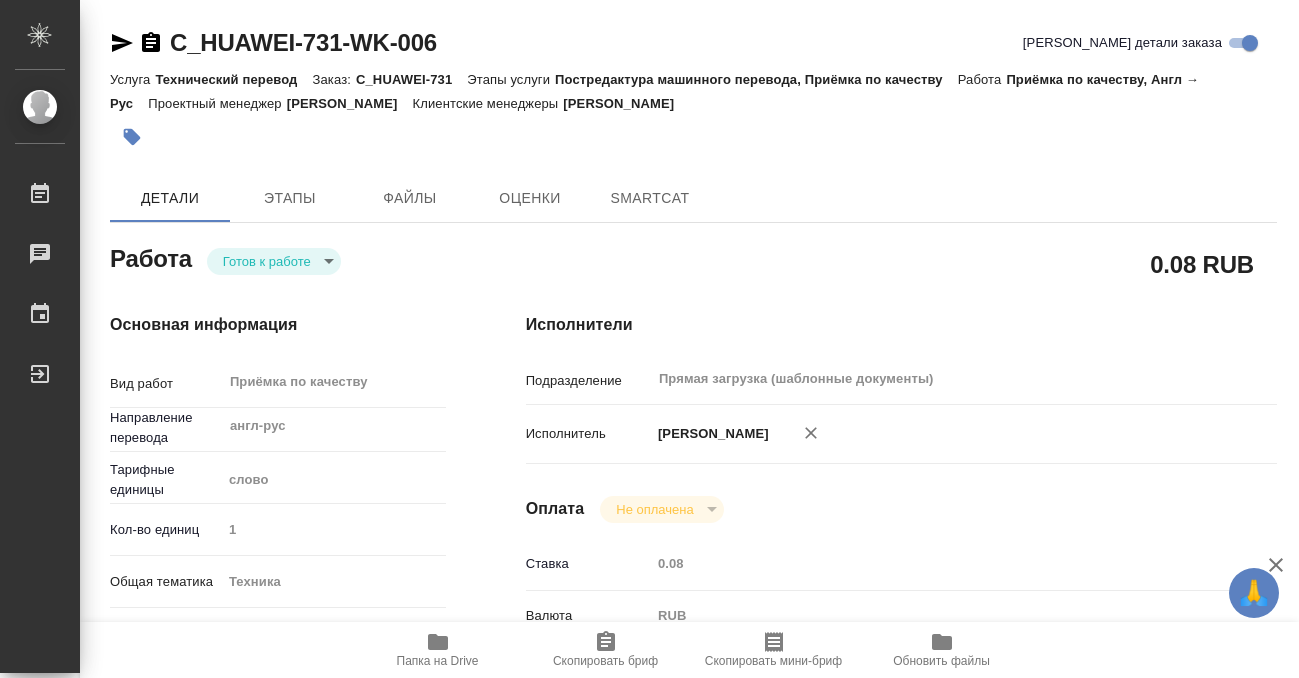 type on "x" 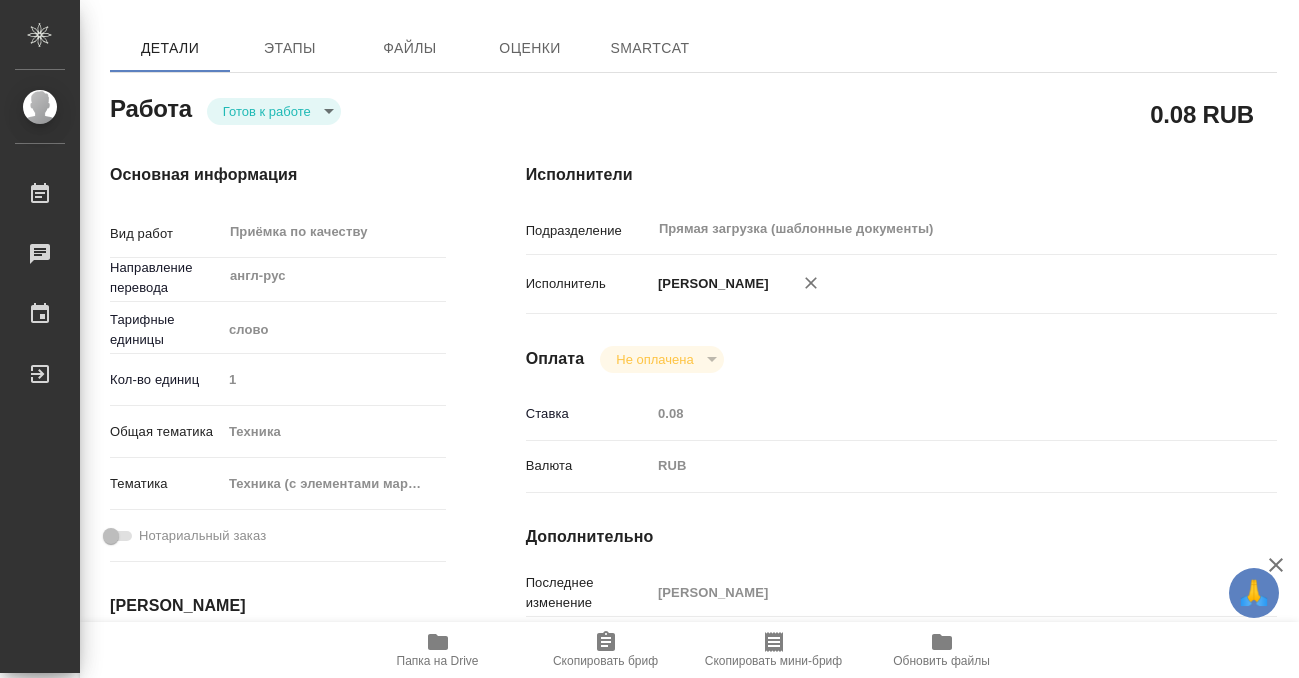 type on "x" 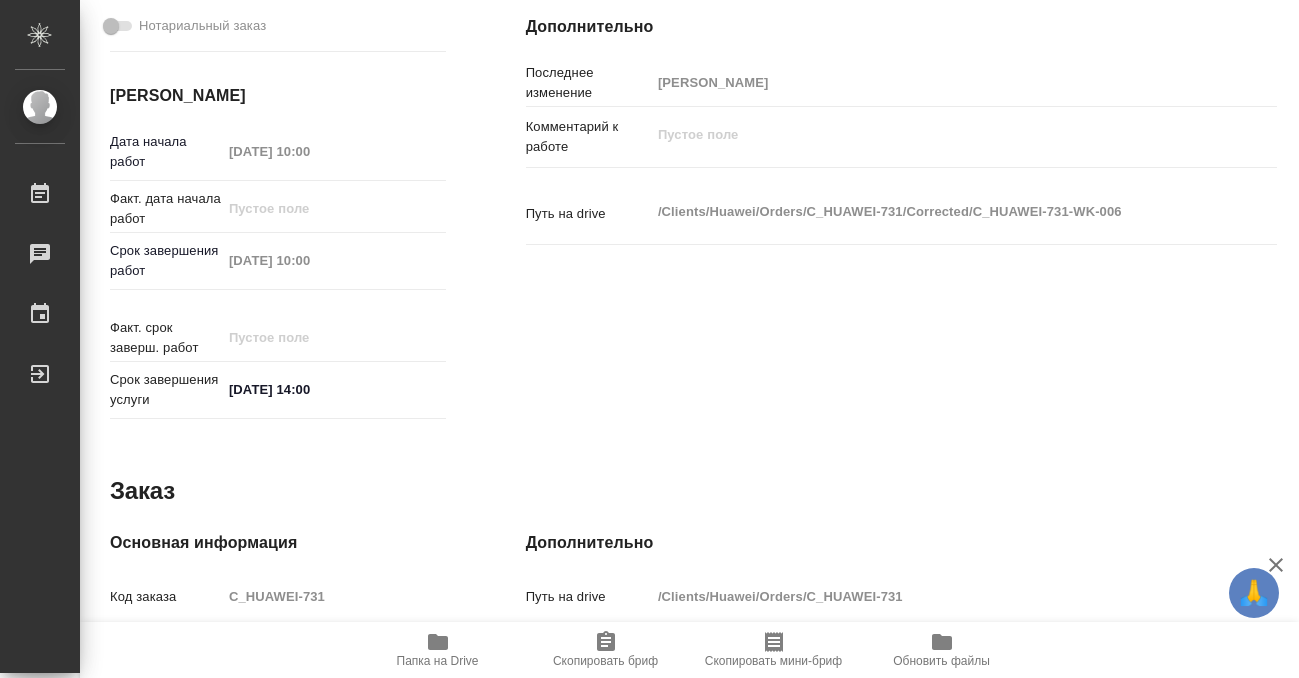 type on "x" 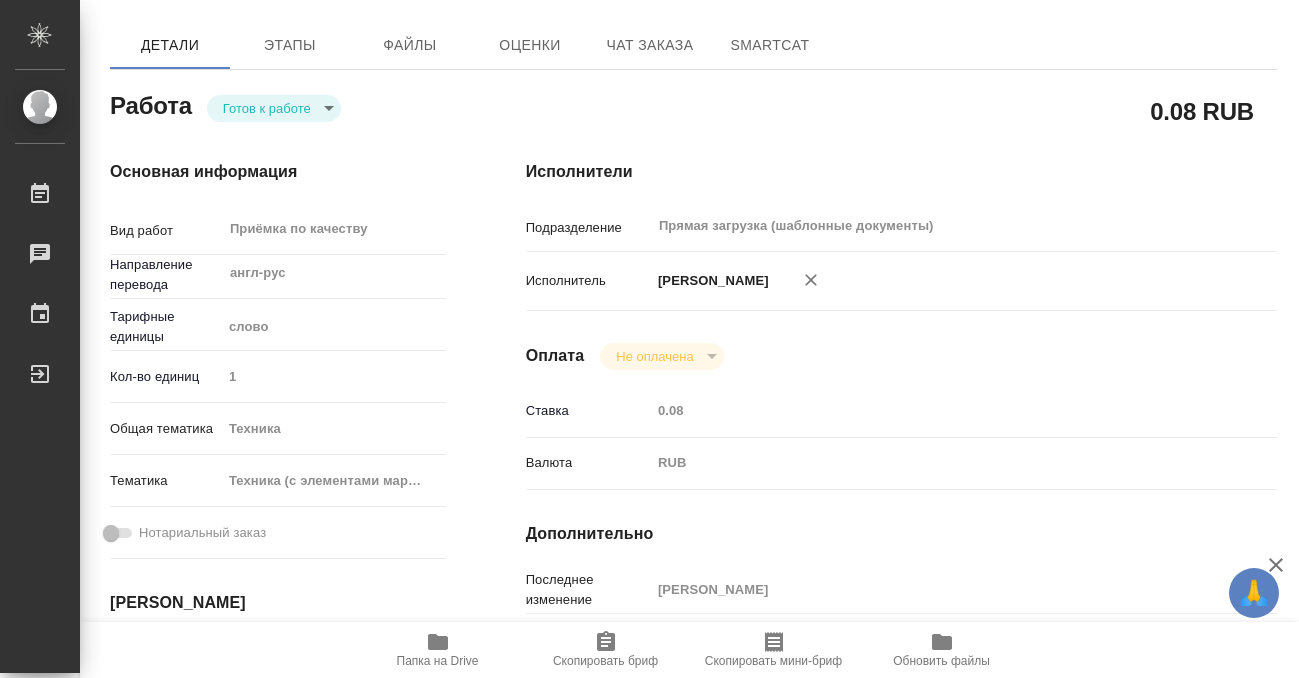 scroll, scrollTop: 0, scrollLeft: 0, axis: both 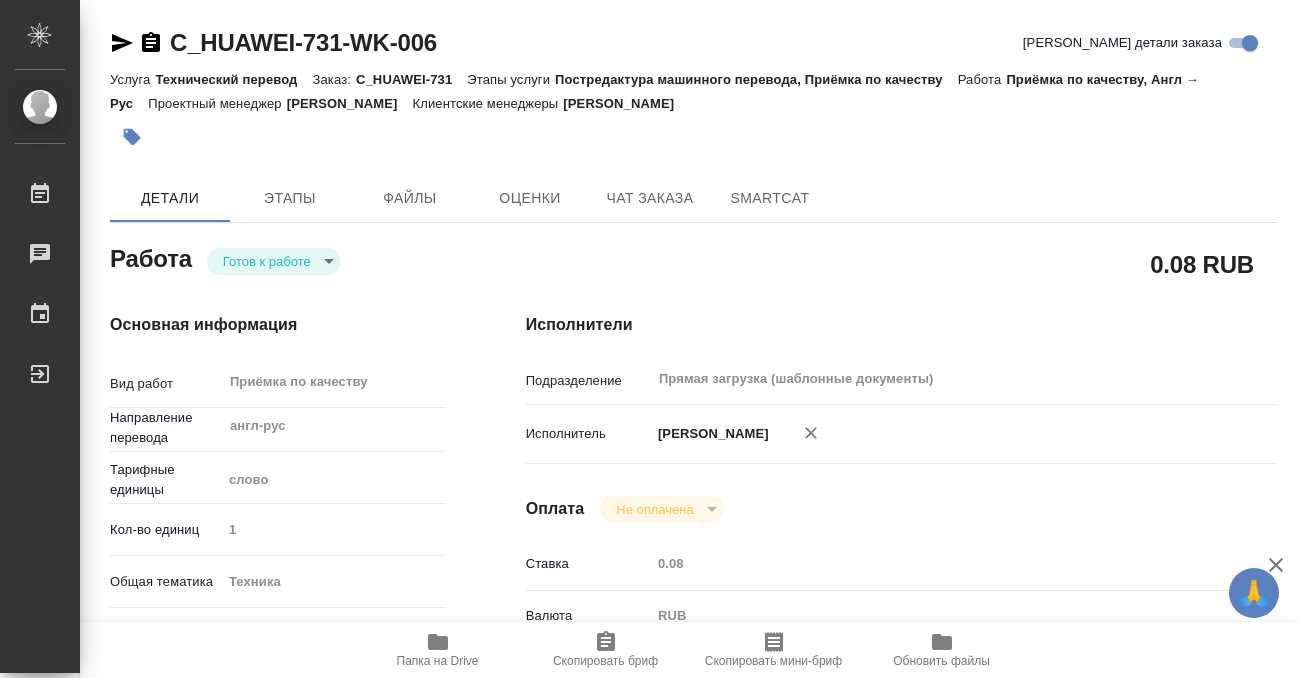type on "x" 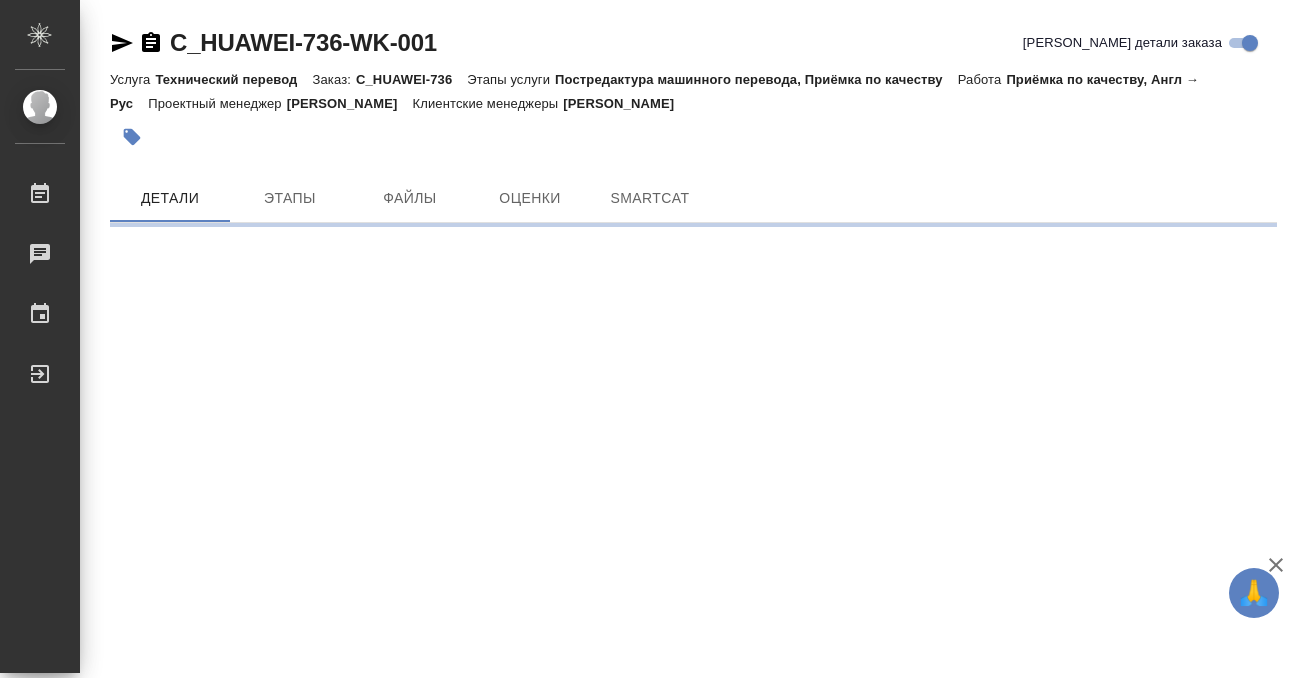 scroll, scrollTop: 0, scrollLeft: 0, axis: both 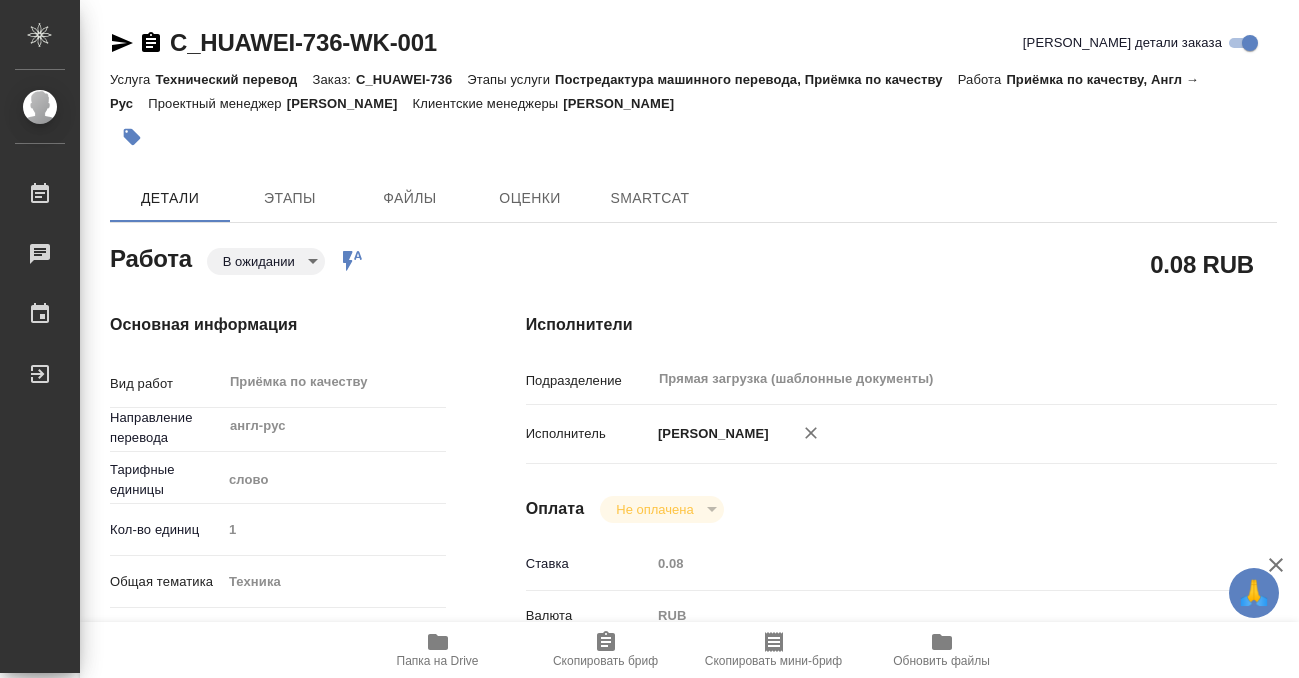 type on "x" 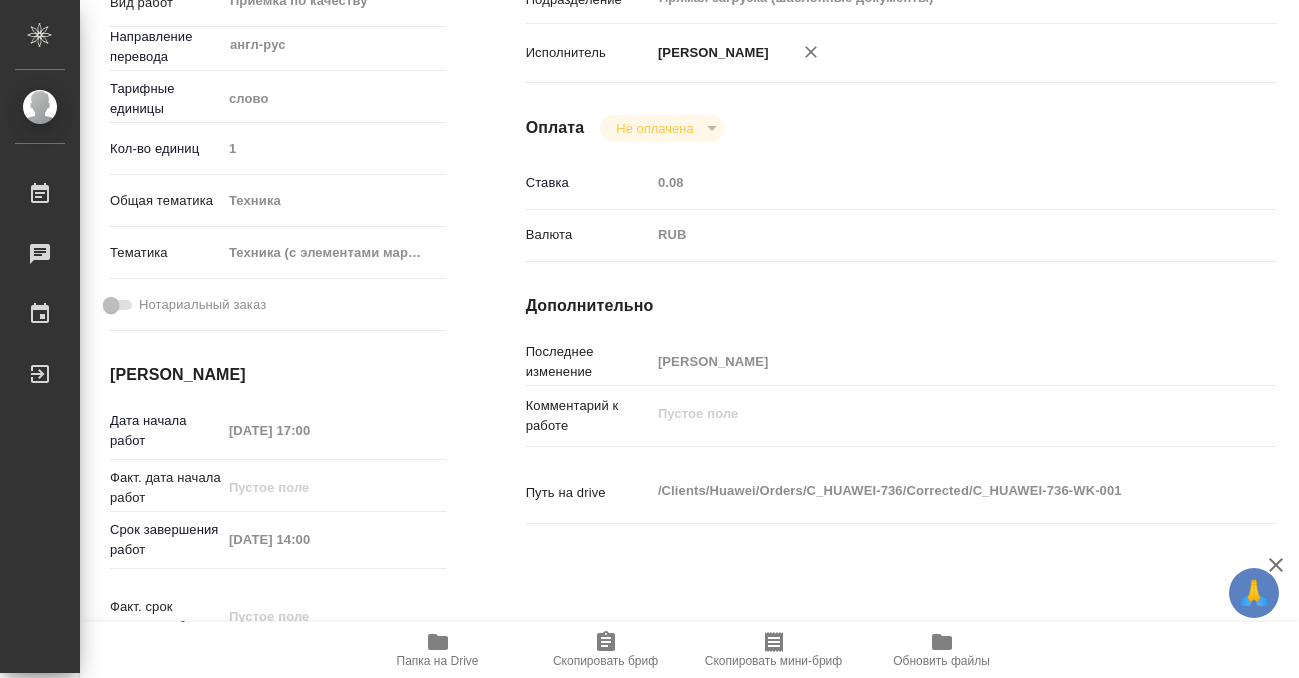 type on "x" 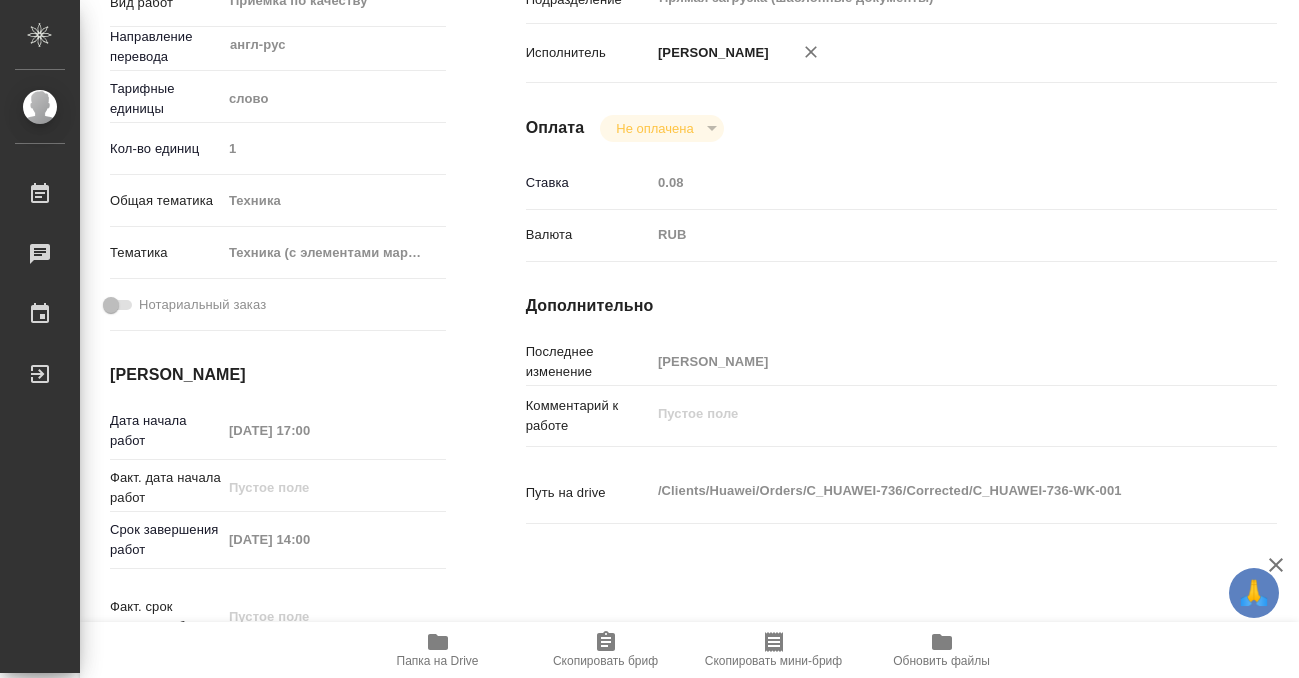 type on "x" 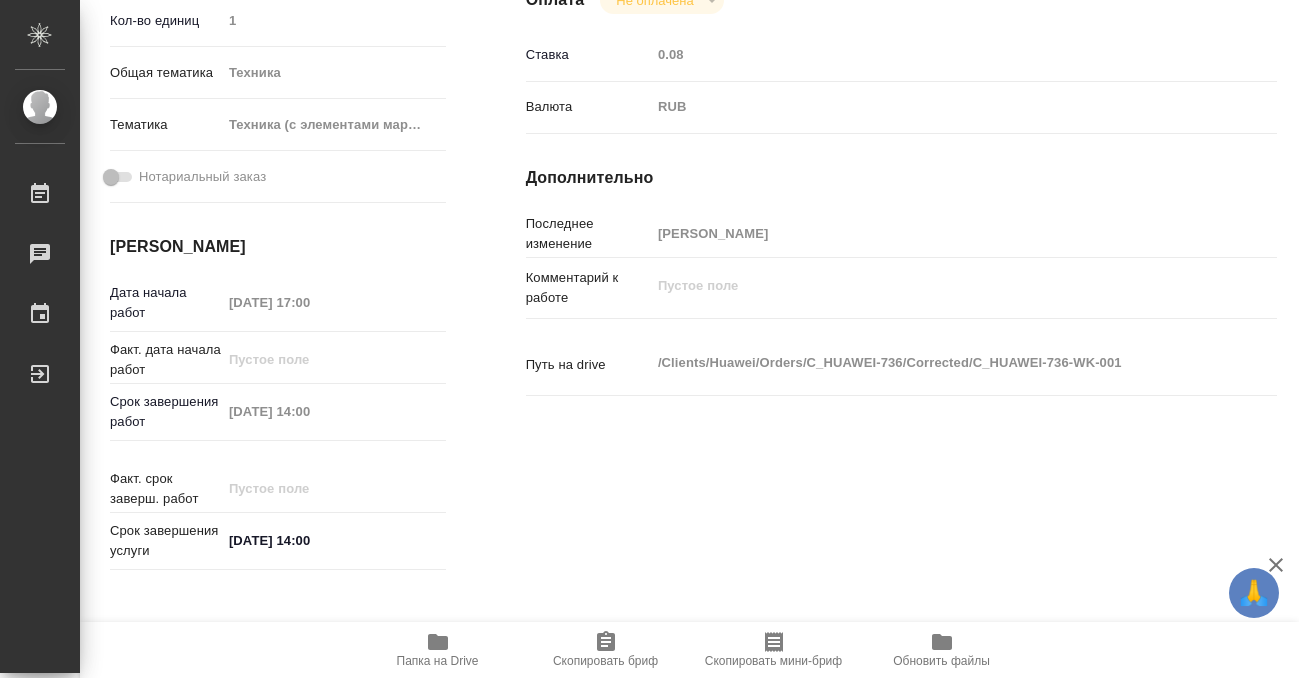 type on "x" 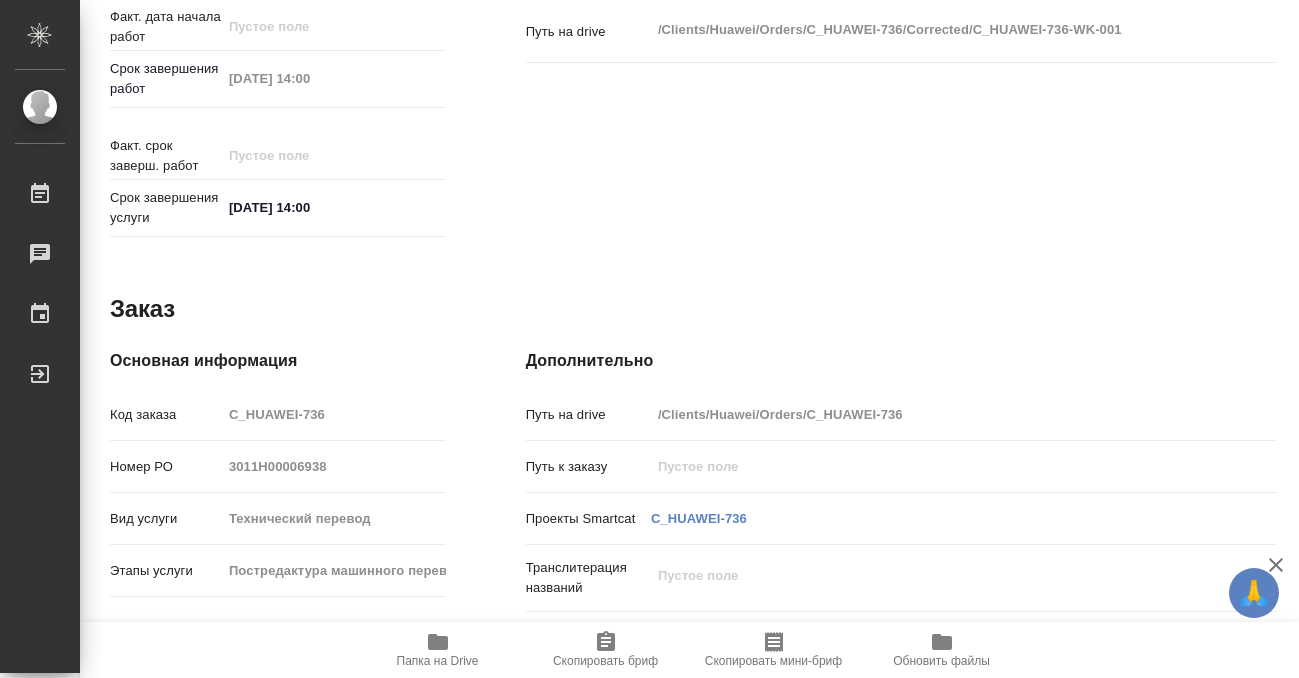 scroll, scrollTop: 873, scrollLeft: 0, axis: vertical 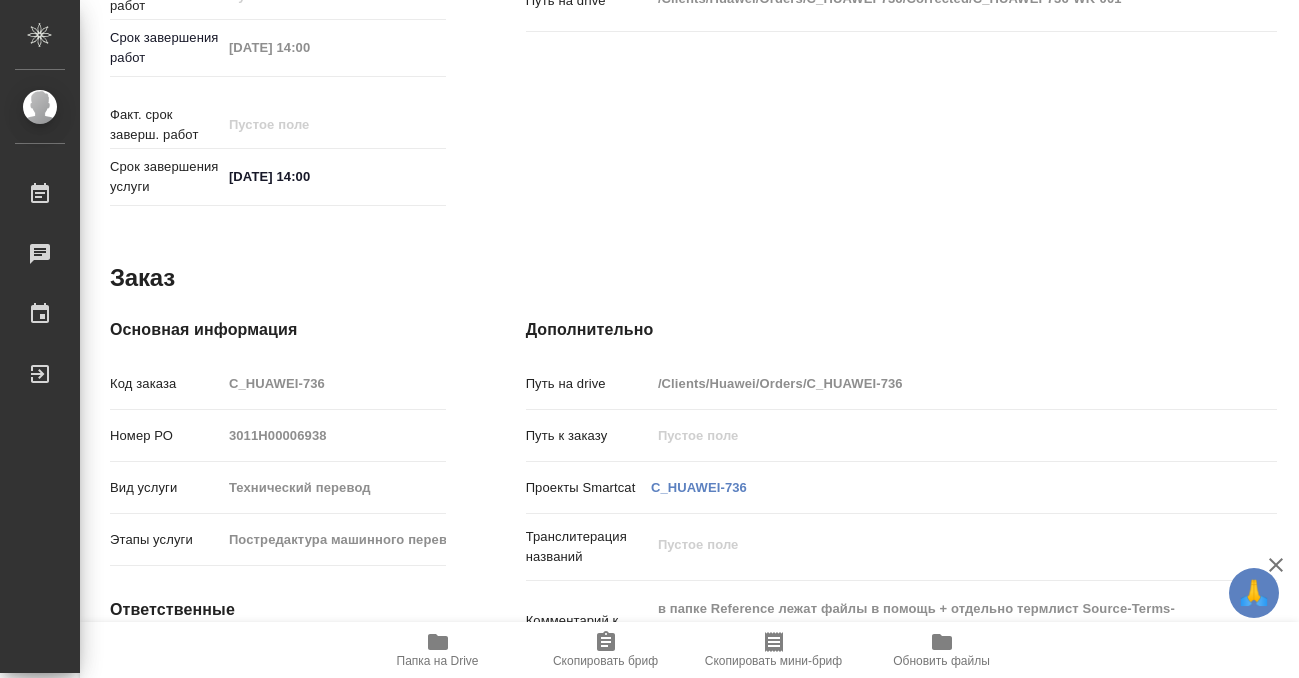 type on "x" 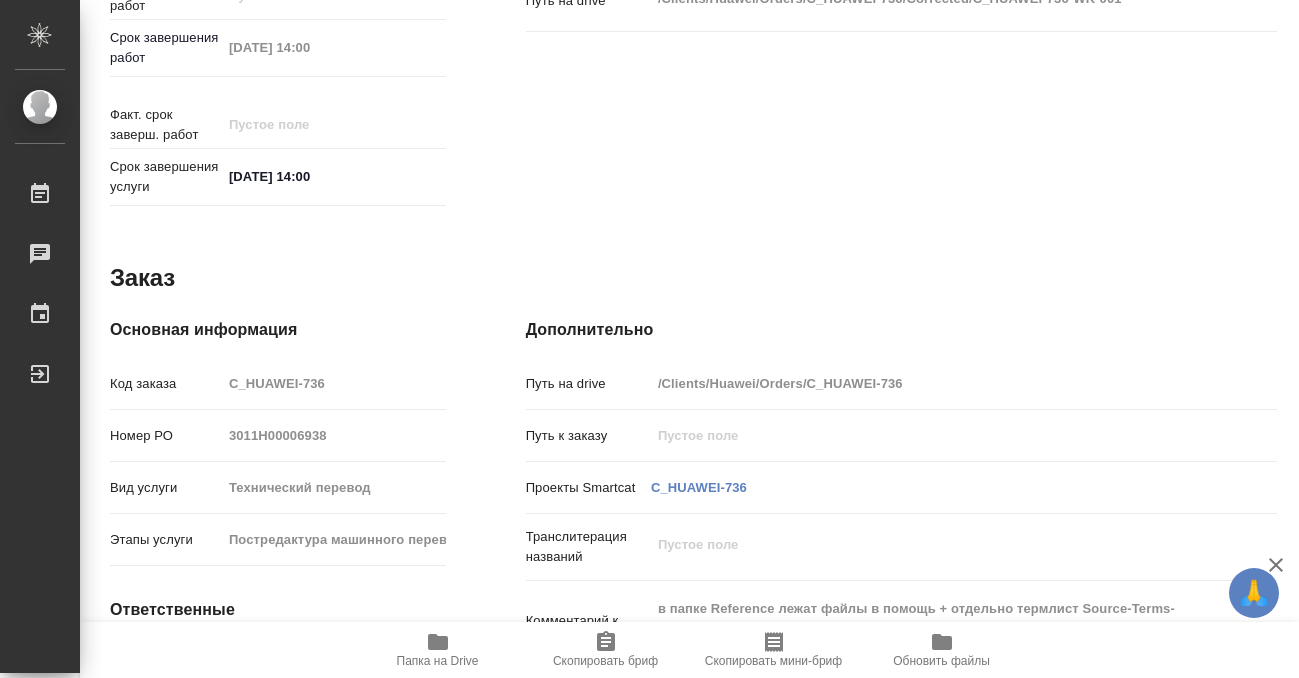 type on "x" 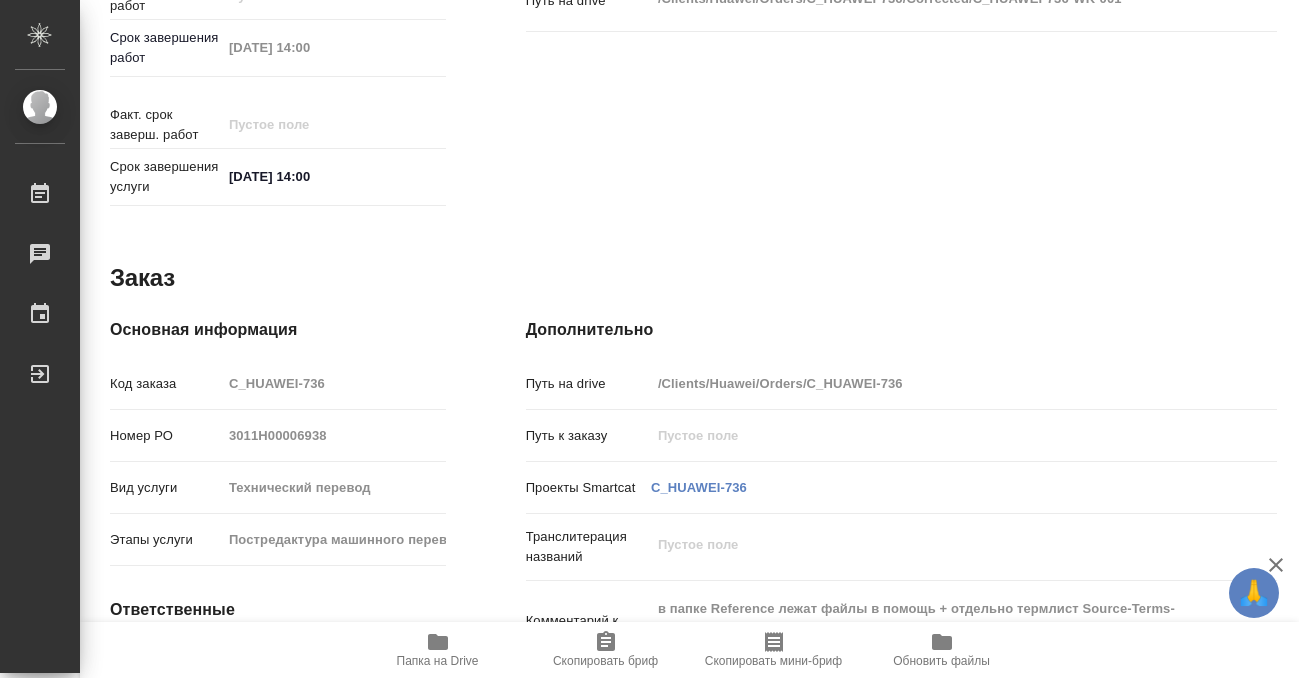 type on "x" 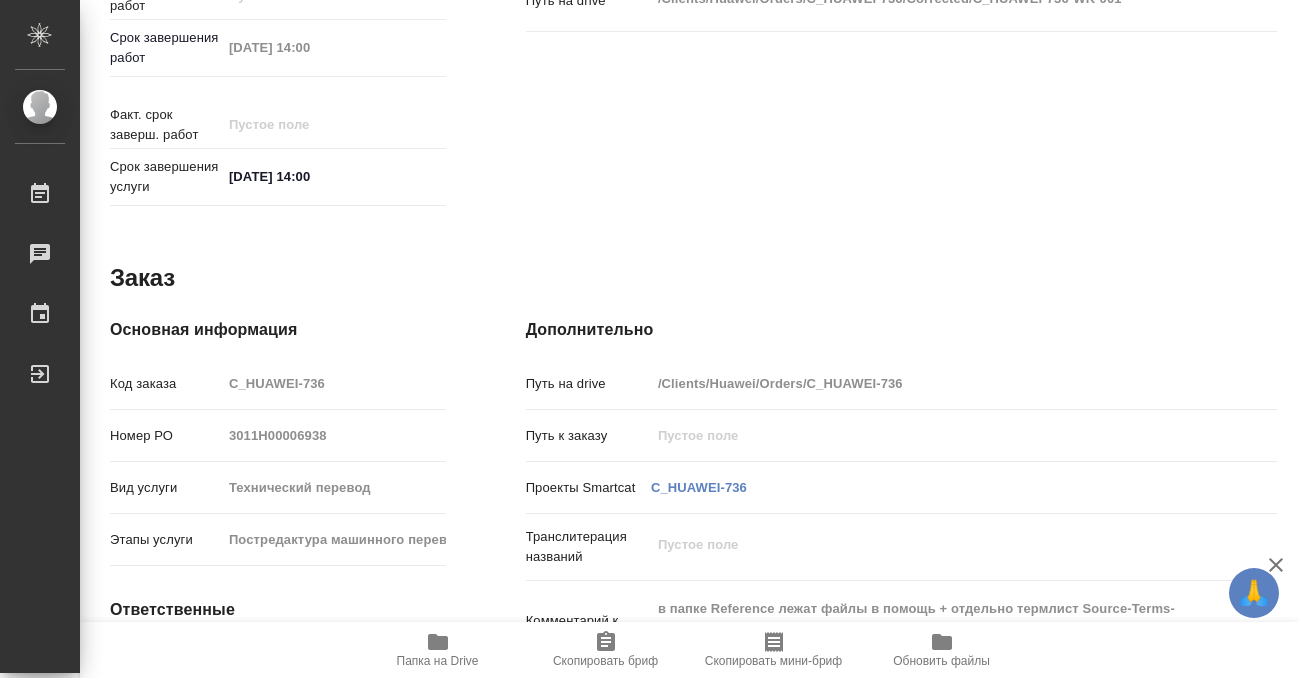 type on "x" 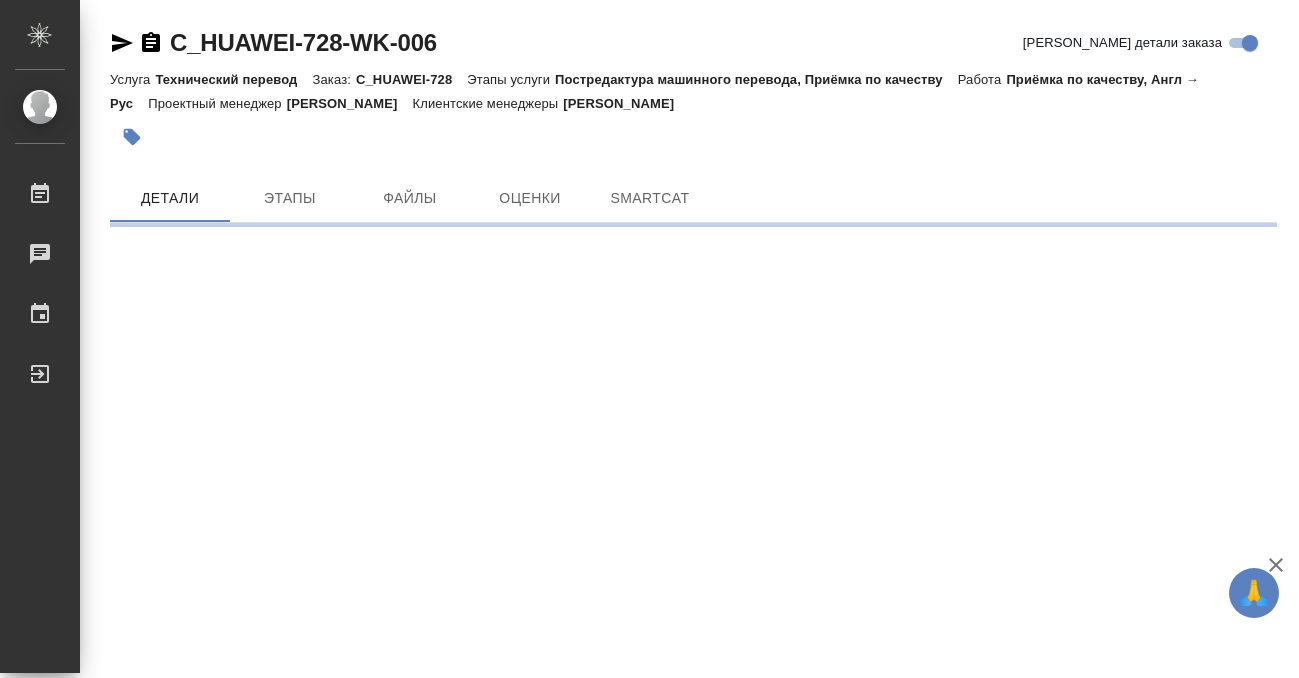 scroll, scrollTop: 0, scrollLeft: 0, axis: both 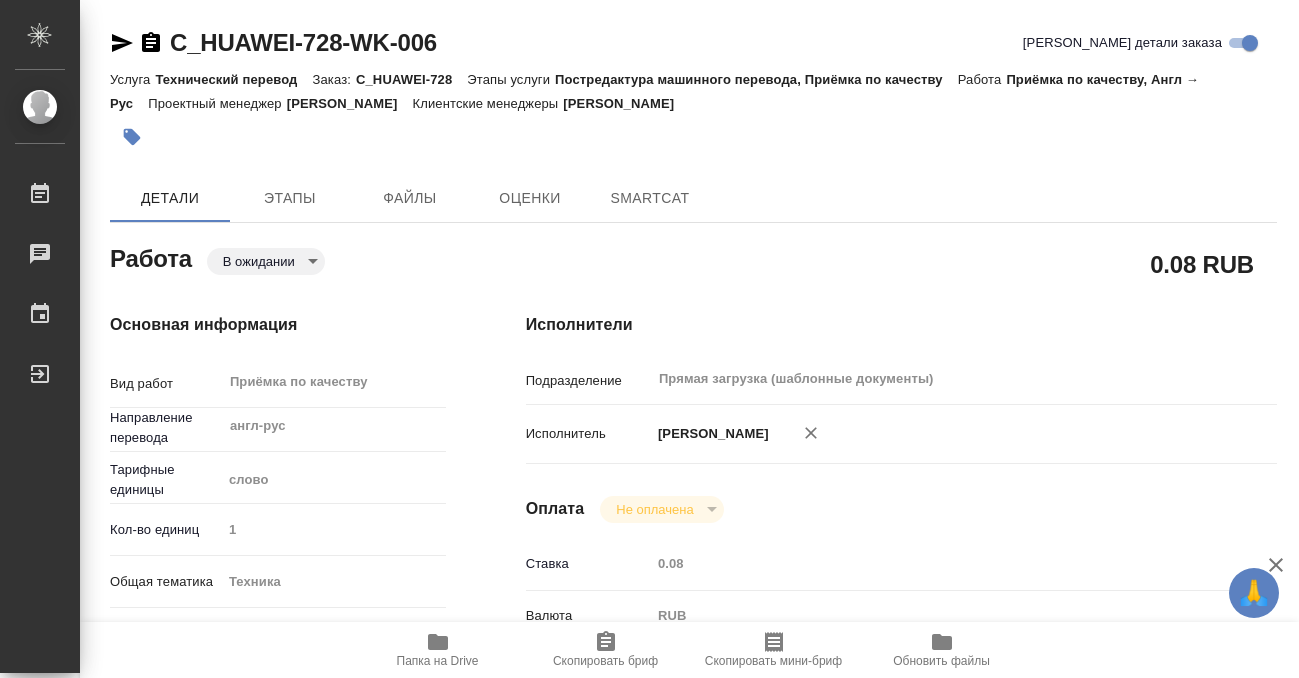 type on "x" 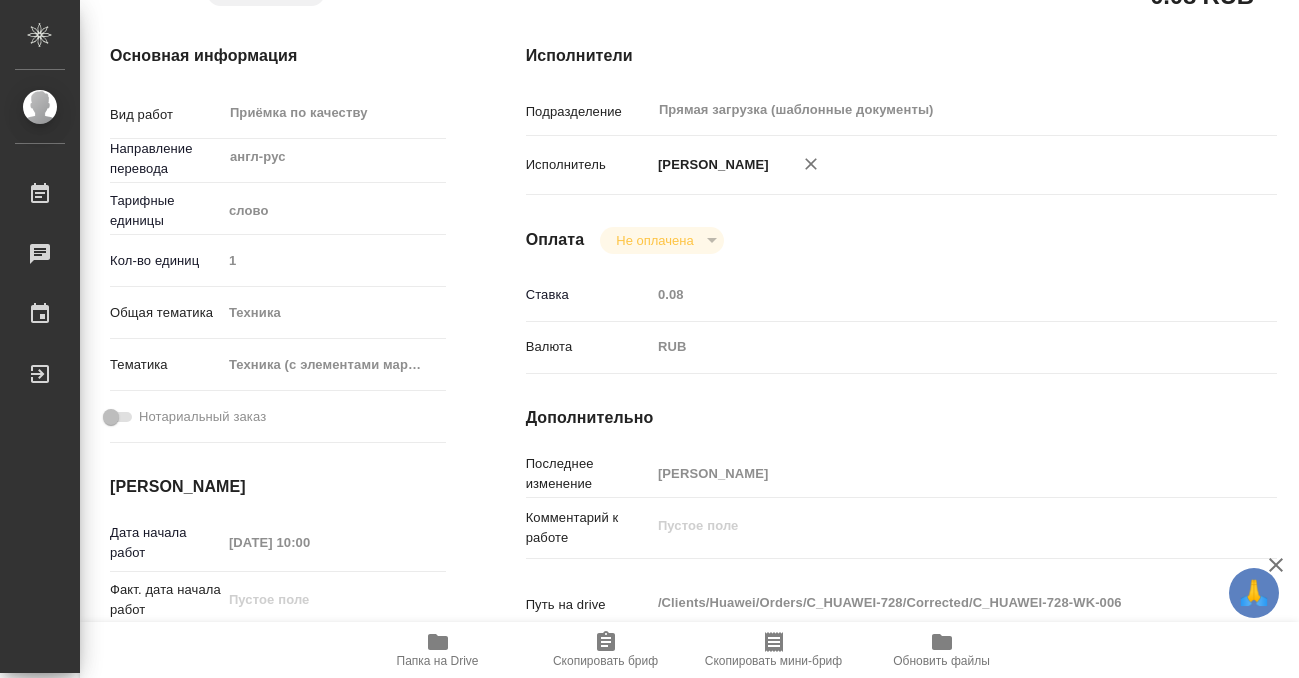 type on "x" 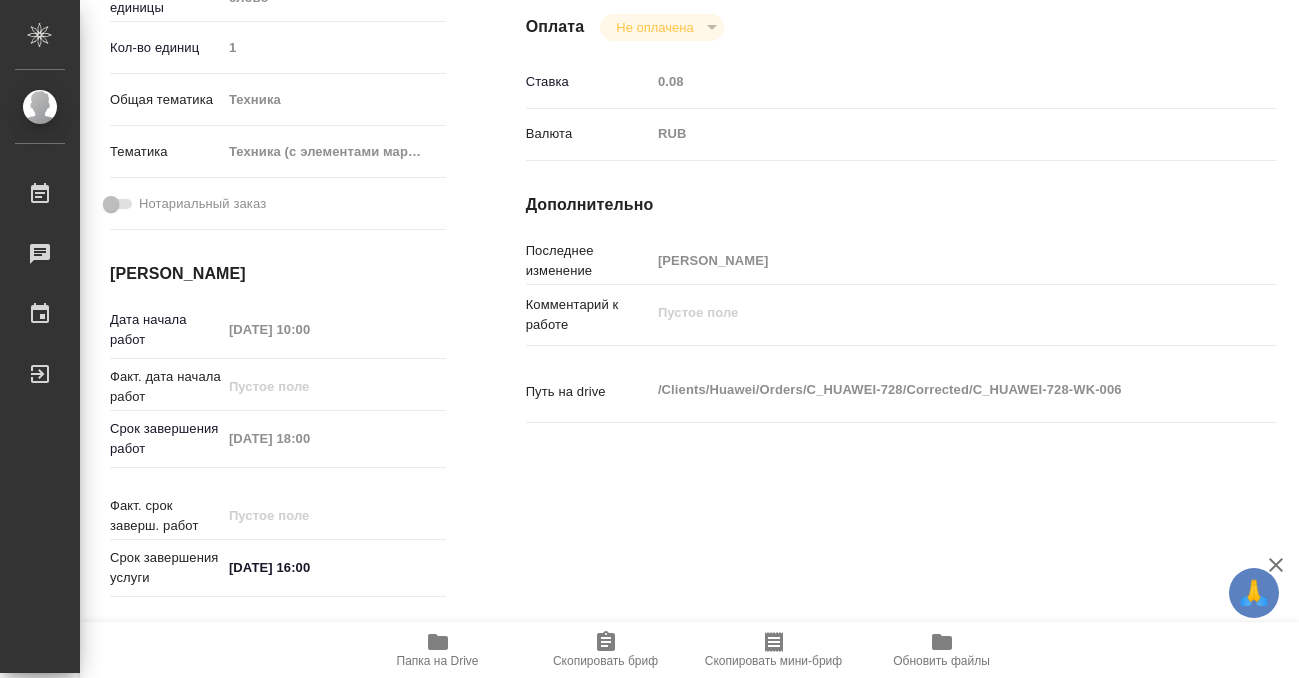 scroll, scrollTop: 518, scrollLeft: 0, axis: vertical 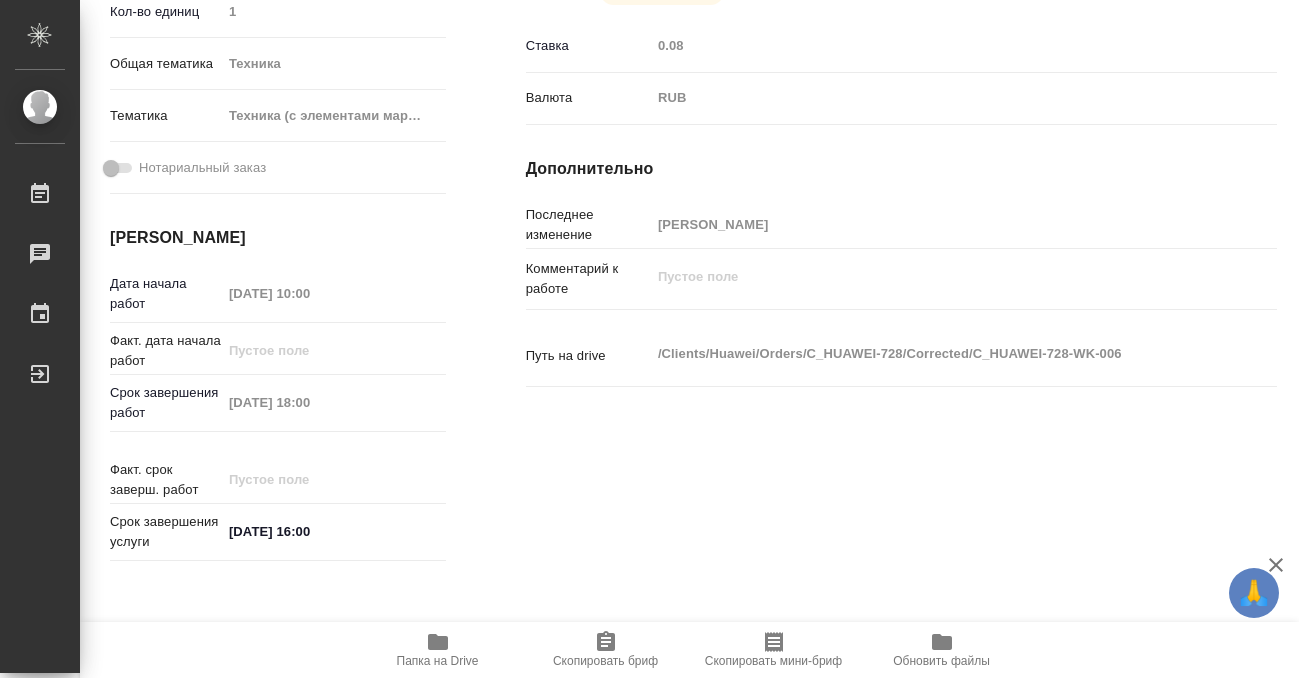 type on "x" 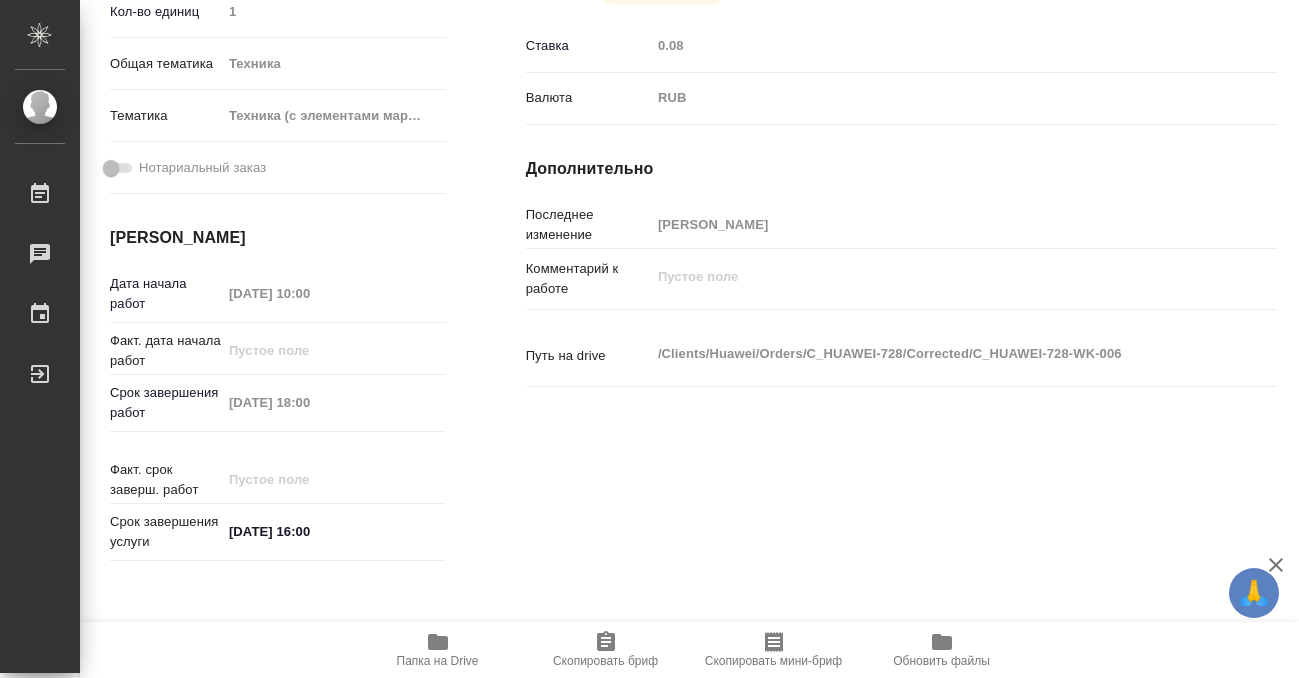 type on "x" 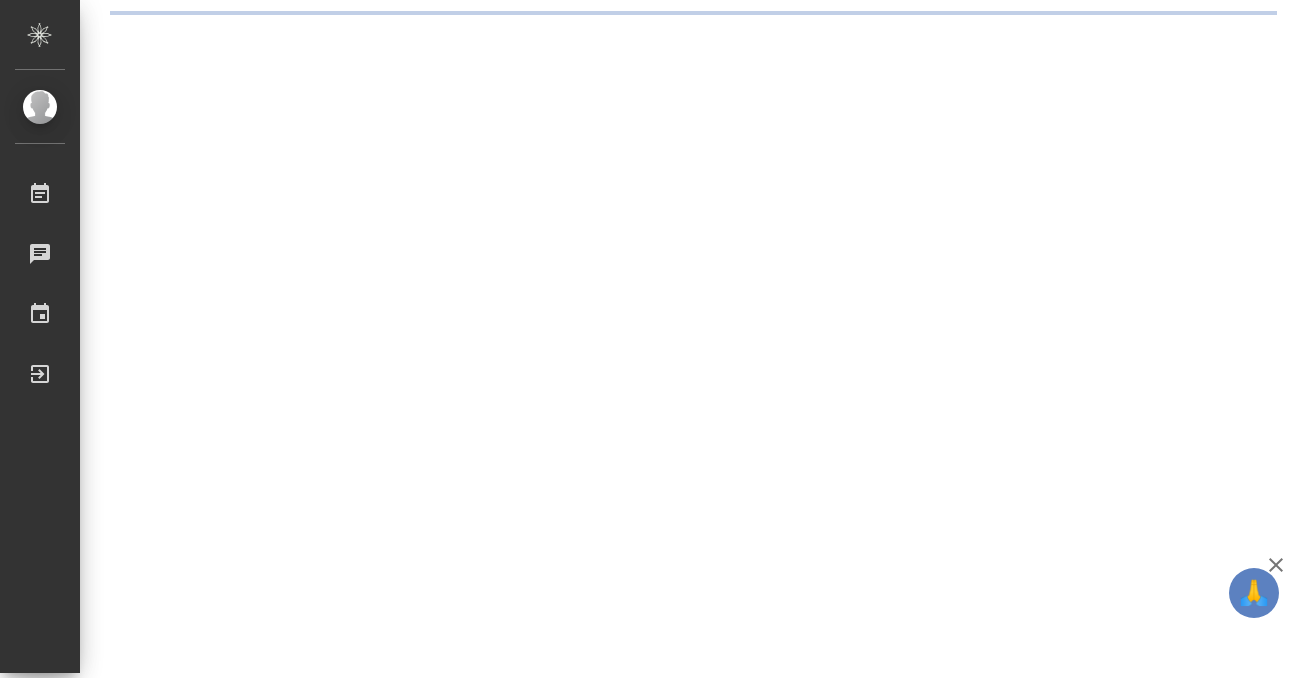 scroll, scrollTop: 0, scrollLeft: 0, axis: both 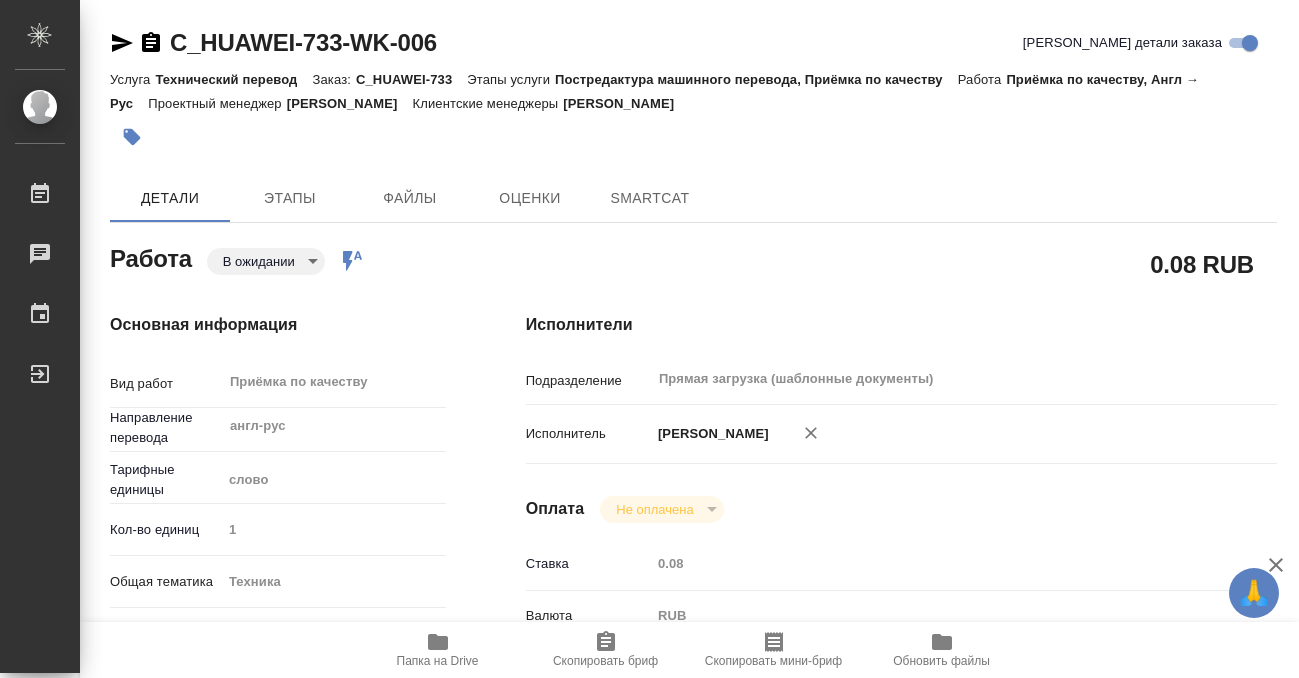 type on "x" 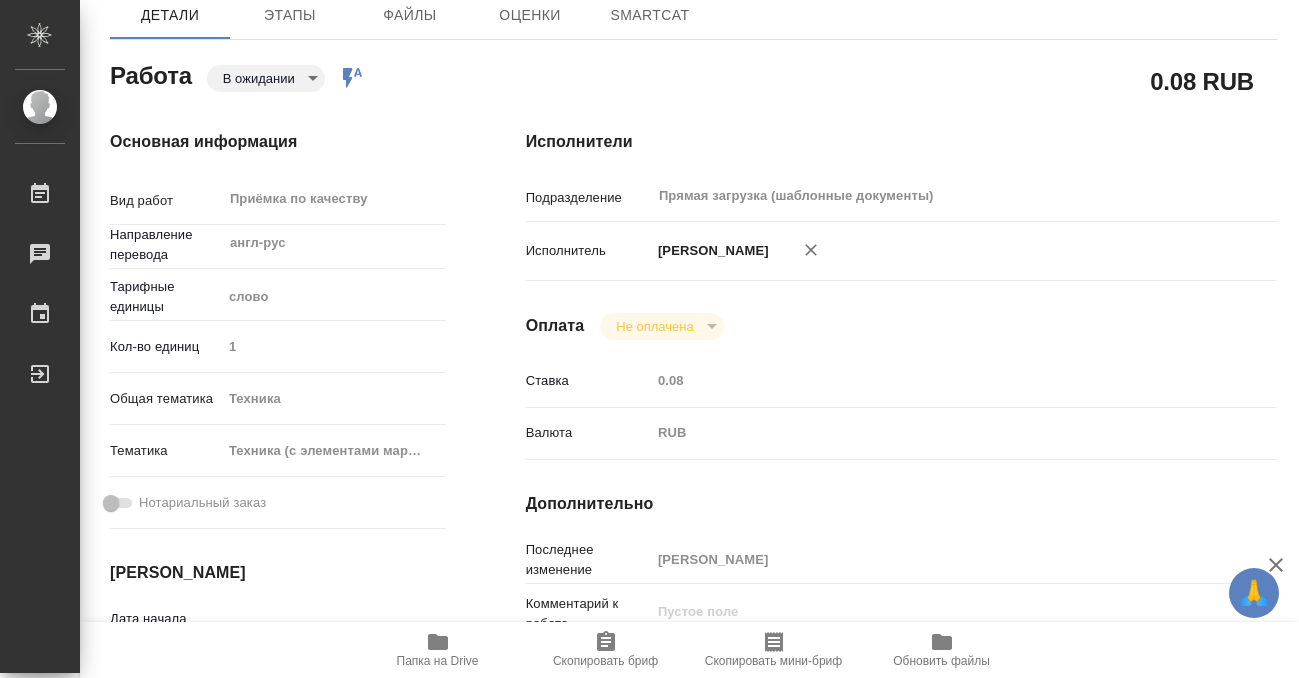 type on "x" 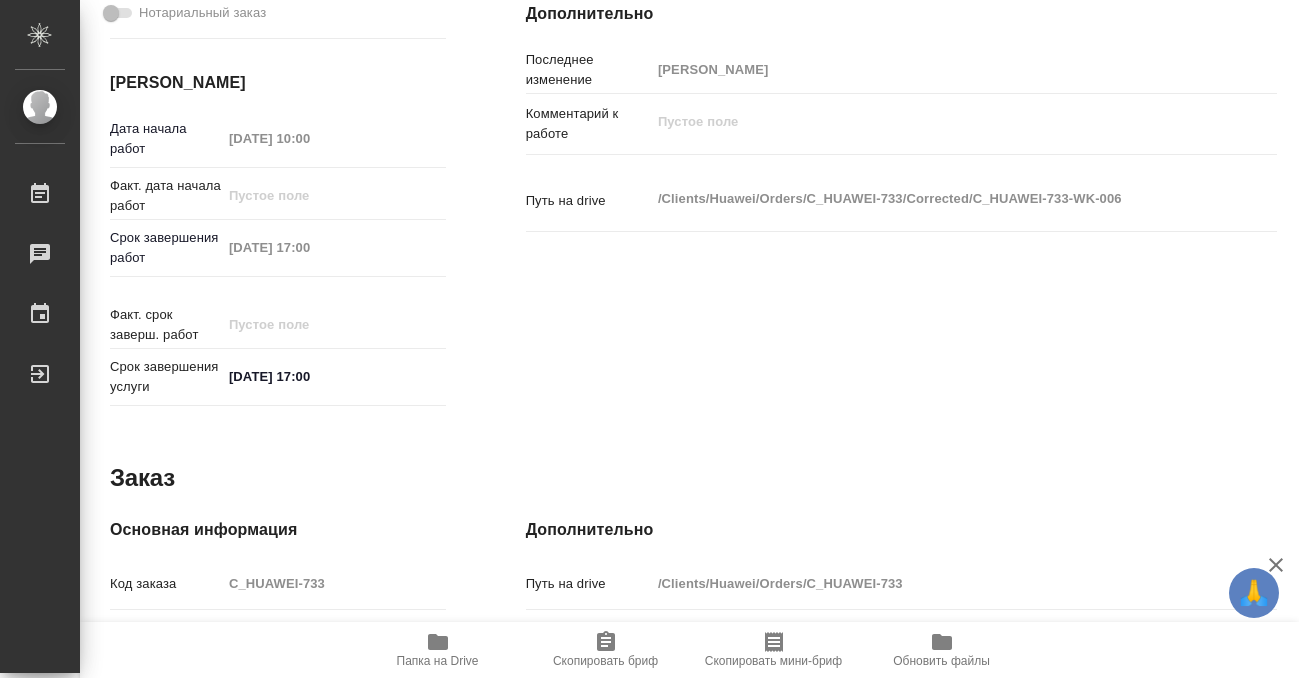scroll, scrollTop: 692, scrollLeft: 0, axis: vertical 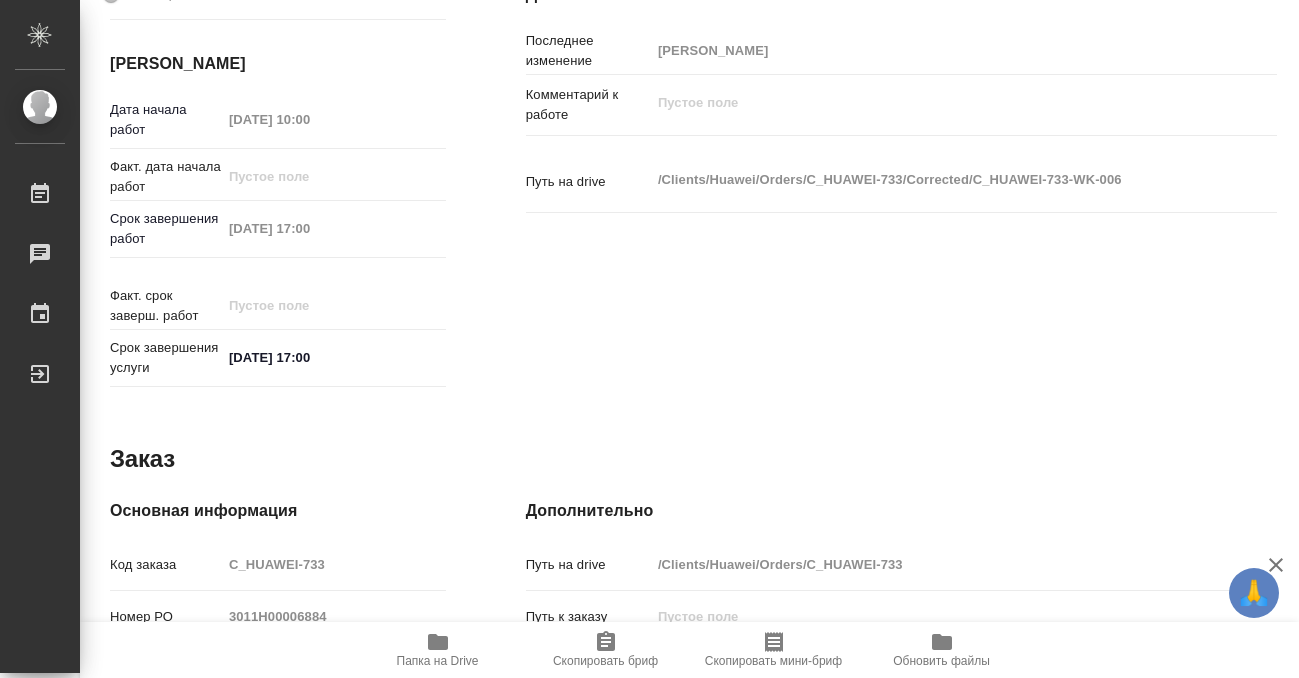 type on "x" 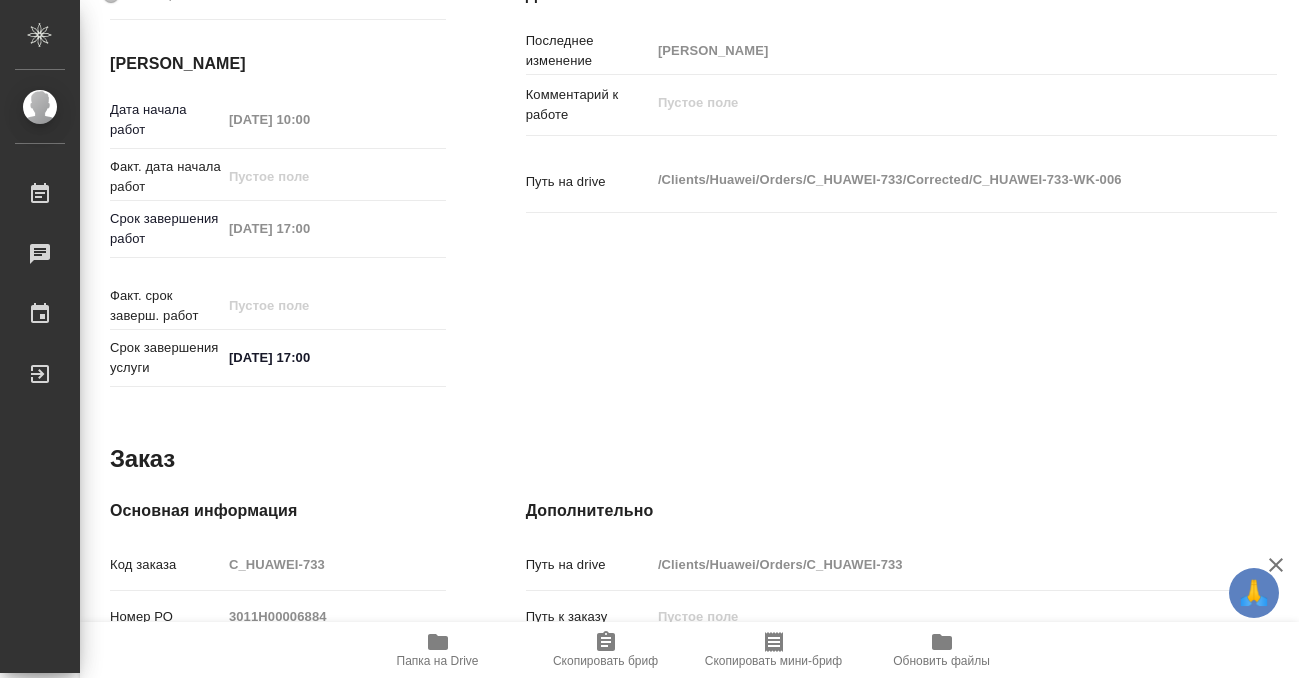 type on "x" 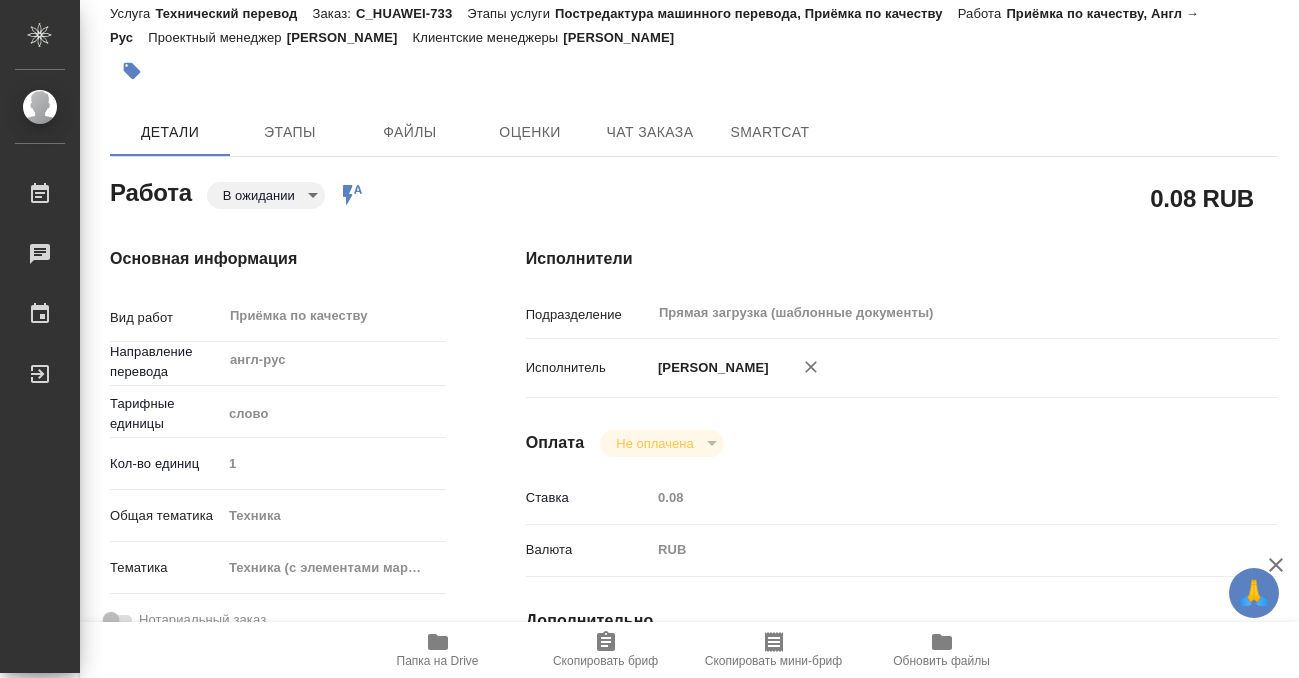 scroll, scrollTop: 0, scrollLeft: 0, axis: both 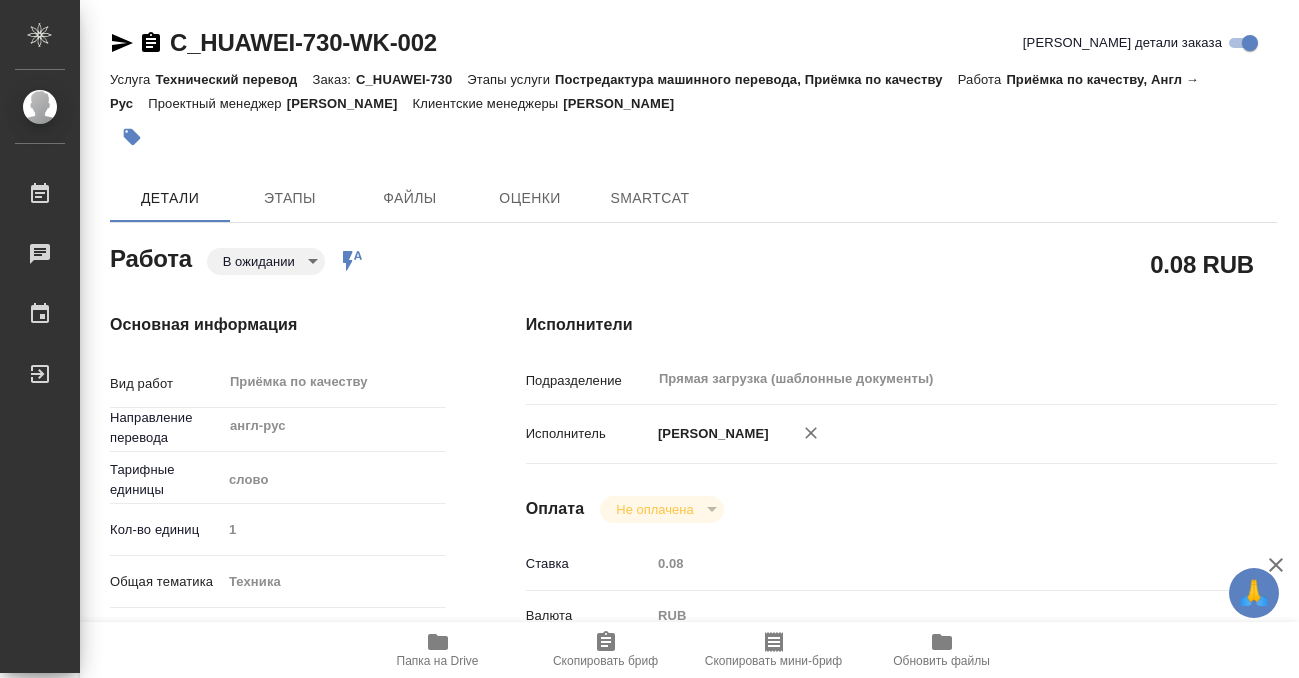 type on "x" 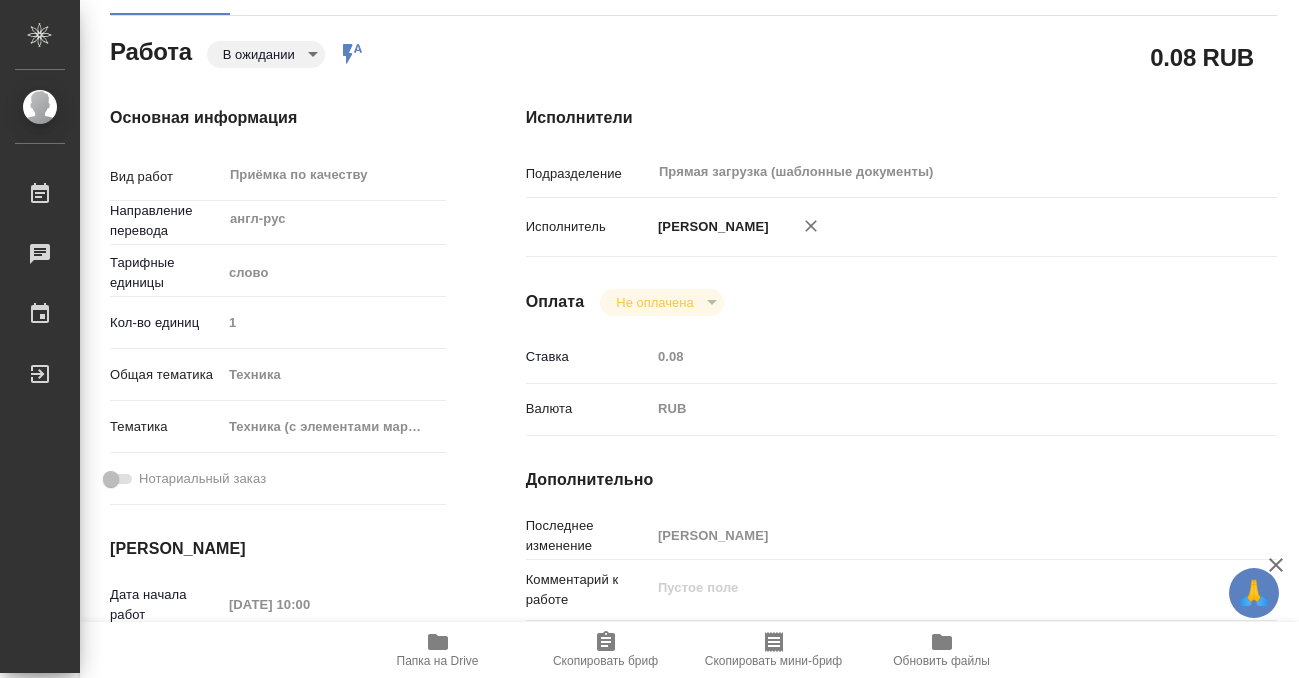 type on "x" 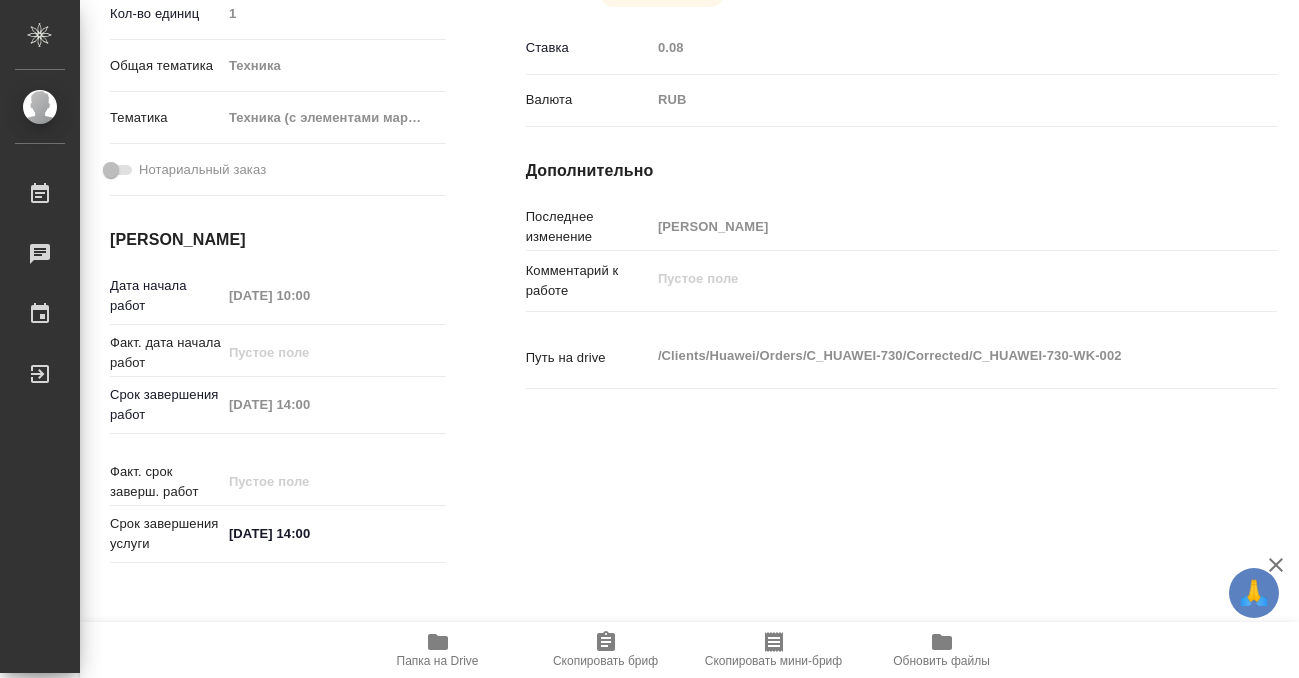 type on "x" 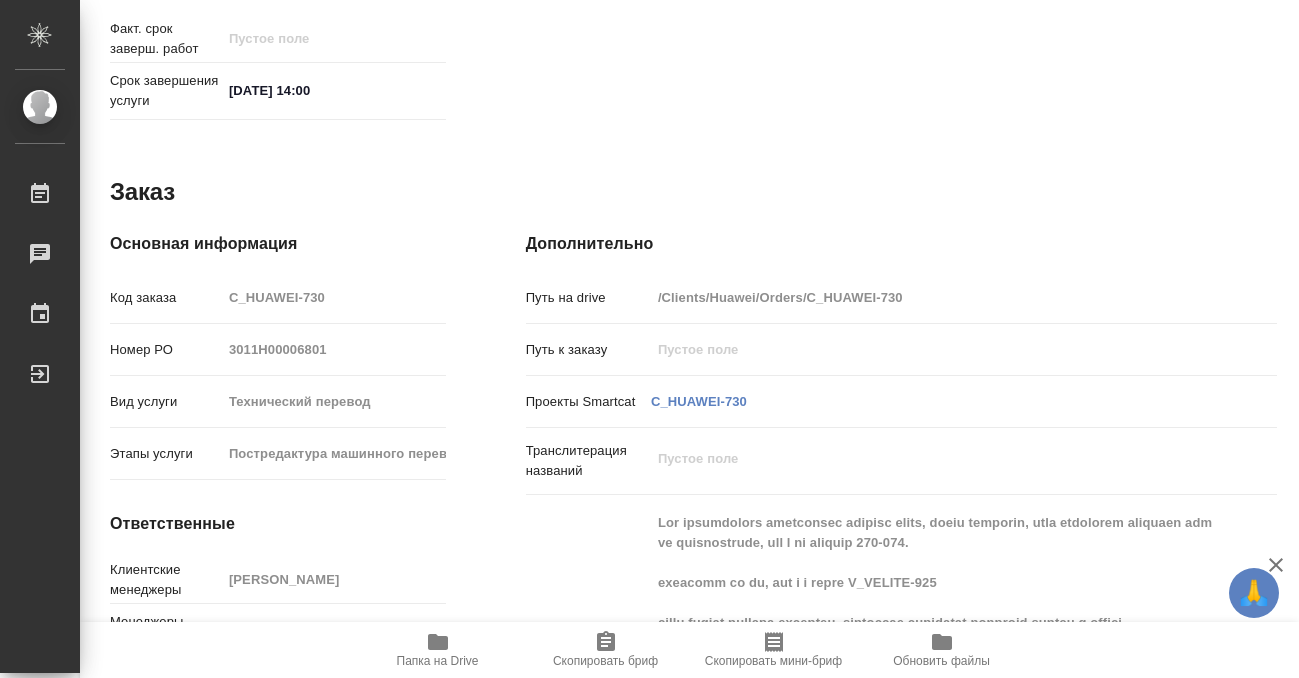 type on "x" 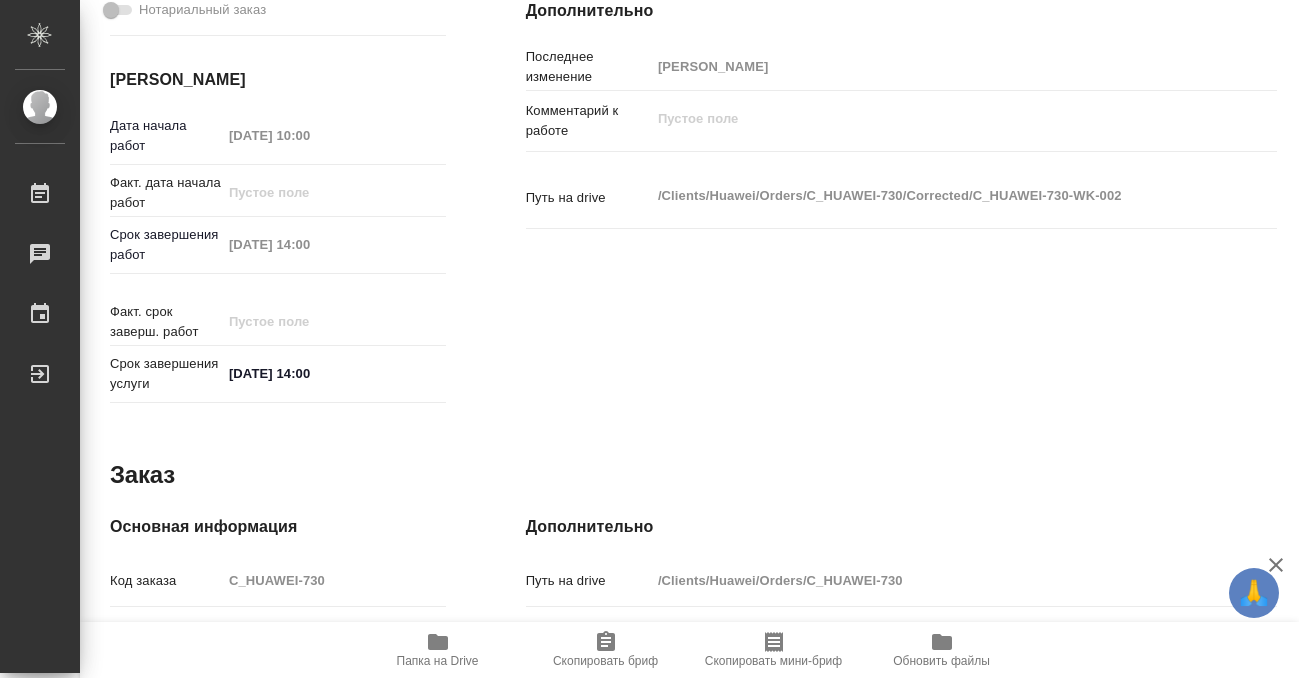 type on "x" 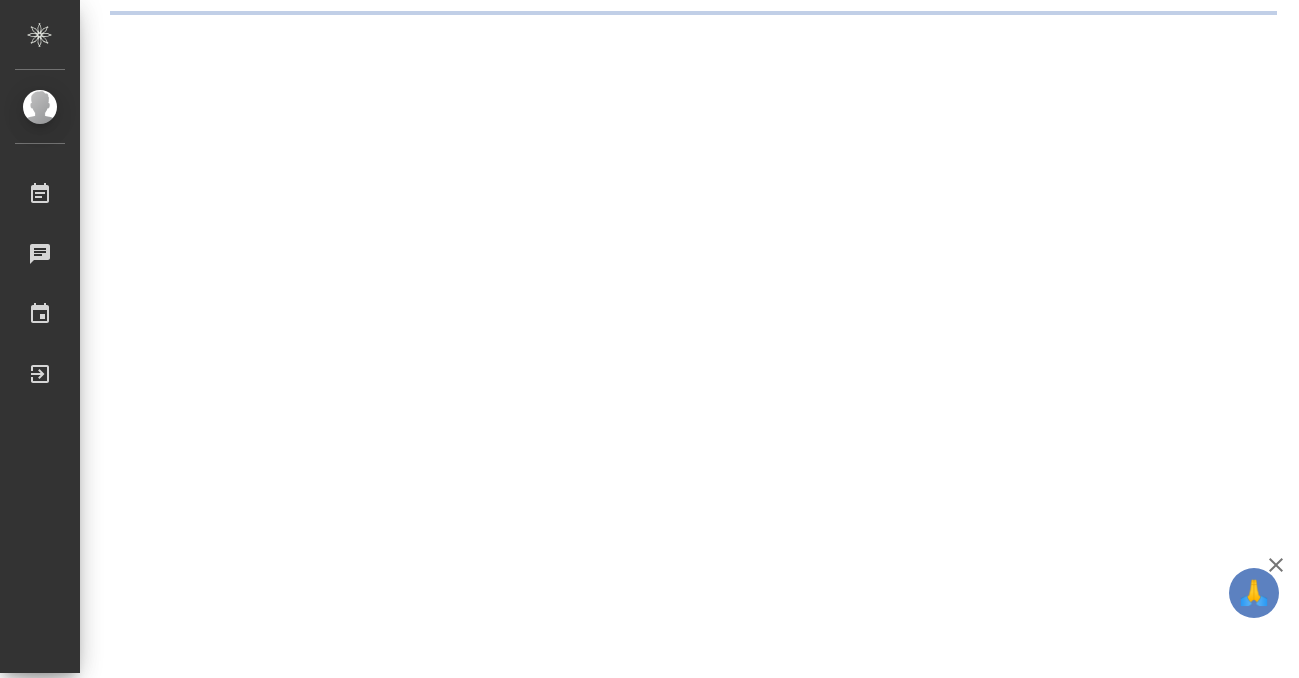 scroll, scrollTop: 0, scrollLeft: 0, axis: both 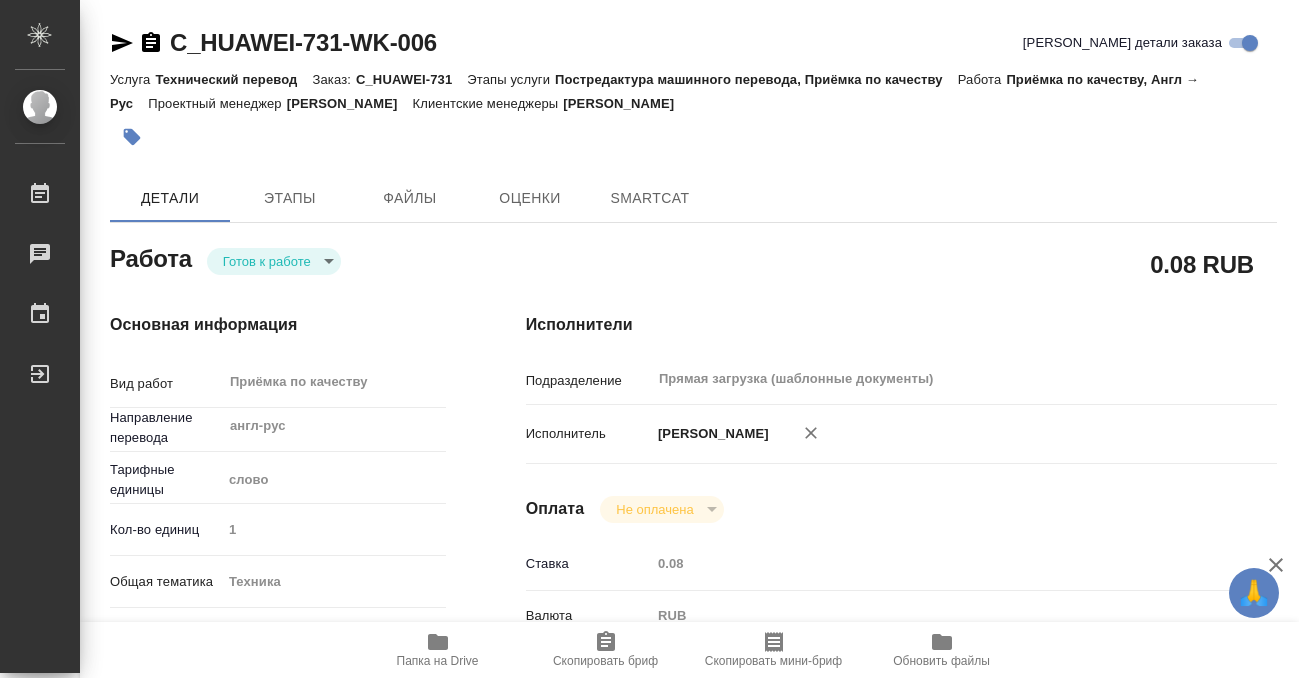 type on "x" 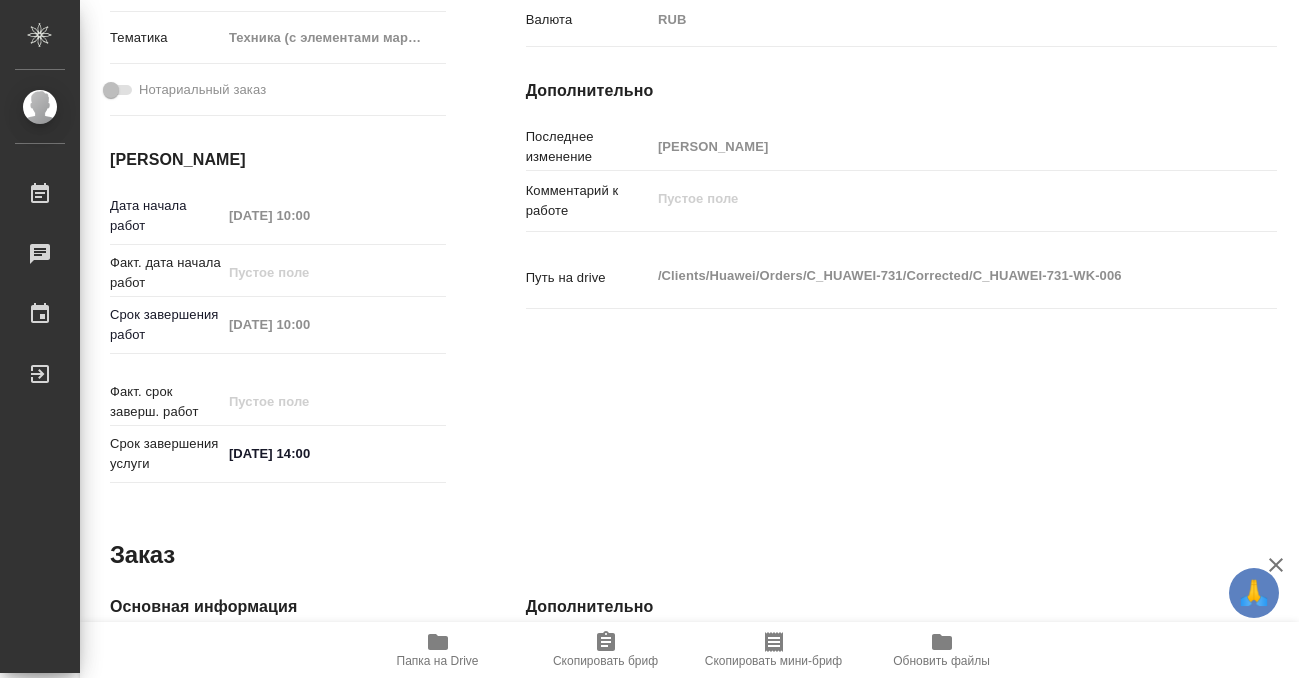 scroll, scrollTop: 0, scrollLeft: 0, axis: both 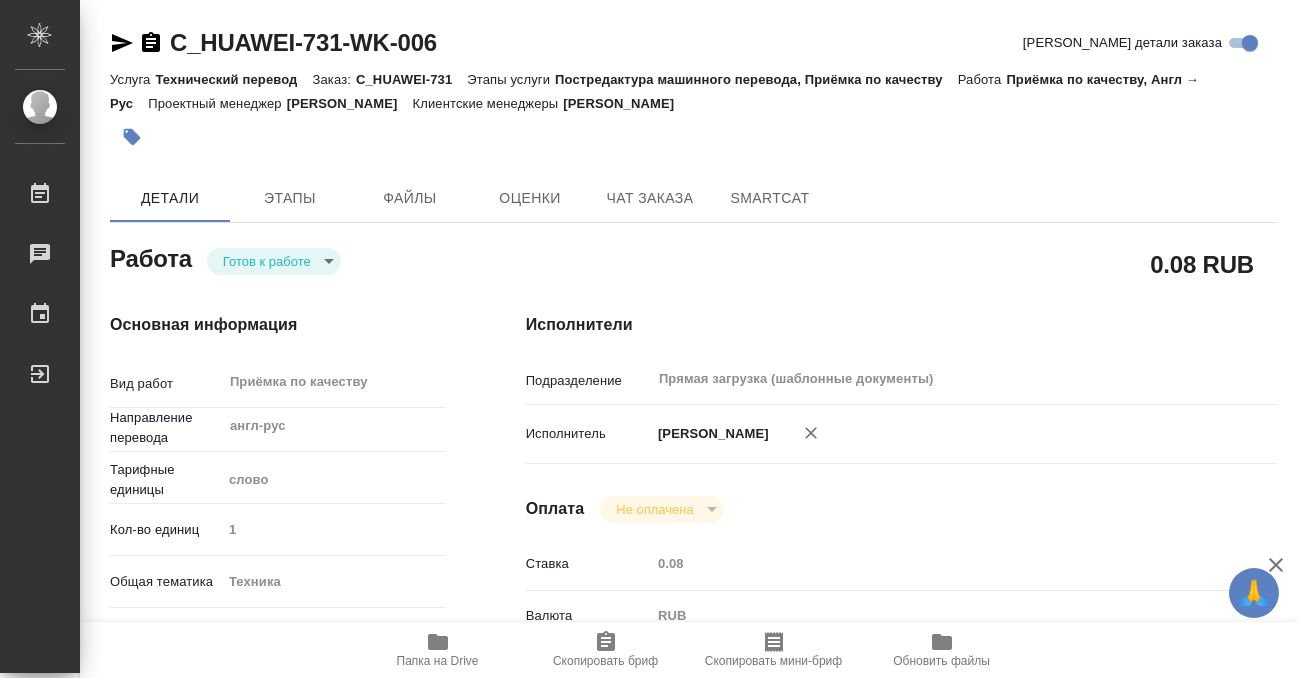 type on "x" 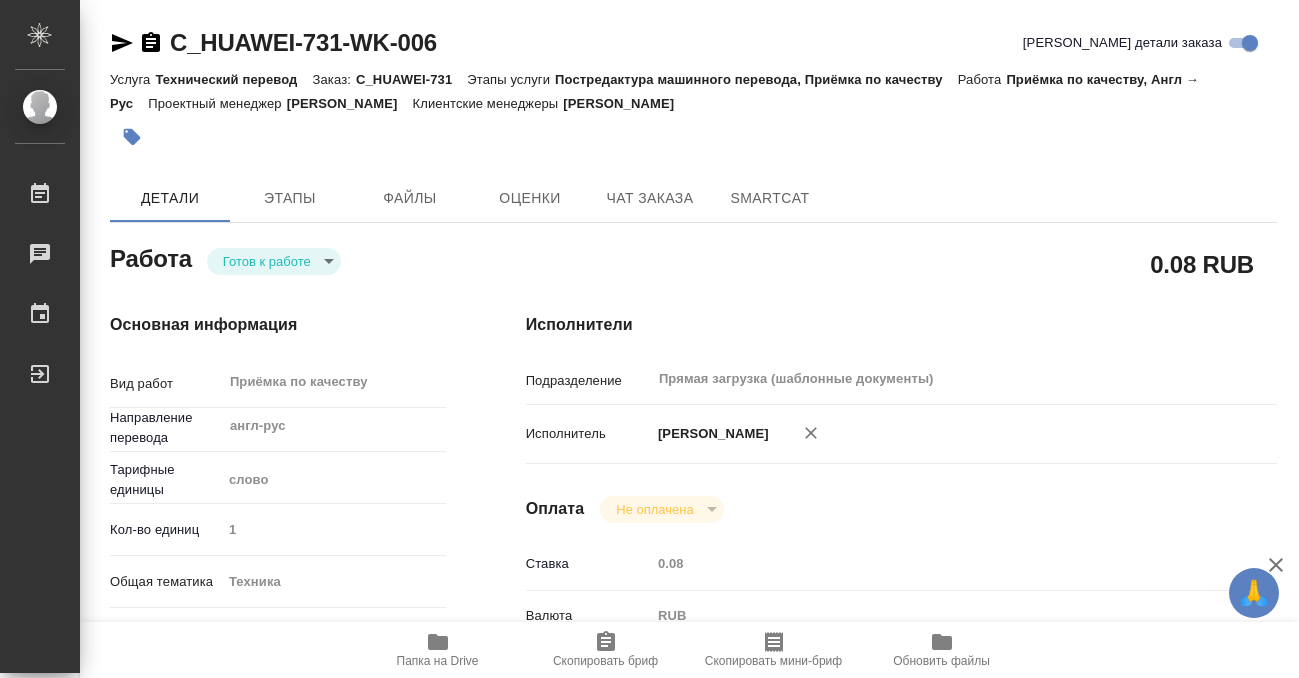type on "x" 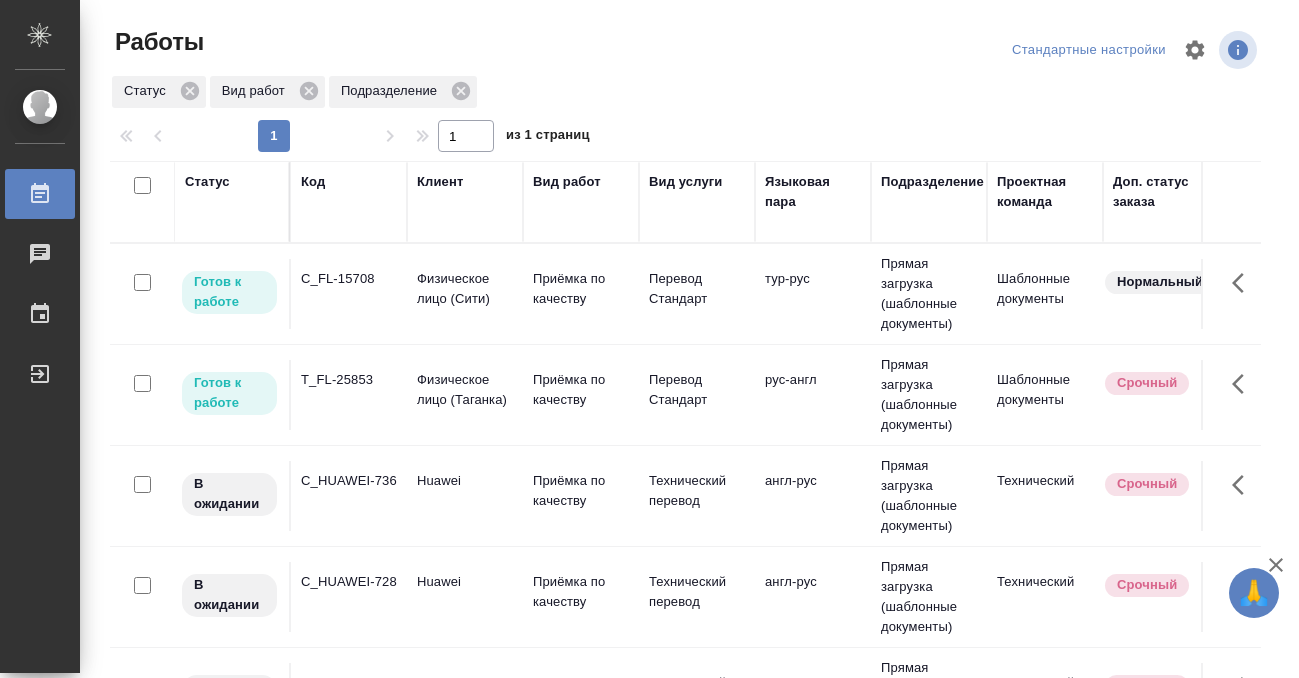 scroll, scrollTop: 0, scrollLeft: 0, axis: both 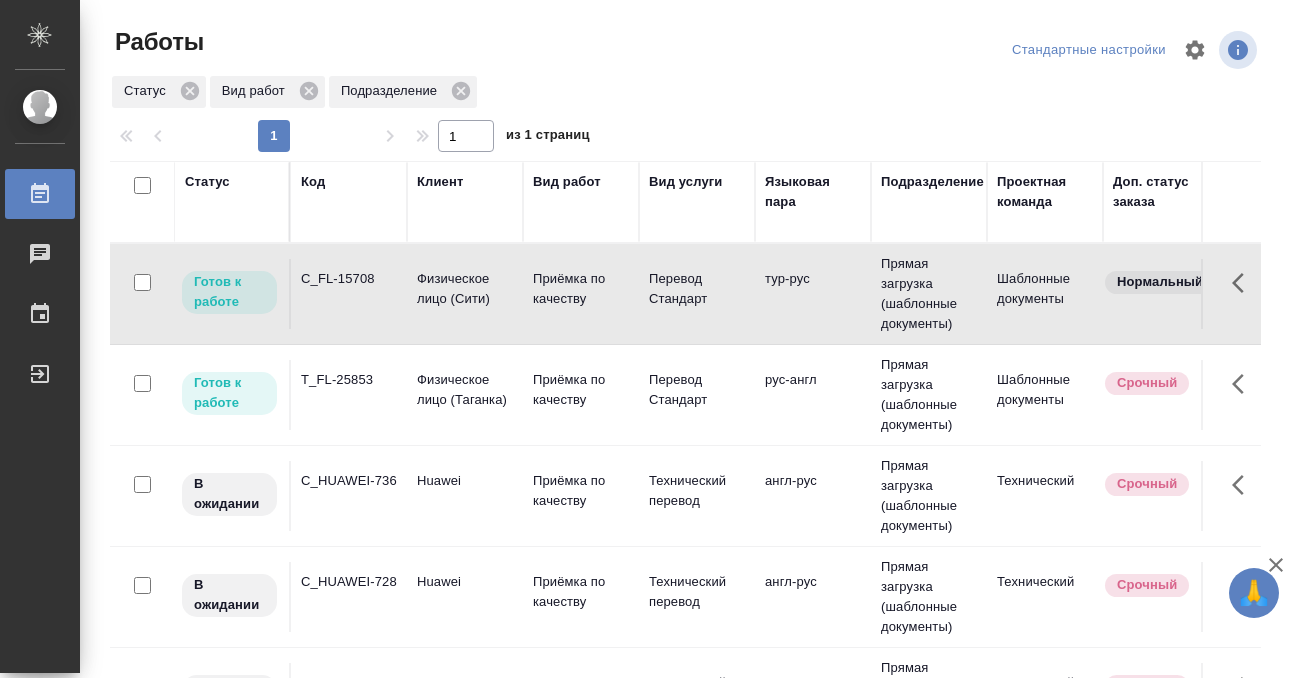 click on "C_FL-15708" at bounding box center (349, 279) 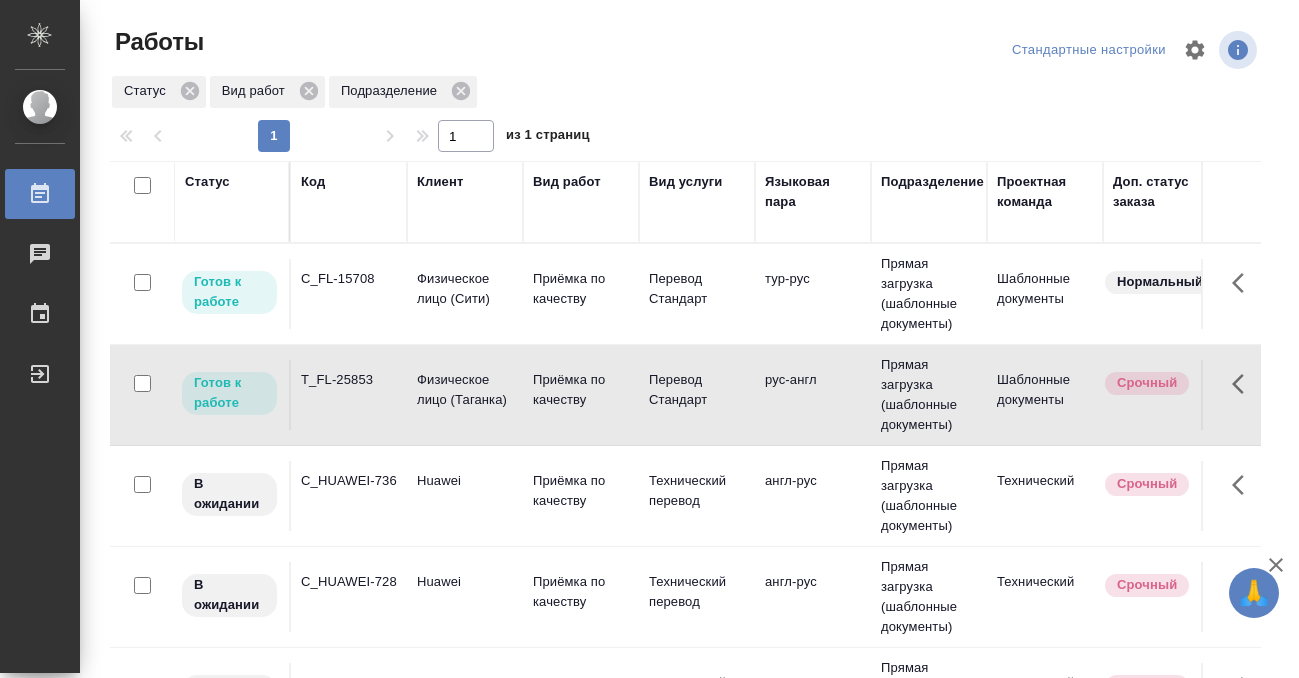 click on "T_FL-25853" at bounding box center (349, 279) 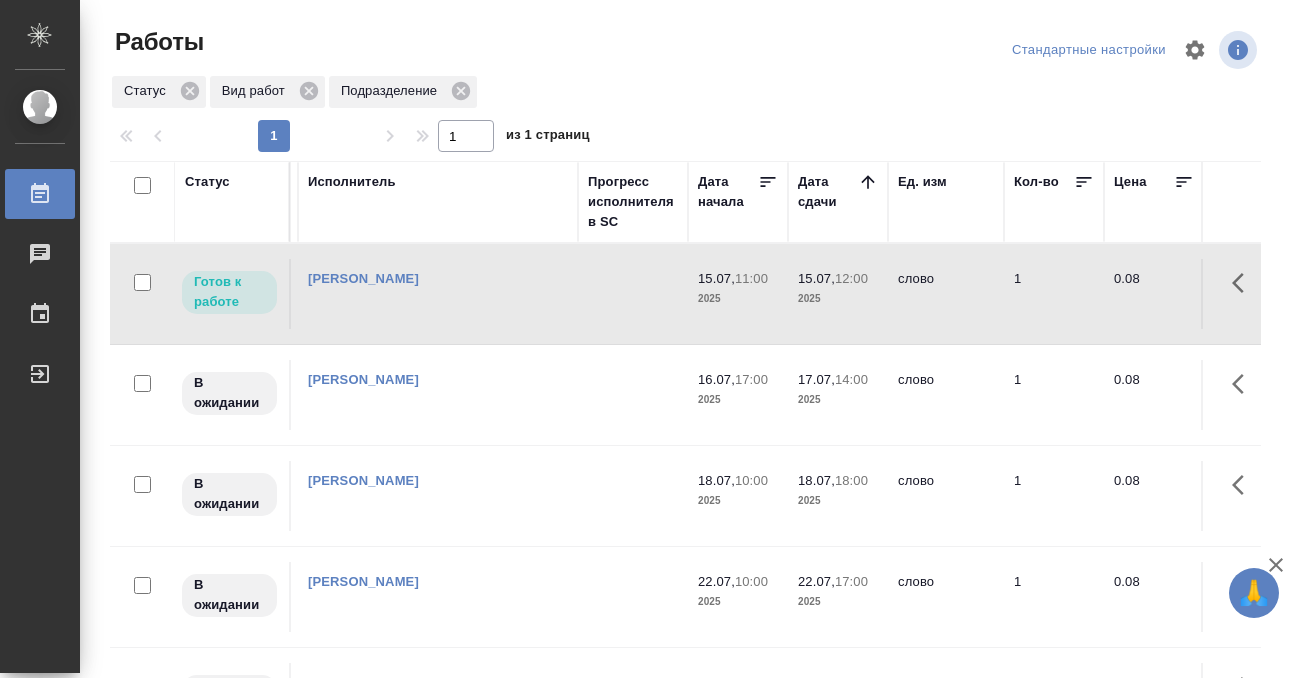 scroll, scrollTop: 0, scrollLeft: 0, axis: both 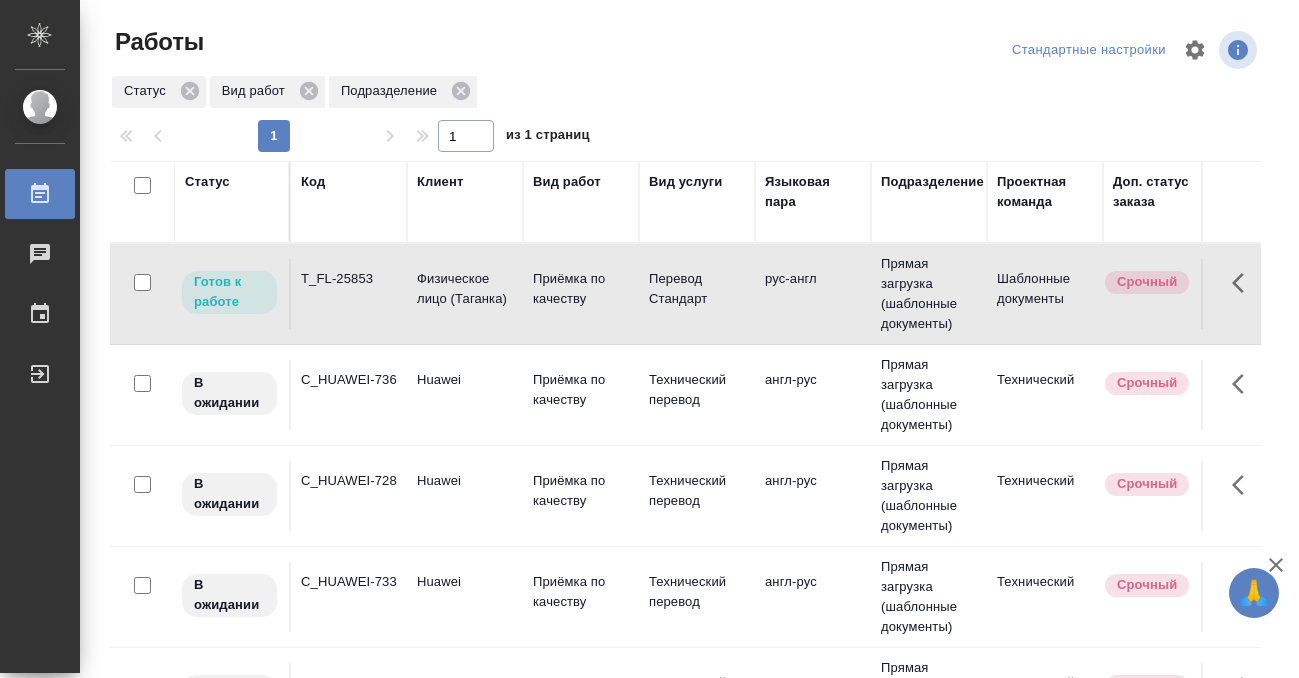 click on "Статус" at bounding box center [207, 182] 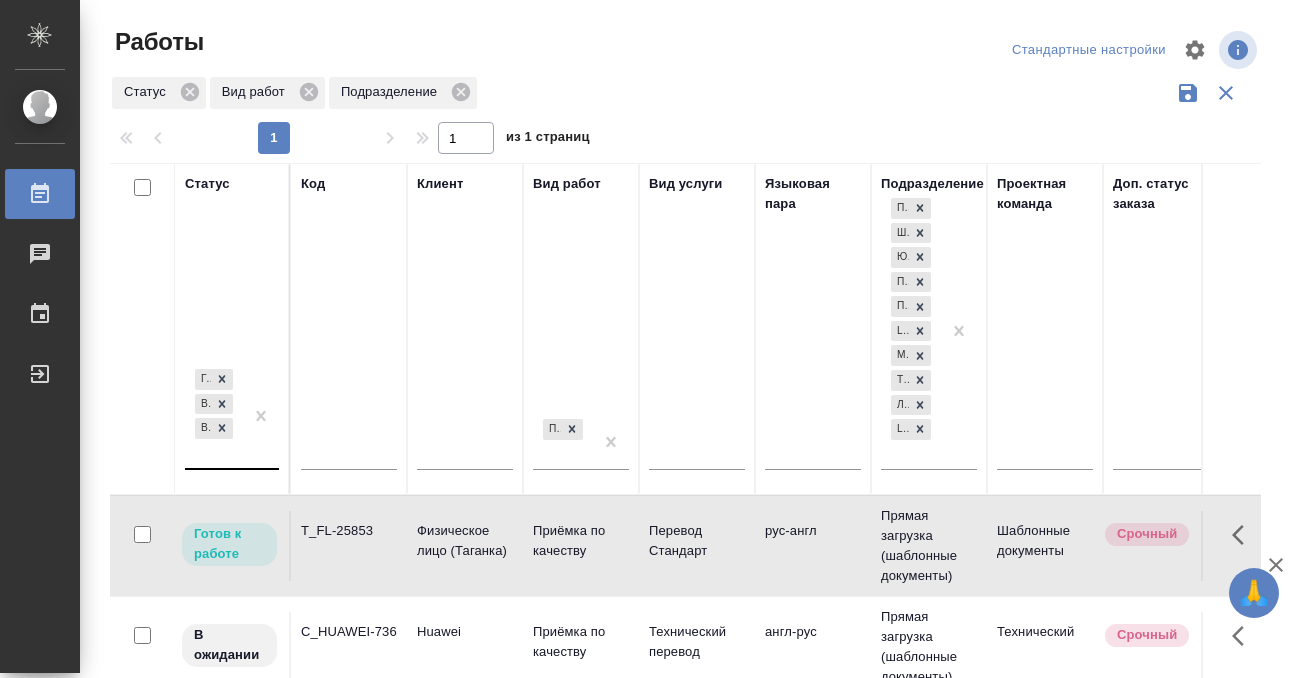 click on "Готов к работе В работе В ожидании" at bounding box center [232, 424] 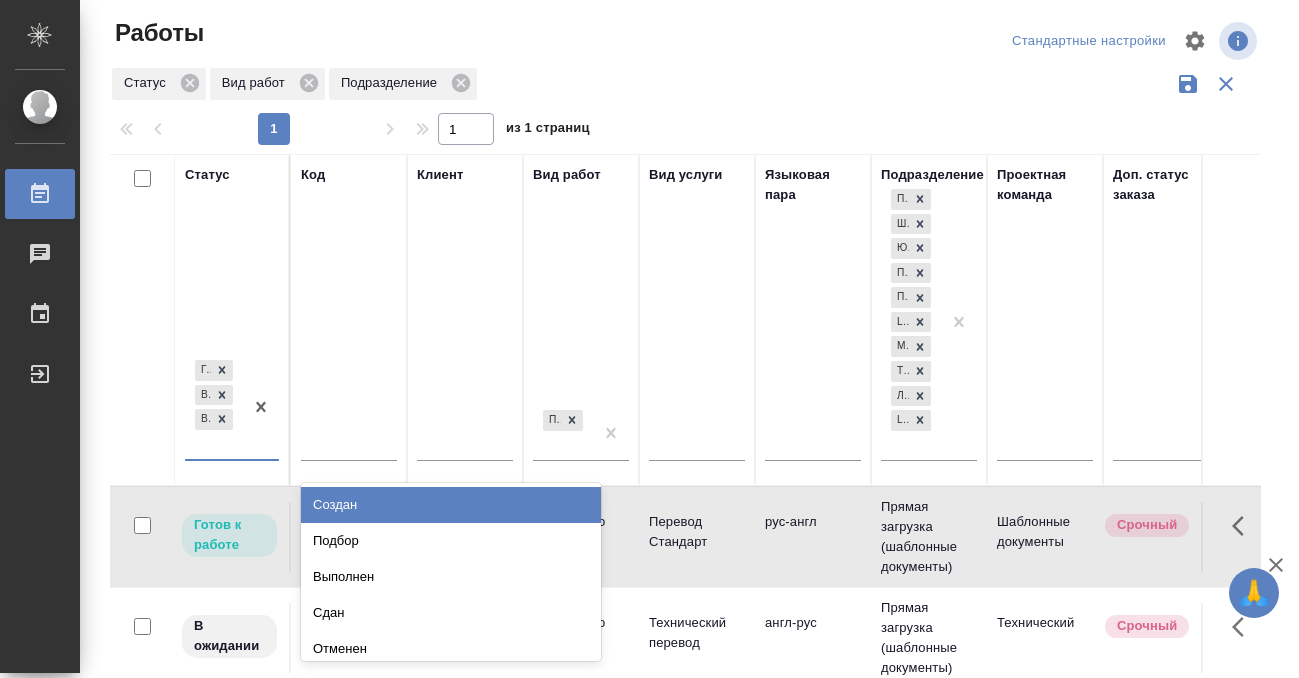 scroll, scrollTop: 10, scrollLeft: 0, axis: vertical 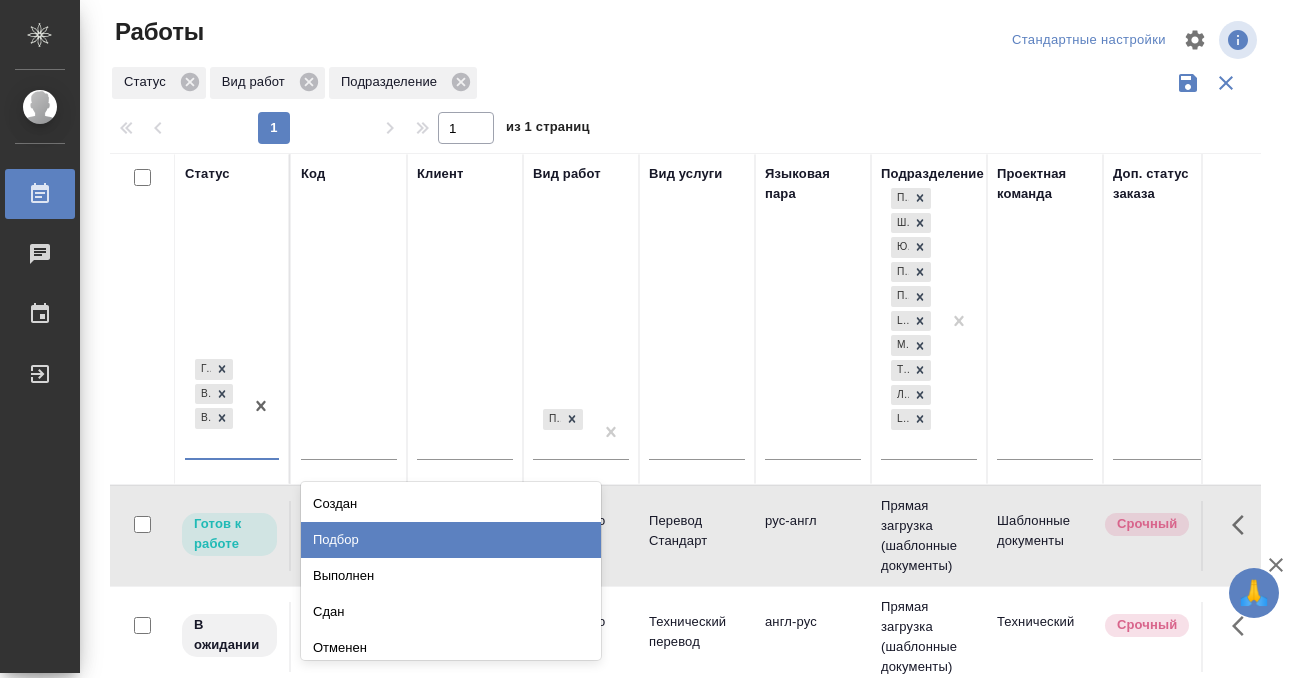 click on "Подбор" at bounding box center [451, 540] 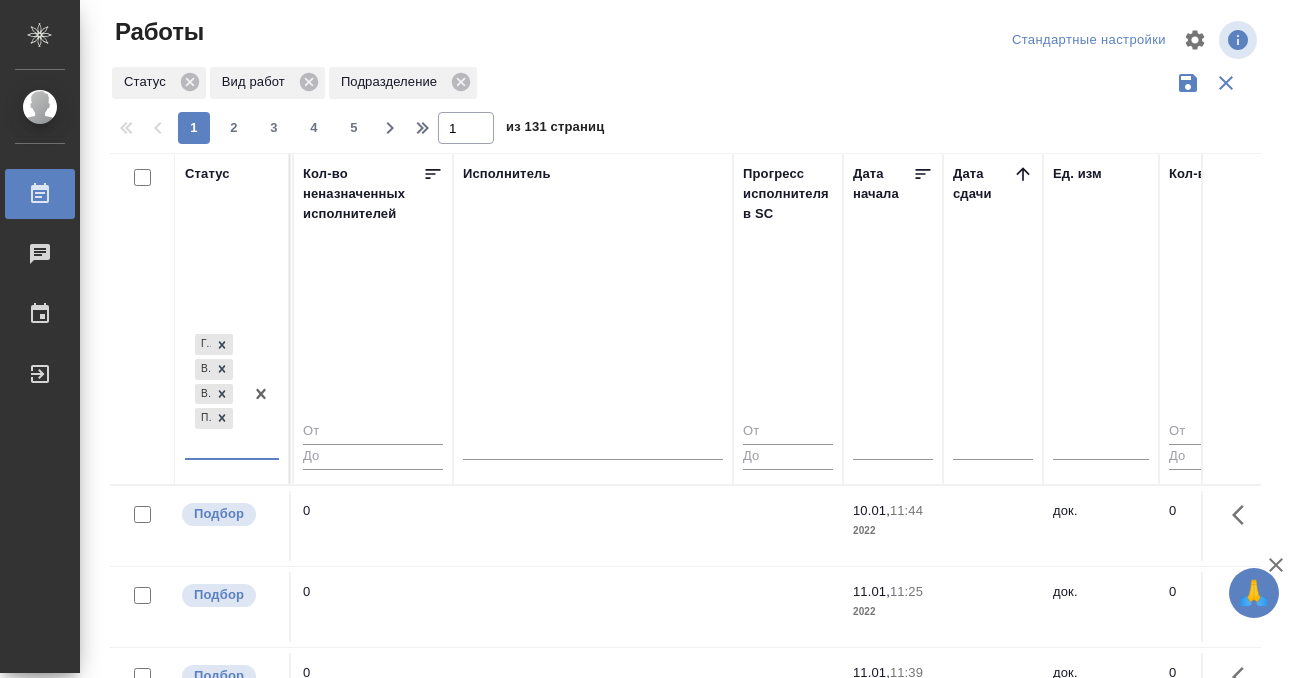 scroll, scrollTop: 0, scrollLeft: 1184, axis: horizontal 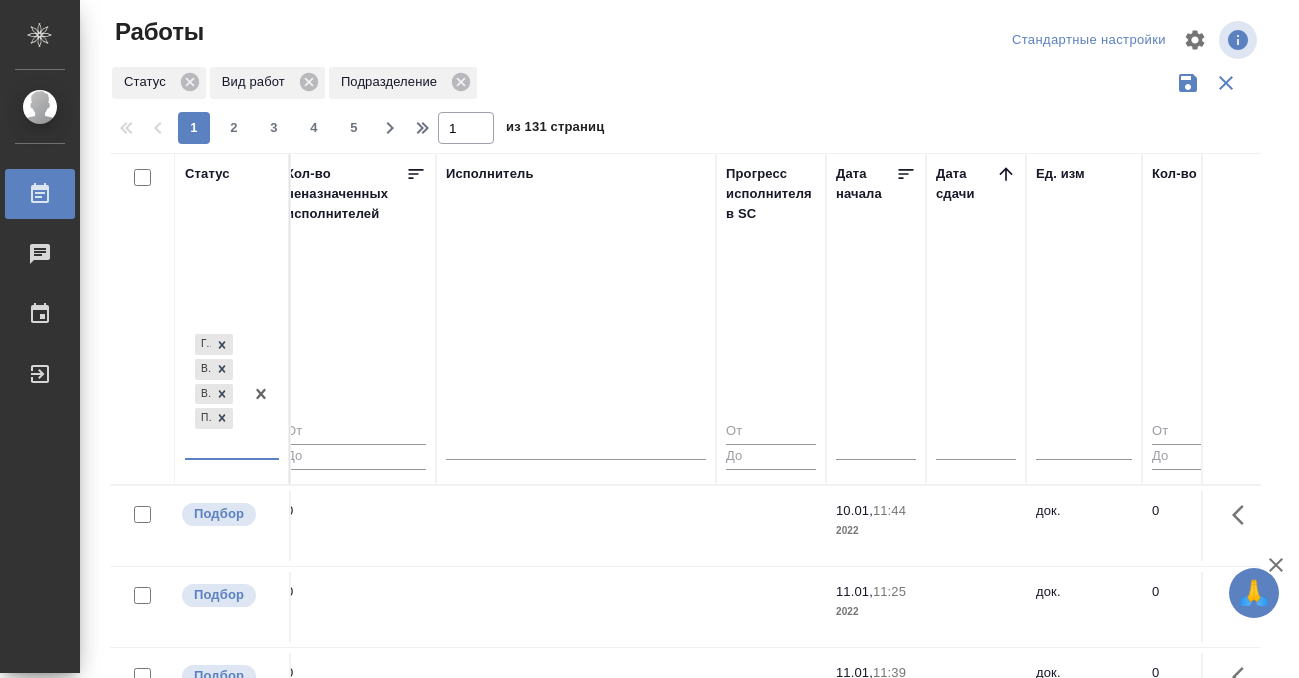 click 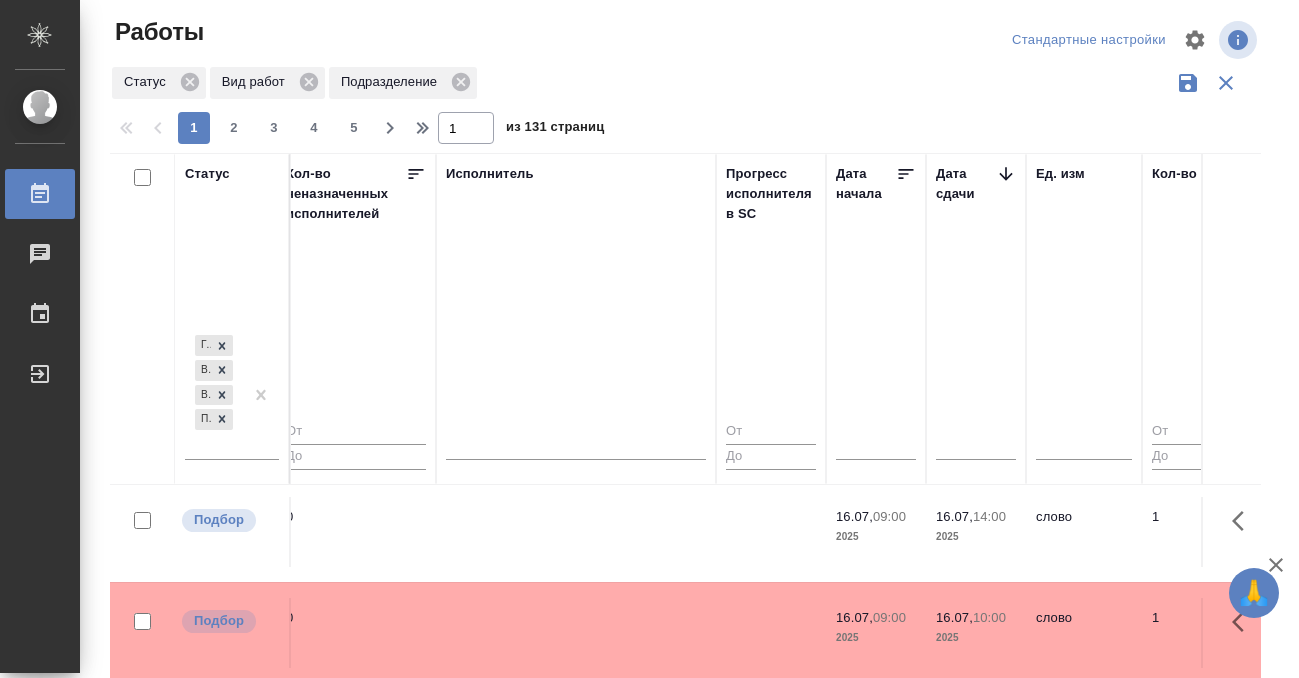scroll, scrollTop: 505, scrollLeft: 1184, axis: both 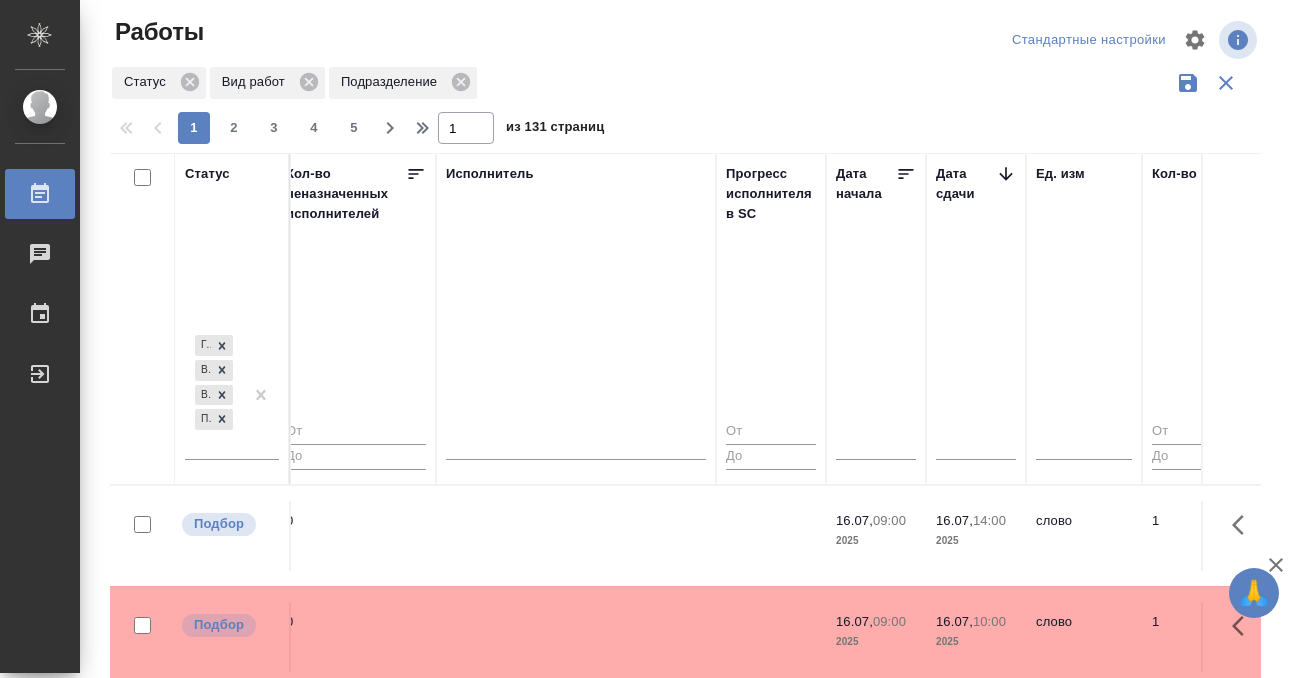 click at bounding box center (576, 31) 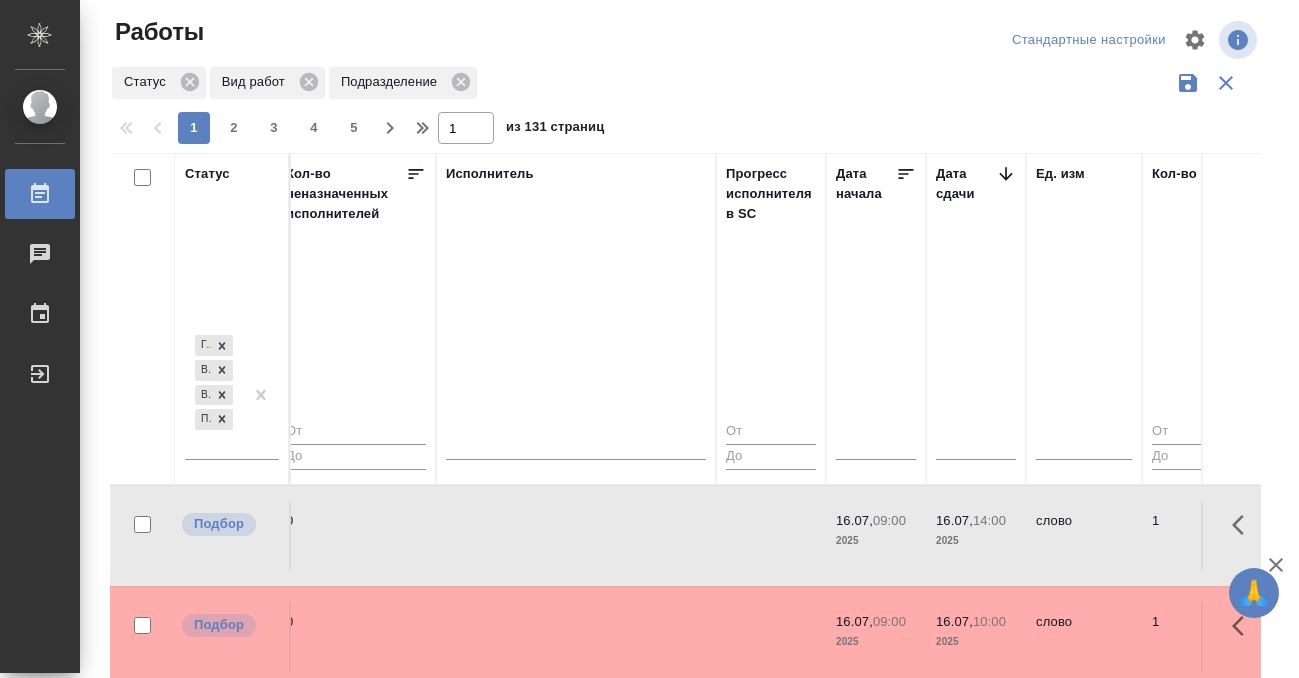 click at bounding box center [576, 31] 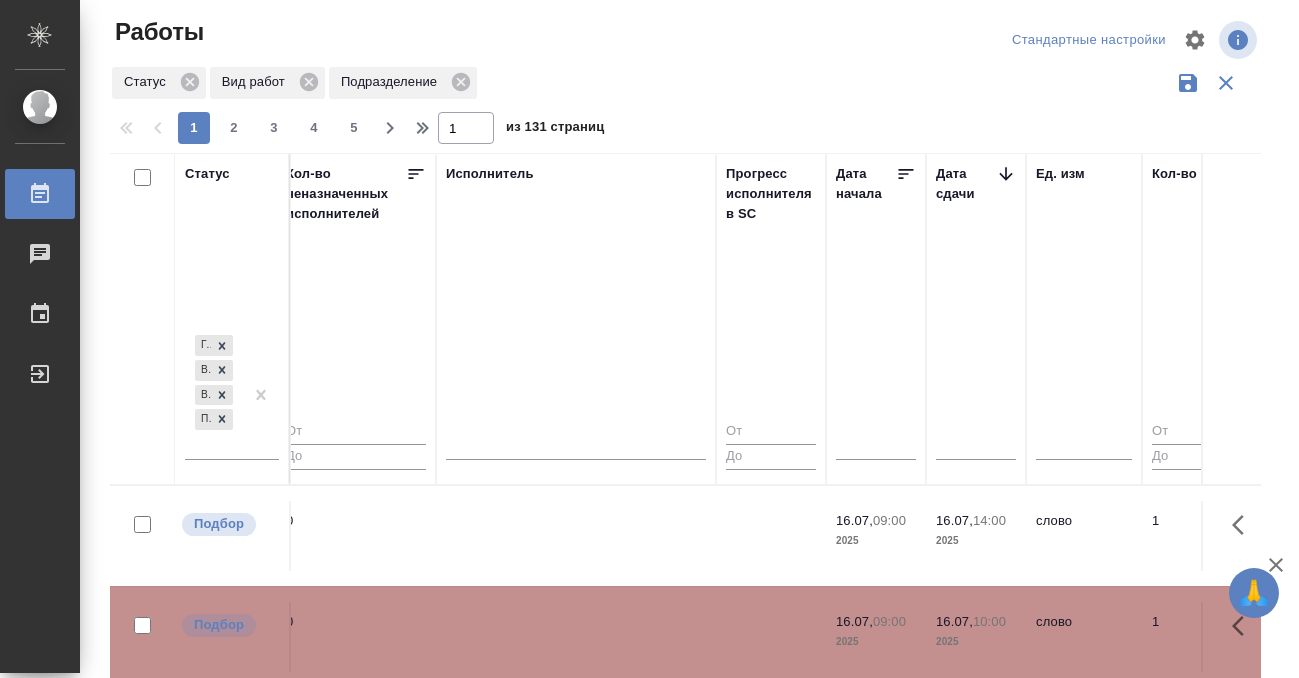 click at bounding box center (576, 31) 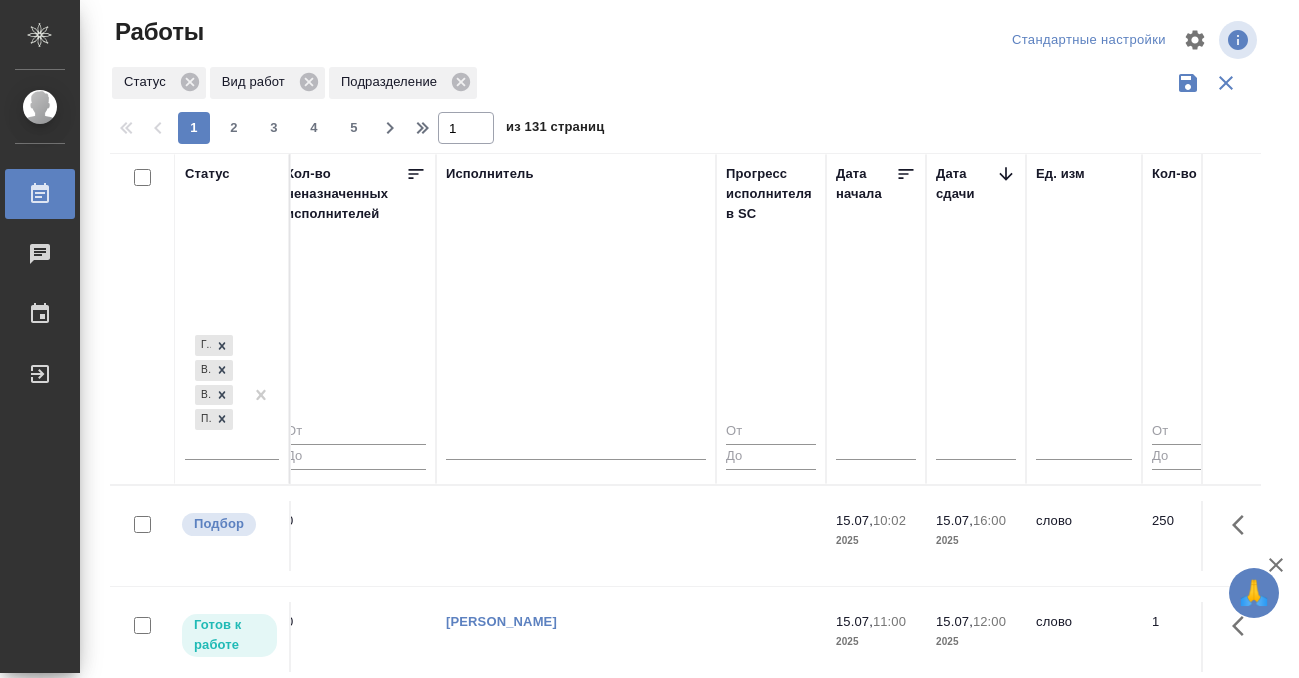 click at bounding box center (576, -171) 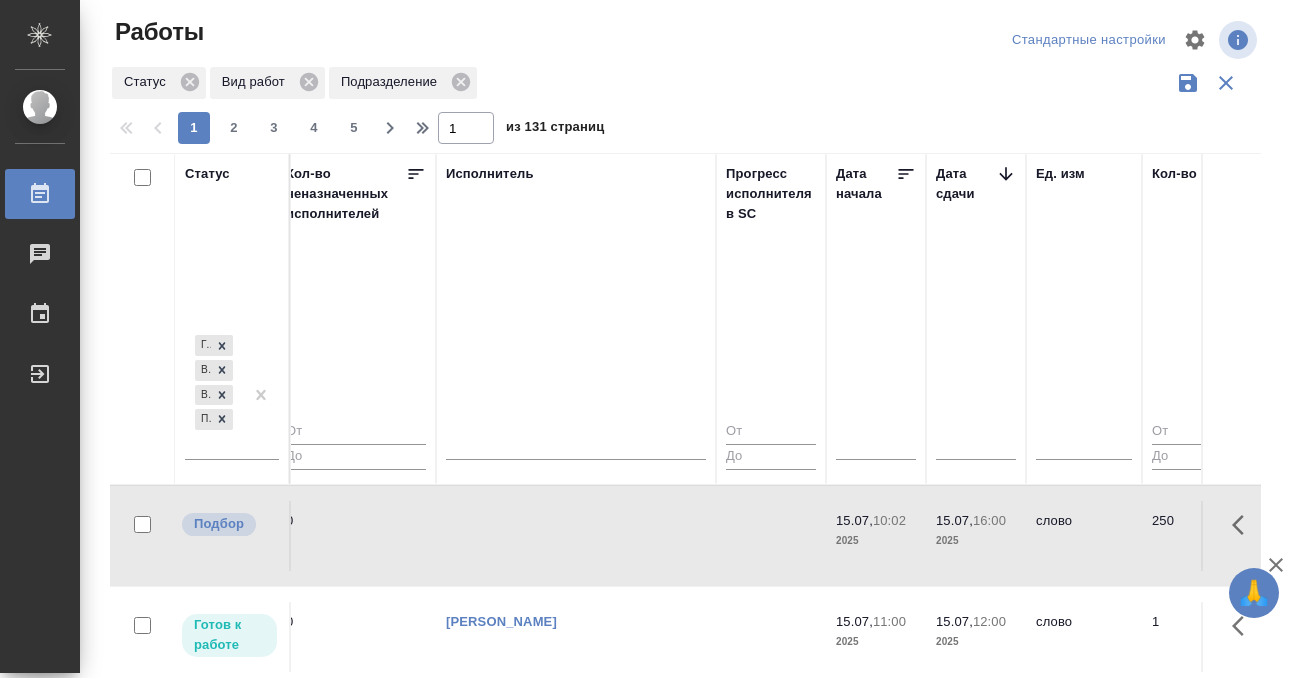 click at bounding box center (576, -171) 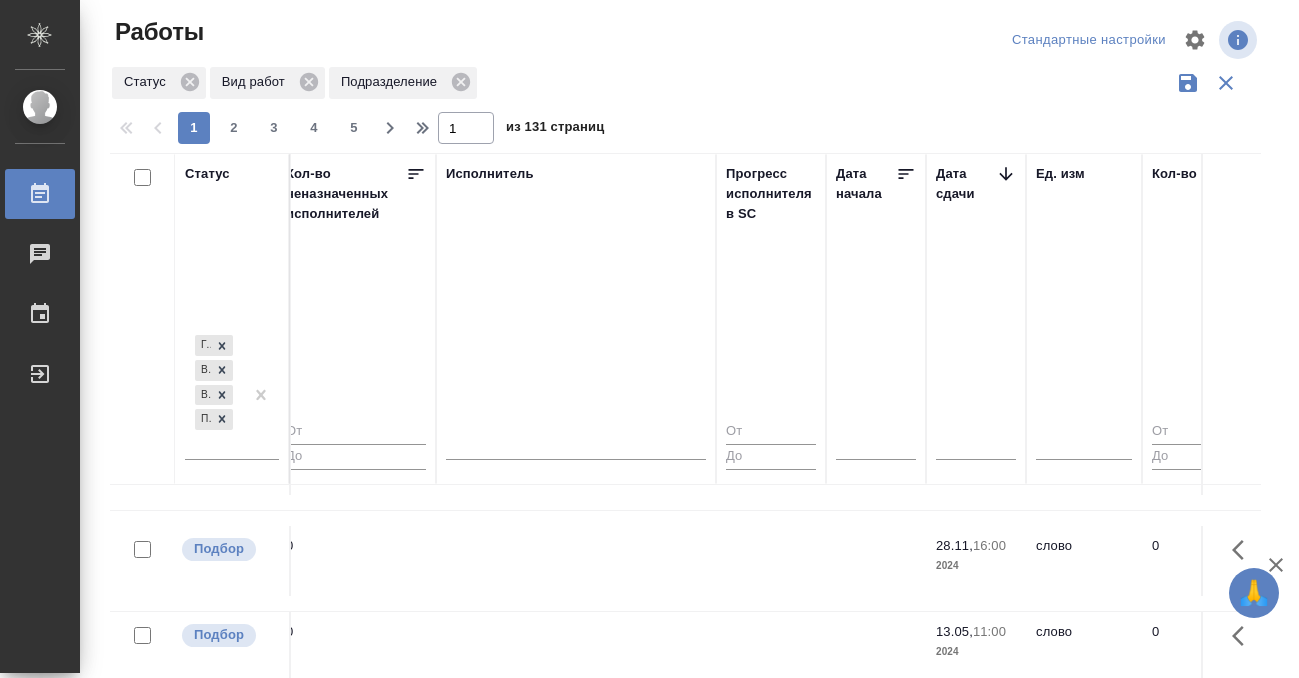 click at bounding box center (56, 194) 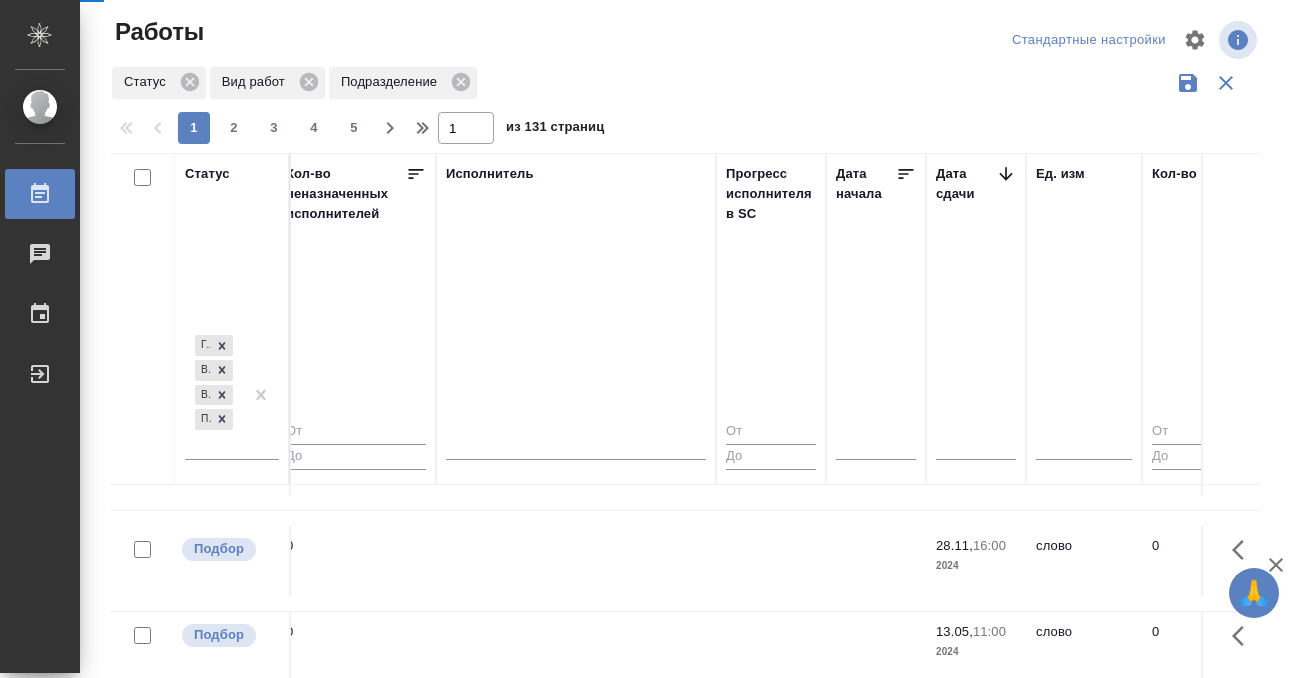 scroll, scrollTop: 0, scrollLeft: 1184, axis: horizontal 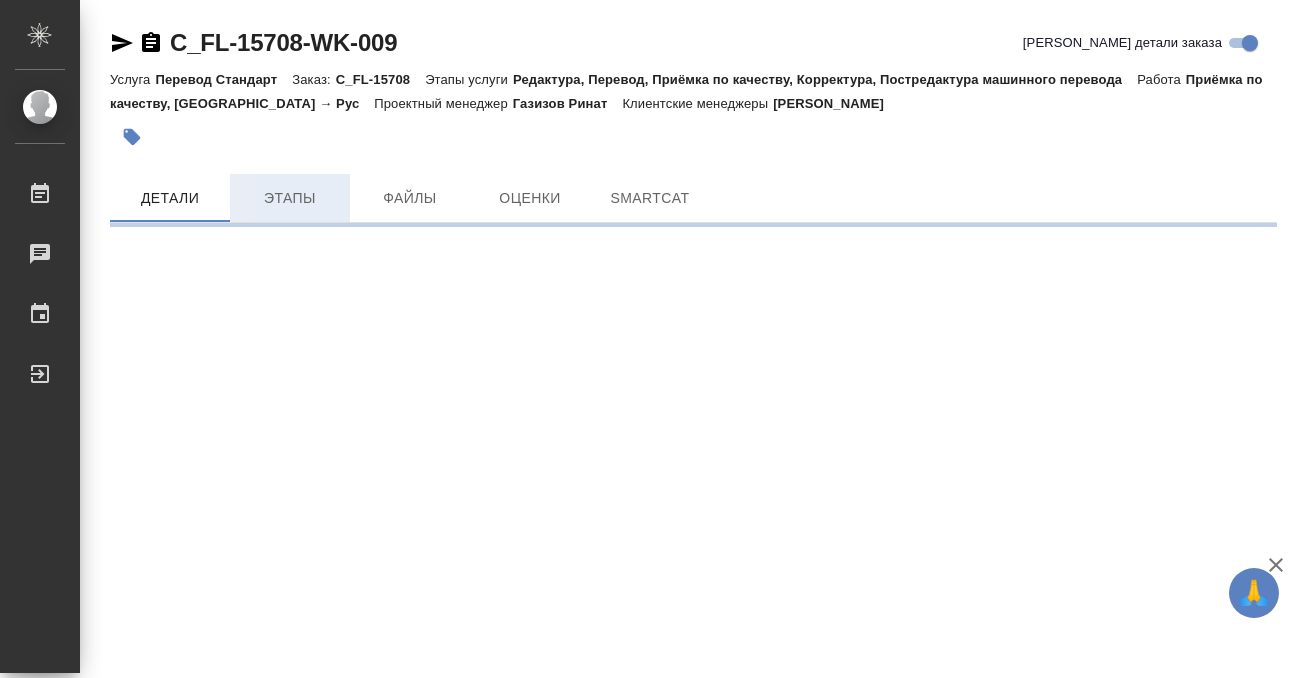 click on "Этапы" at bounding box center [290, 198] 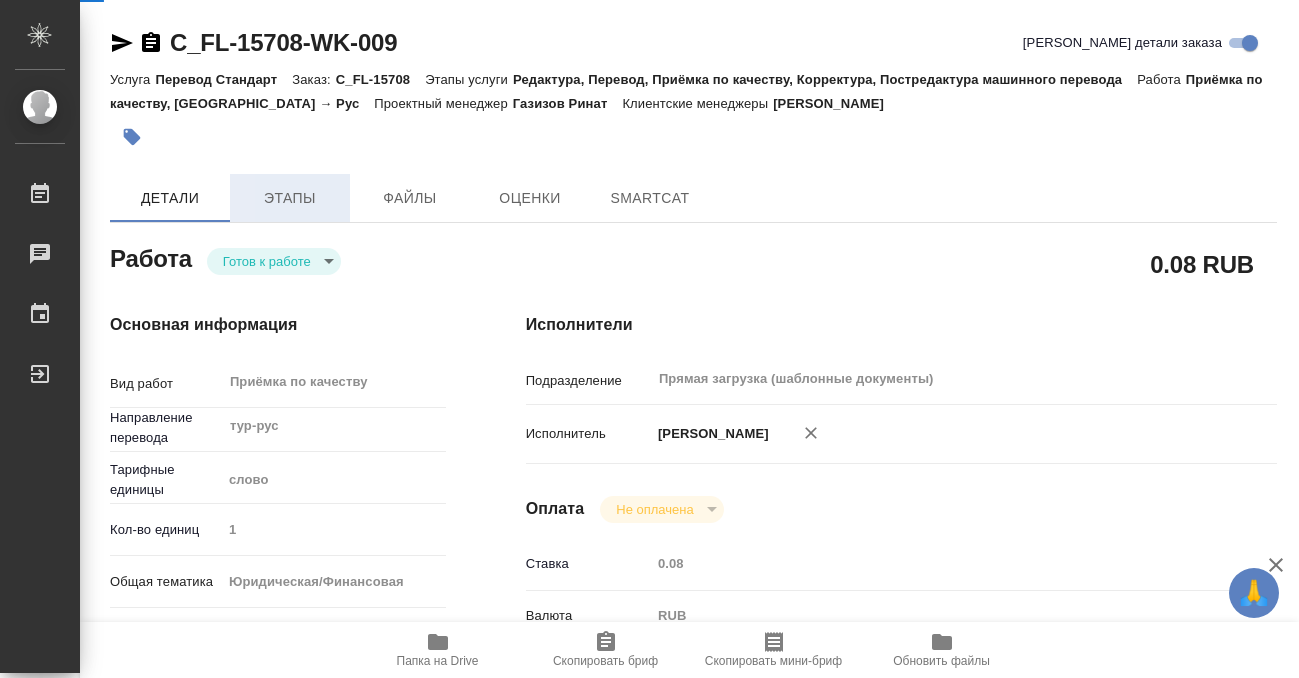 type on "x" 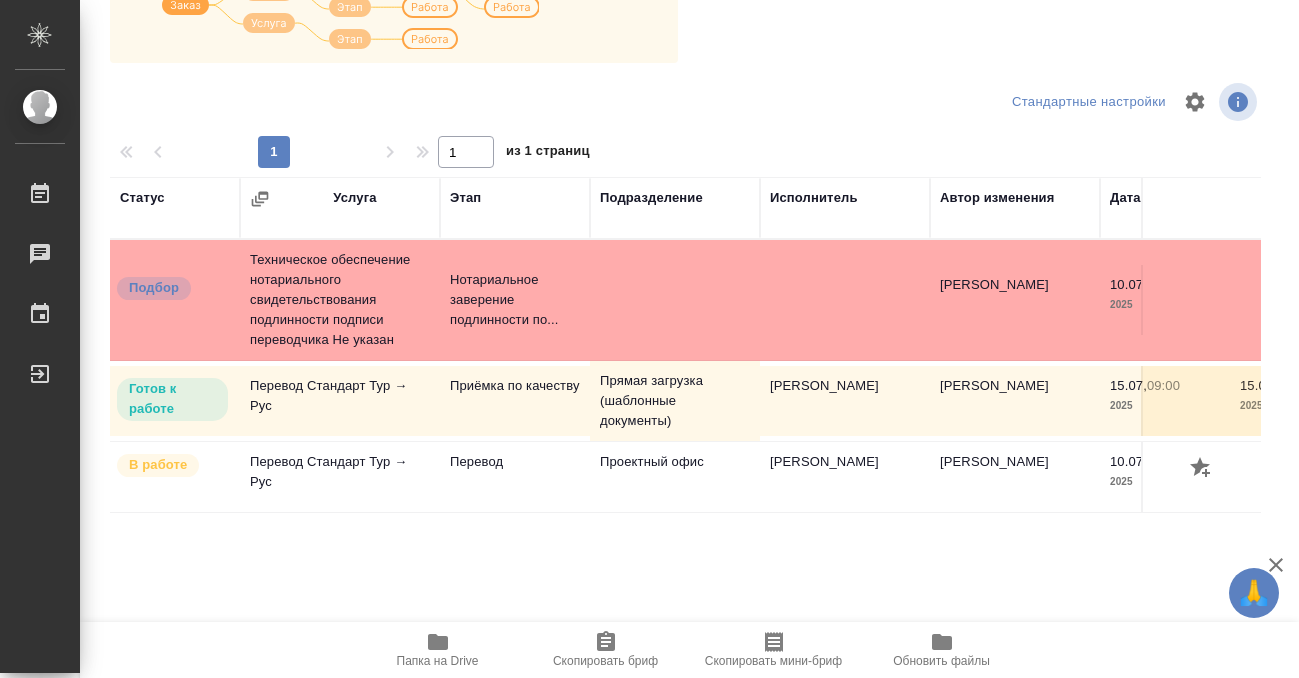 scroll, scrollTop: 0, scrollLeft: 0, axis: both 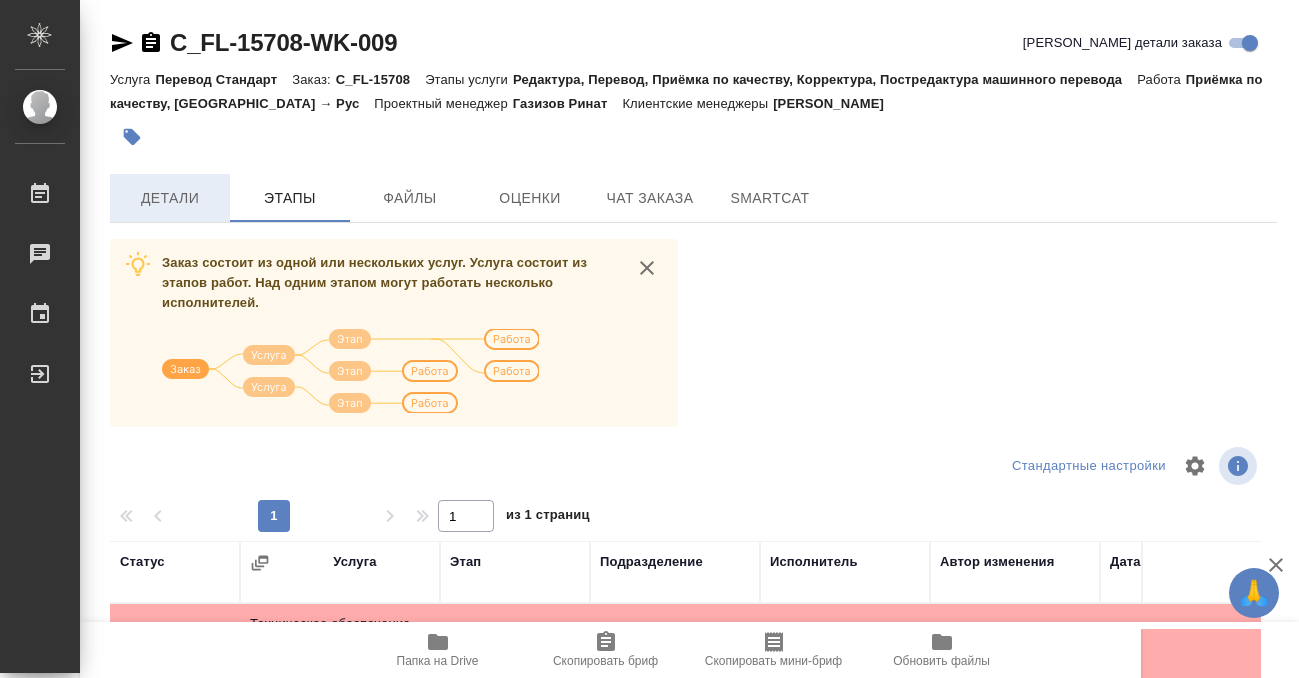 click on "Детали" at bounding box center [170, 198] 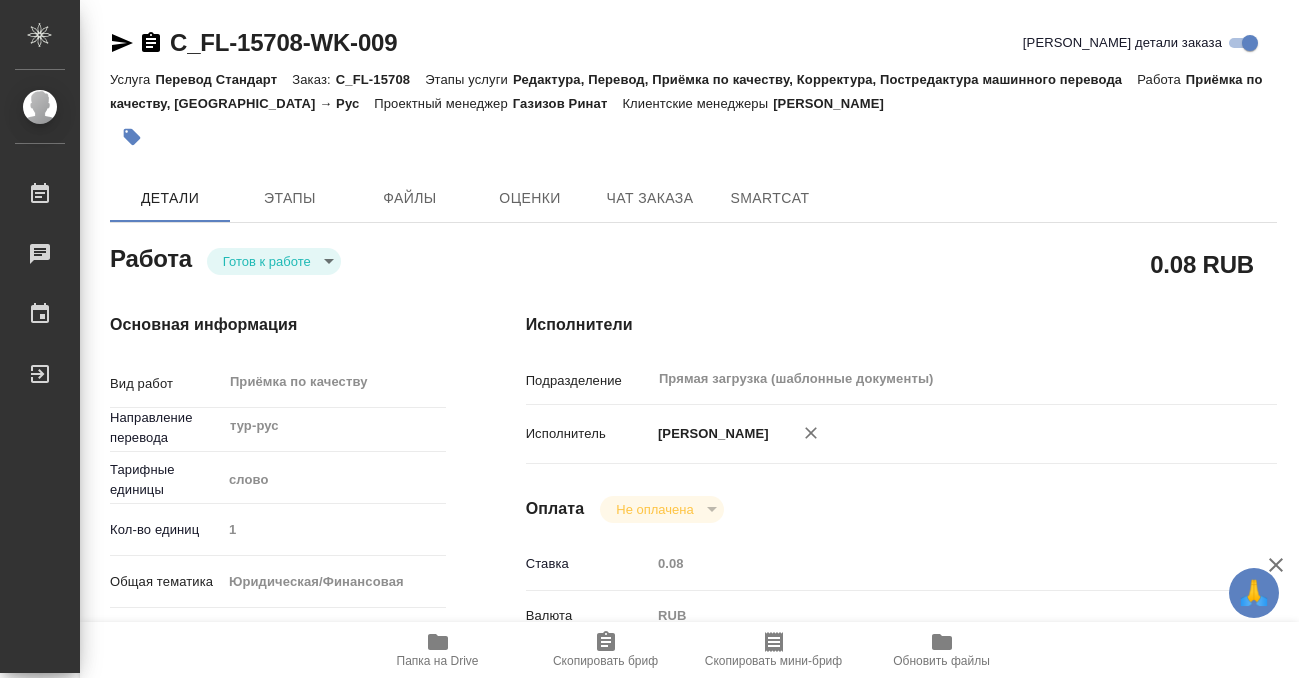 type on "x" 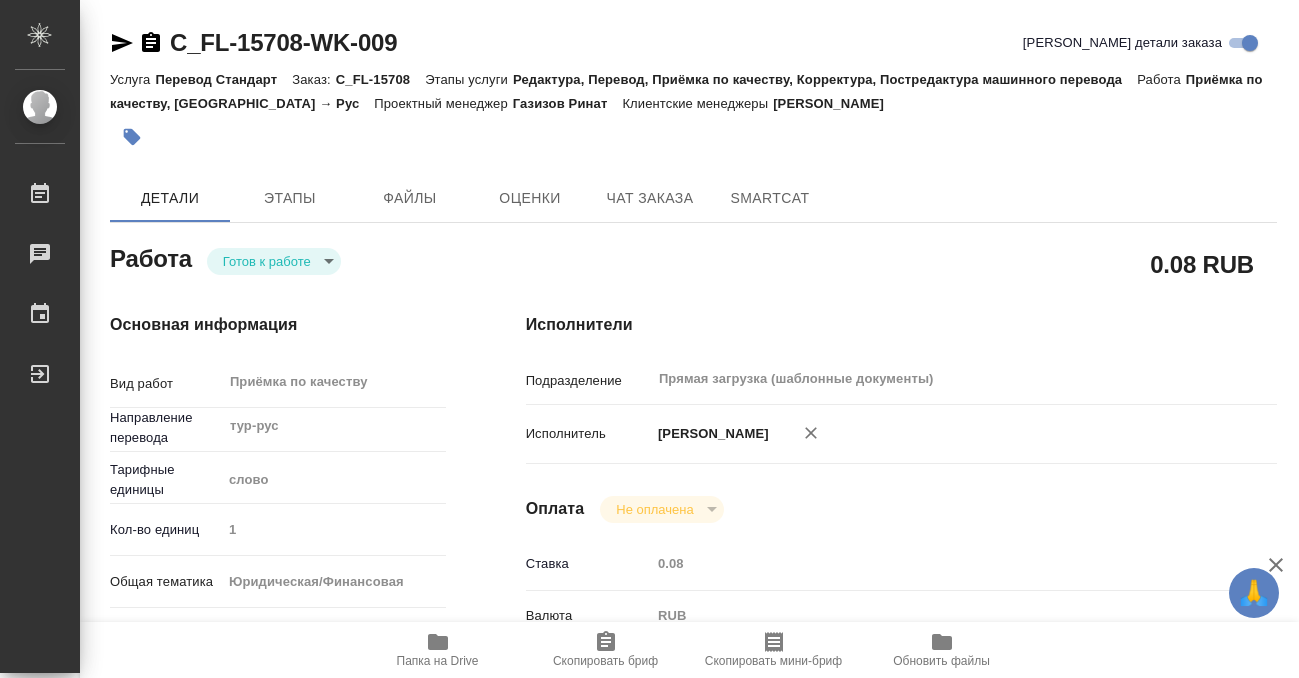 type on "x" 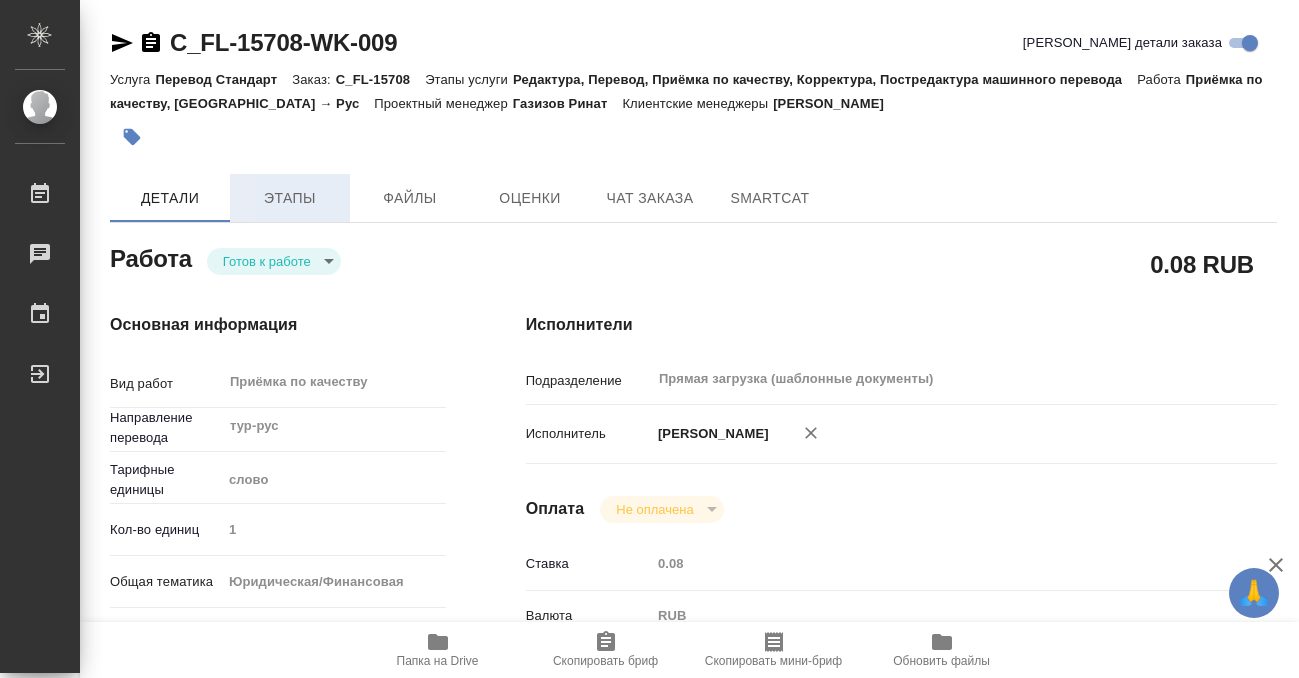 click on "Этапы" at bounding box center [290, 198] 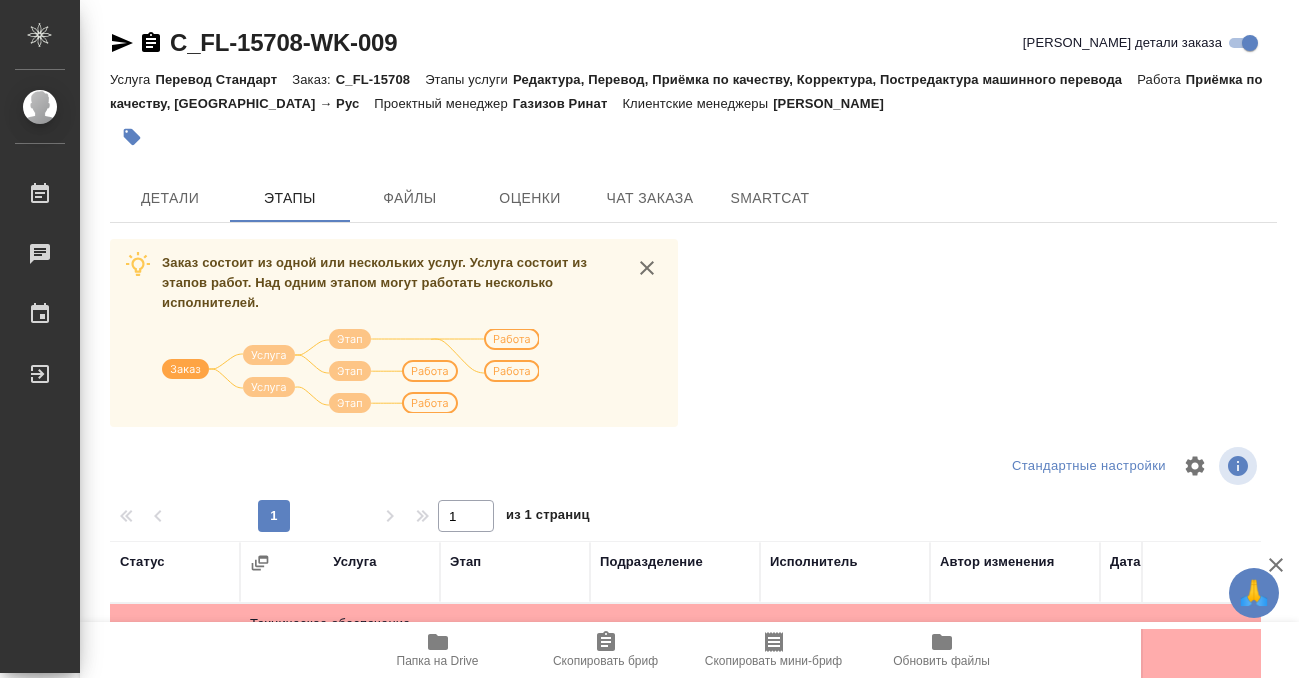 scroll, scrollTop: 364, scrollLeft: 0, axis: vertical 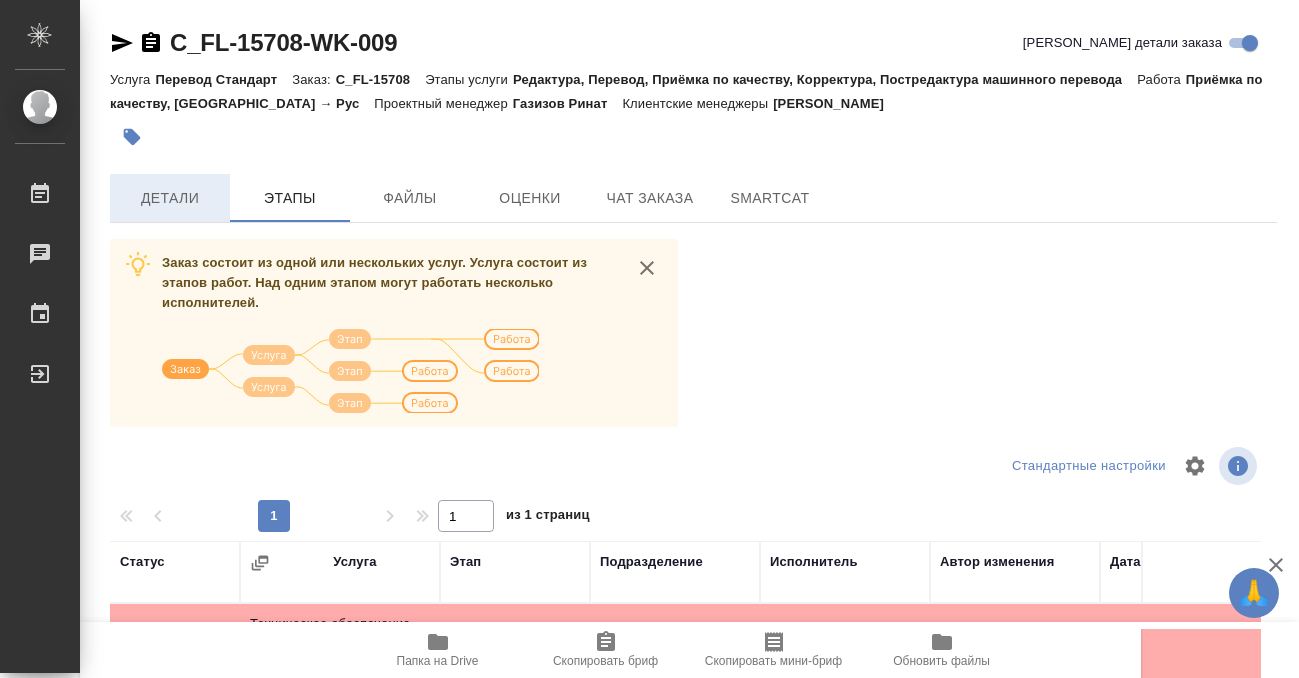 click on "Детали" at bounding box center [170, 198] 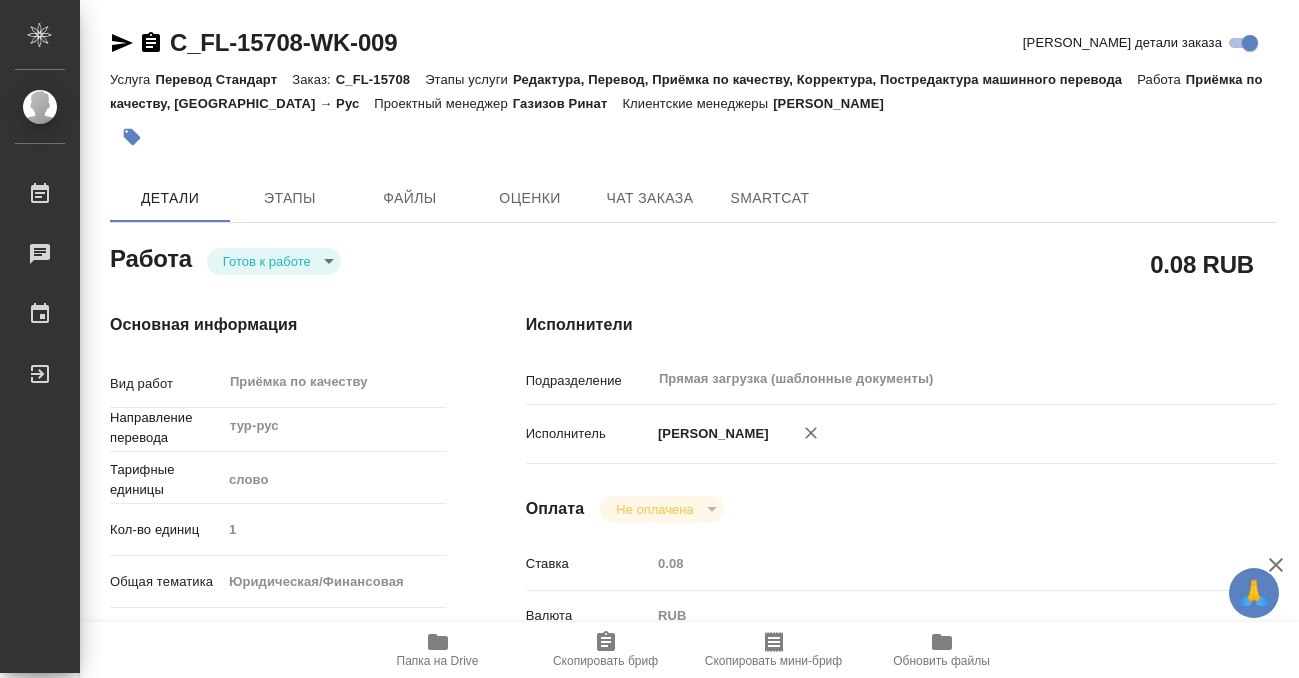 type on "x" 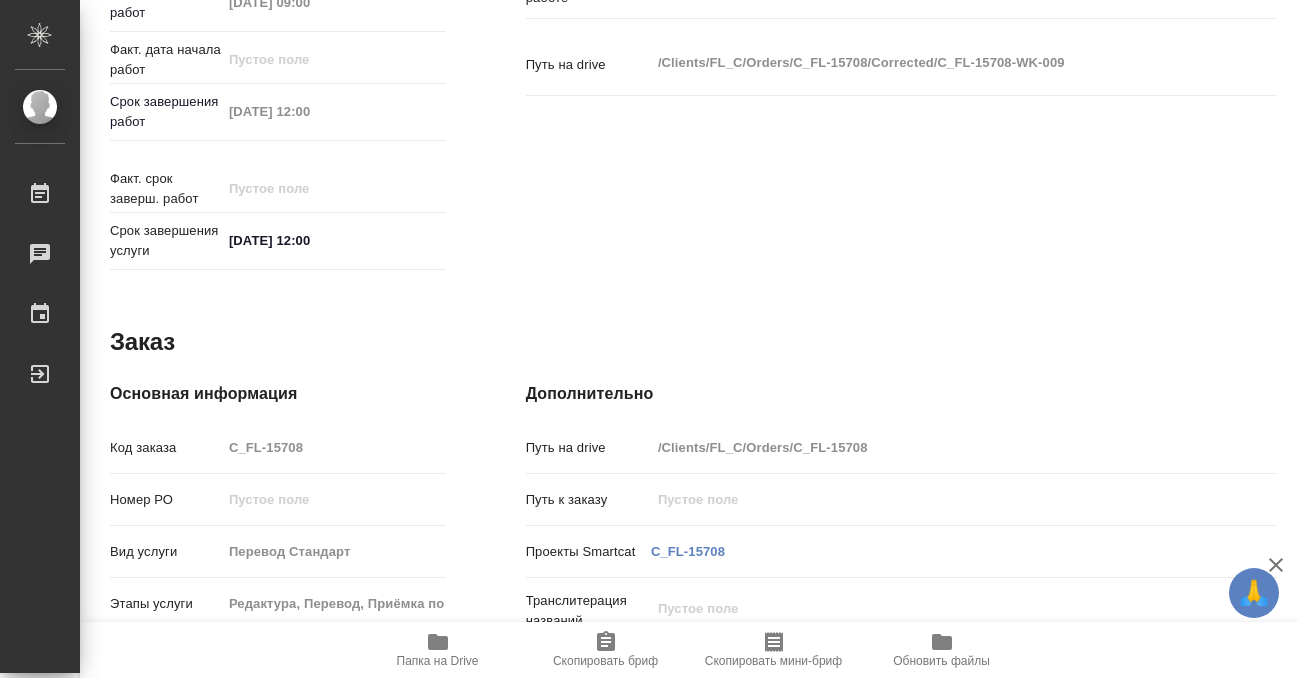 scroll, scrollTop: 1068, scrollLeft: 0, axis: vertical 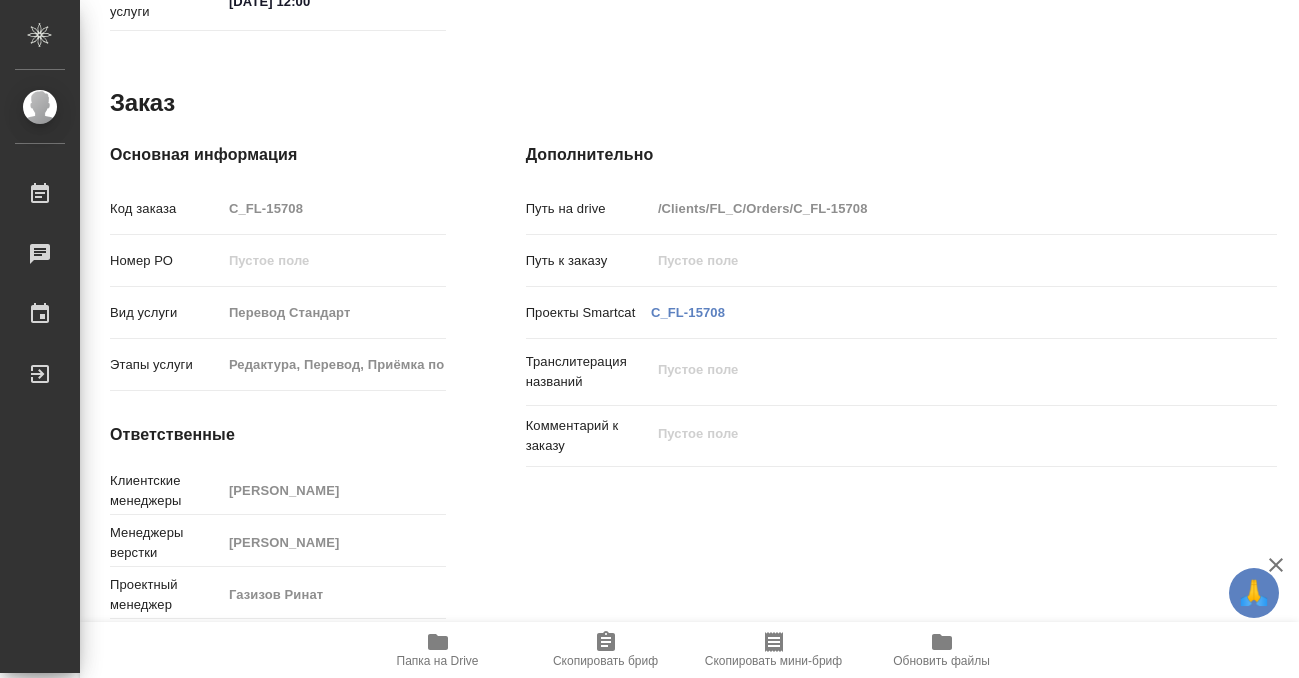type on "x" 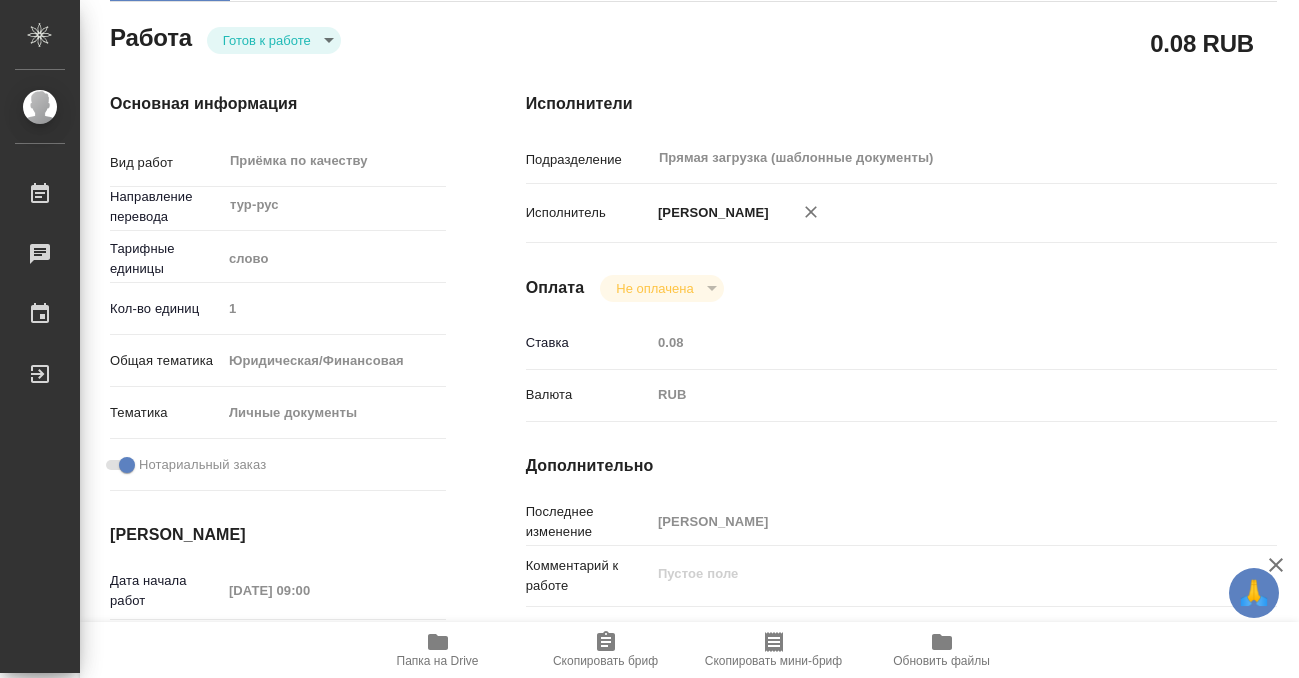 scroll, scrollTop: 0, scrollLeft: 0, axis: both 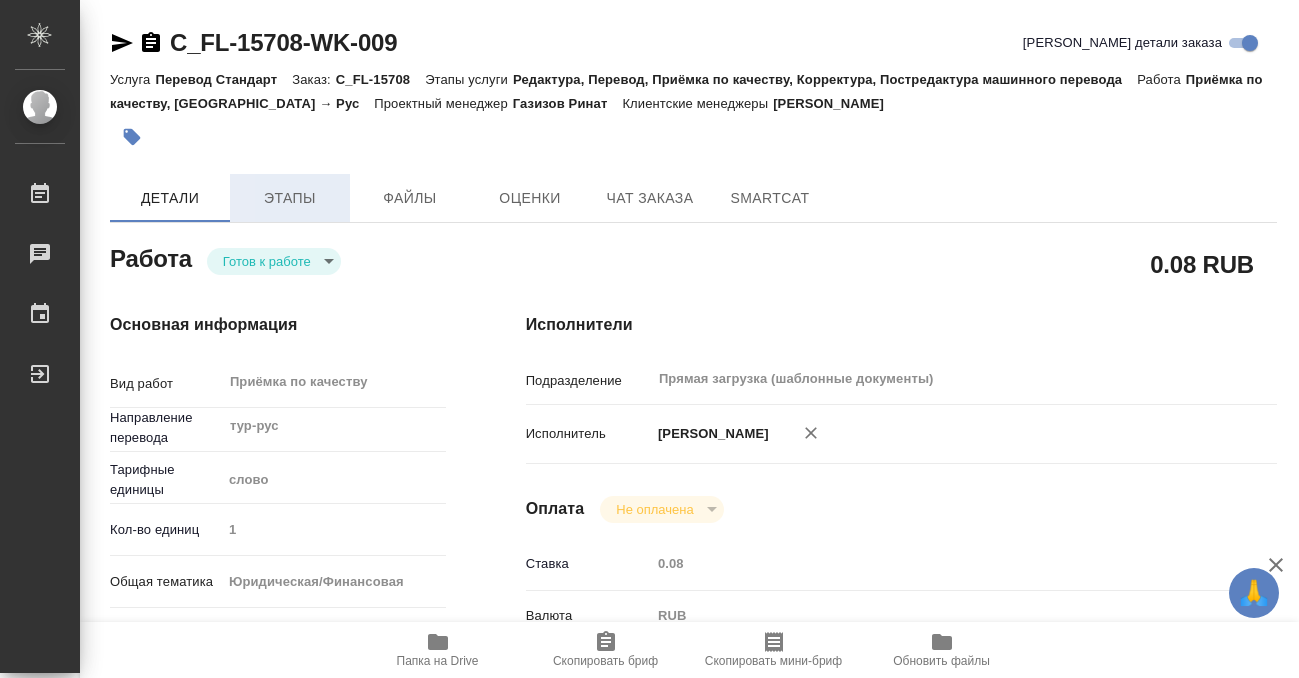 click on "Этапы" at bounding box center [290, 198] 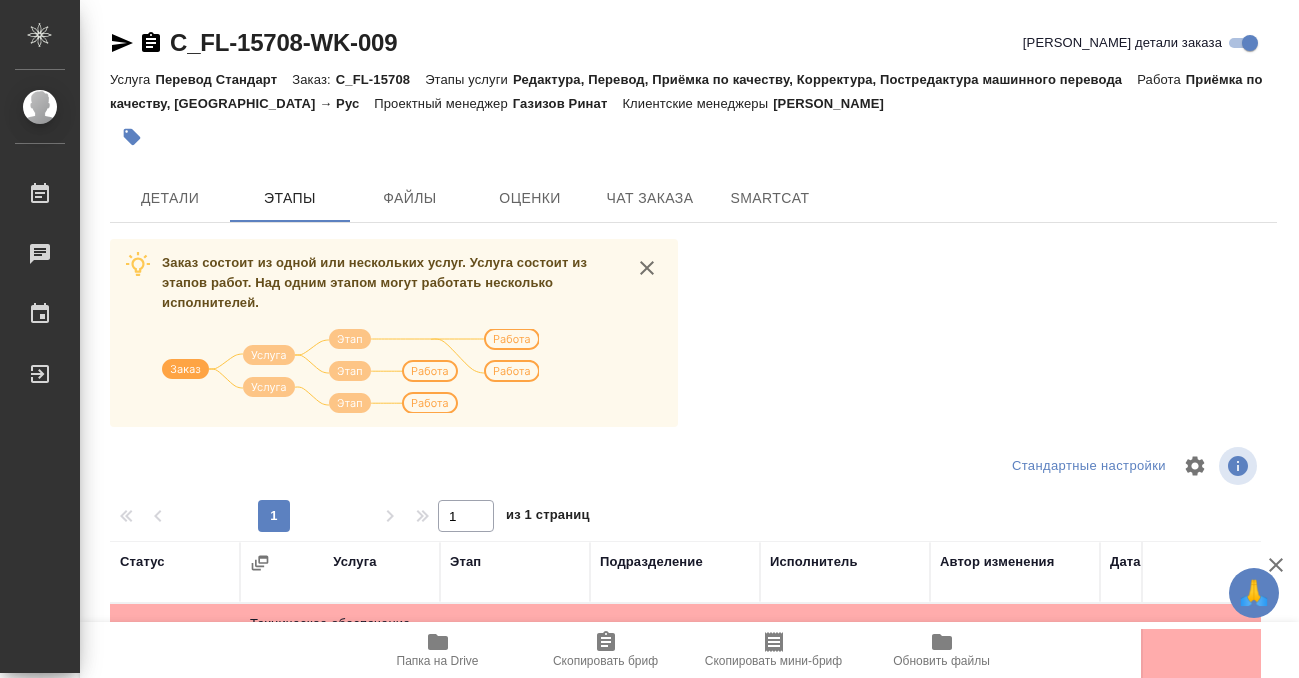 scroll, scrollTop: 364, scrollLeft: 0, axis: vertical 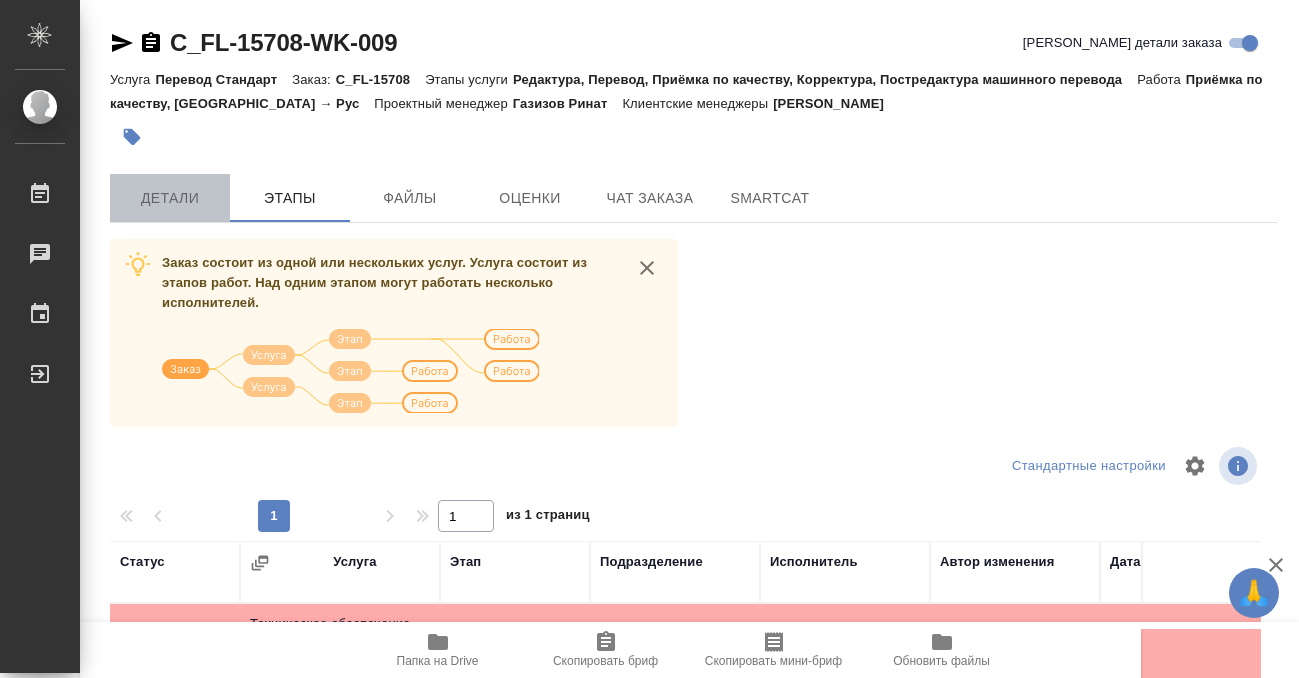 click on "Детали" at bounding box center [170, 198] 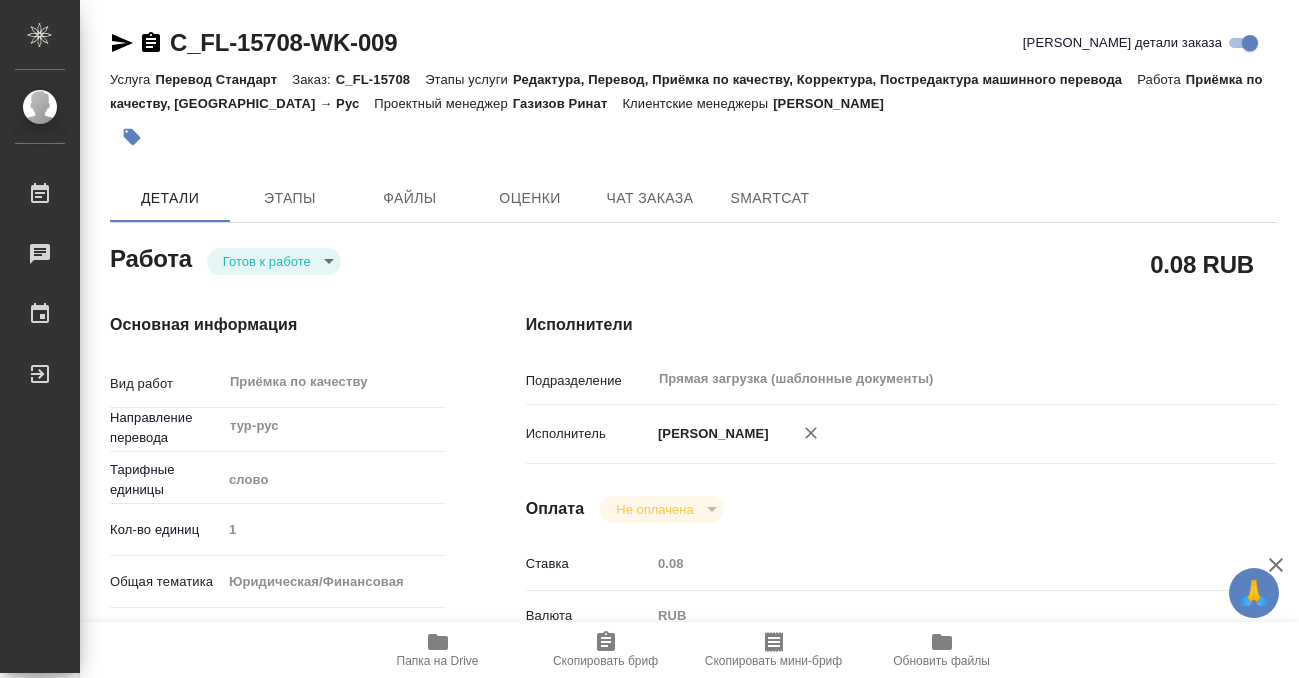 type on "x" 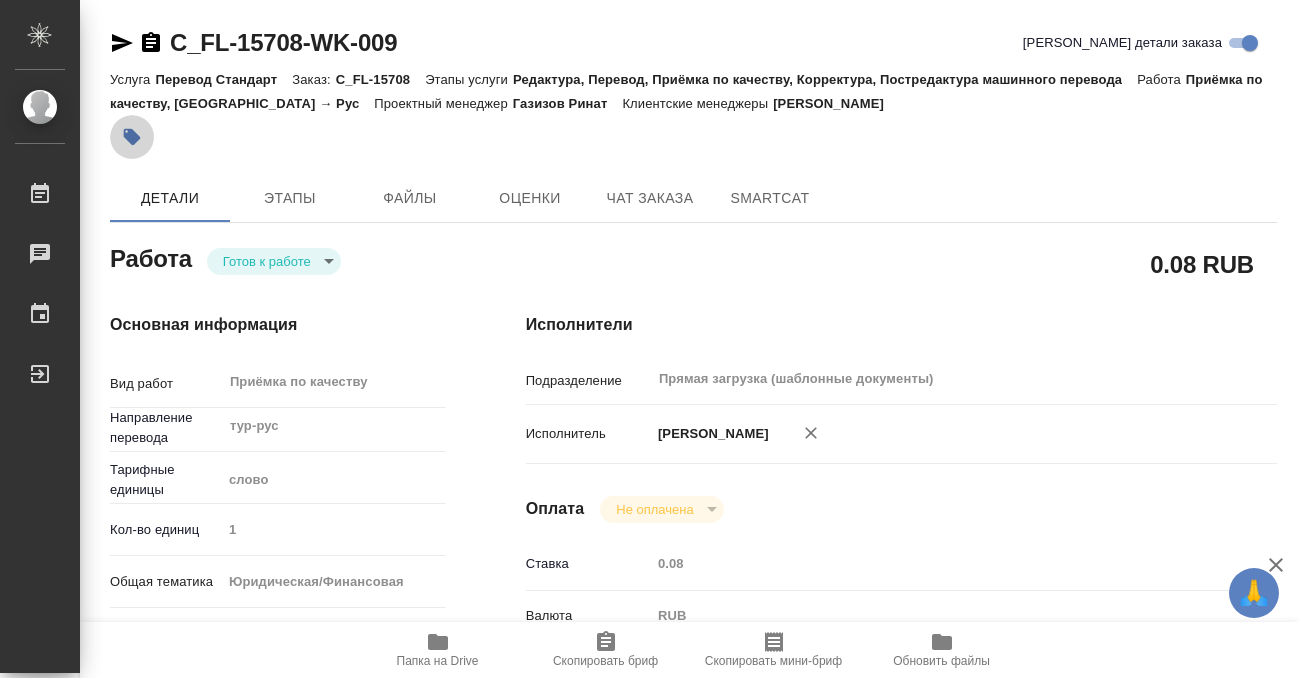 click 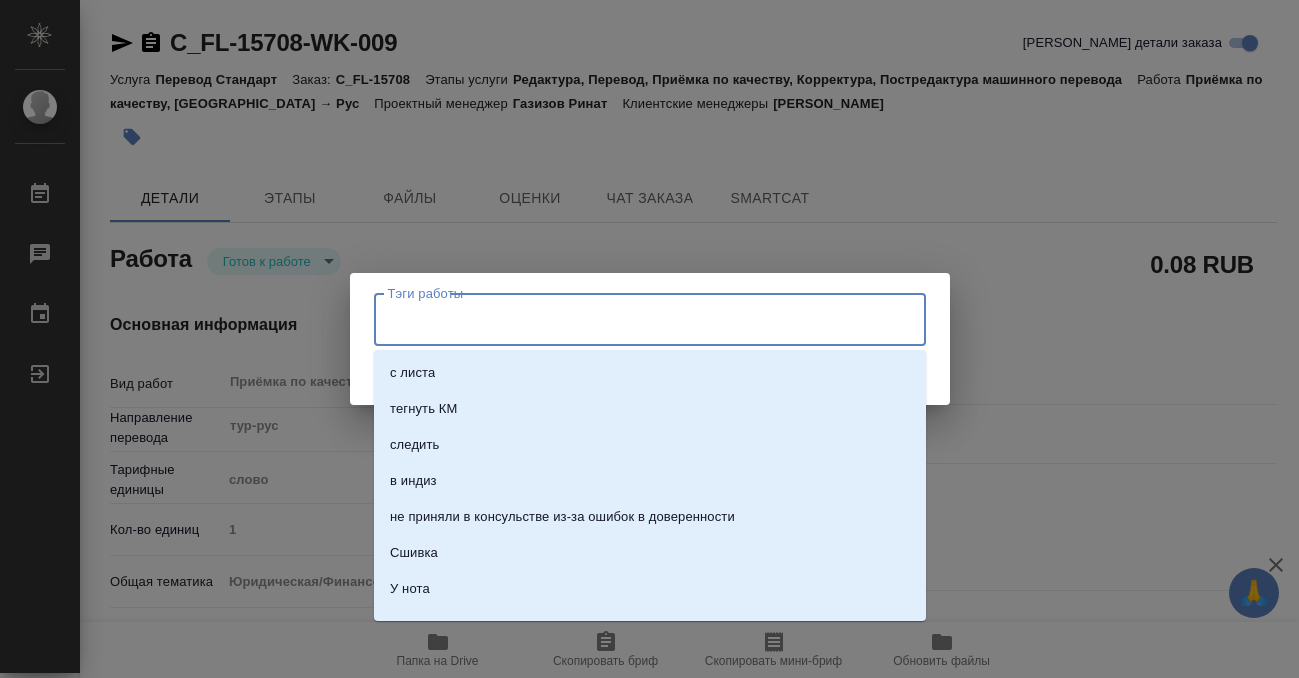 click on "Тэги работы" at bounding box center (631, 319) 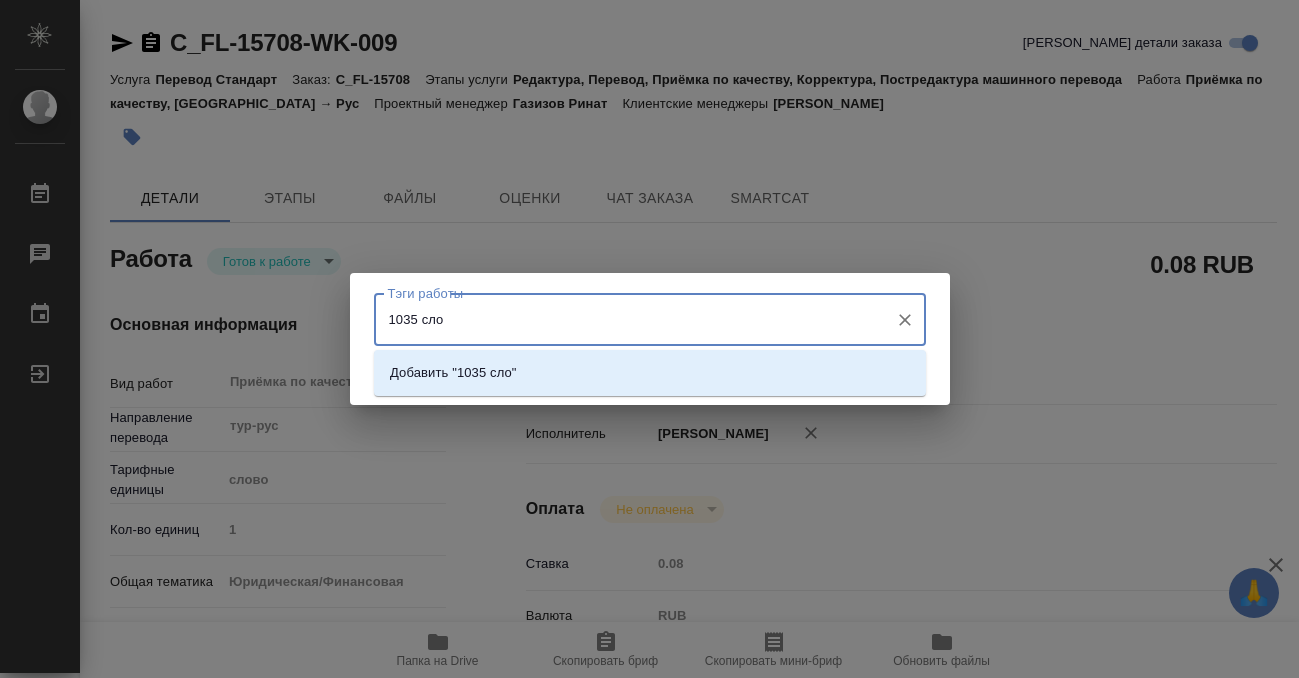 type on "1035 слов" 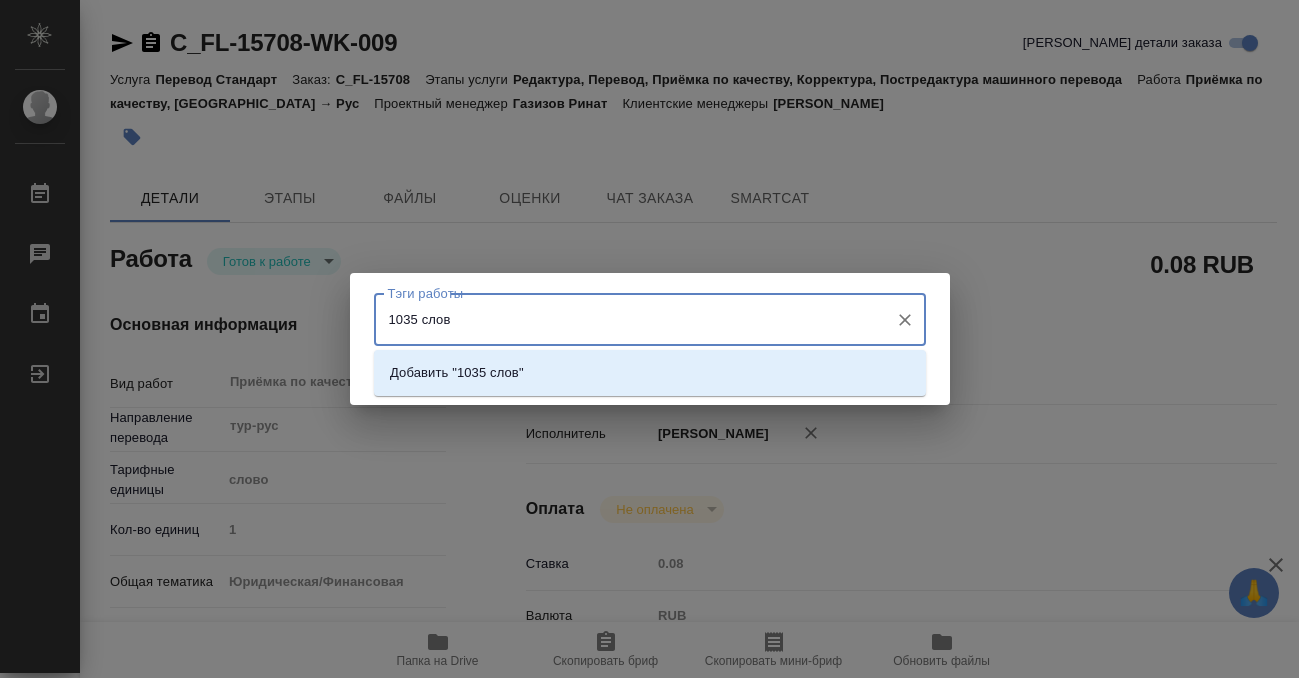 type 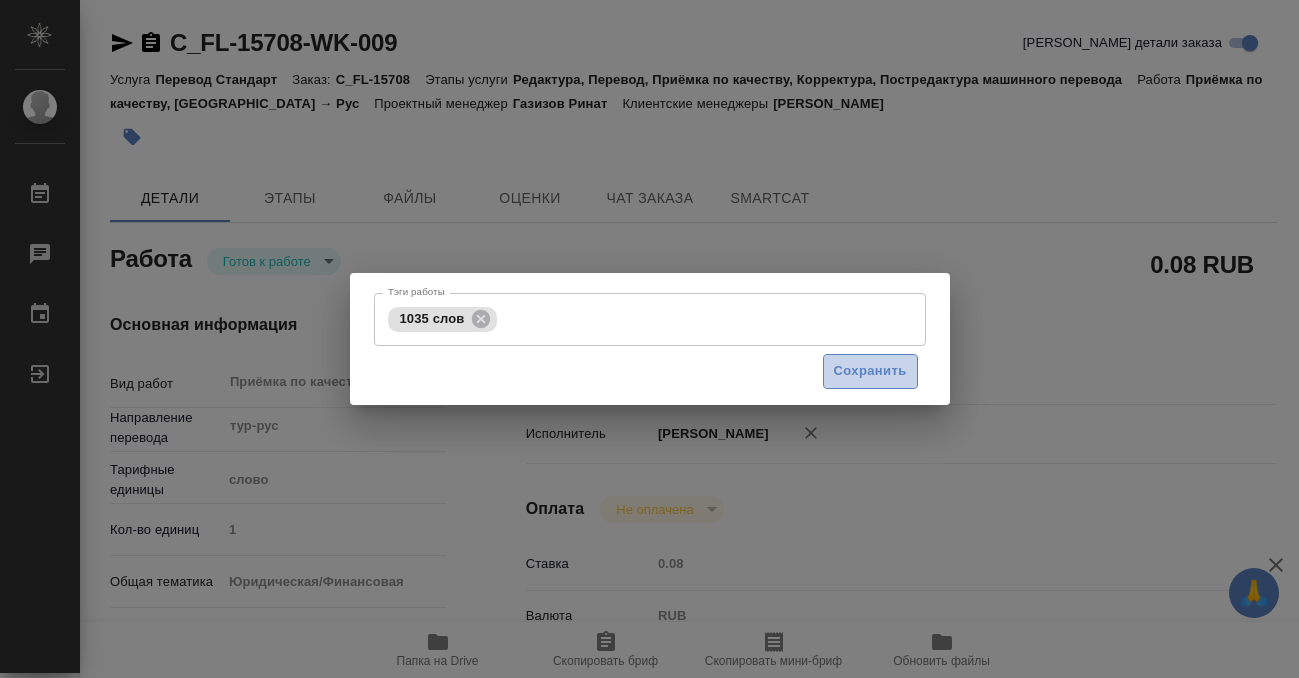 click on "Сохранить" at bounding box center [870, 371] 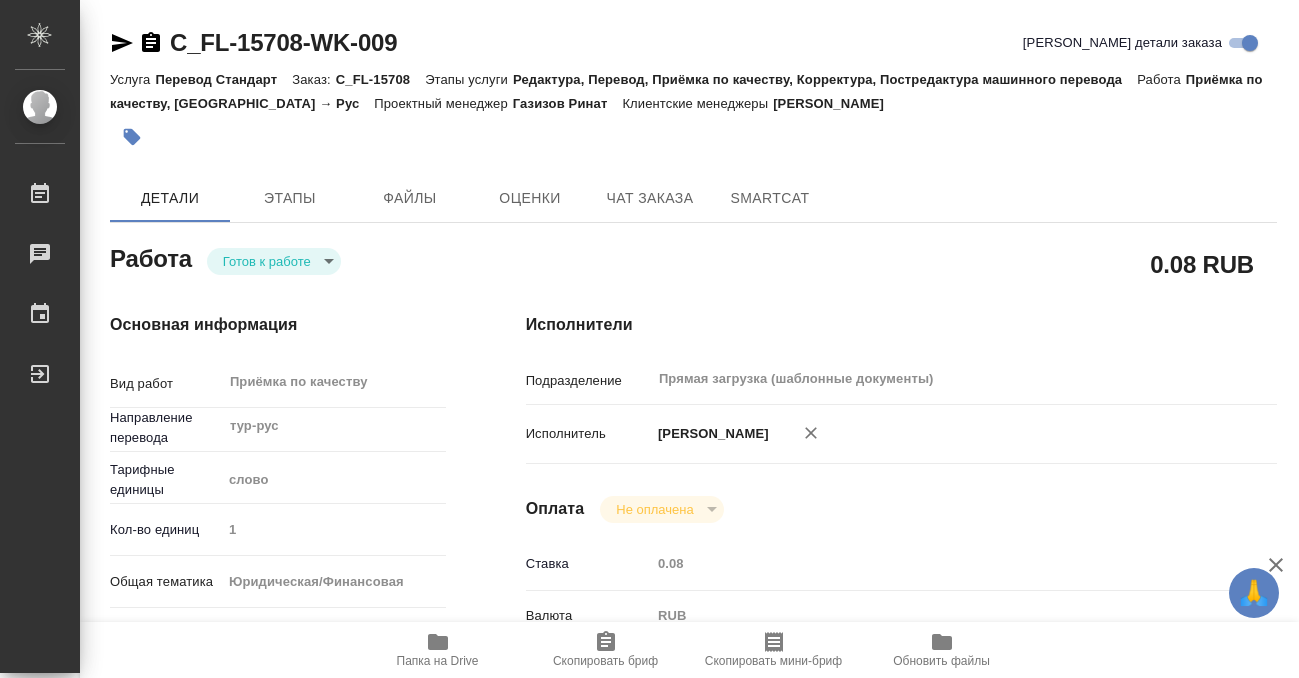 click on "🙏 .cls-1
fill:#fff;
AWATERA Kobzeva Elizaveta Работы 0 Чаты График Выйти C_FL-15708-WK-009 Кратко детали заказа Услуга Перевод Стандарт Заказ: C_FL-15708 Этапы услуги Редактура, Перевод, Приёмка по качеству, Корректура, Постредактура машинного перевода Работа Приёмка по качеству, Тур → Рус Проектный менеджер Газизов Ринат Клиентские менеджеры Димитриева Юлия Детали Этапы Файлы Оценки Чат заказа SmartCat Работа Готов к работе readyForWork 0.08 RUB Основная информация Вид работ Приёмка по качеству x ​ Направление перевода тур-рус ​ Тарифные единицы слово 5a8b1489cc6b4906c91bfd90 Кол-во единиц" at bounding box center [649, 339] 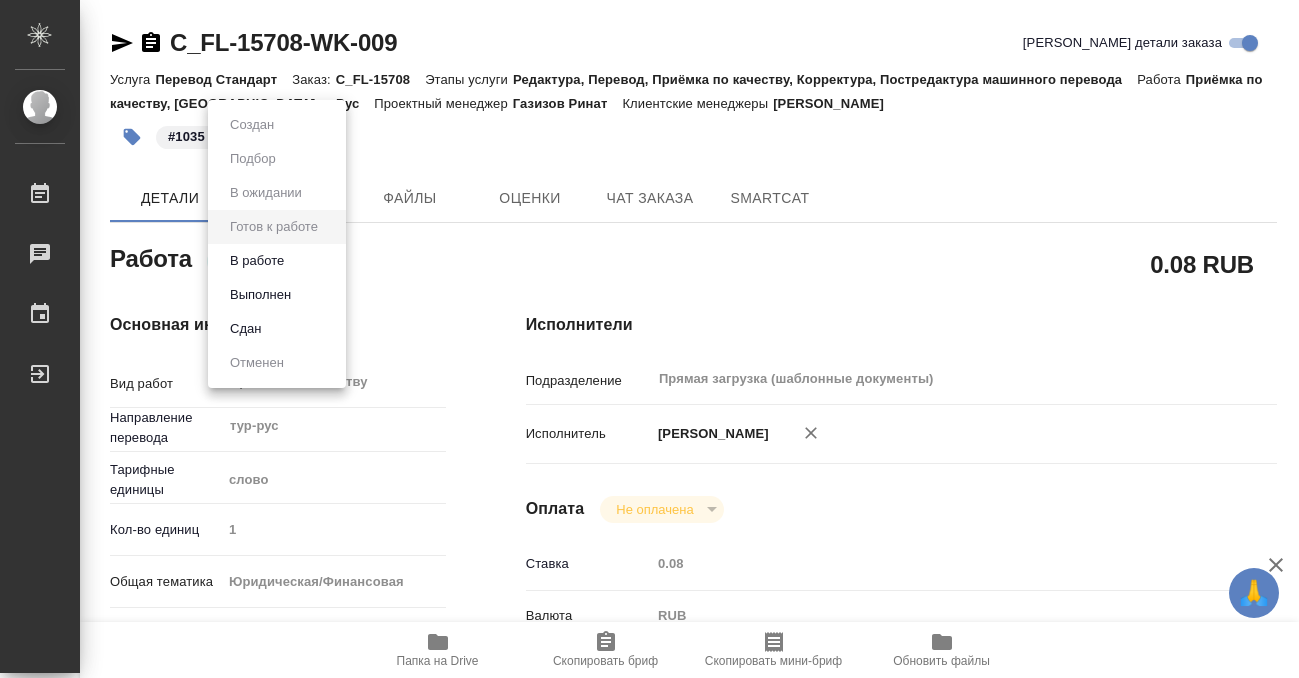 type on "x" 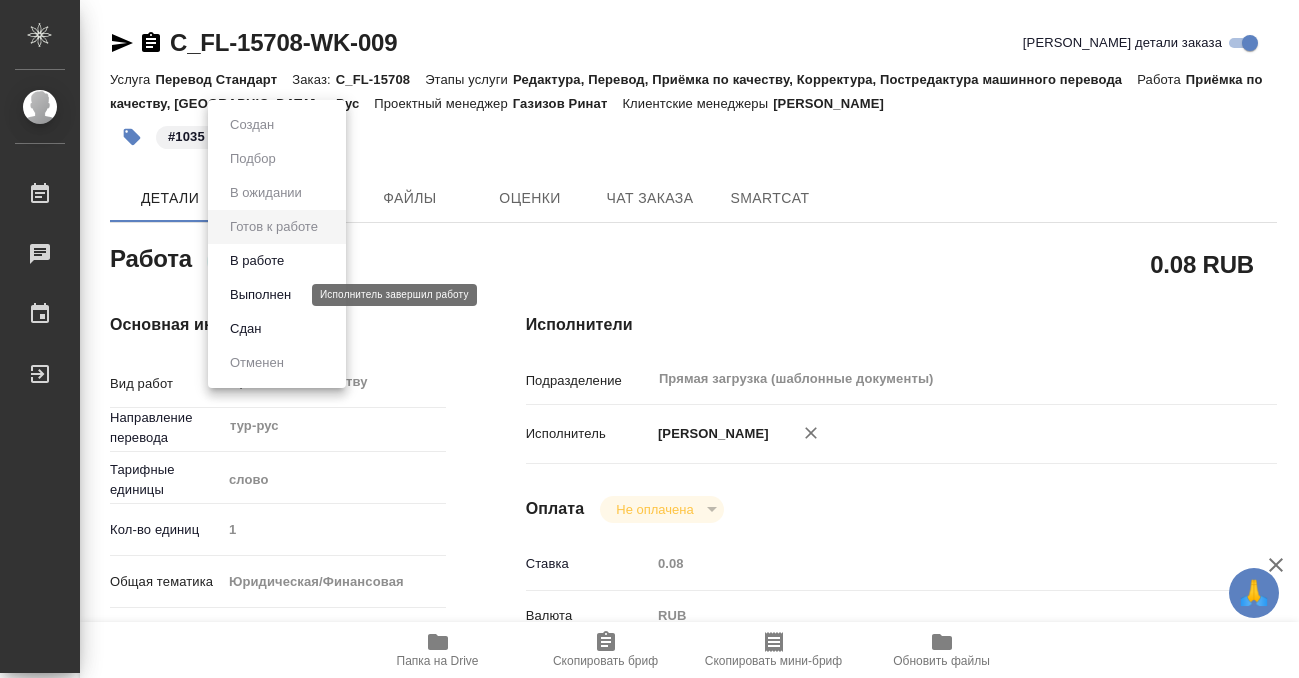 click on "Выполнен" at bounding box center [260, 295] 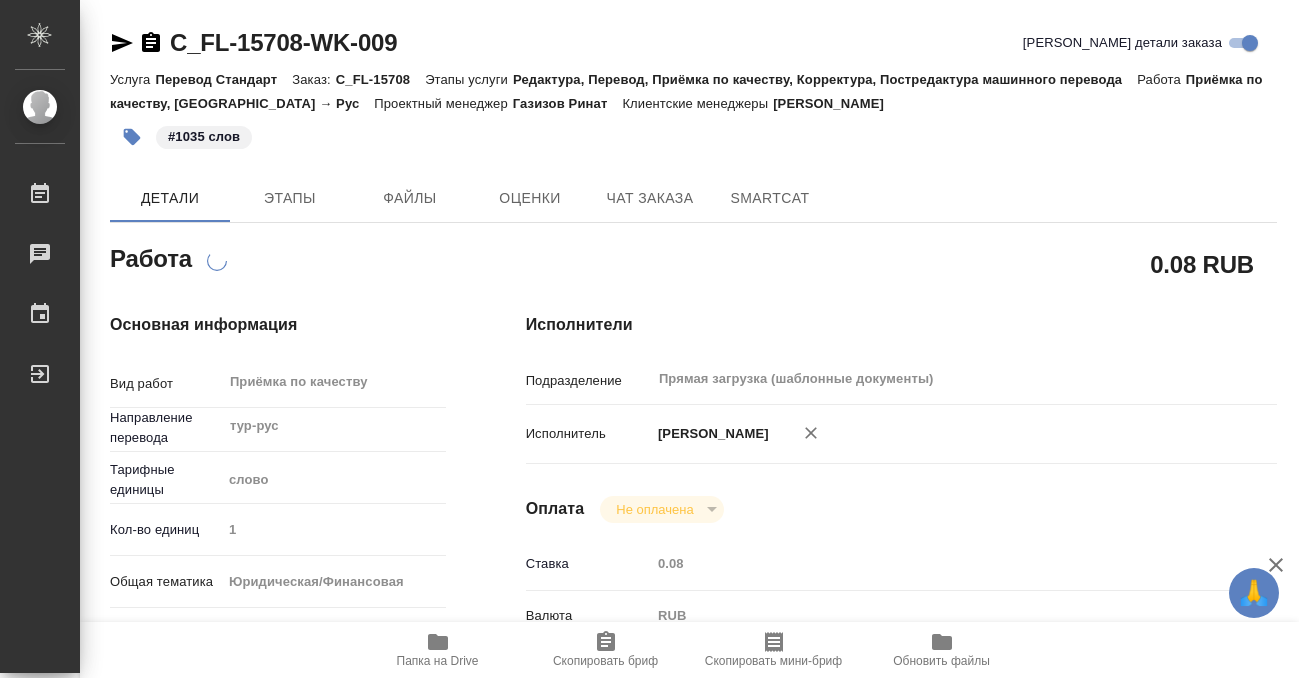 type on "x" 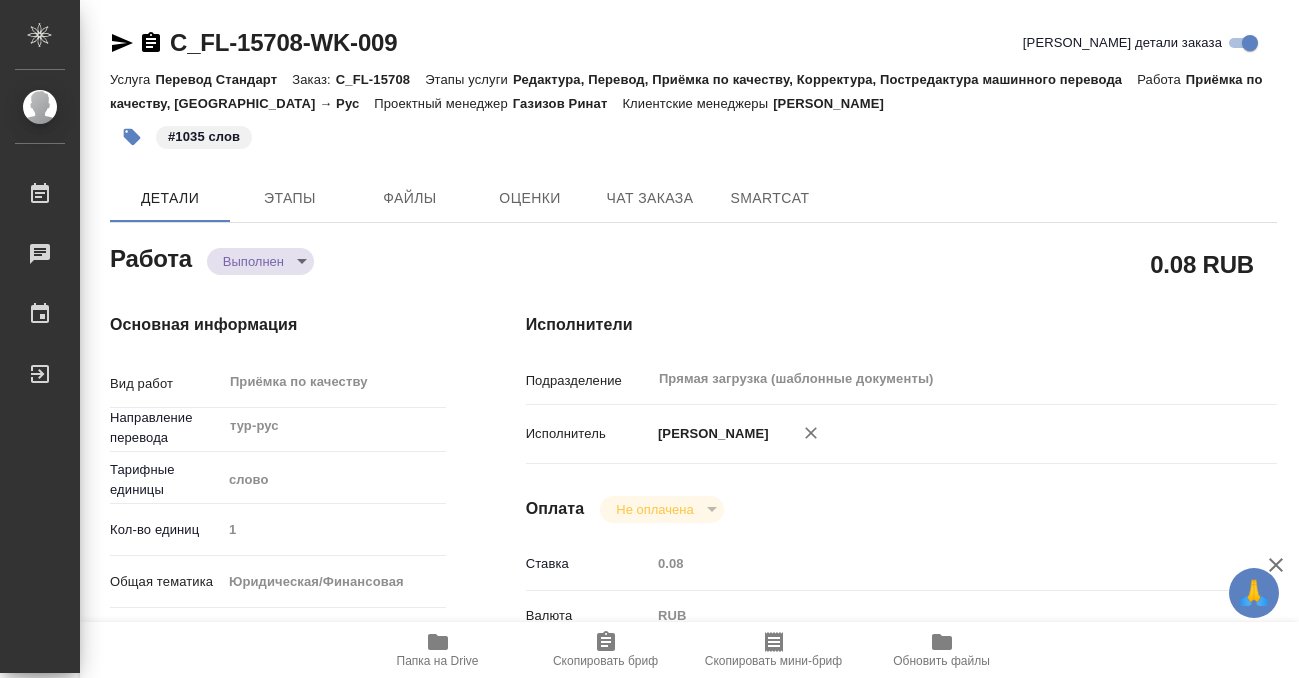 type on "x" 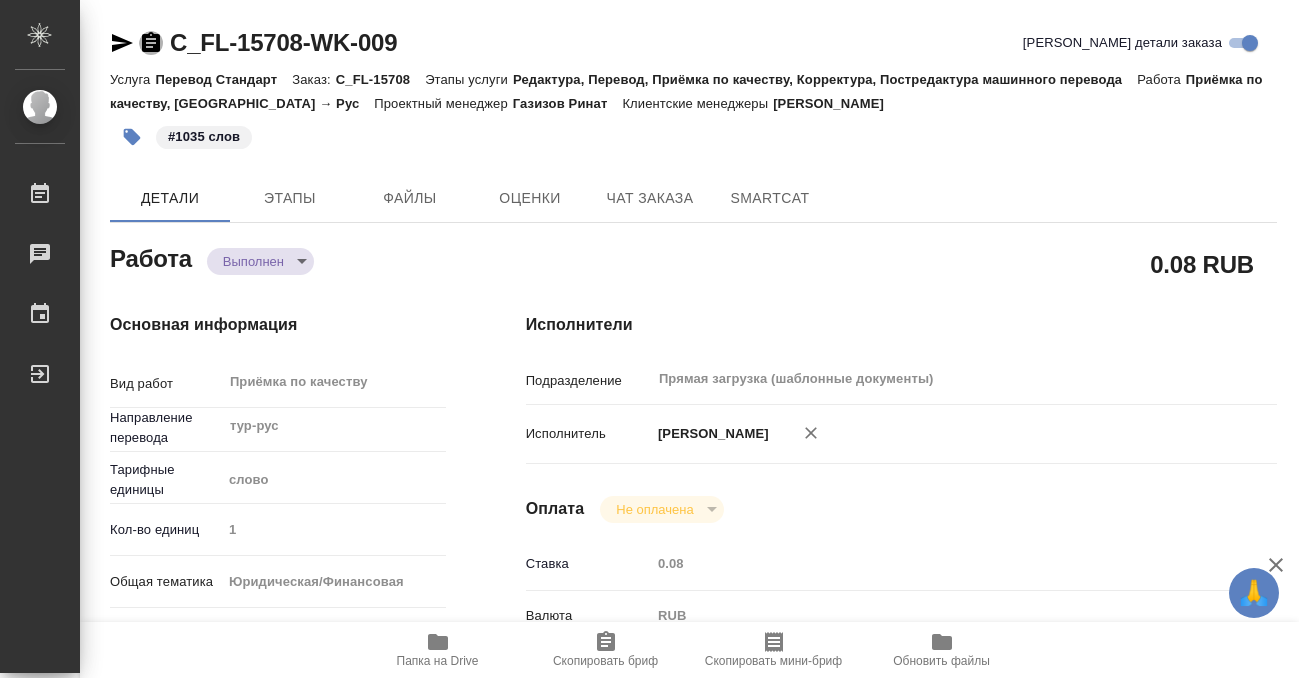 click 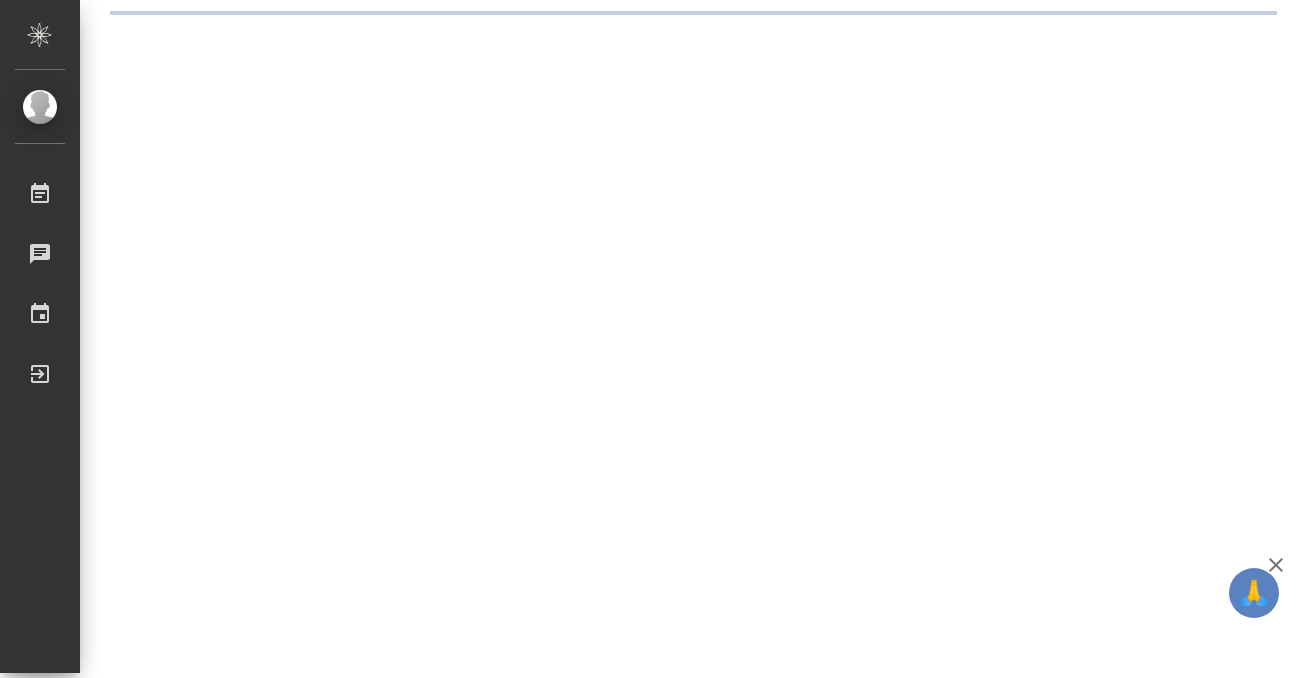 scroll, scrollTop: 0, scrollLeft: 0, axis: both 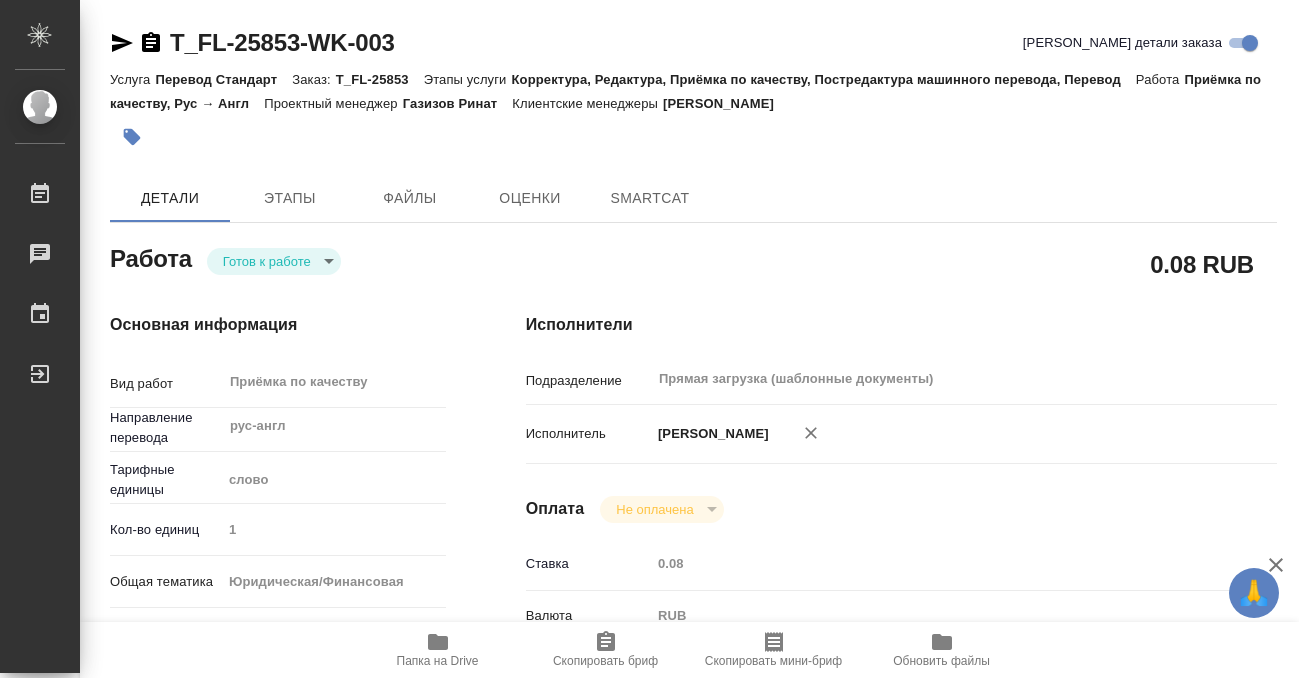 type on "x" 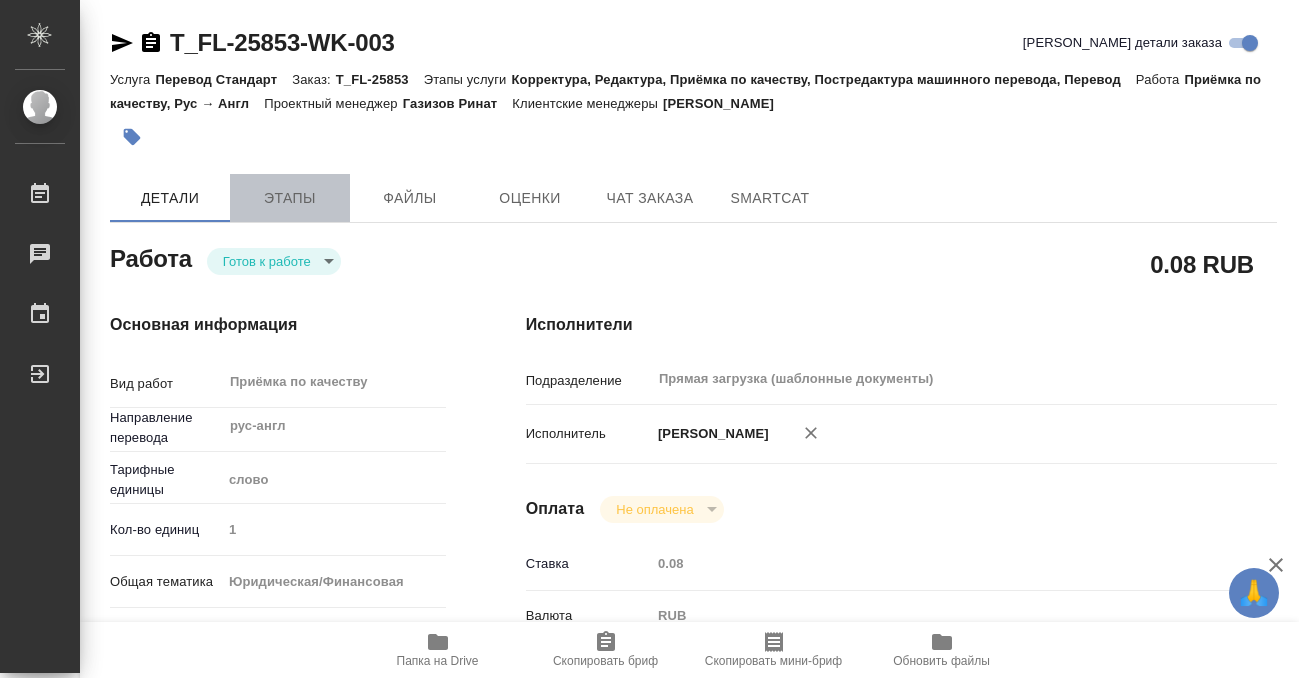 click on "Этапы" at bounding box center (290, 198) 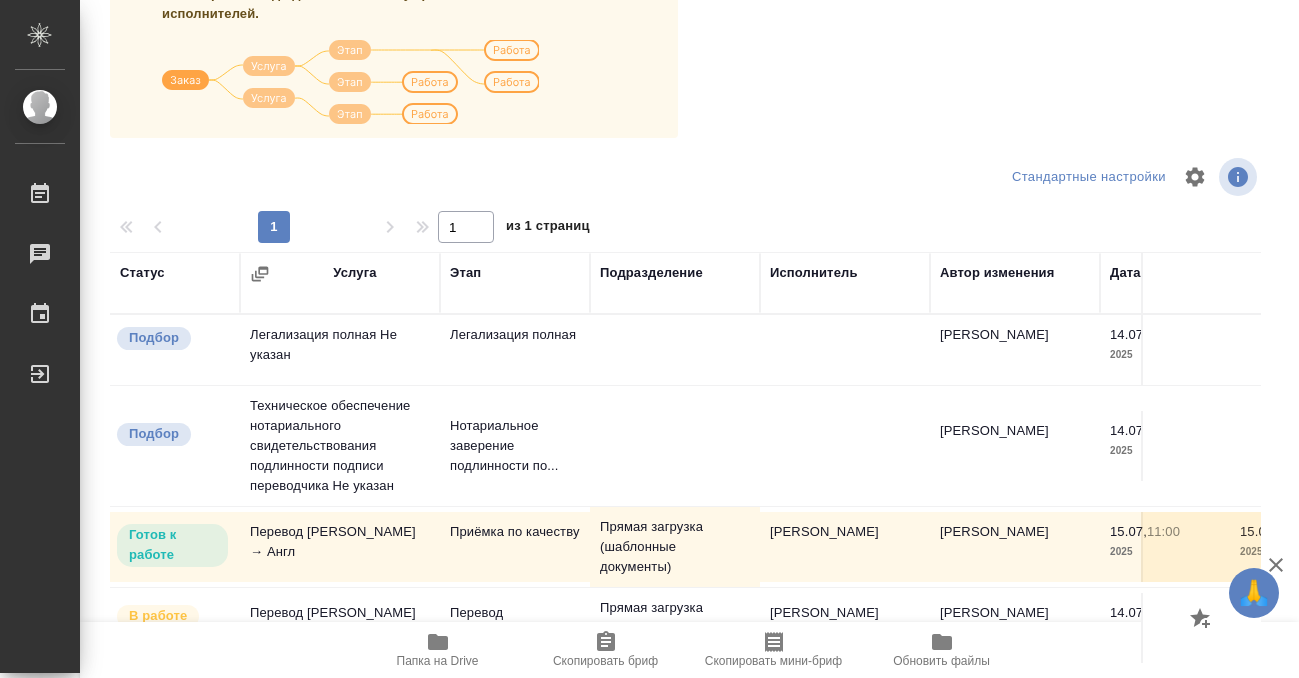 scroll, scrollTop: 364, scrollLeft: 0, axis: vertical 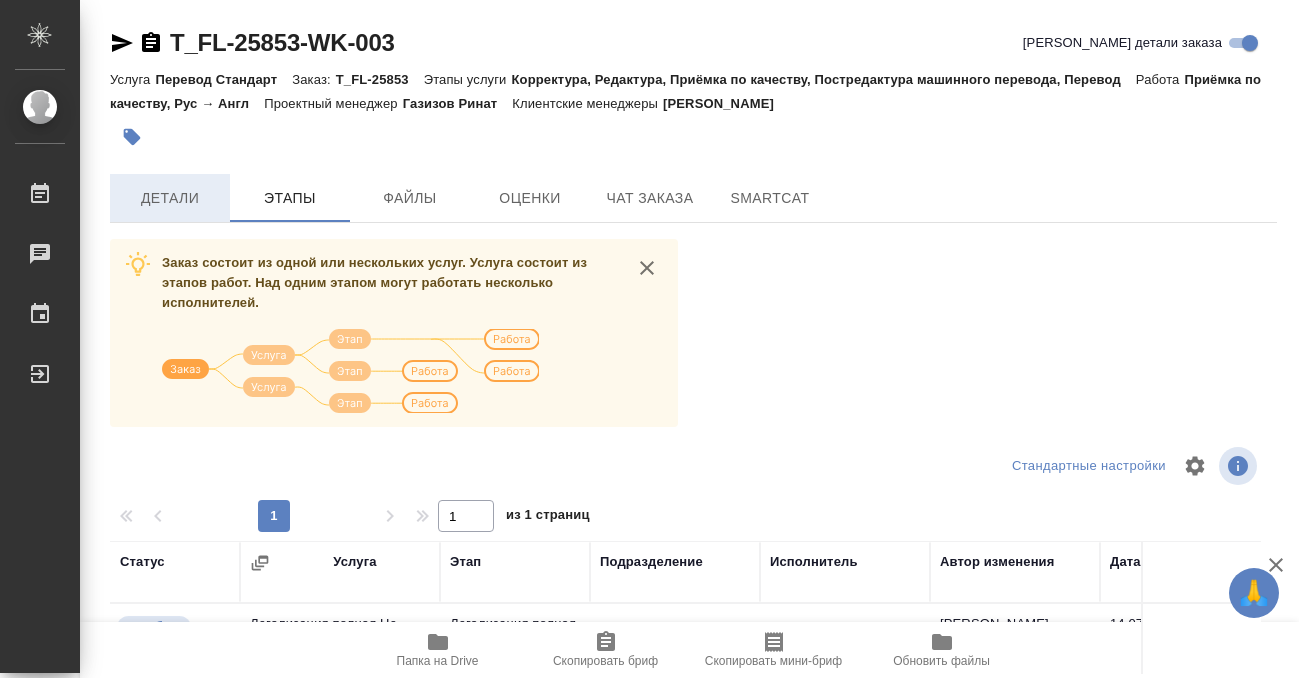 click on "Детали" at bounding box center [170, 198] 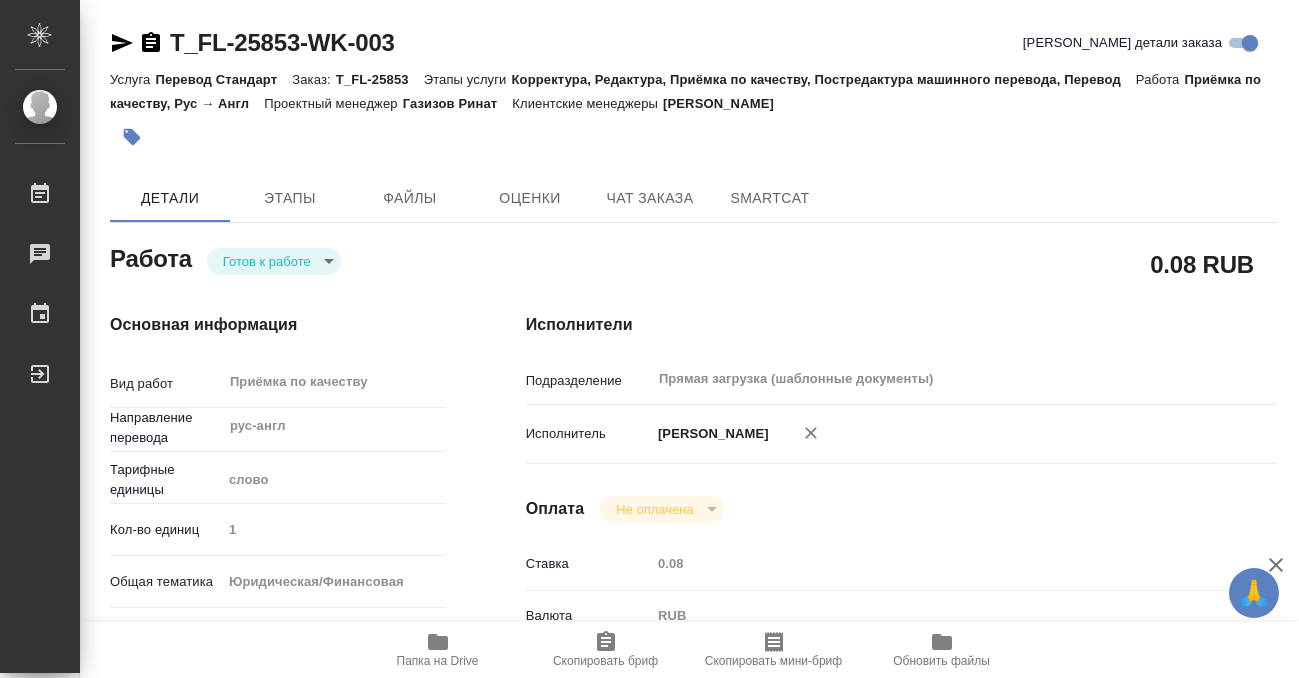 type on "x" 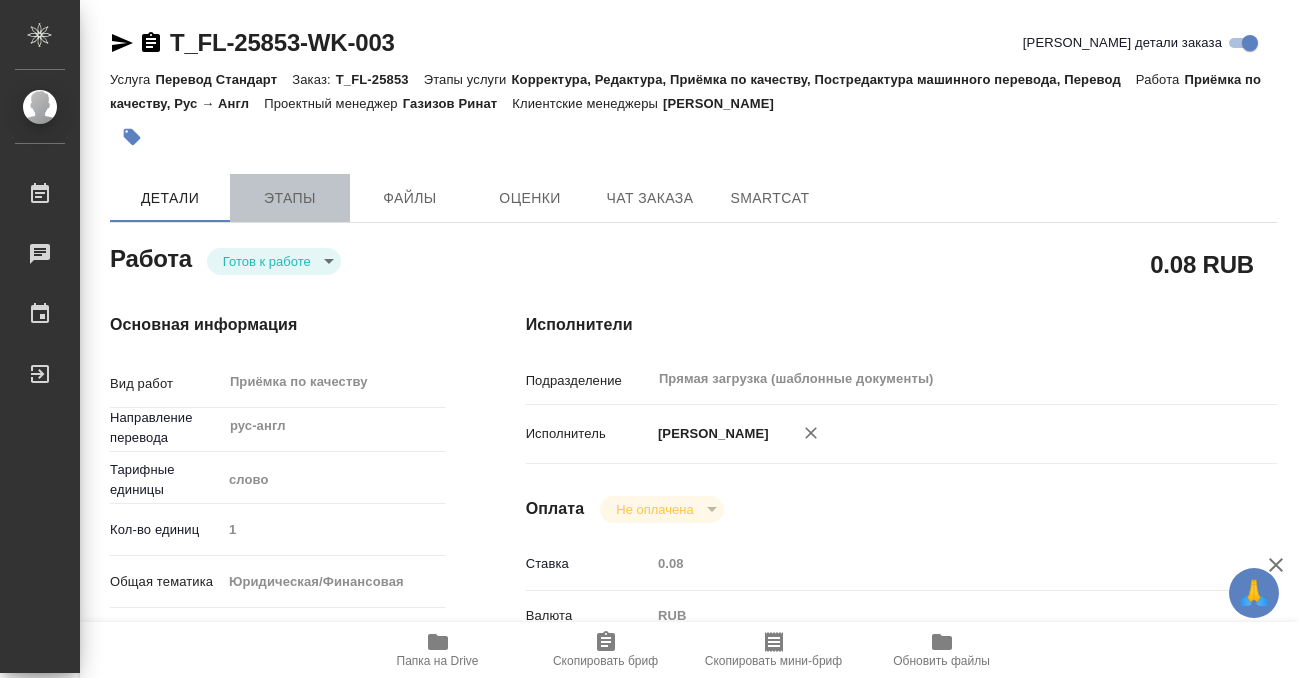 click on "Этапы" at bounding box center (290, 198) 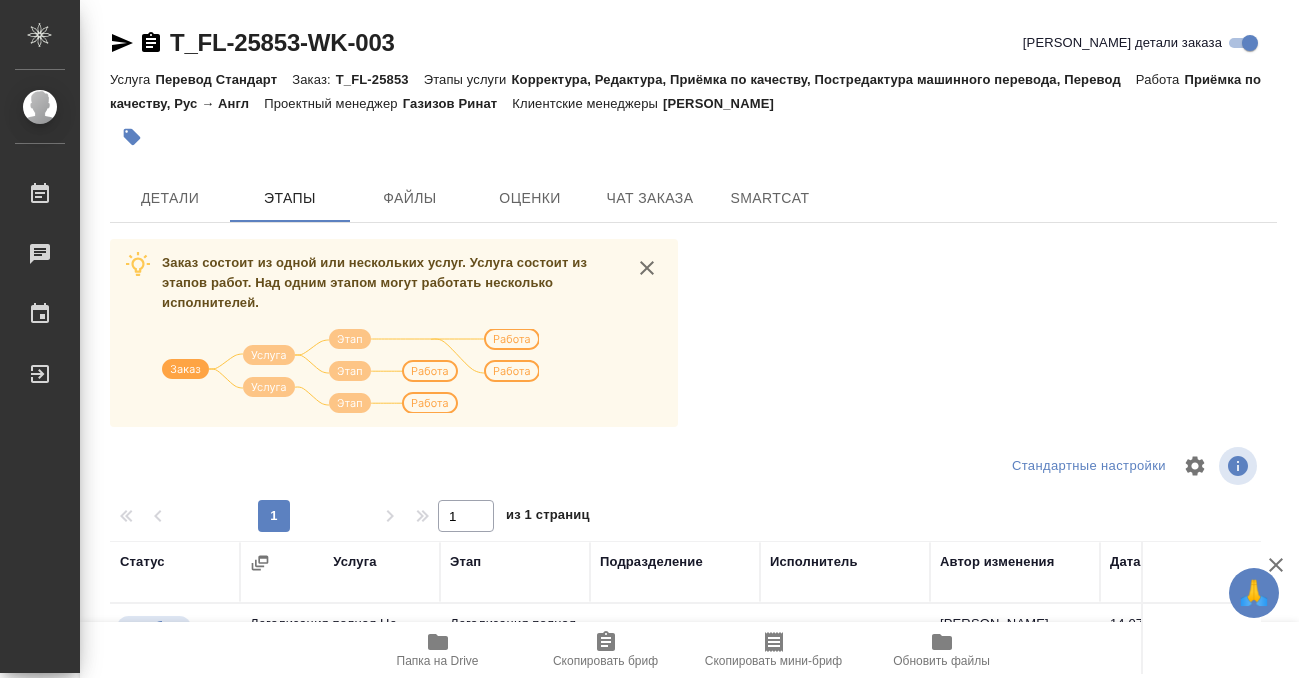 scroll, scrollTop: 364, scrollLeft: 0, axis: vertical 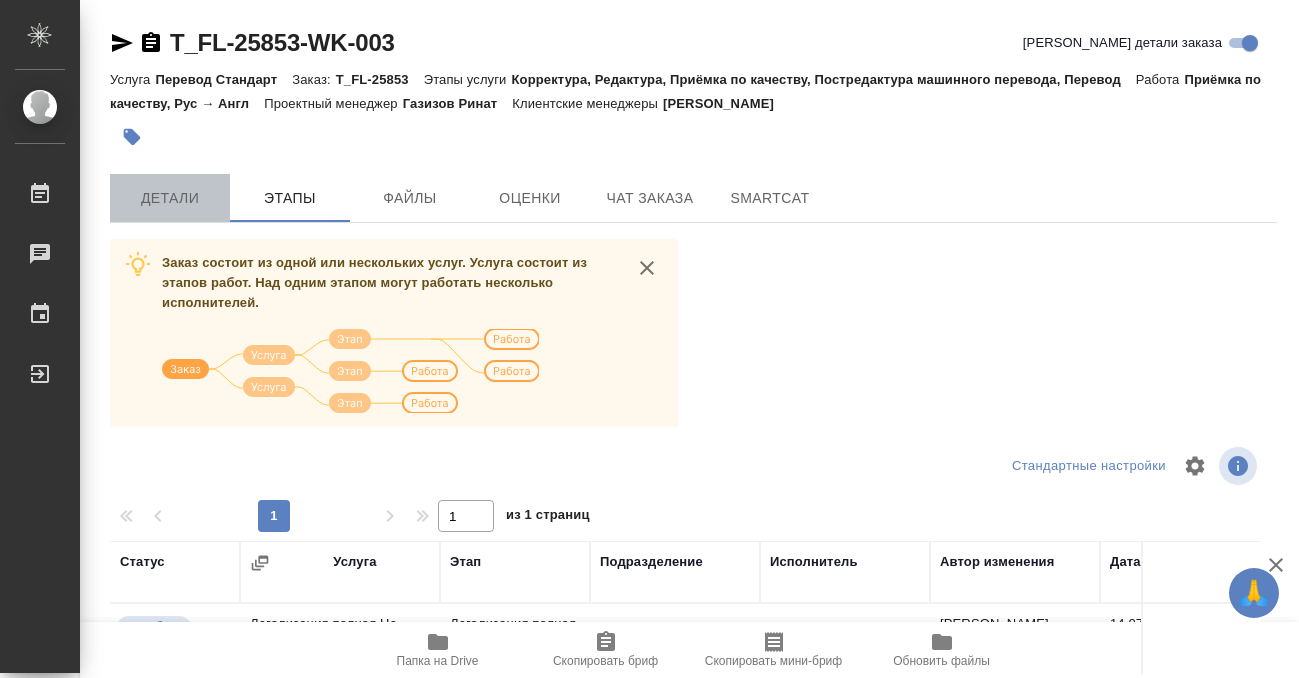 click on "Детали" at bounding box center [170, 198] 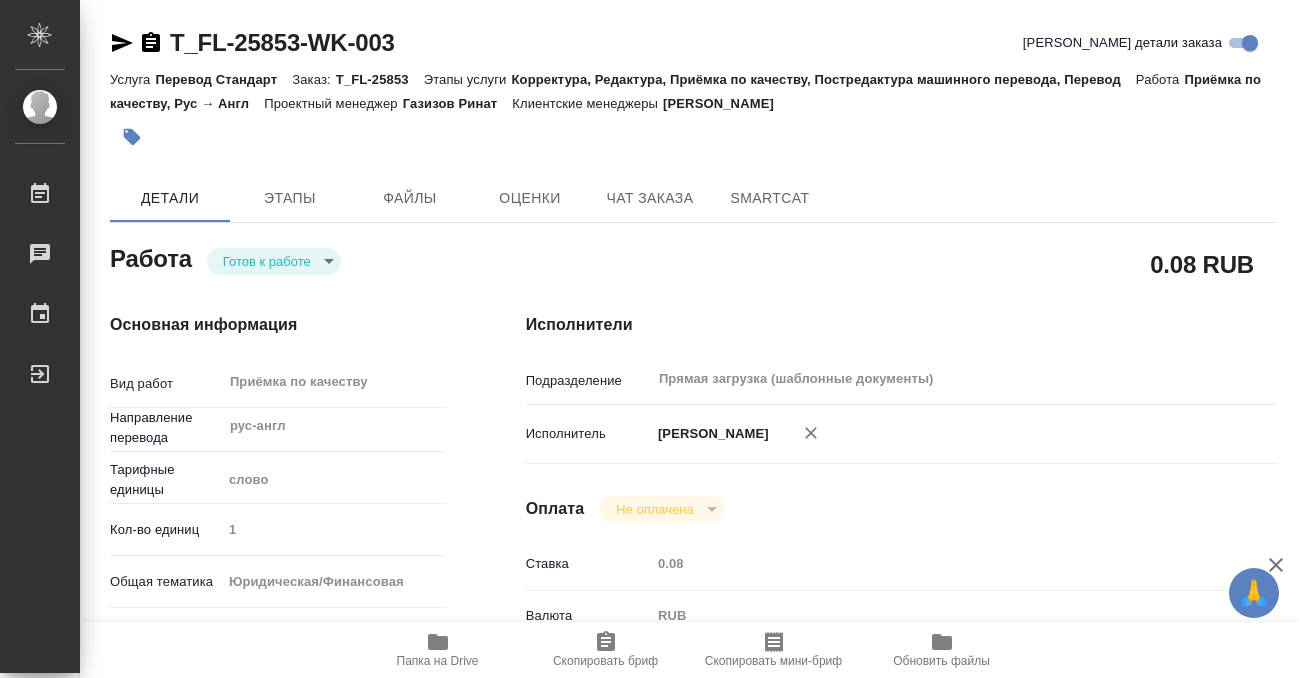 type on "x" 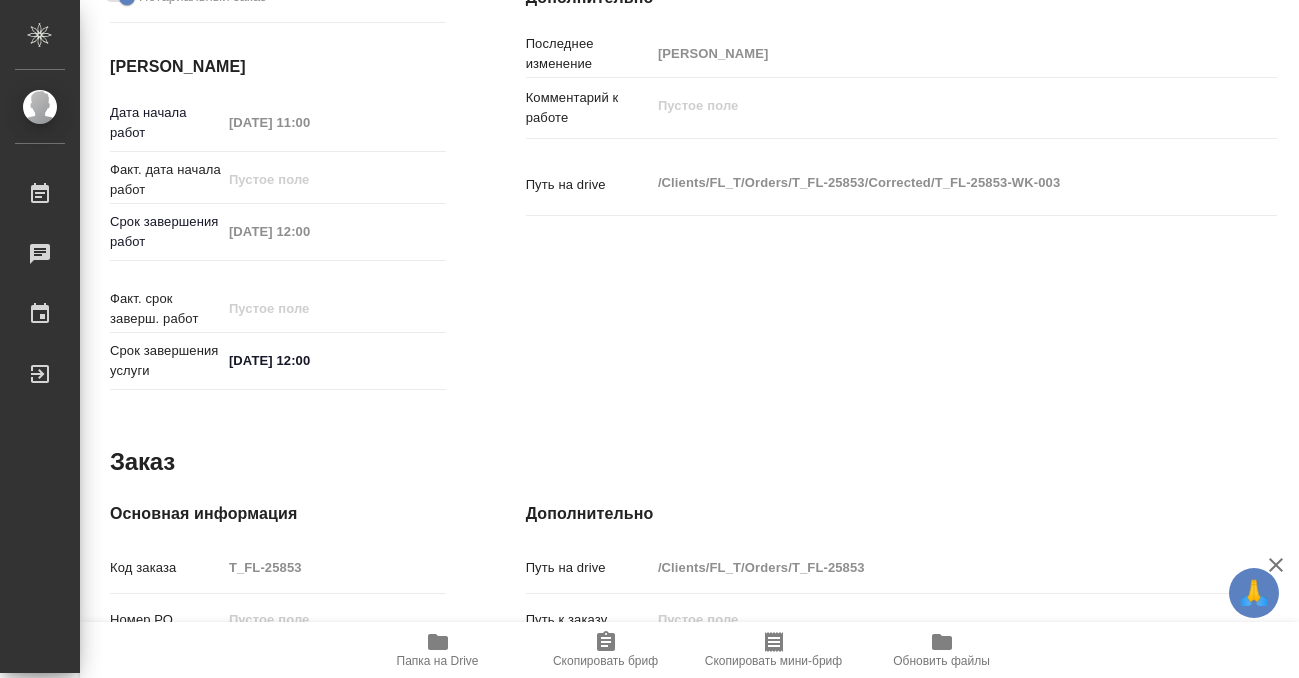 type on "x" 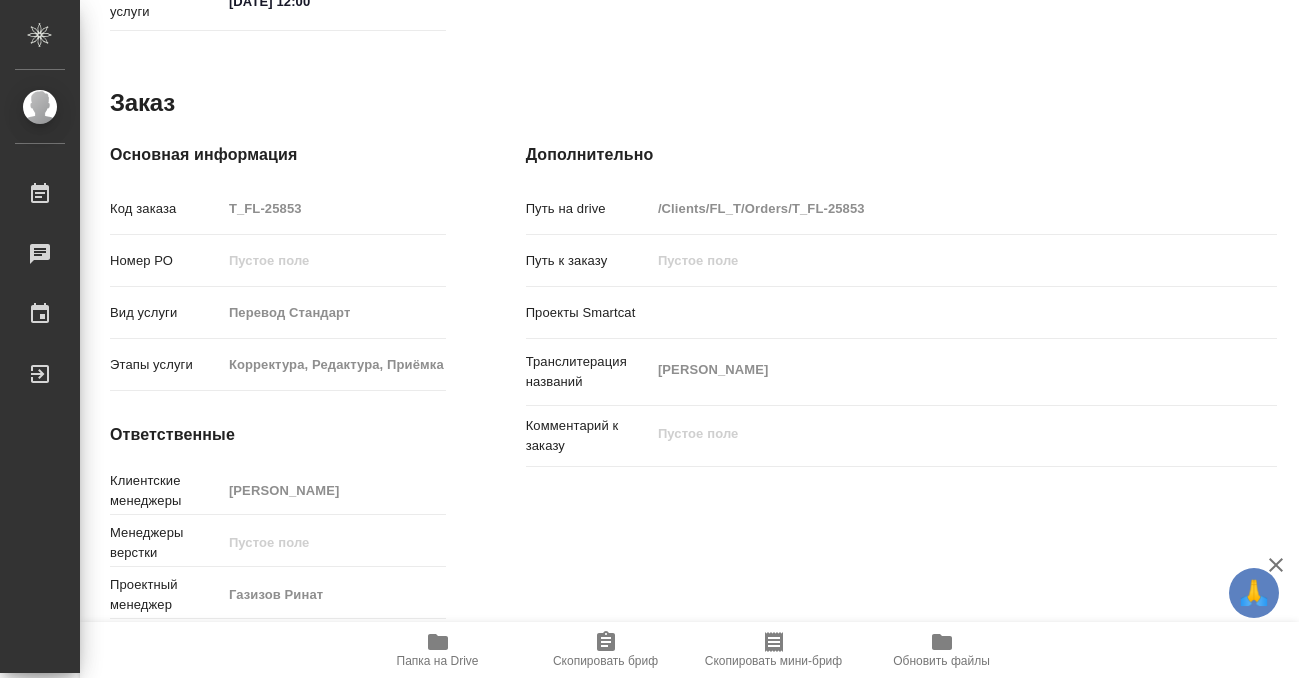 click 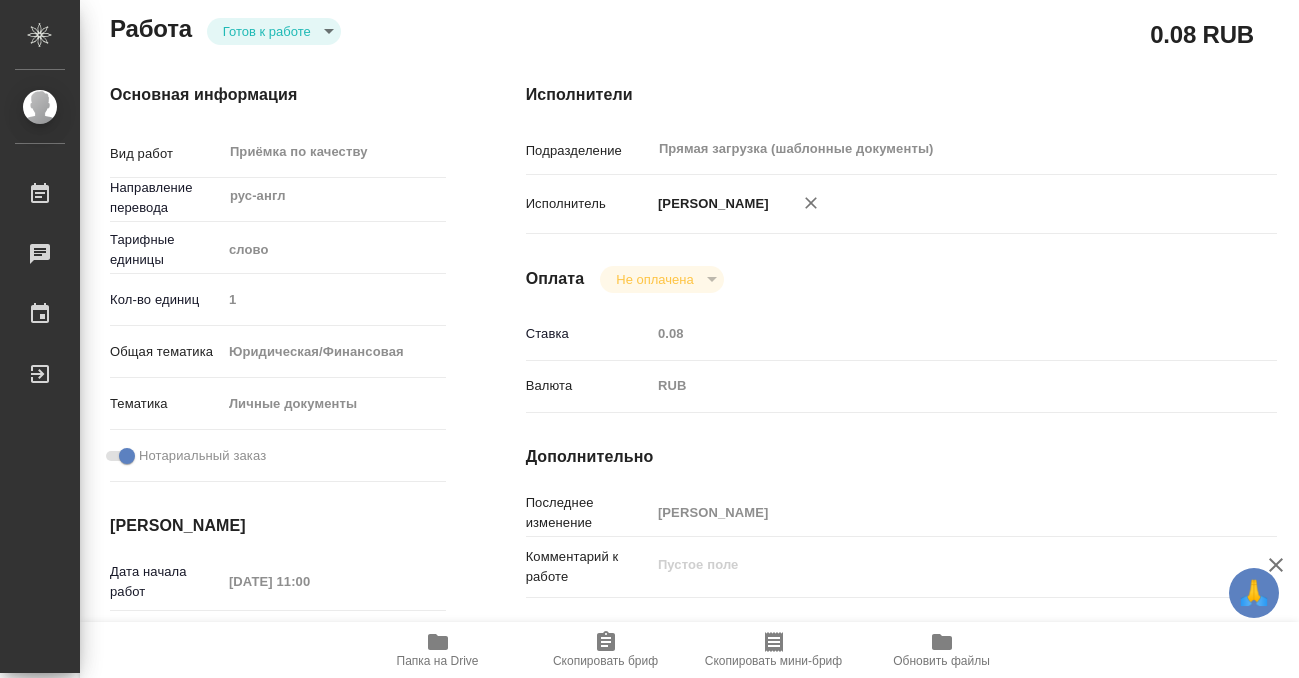 scroll, scrollTop: 0, scrollLeft: 0, axis: both 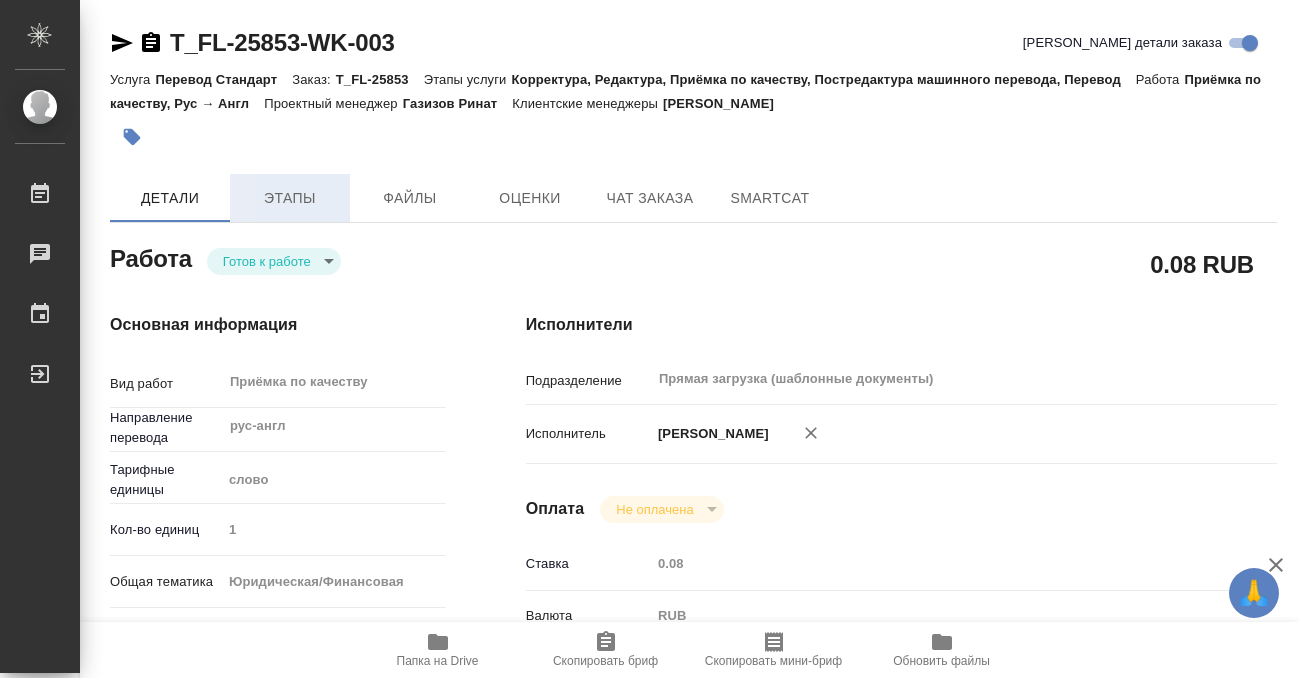 click on "Этапы" at bounding box center [290, 198] 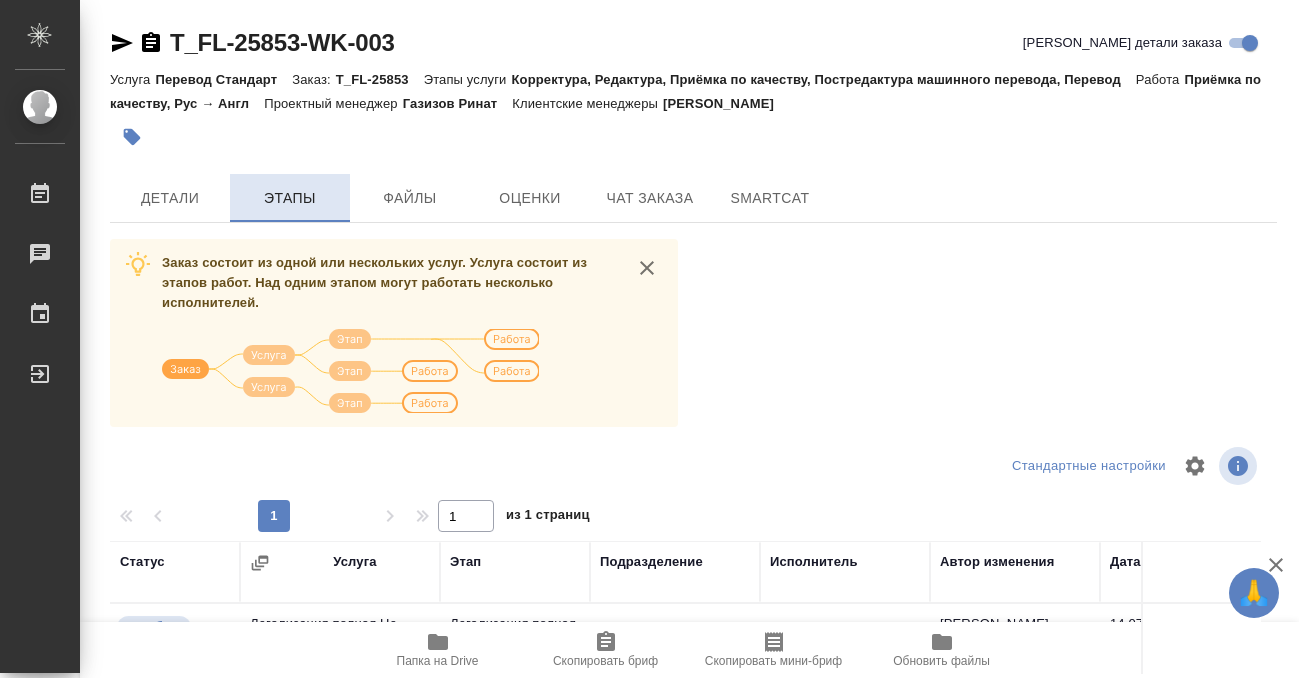 scroll, scrollTop: 364, scrollLeft: 0, axis: vertical 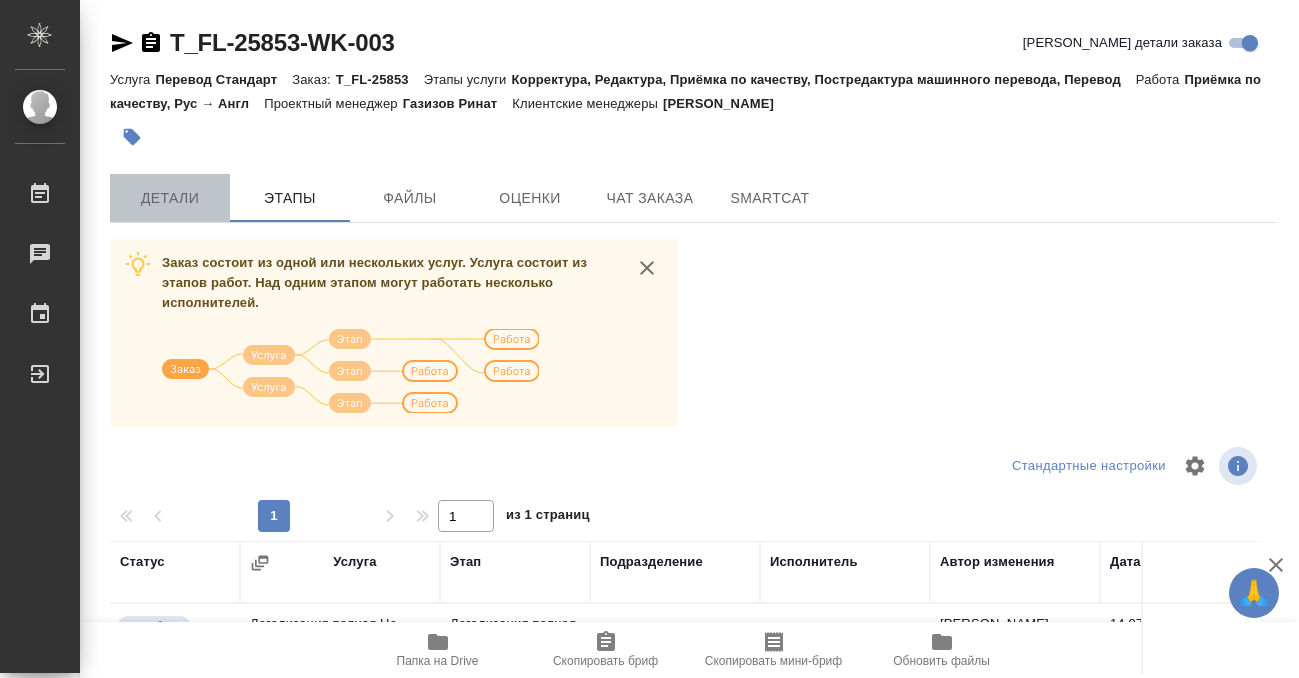 click on "Детали" at bounding box center (170, 198) 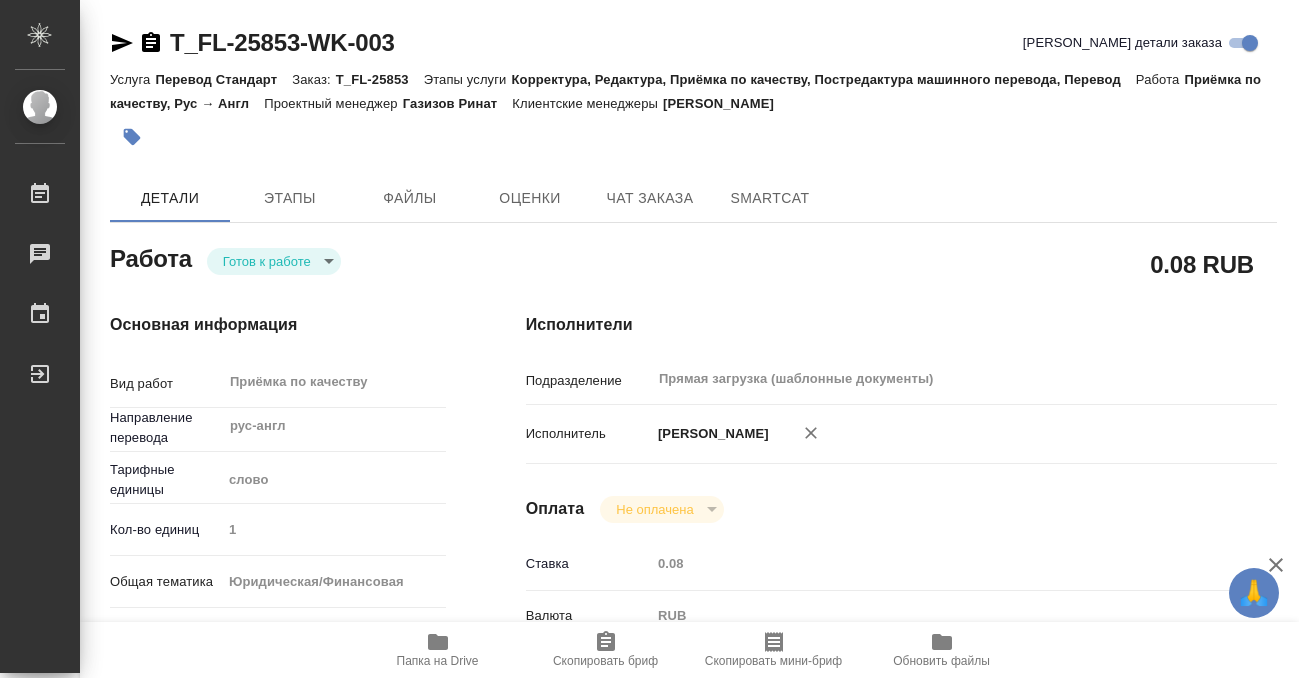 type on "x" 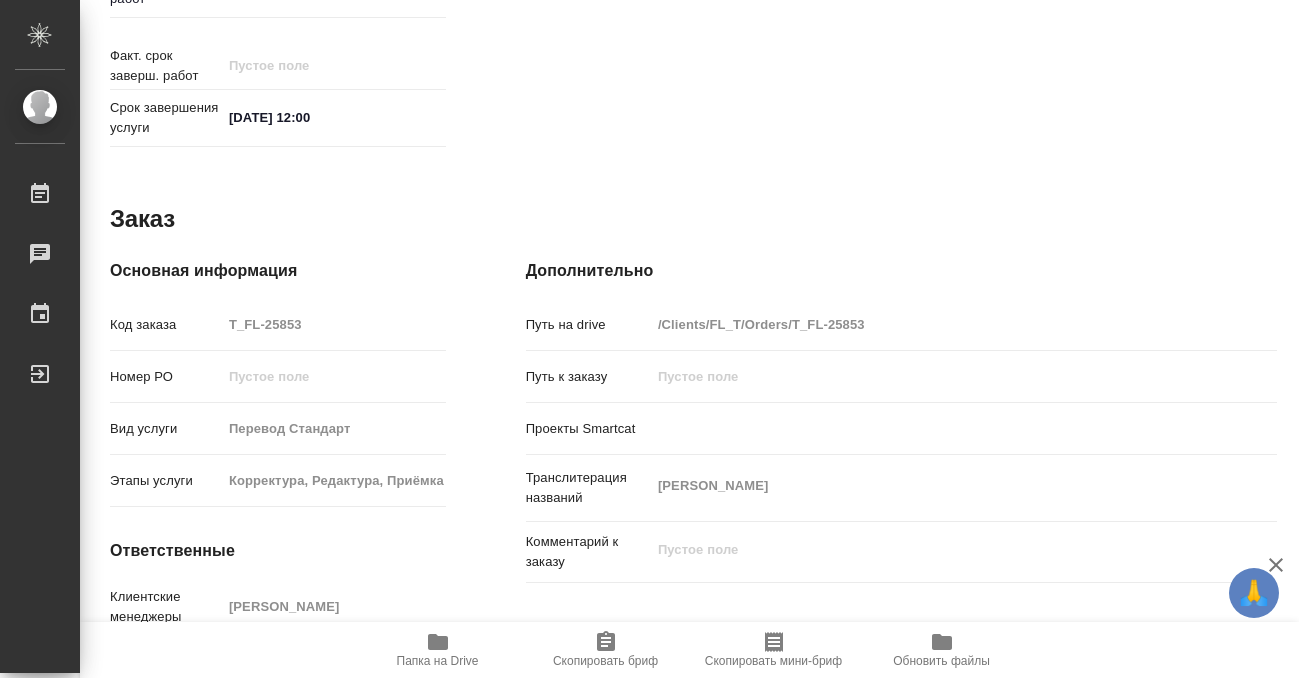 type on "x" 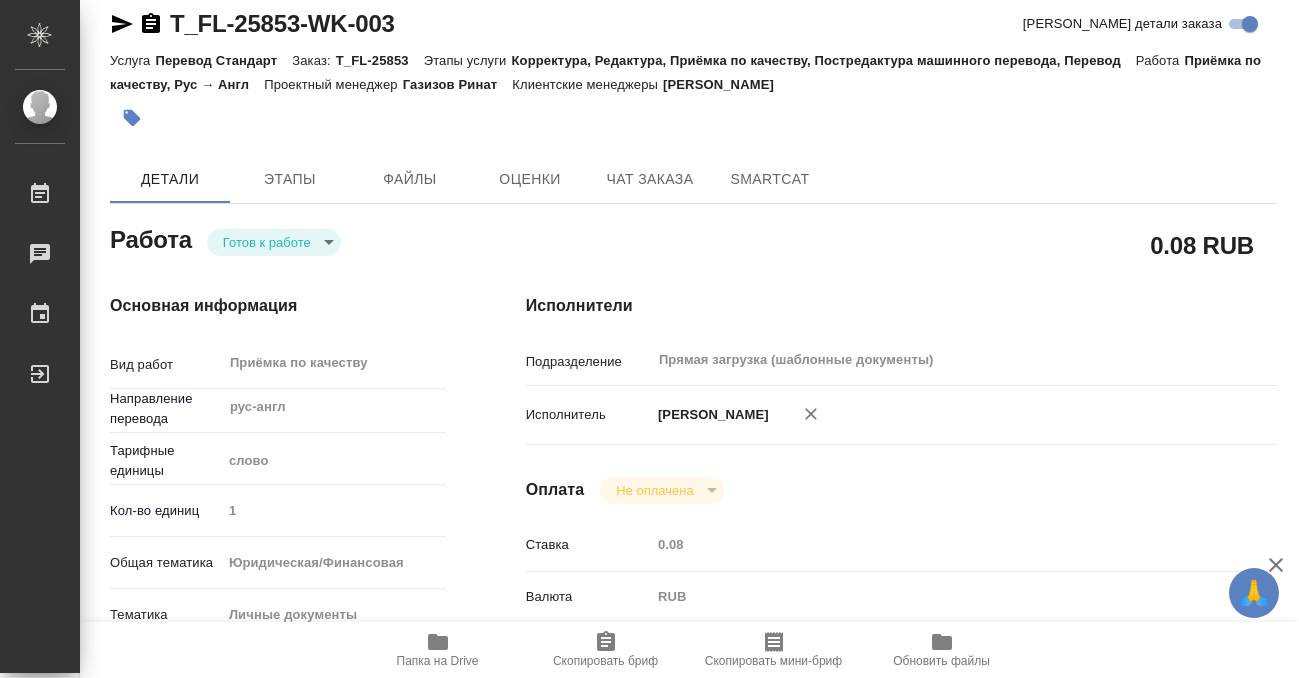 scroll, scrollTop: 0, scrollLeft: 0, axis: both 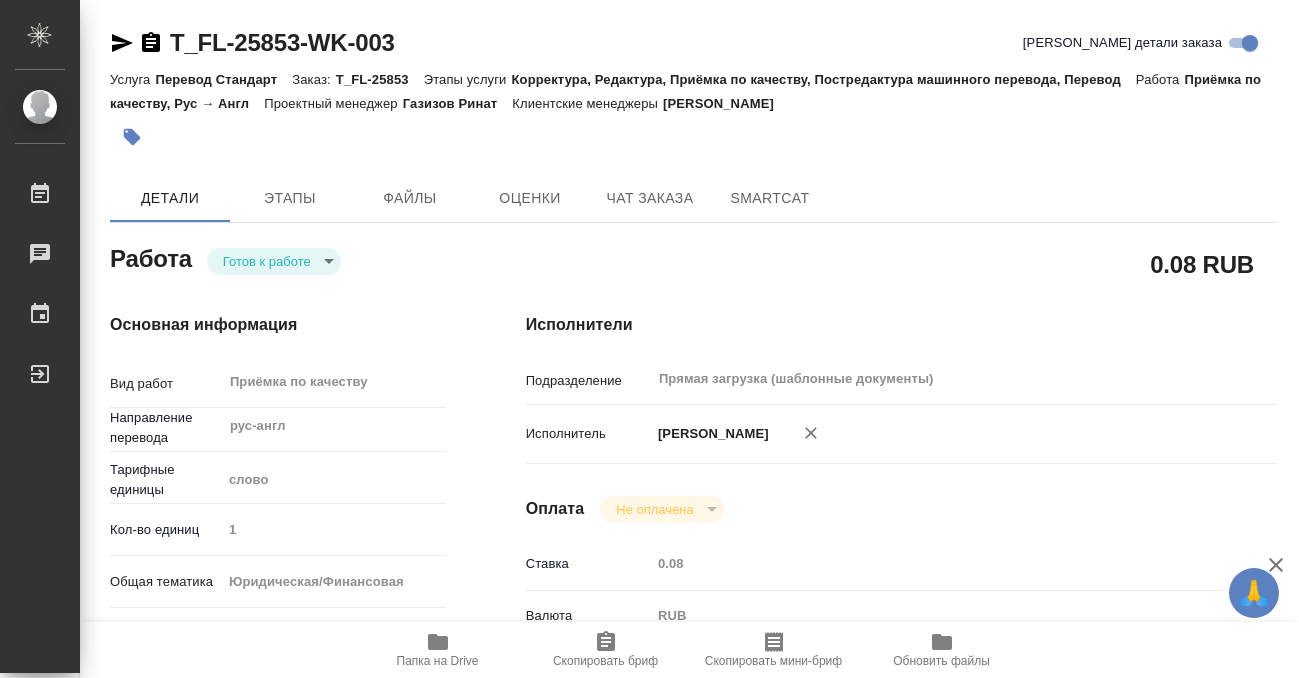 click 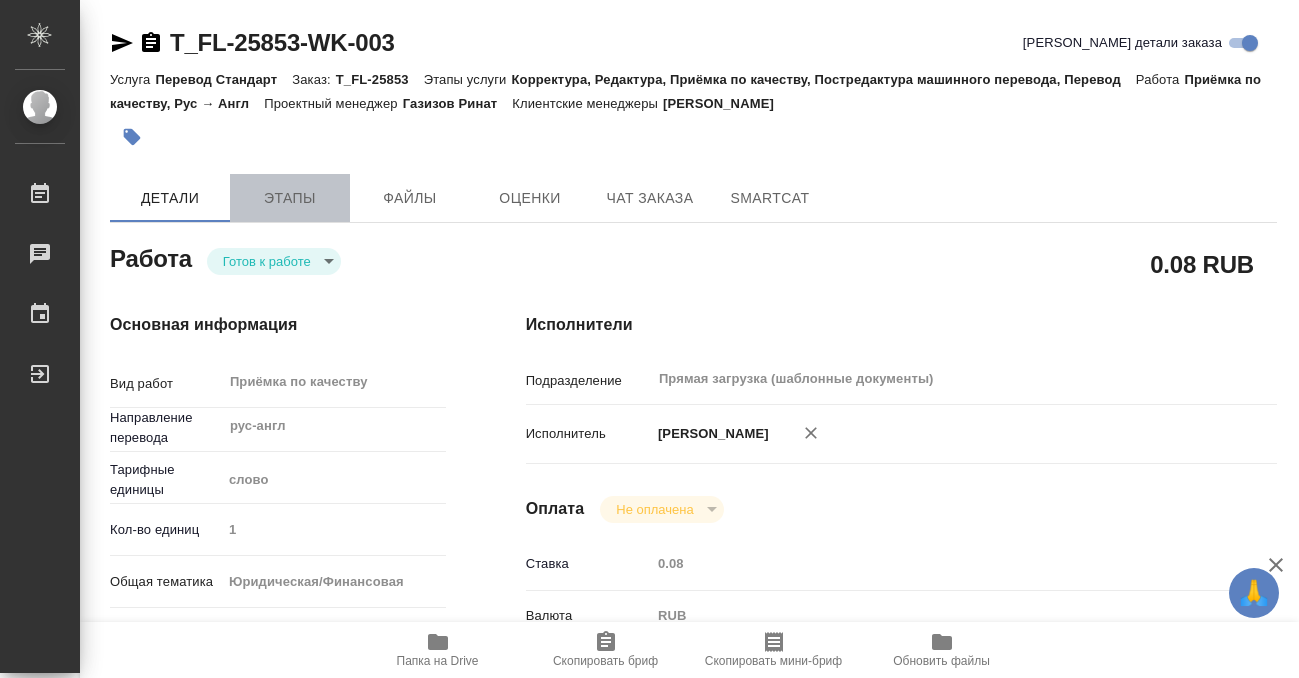 click on "Этапы" at bounding box center (290, 198) 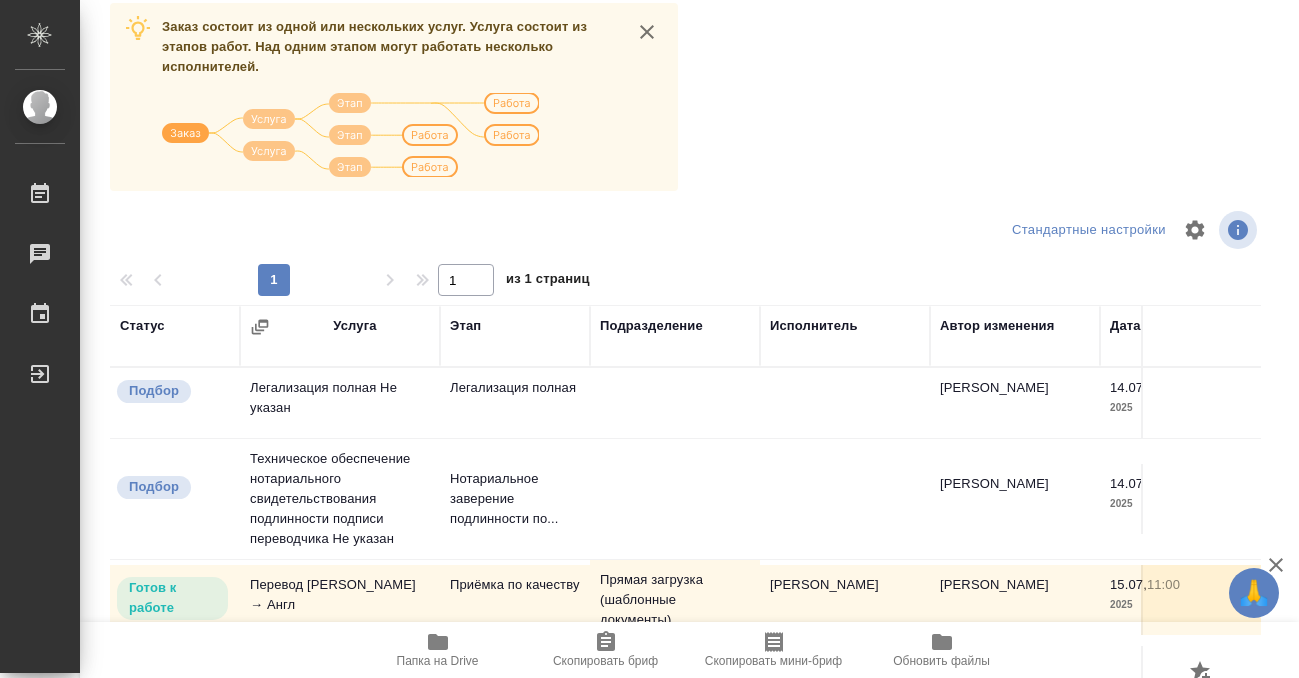 scroll, scrollTop: 364, scrollLeft: 0, axis: vertical 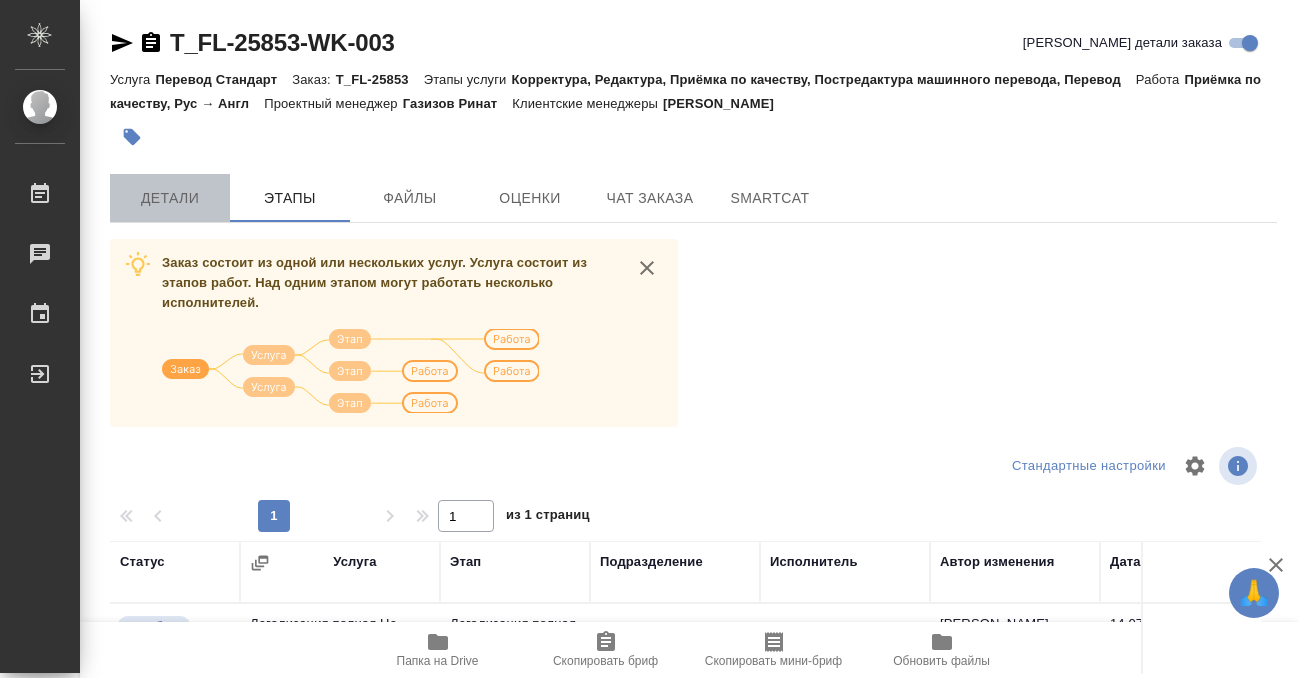 click on "Детали" at bounding box center [170, 198] 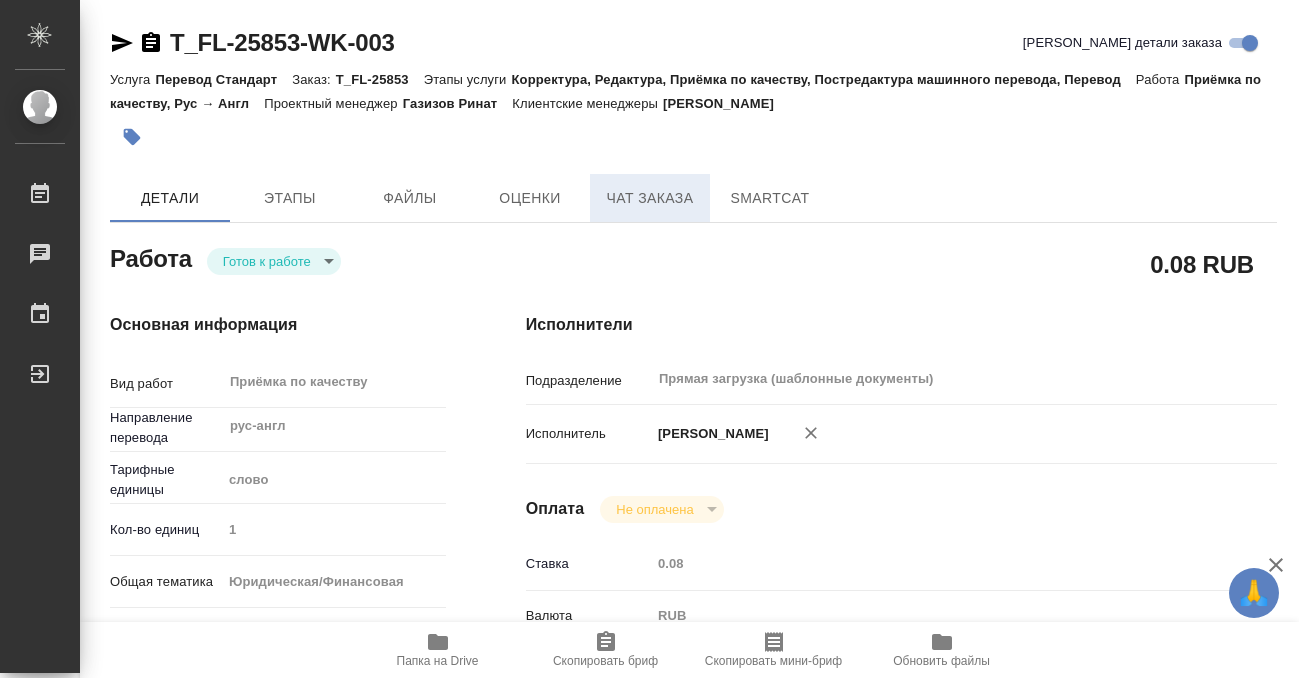 type on "x" 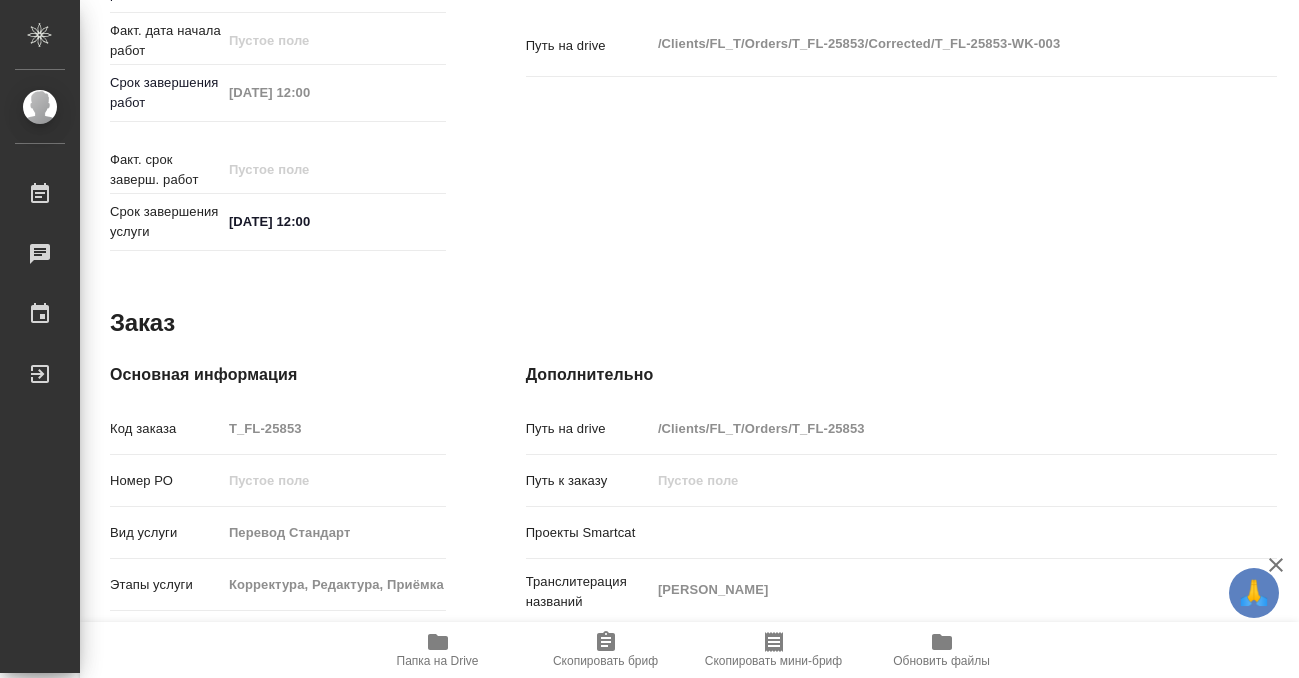 scroll, scrollTop: 1068, scrollLeft: 0, axis: vertical 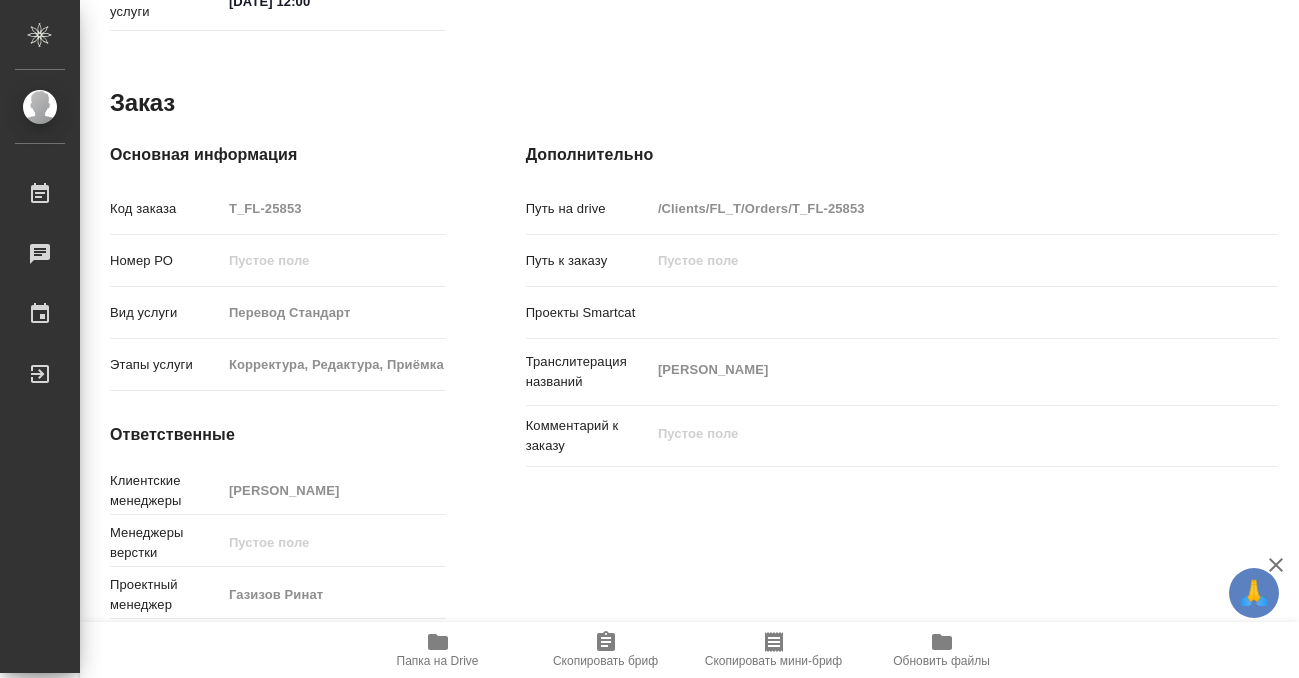 type on "x" 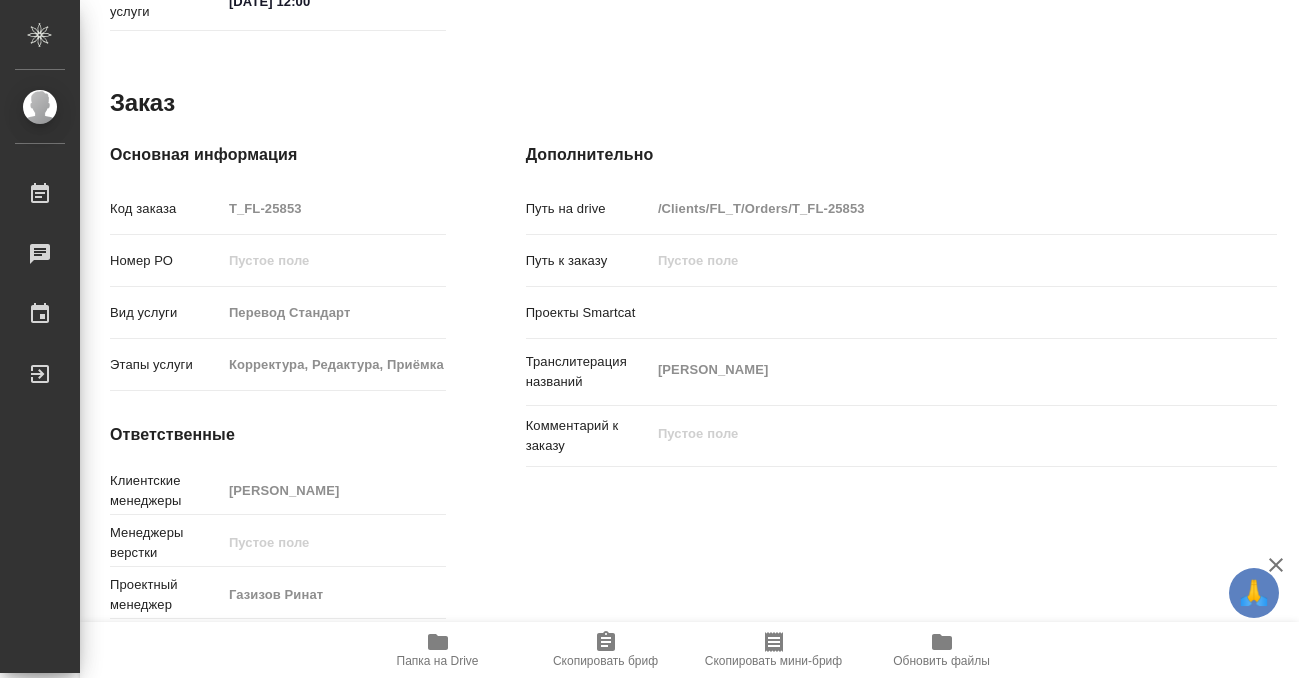 scroll, scrollTop: 0, scrollLeft: 0, axis: both 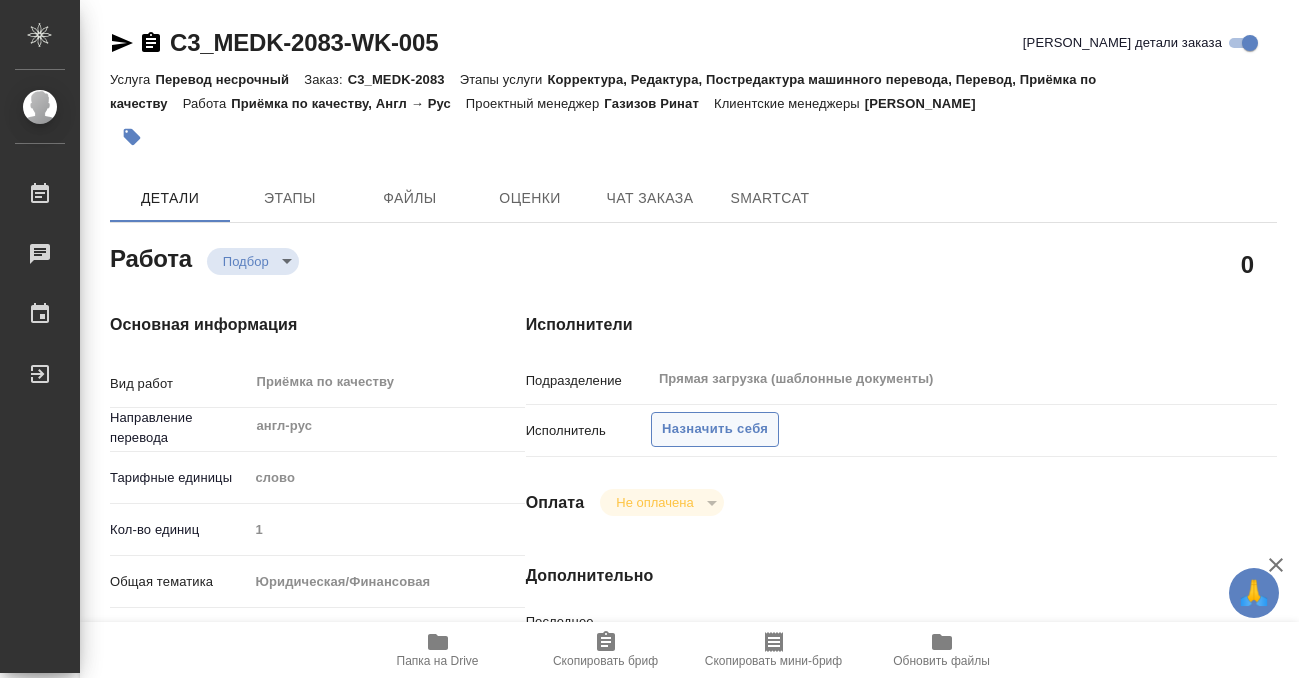 click on "Назначить себя" at bounding box center (715, 429) 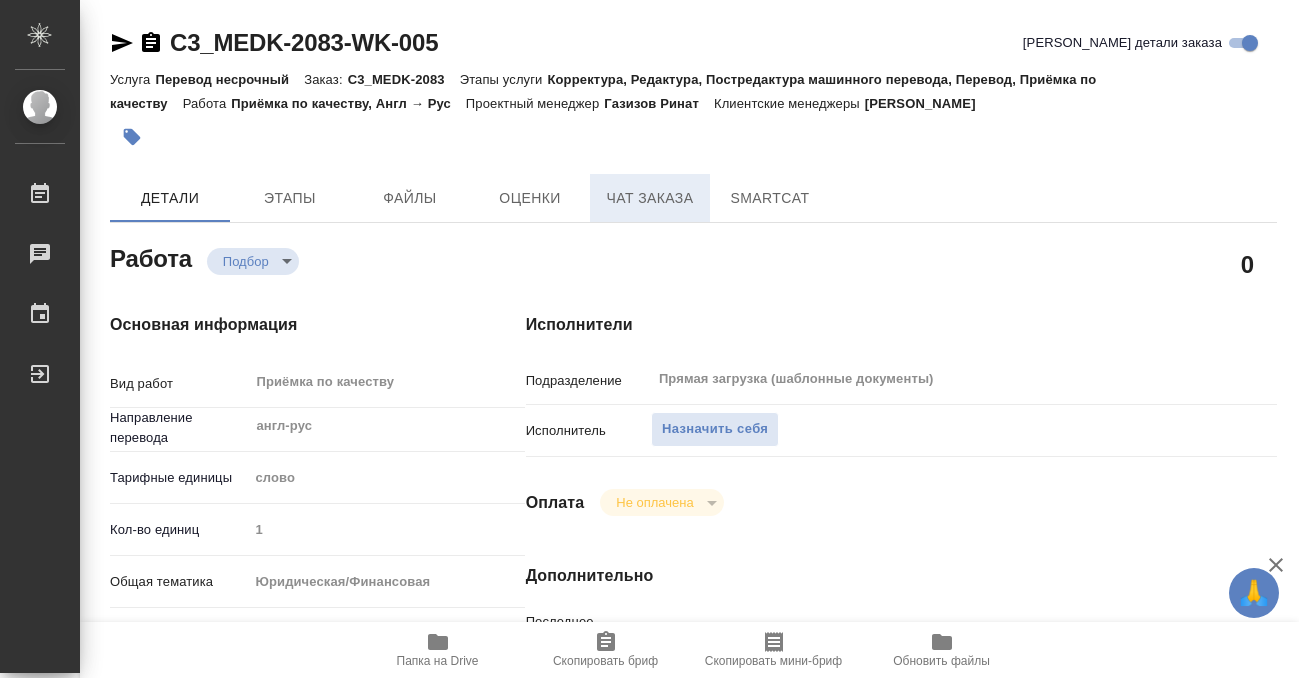 scroll, scrollTop: 0, scrollLeft: 0, axis: both 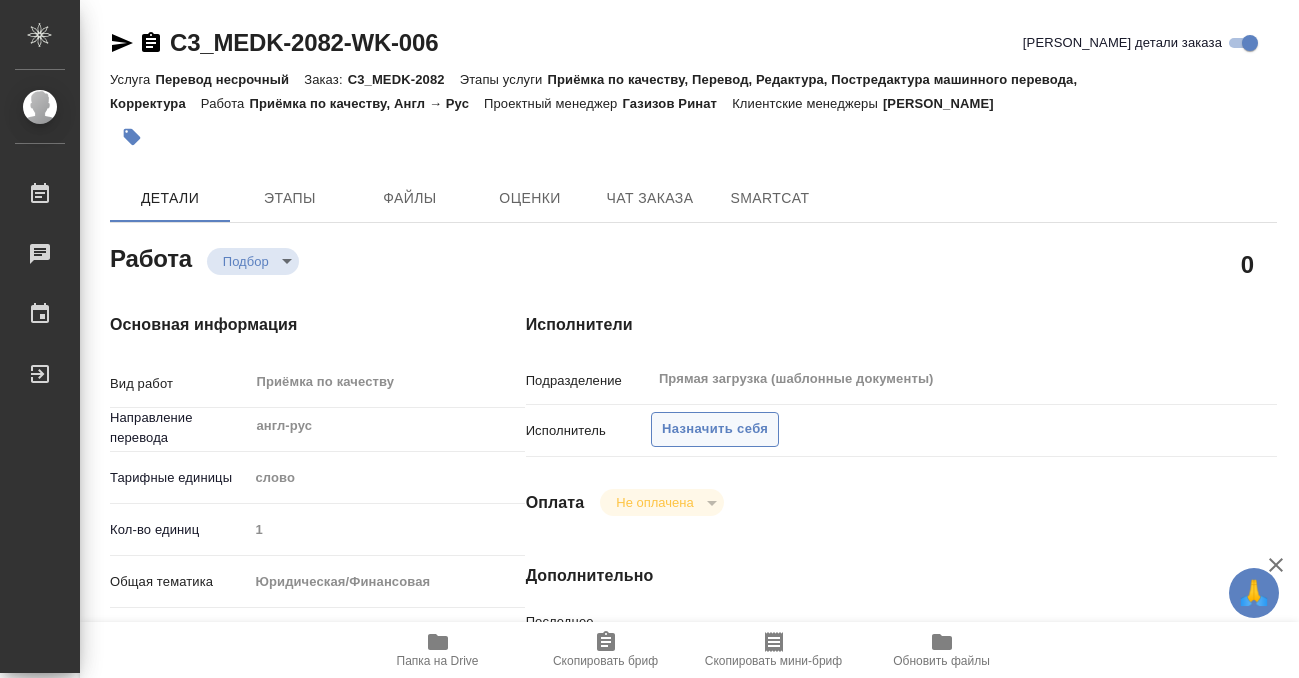click on "Назначить себя" at bounding box center [715, 429] 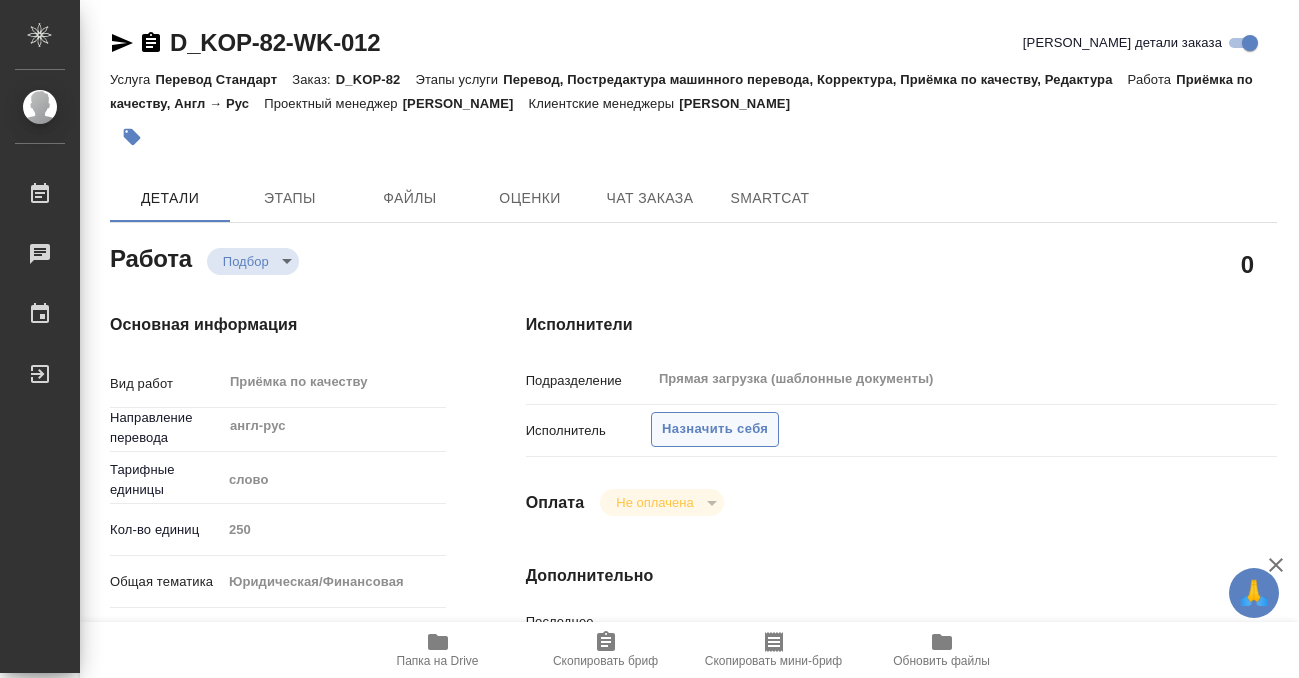 click on "Назначить себя" at bounding box center (715, 429) 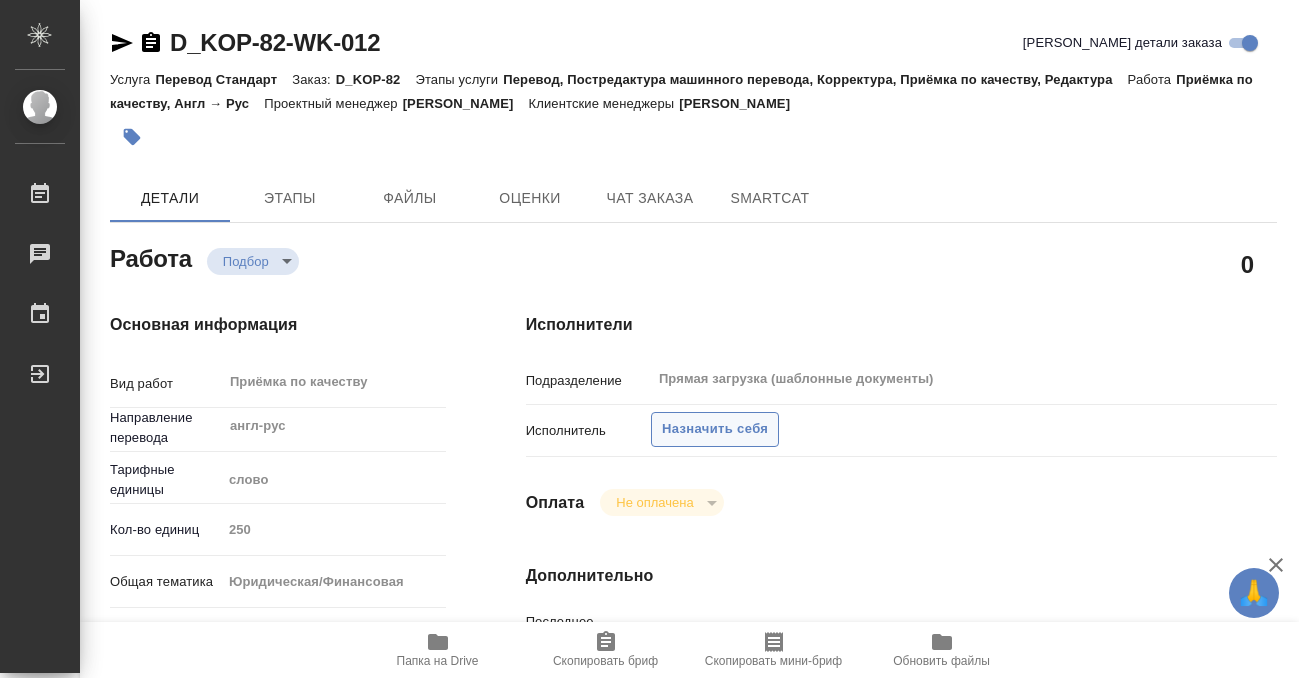 scroll, scrollTop: 0, scrollLeft: 0, axis: both 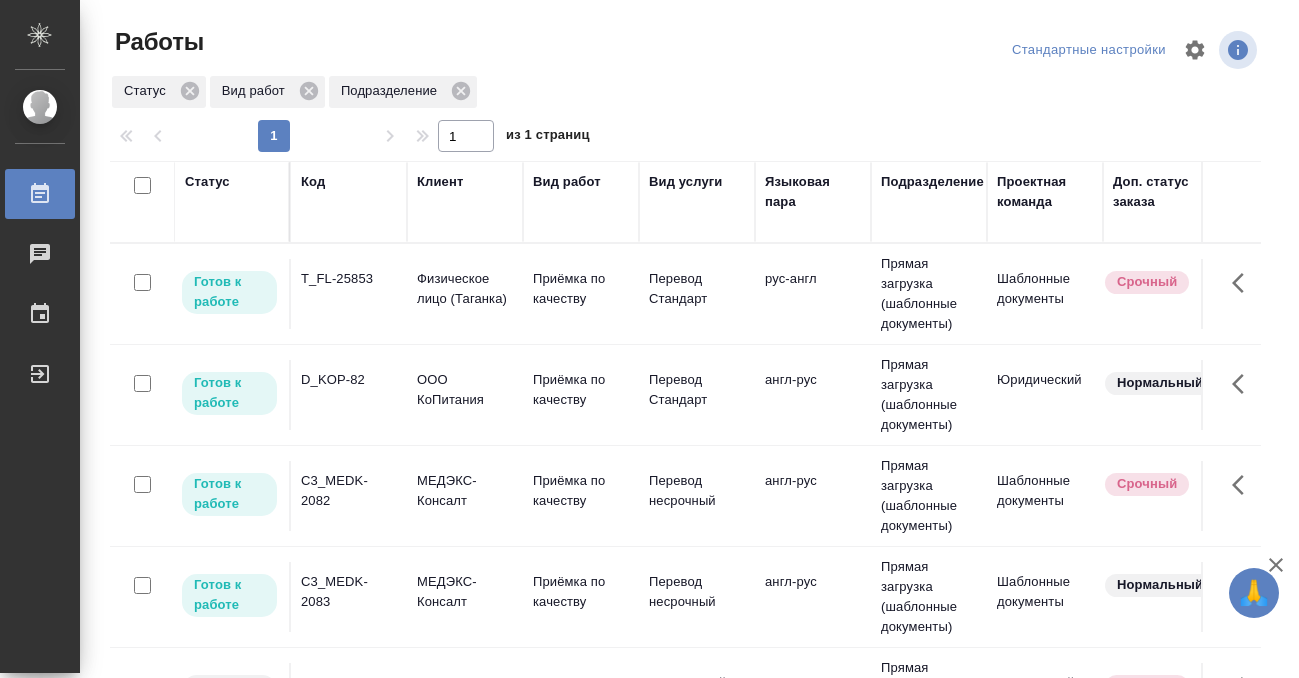 click on "Код" at bounding box center (313, 182) 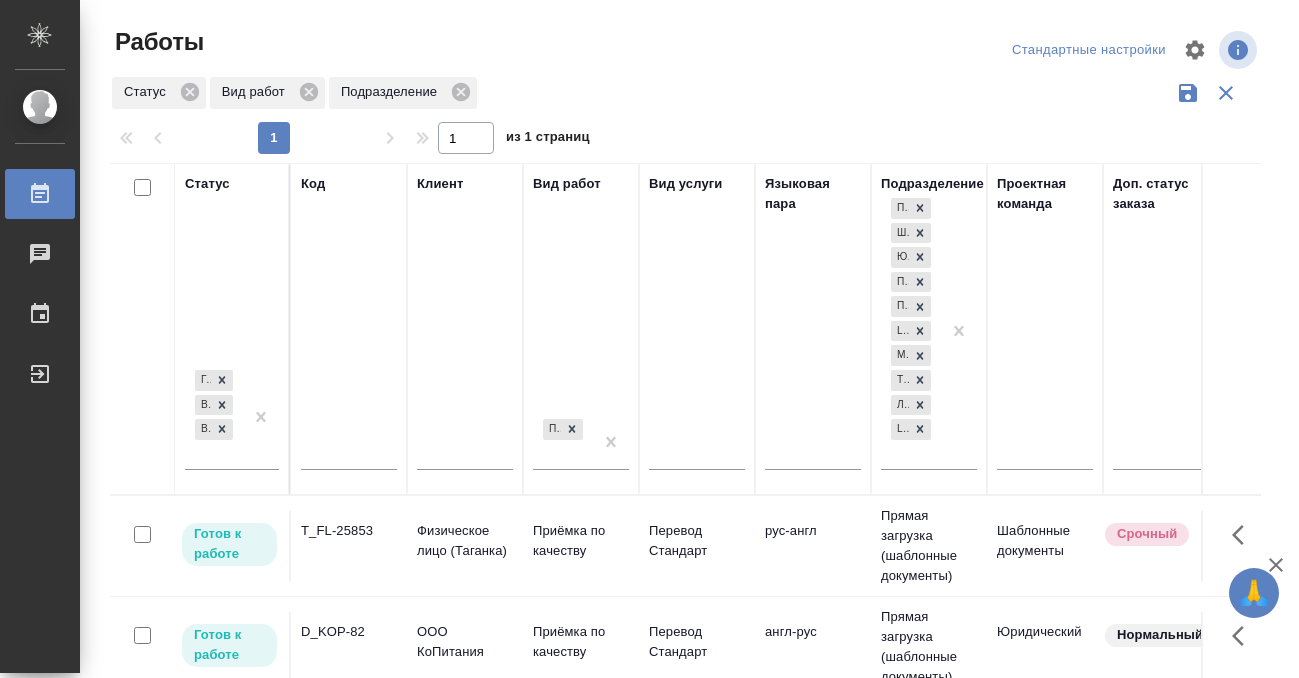 click at bounding box center (349, 456) 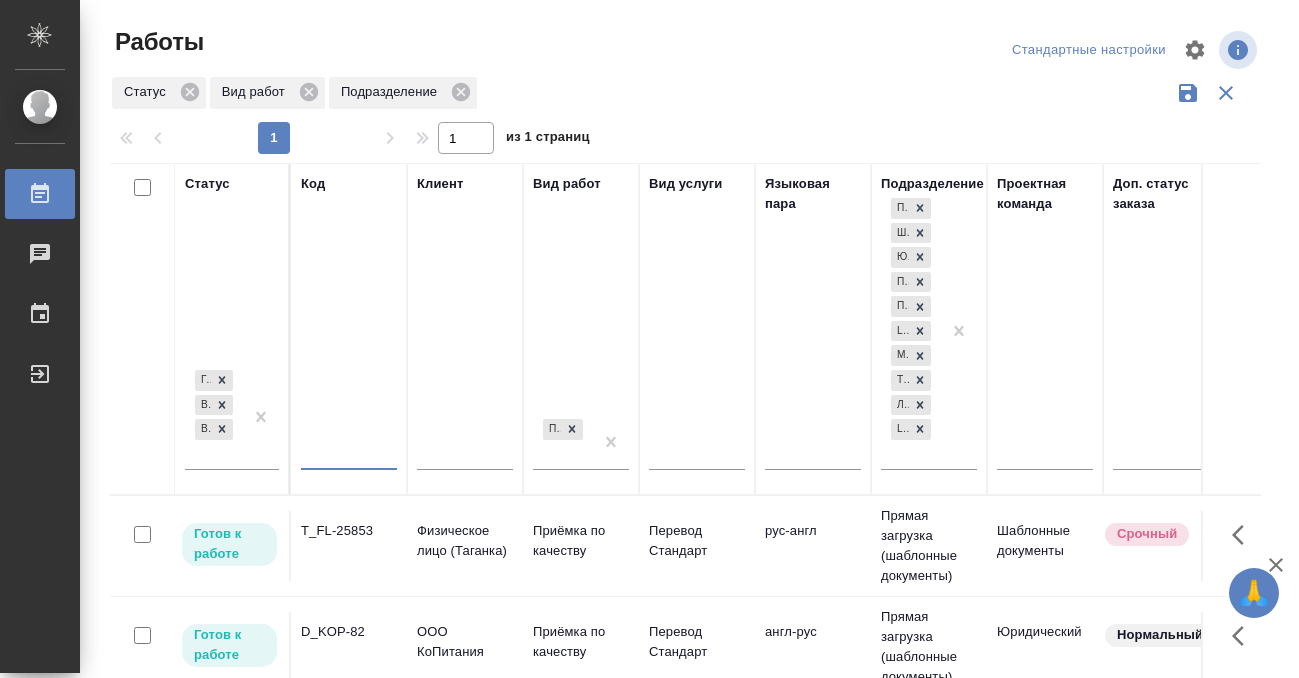 paste on "BEG_FL-6189" 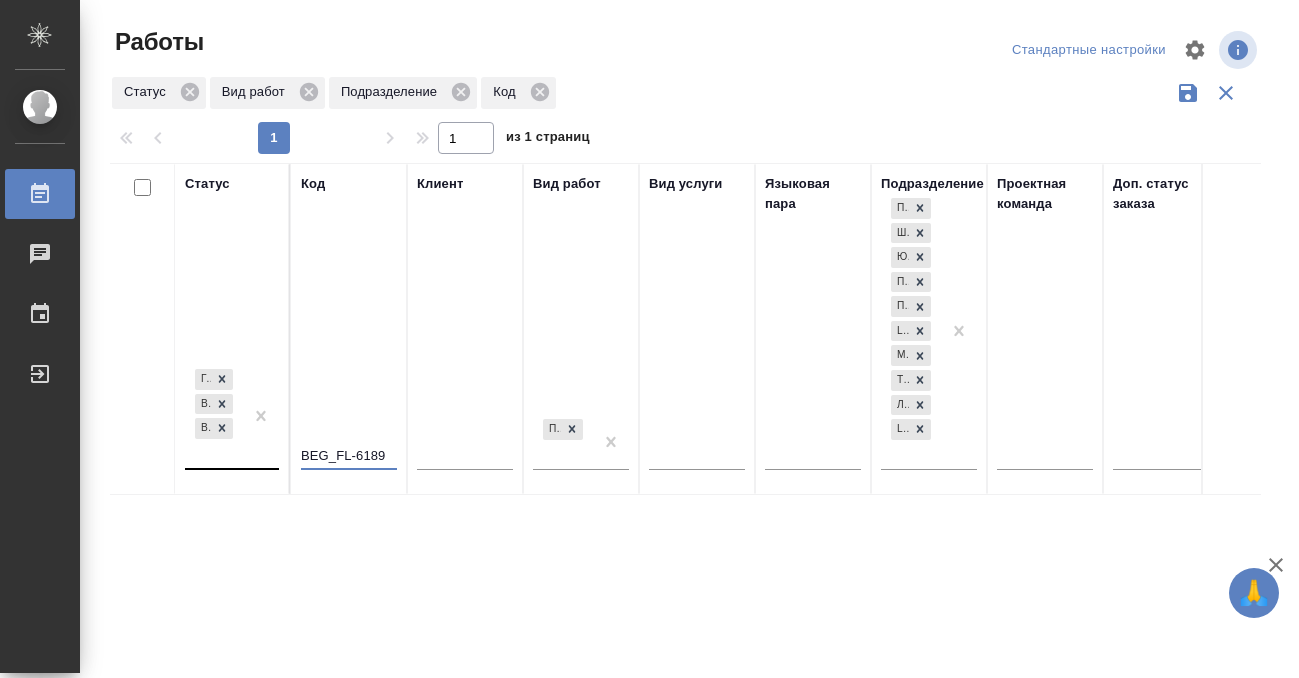 type on "BEG_FL-6189" 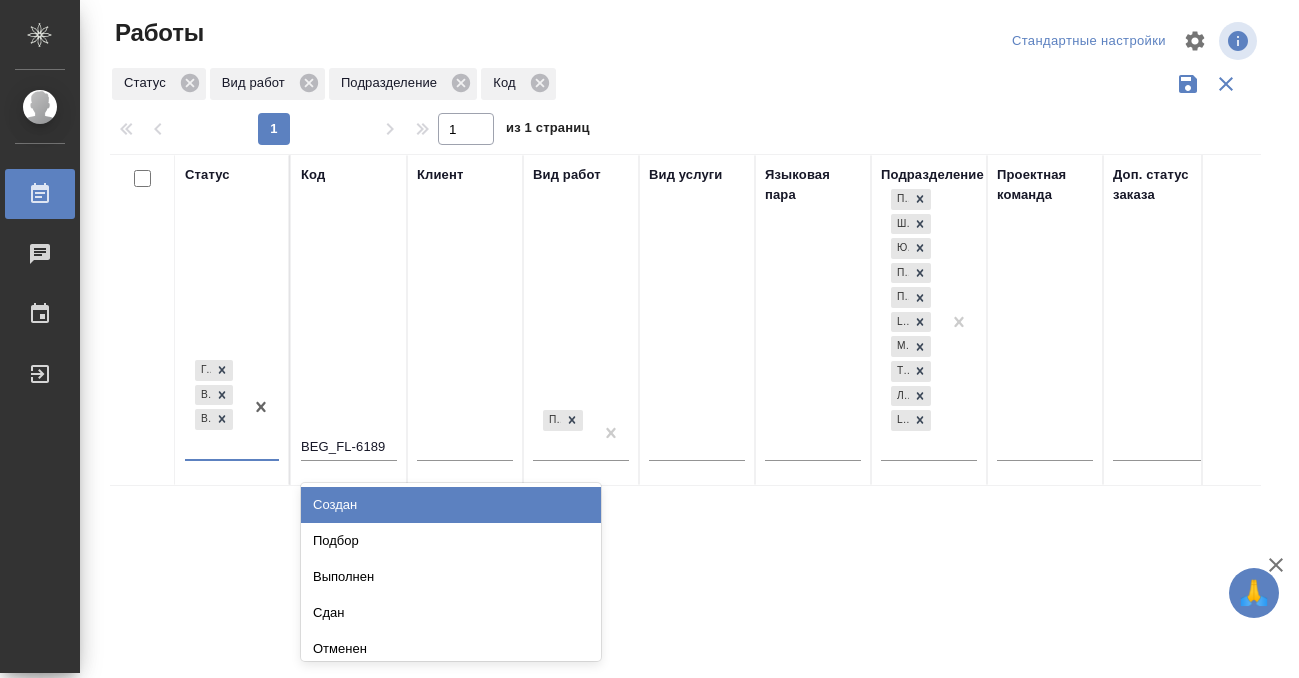 scroll, scrollTop: 10, scrollLeft: 0, axis: vertical 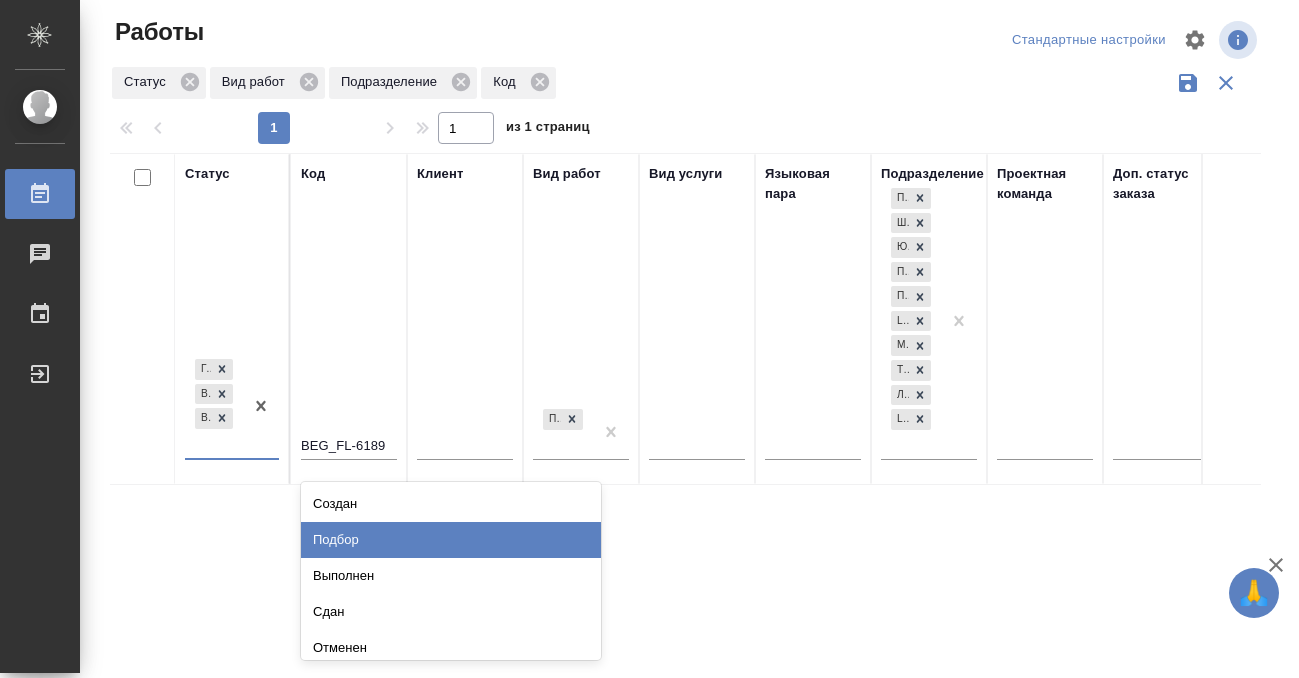 click on "Подбор" at bounding box center [451, 540] 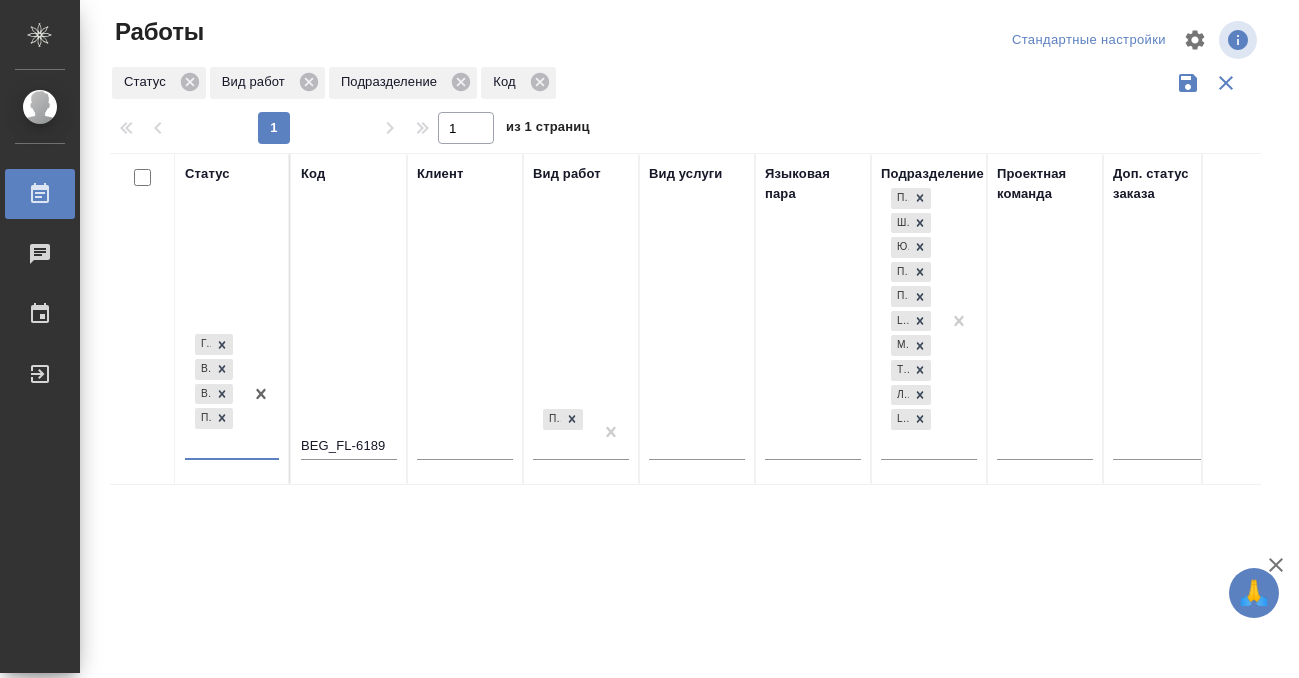 click at bounding box center (261, 393) 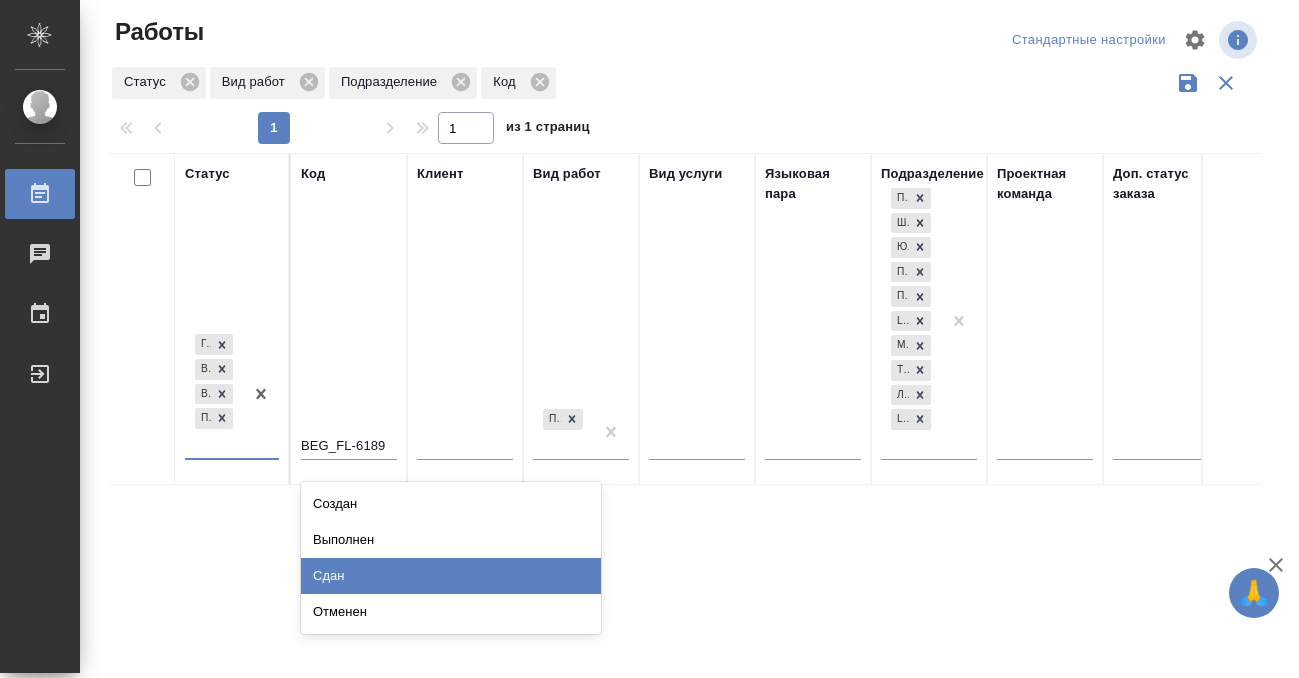 click on "Сдан" at bounding box center (451, 576) 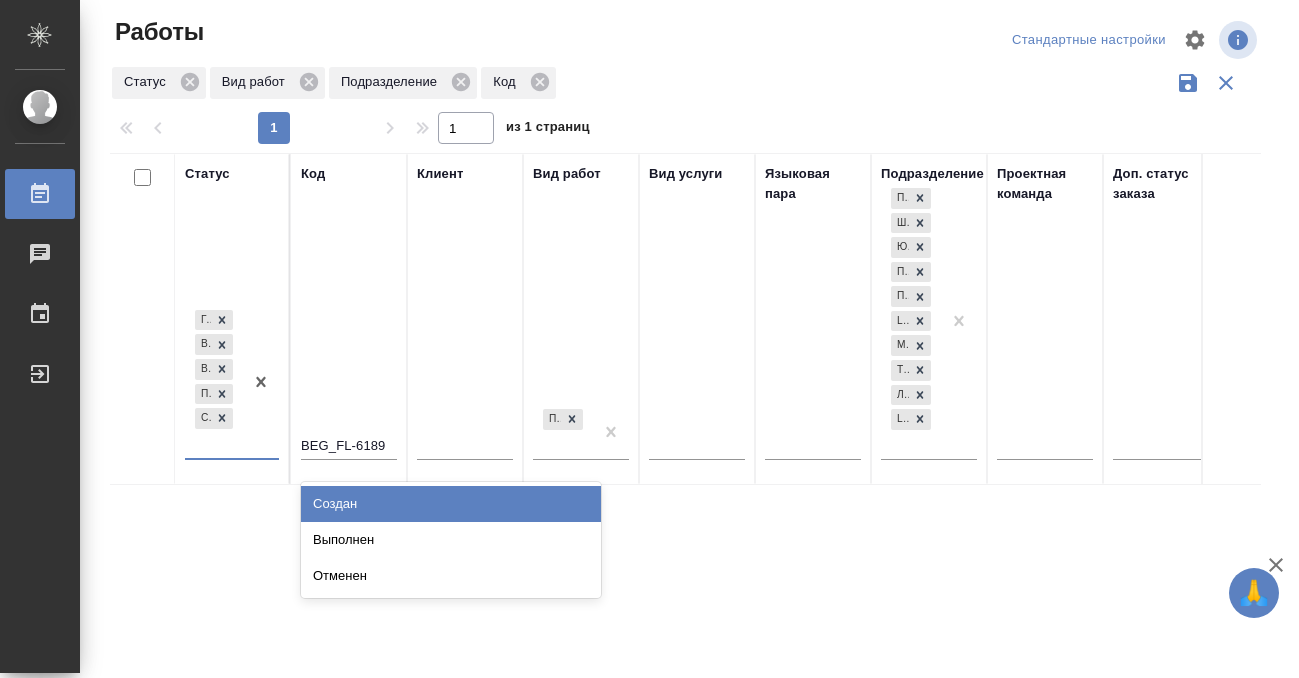 click at bounding box center [261, 382] 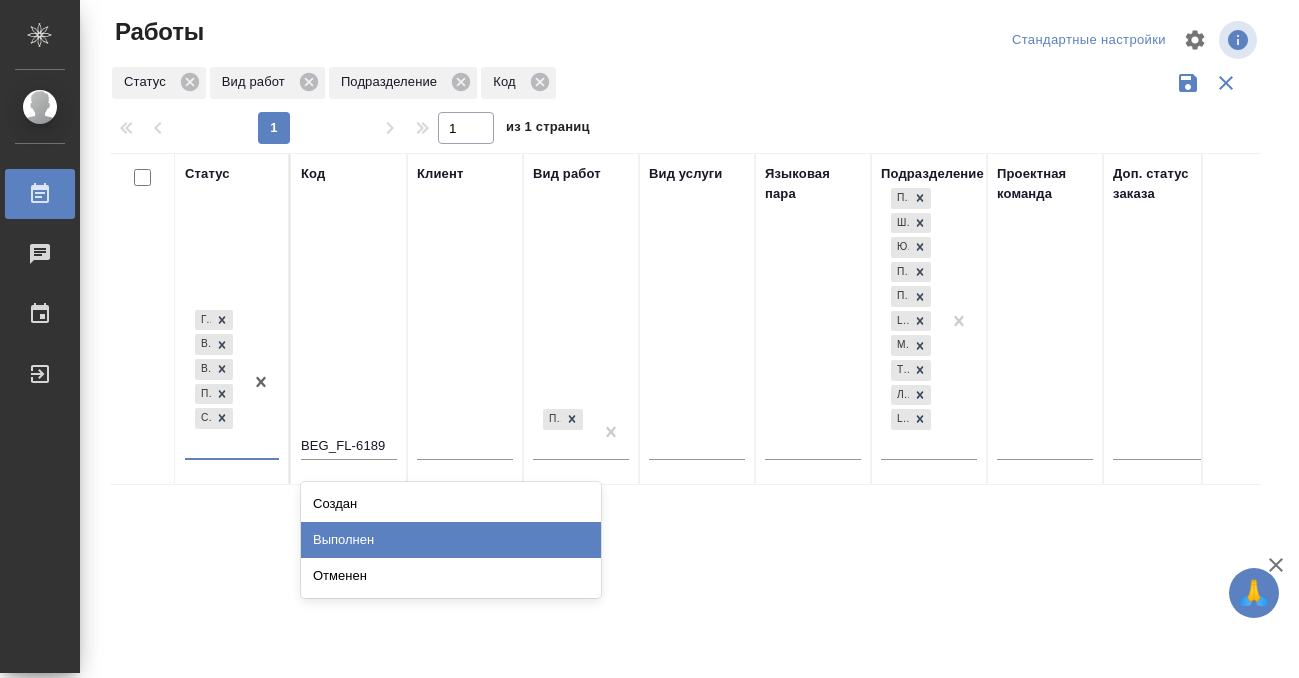 click on "Выполнен" at bounding box center (451, 540) 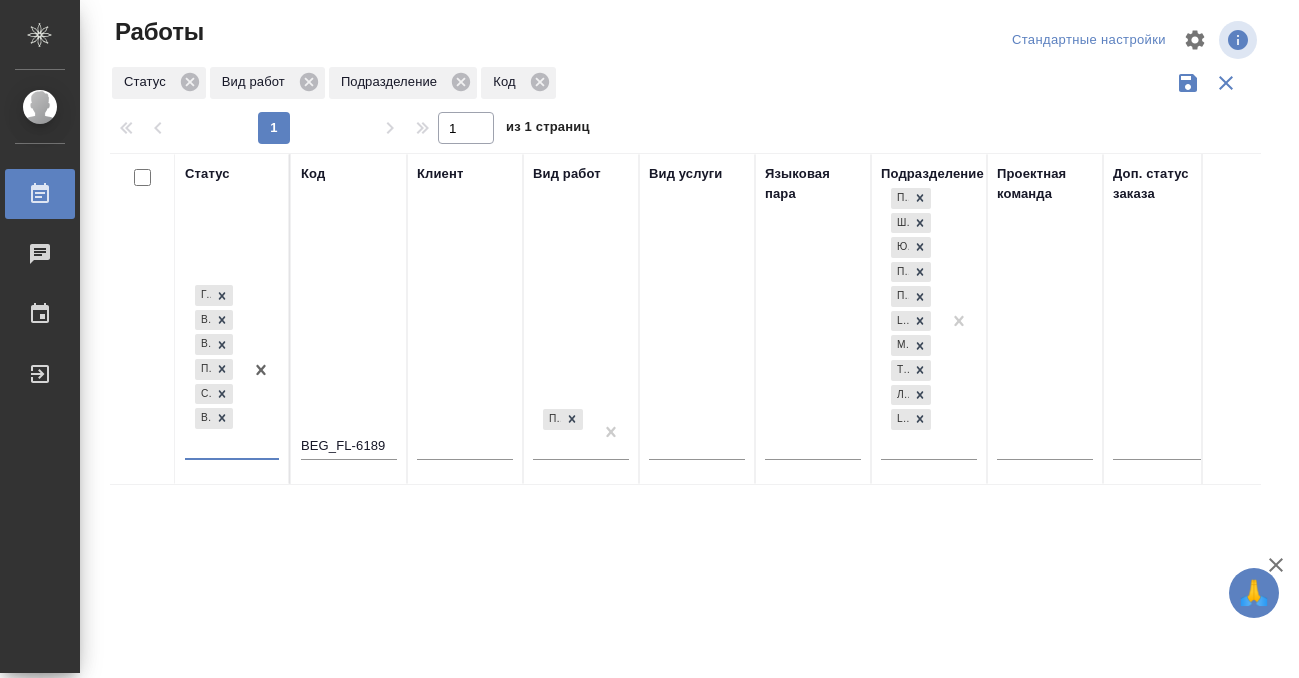 click at bounding box center [56, 194] 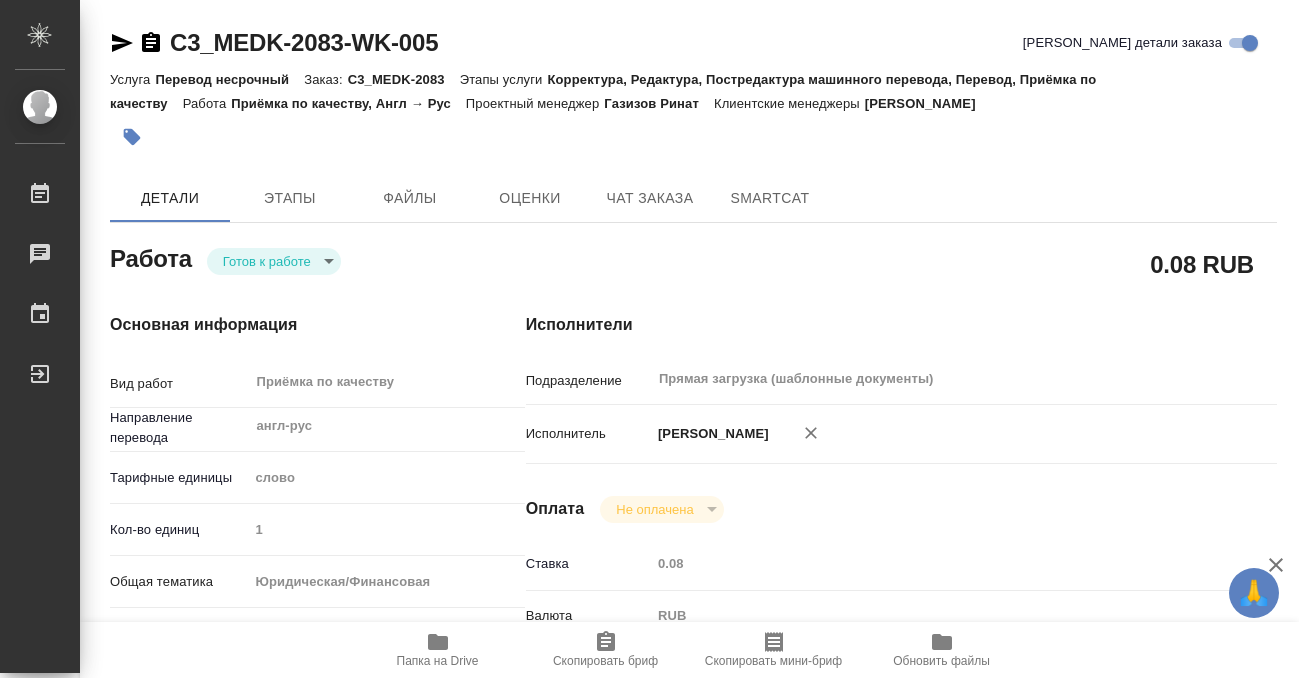 scroll, scrollTop: 0, scrollLeft: 0, axis: both 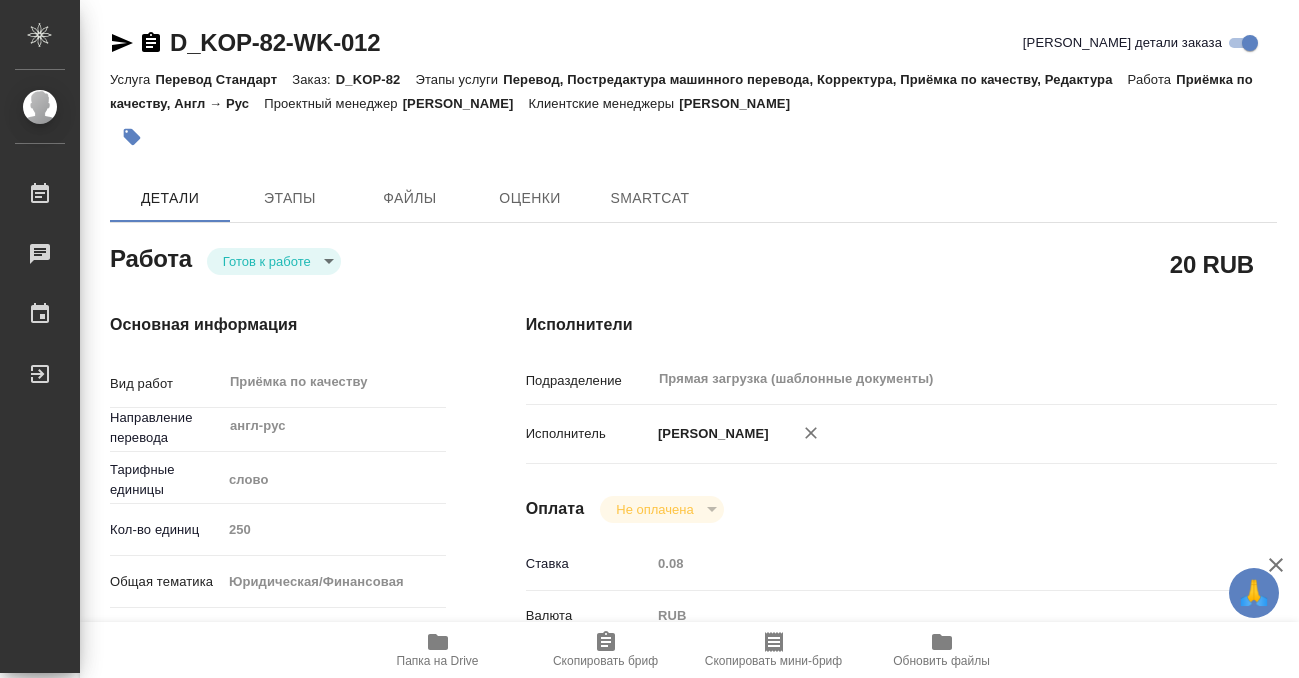 type on "x" 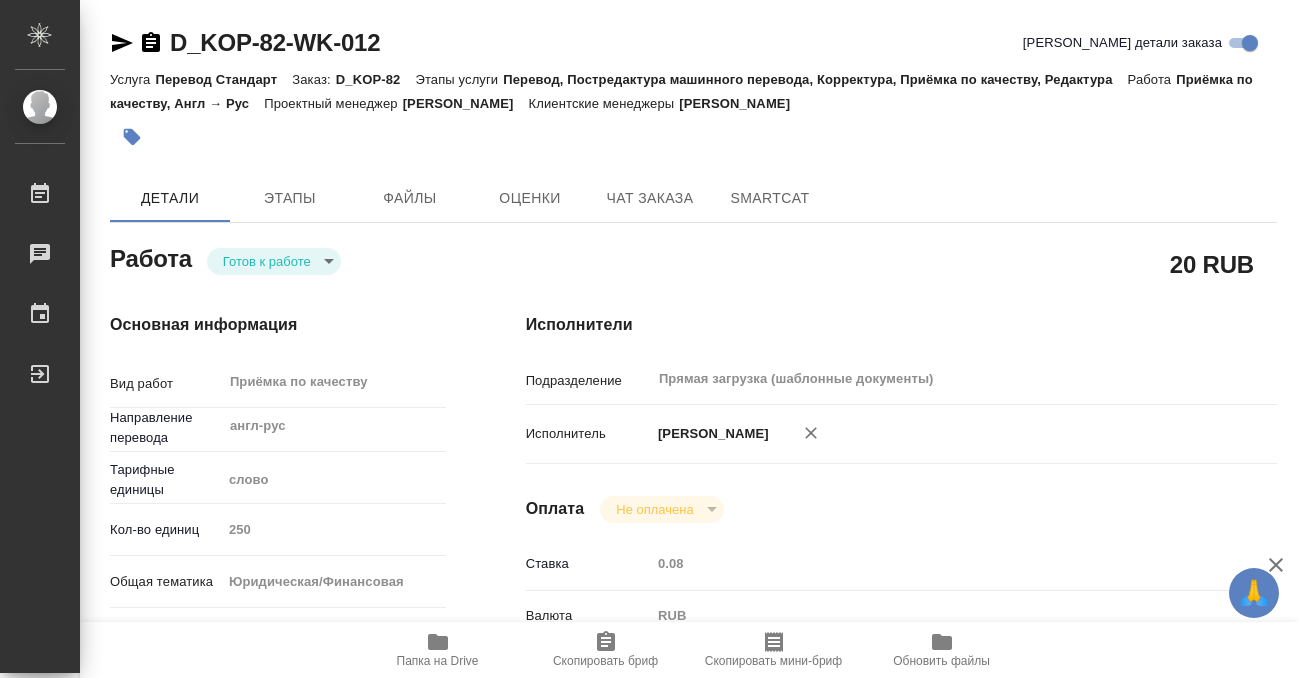 type on "x" 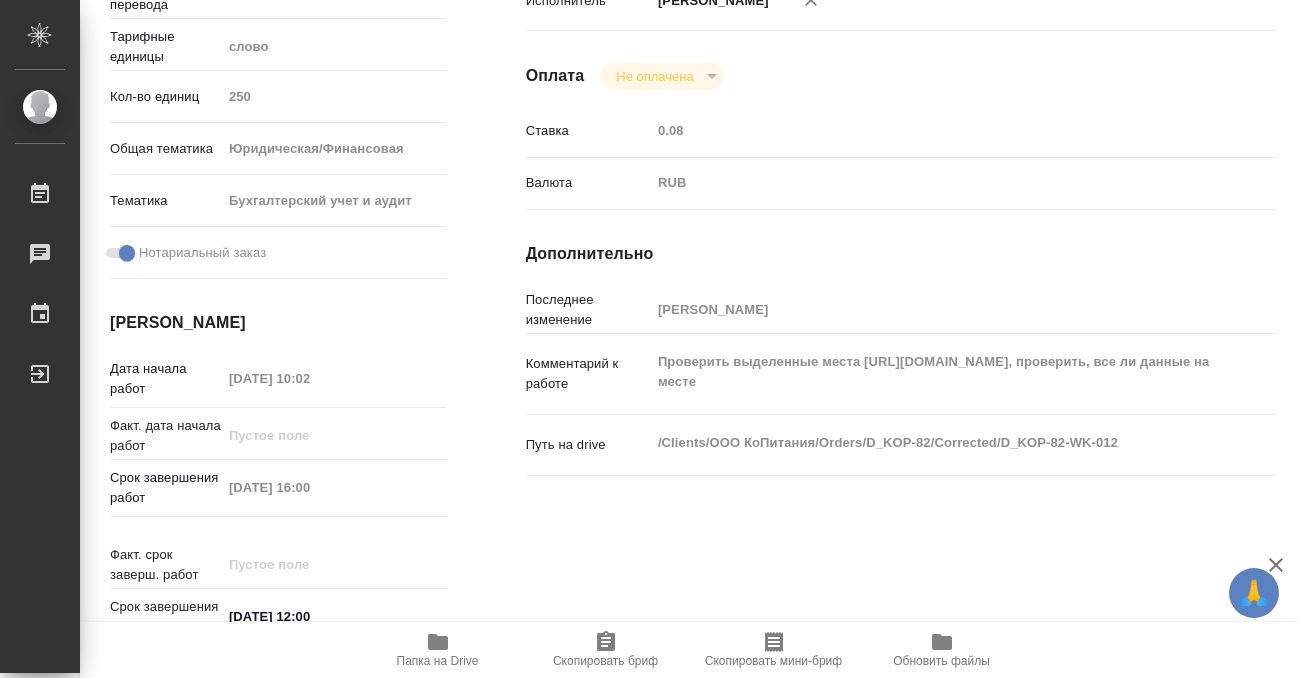 scroll, scrollTop: 0, scrollLeft: 0, axis: both 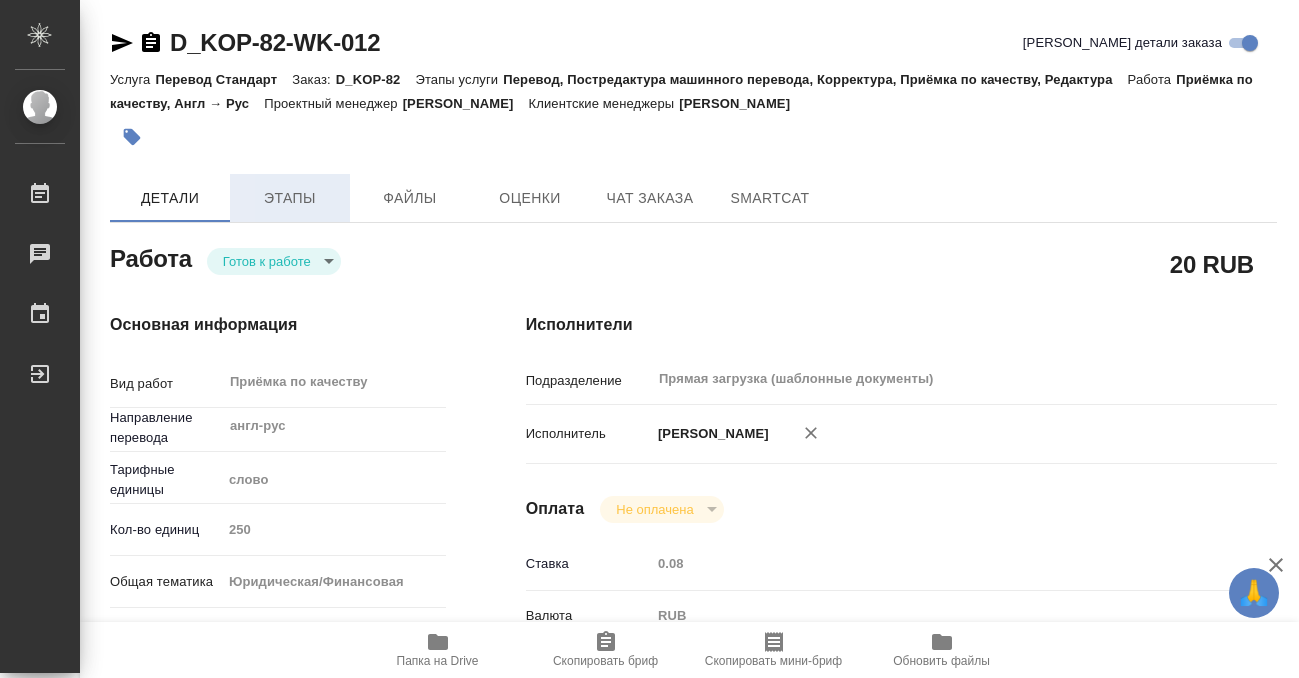 click on "Этапы" at bounding box center [290, 198] 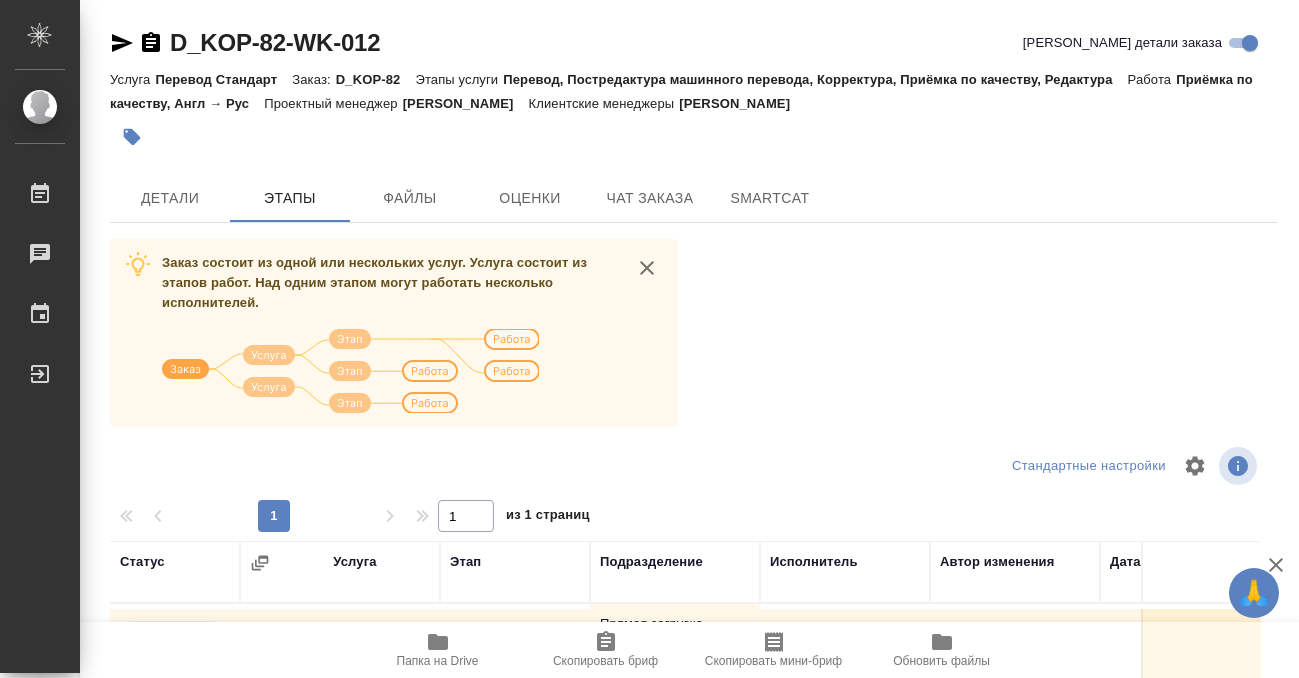 scroll, scrollTop: 364, scrollLeft: 0, axis: vertical 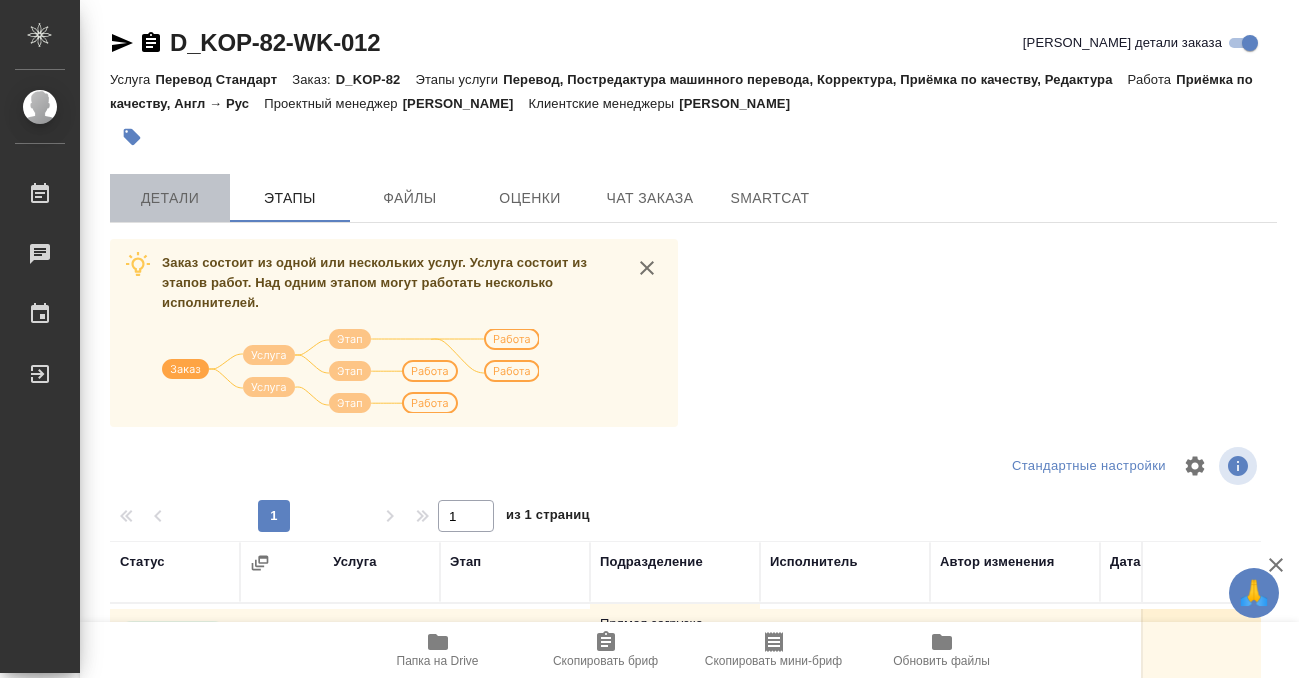 click on "Детали" at bounding box center [170, 198] 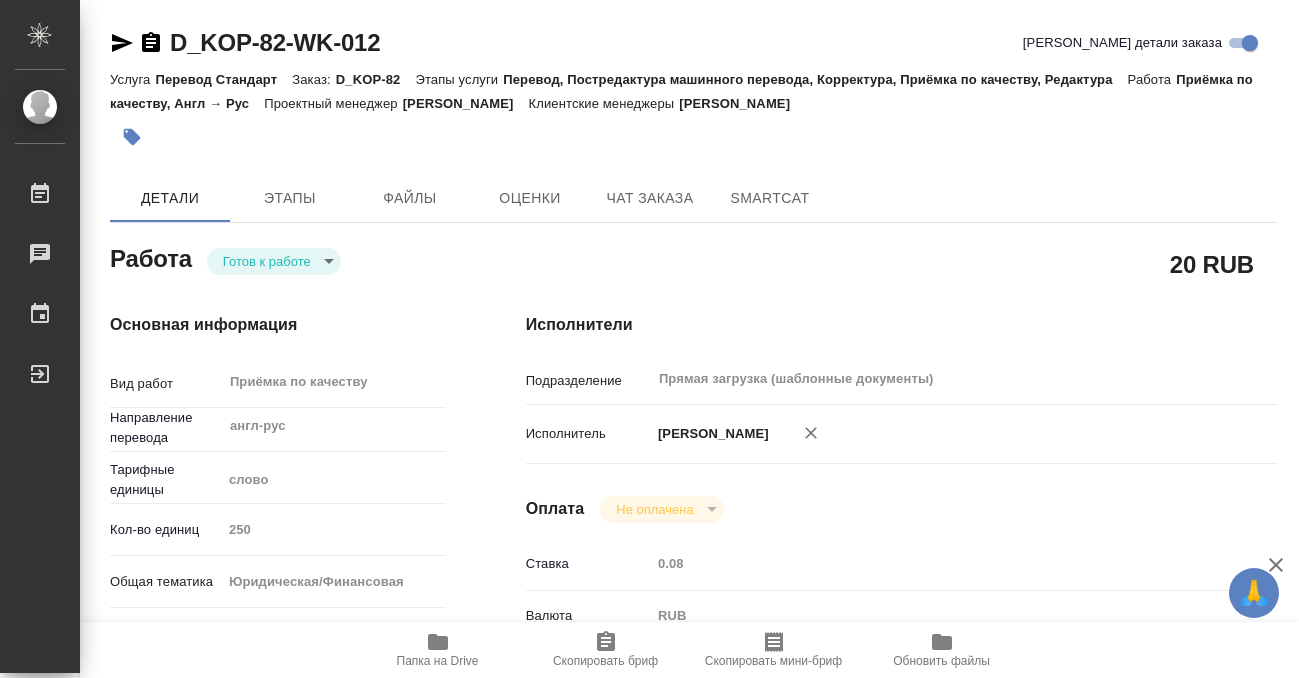 type on "x" 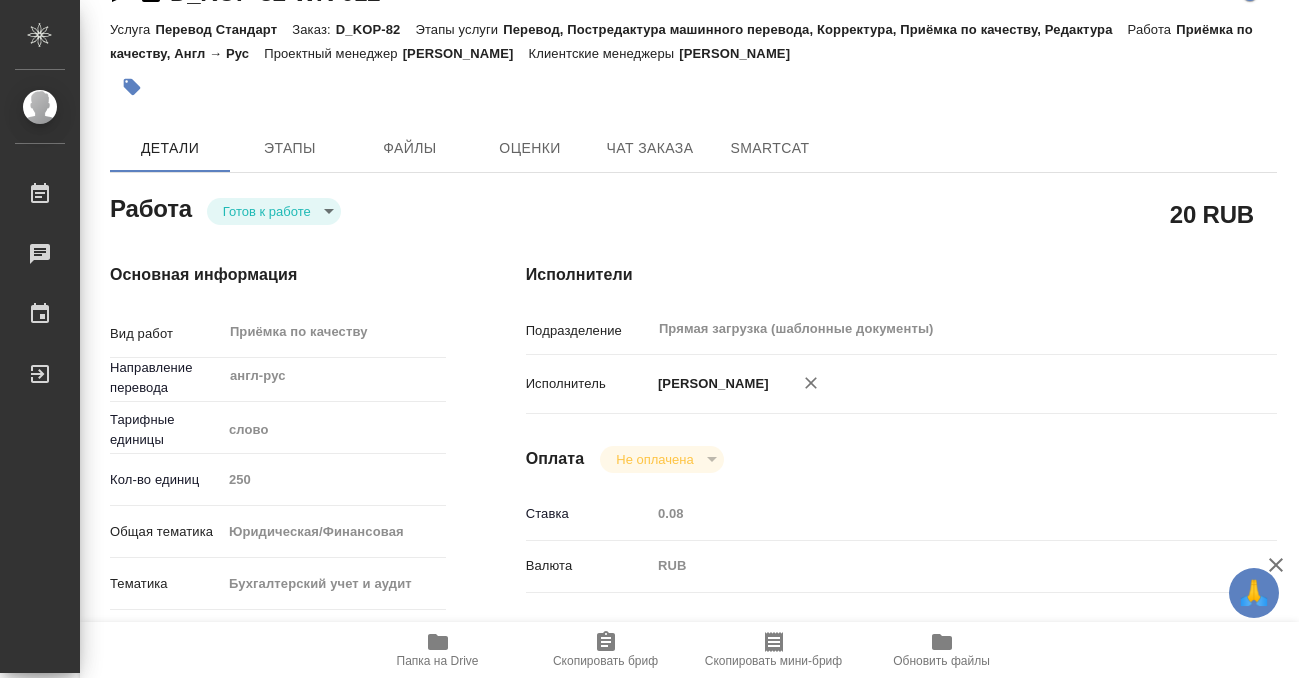 scroll, scrollTop: 0, scrollLeft: 0, axis: both 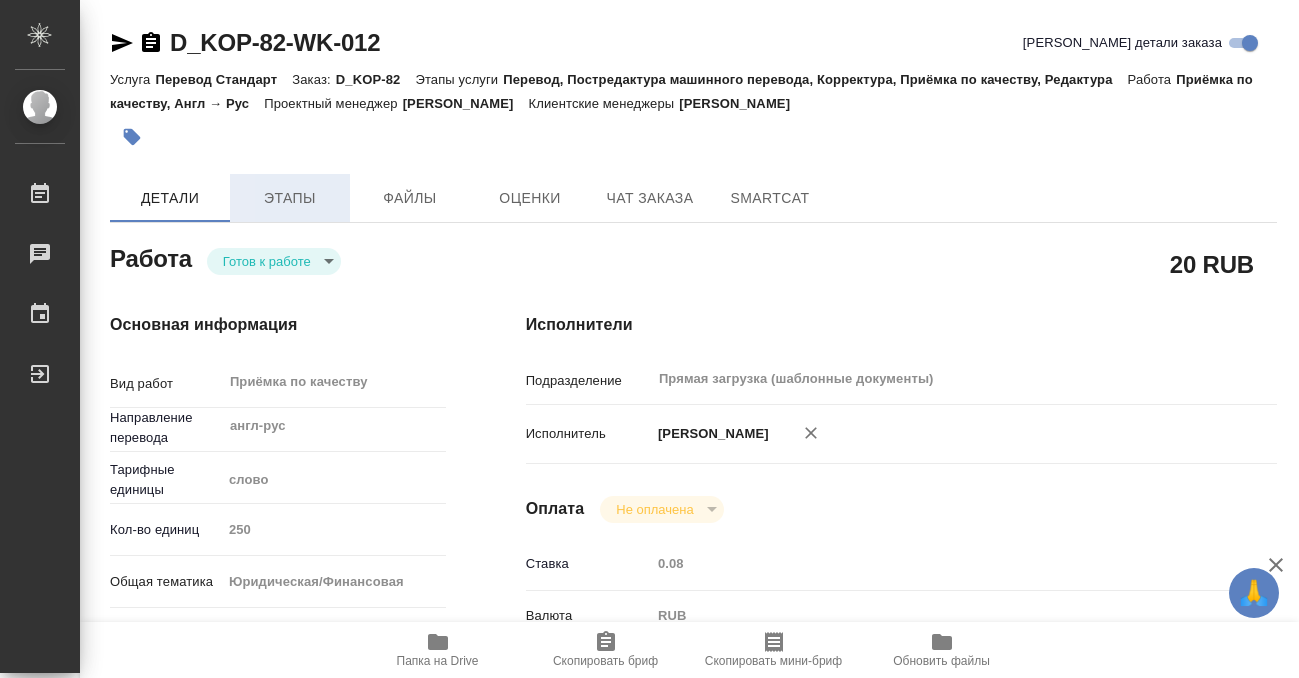 click on "Этапы" at bounding box center (290, 198) 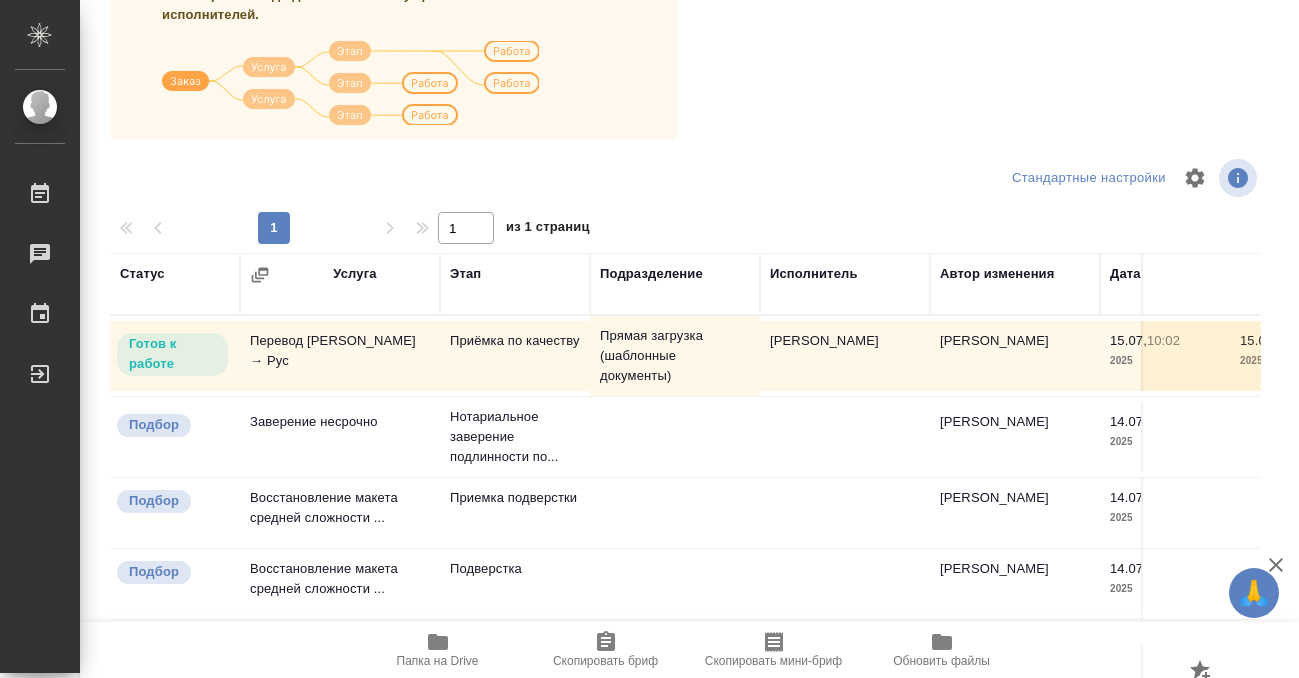 scroll, scrollTop: 364, scrollLeft: 0, axis: vertical 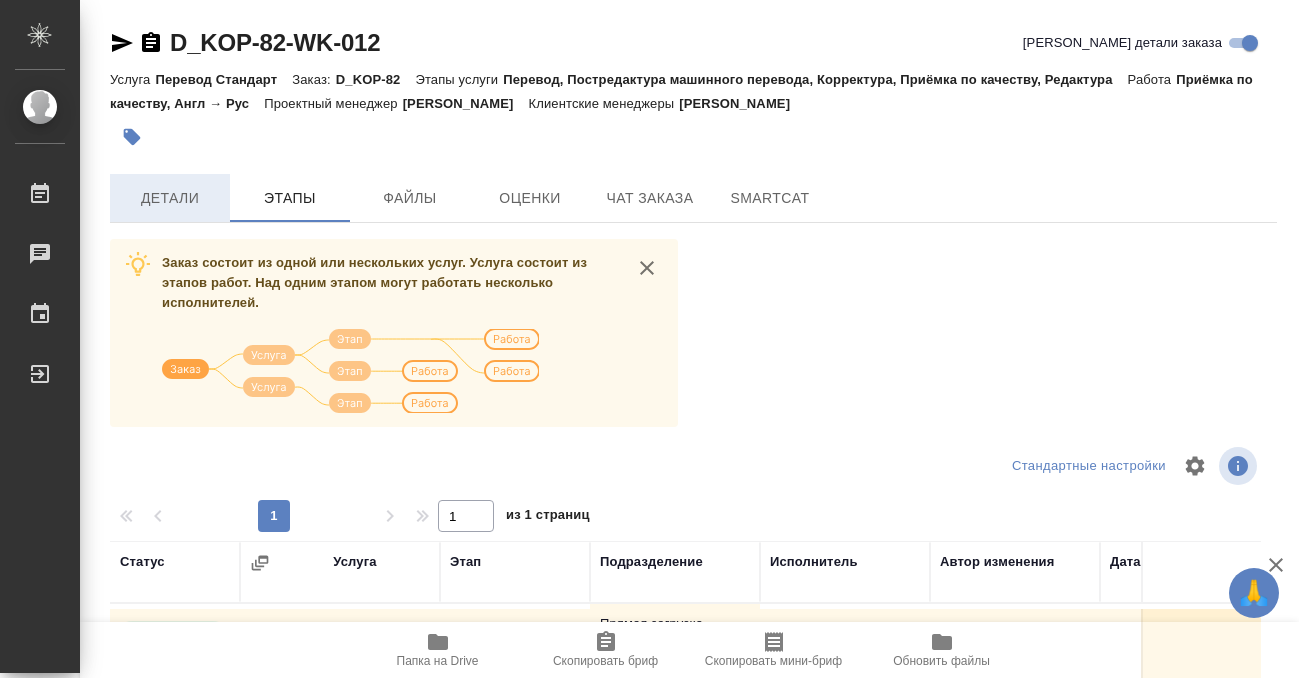 click on "Детали" at bounding box center (170, 198) 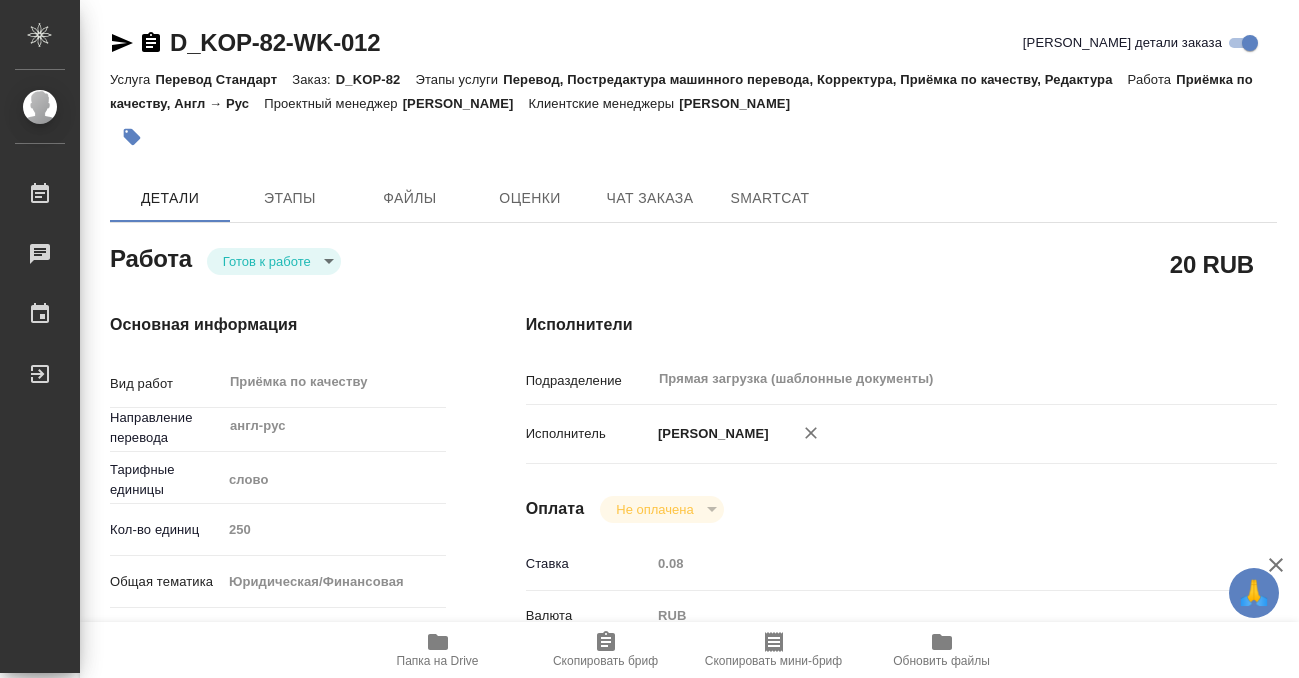 type on "x" 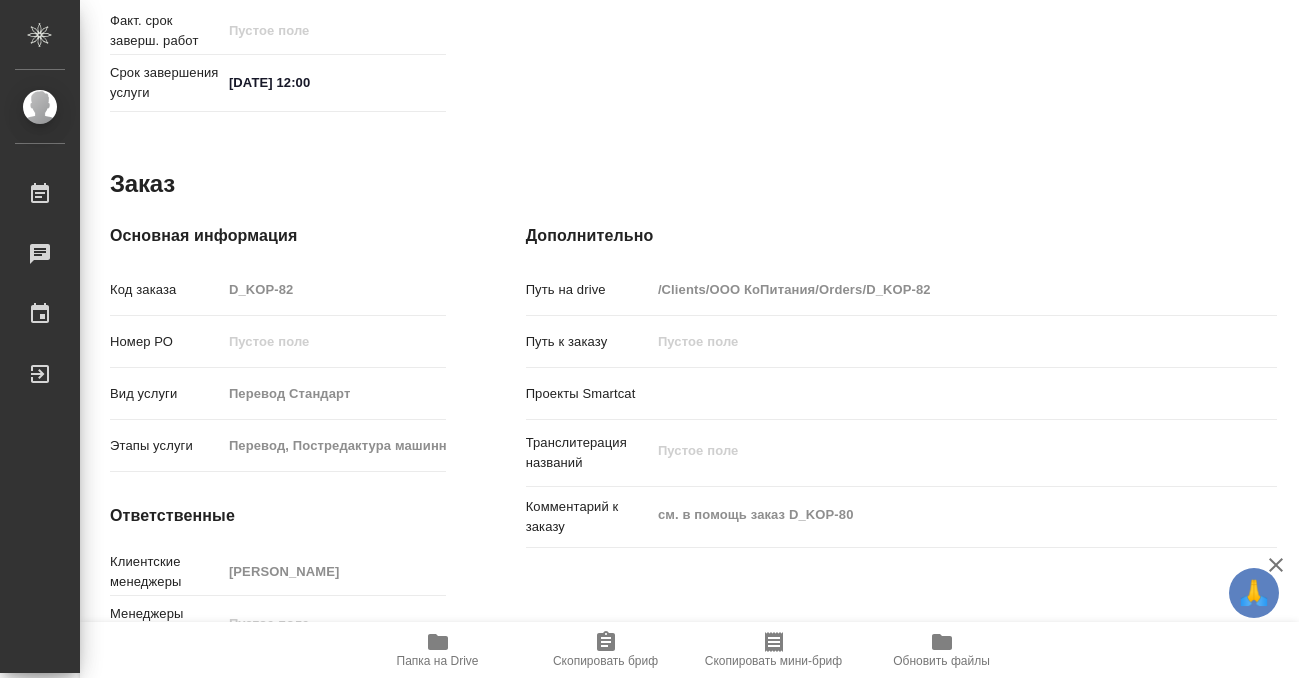 scroll, scrollTop: 1068, scrollLeft: 0, axis: vertical 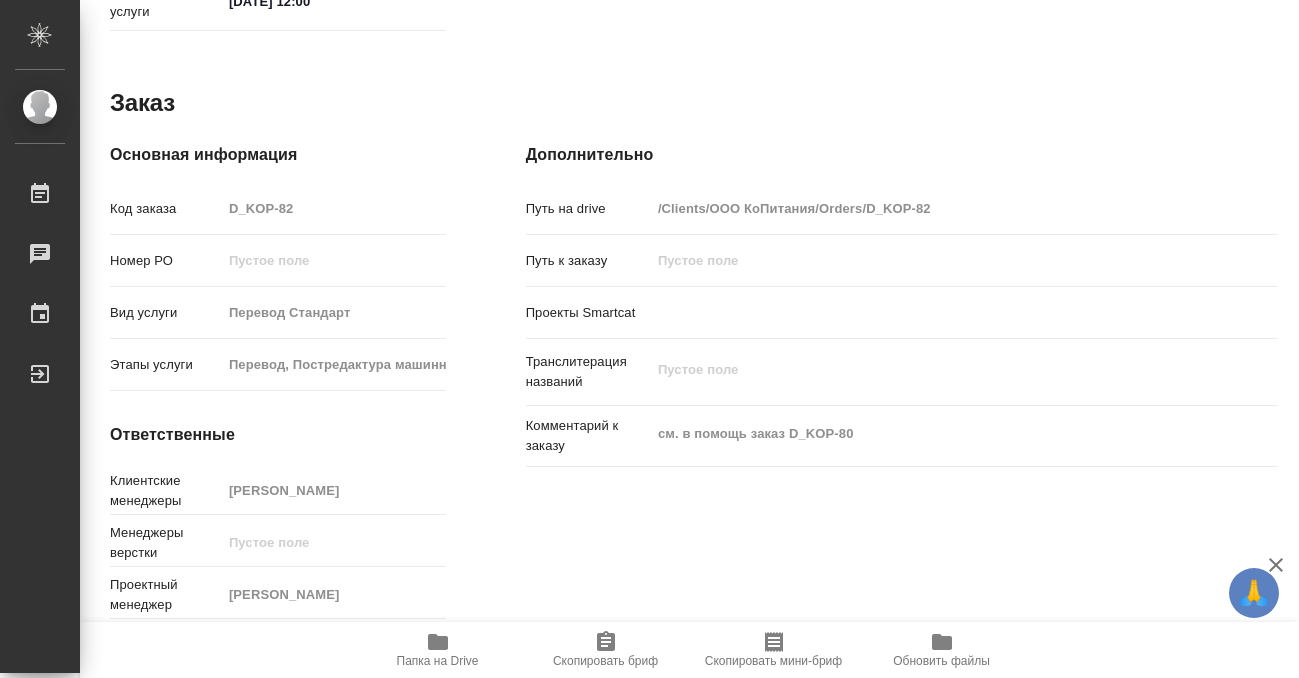 type on "x" 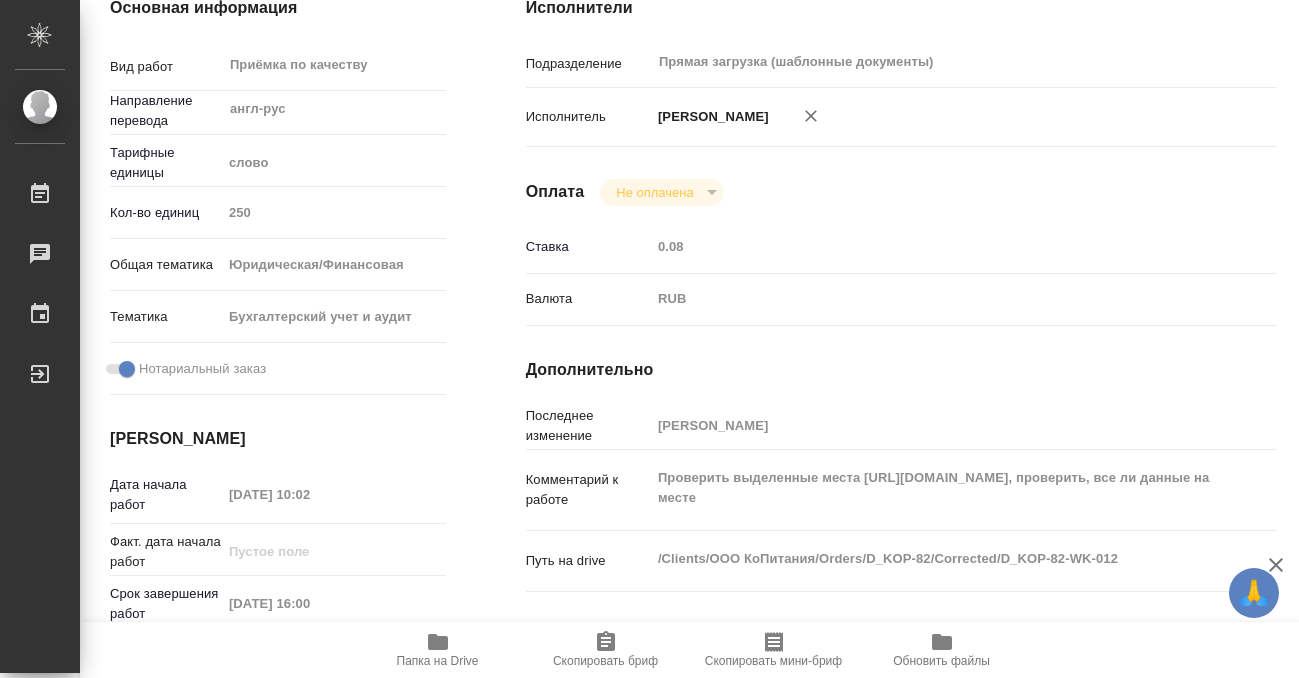 scroll, scrollTop: 0, scrollLeft: 0, axis: both 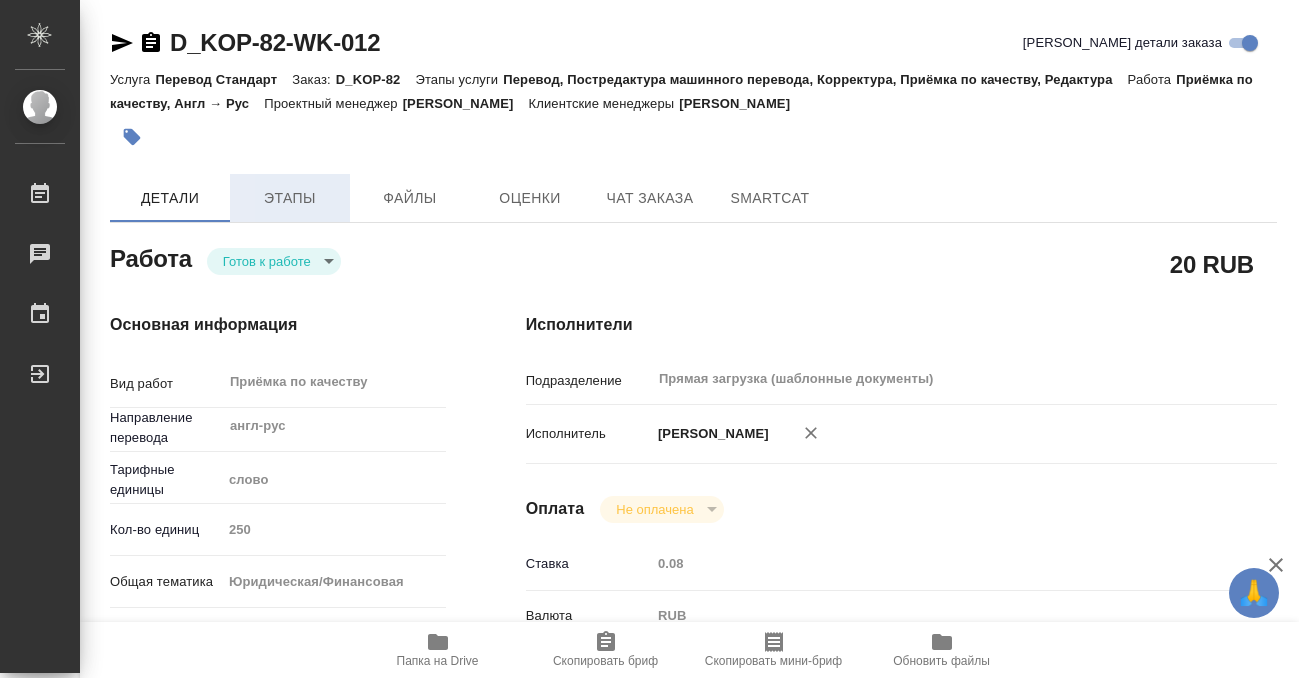 click on "Этапы" at bounding box center [290, 198] 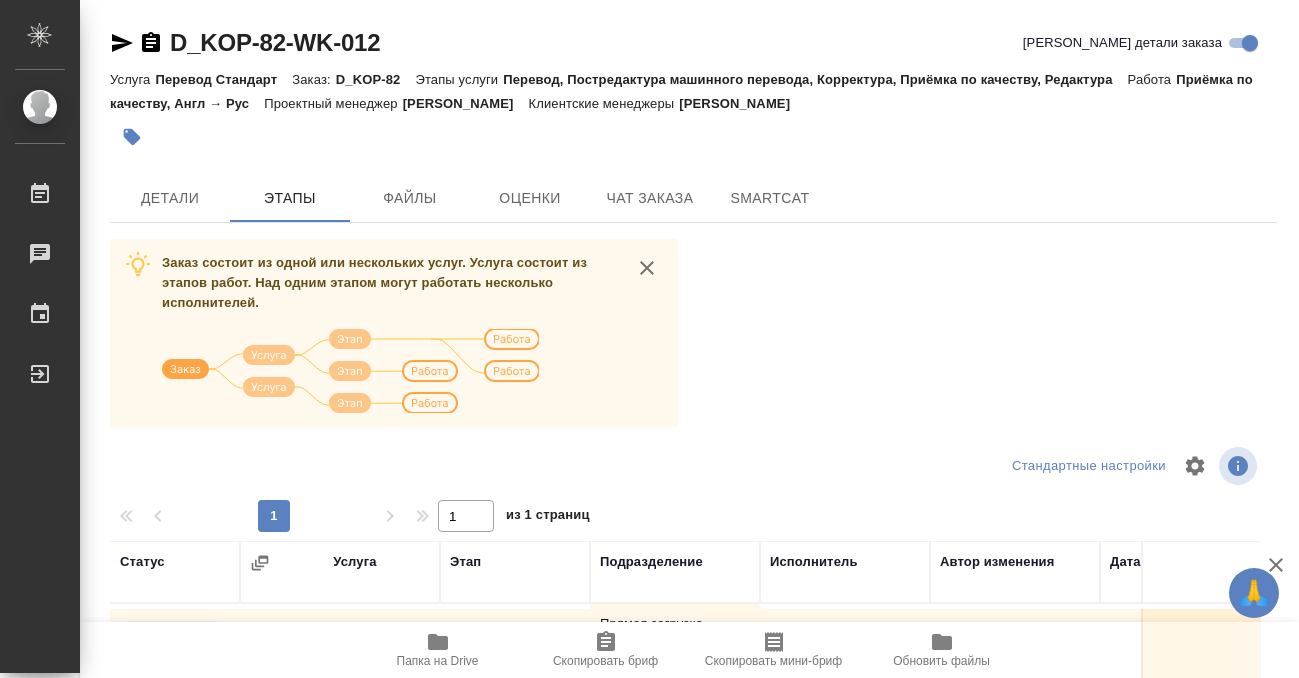 scroll, scrollTop: 364, scrollLeft: 0, axis: vertical 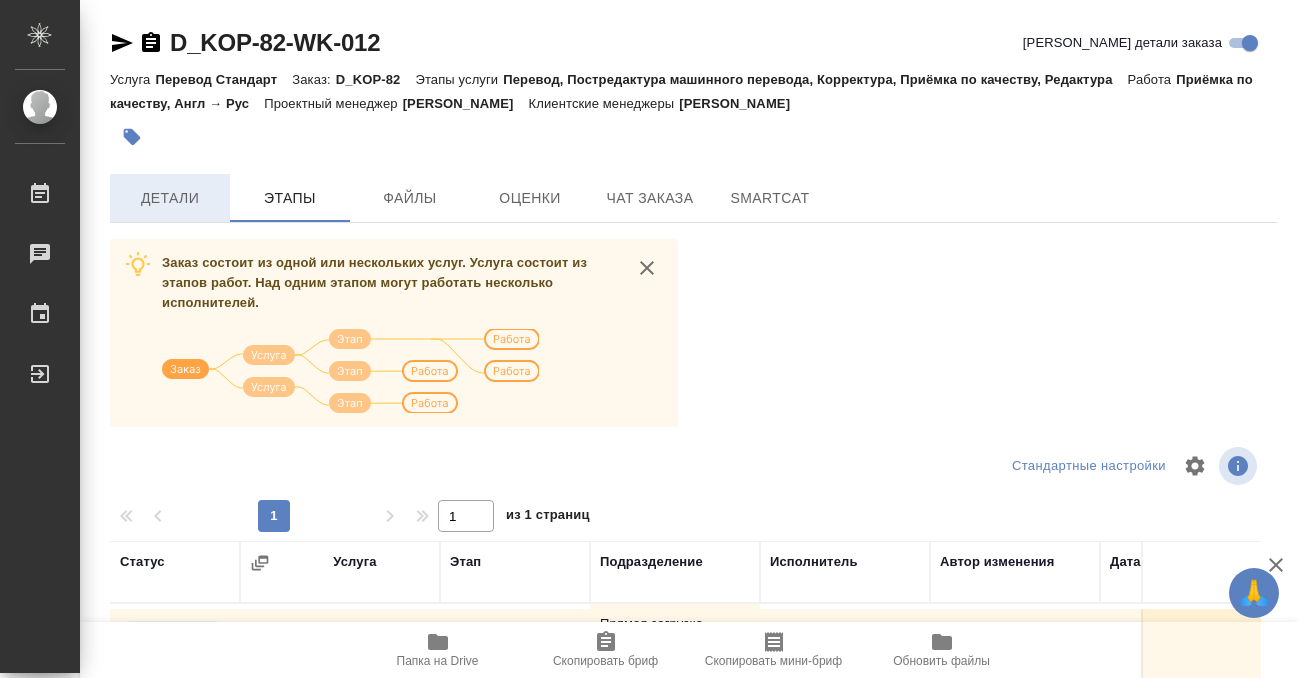 click on "Детали" at bounding box center (170, 198) 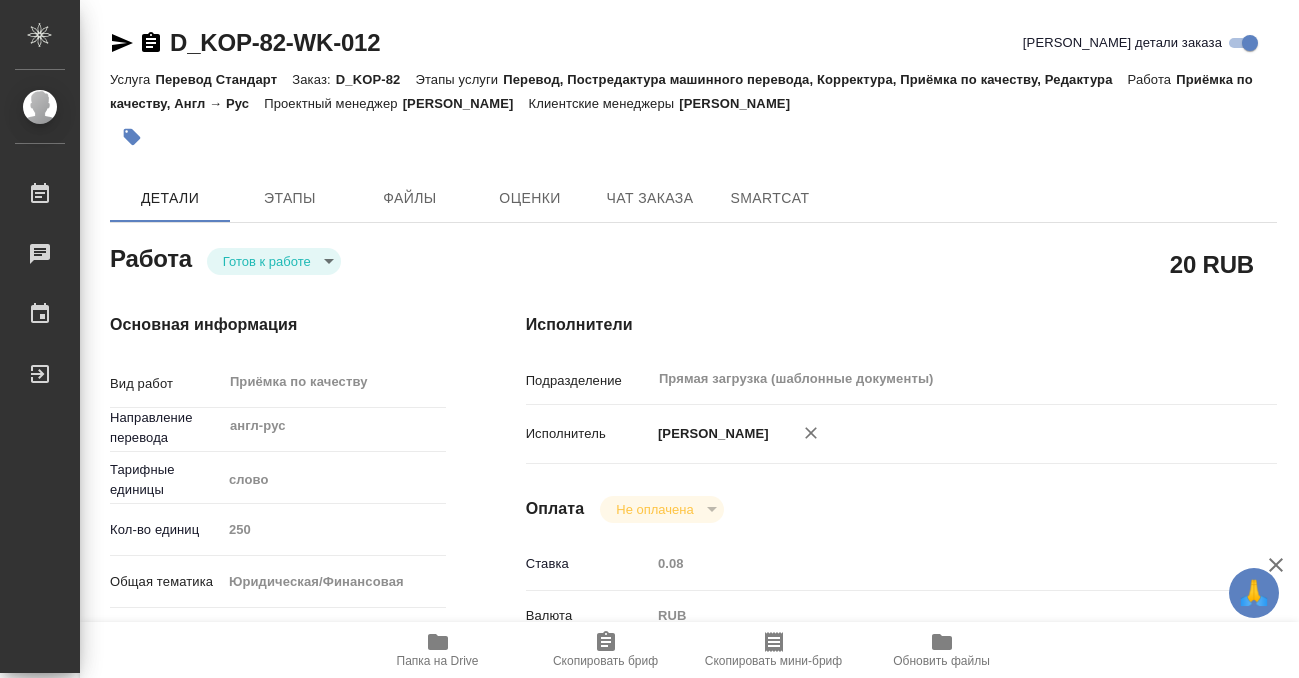 type on "x" 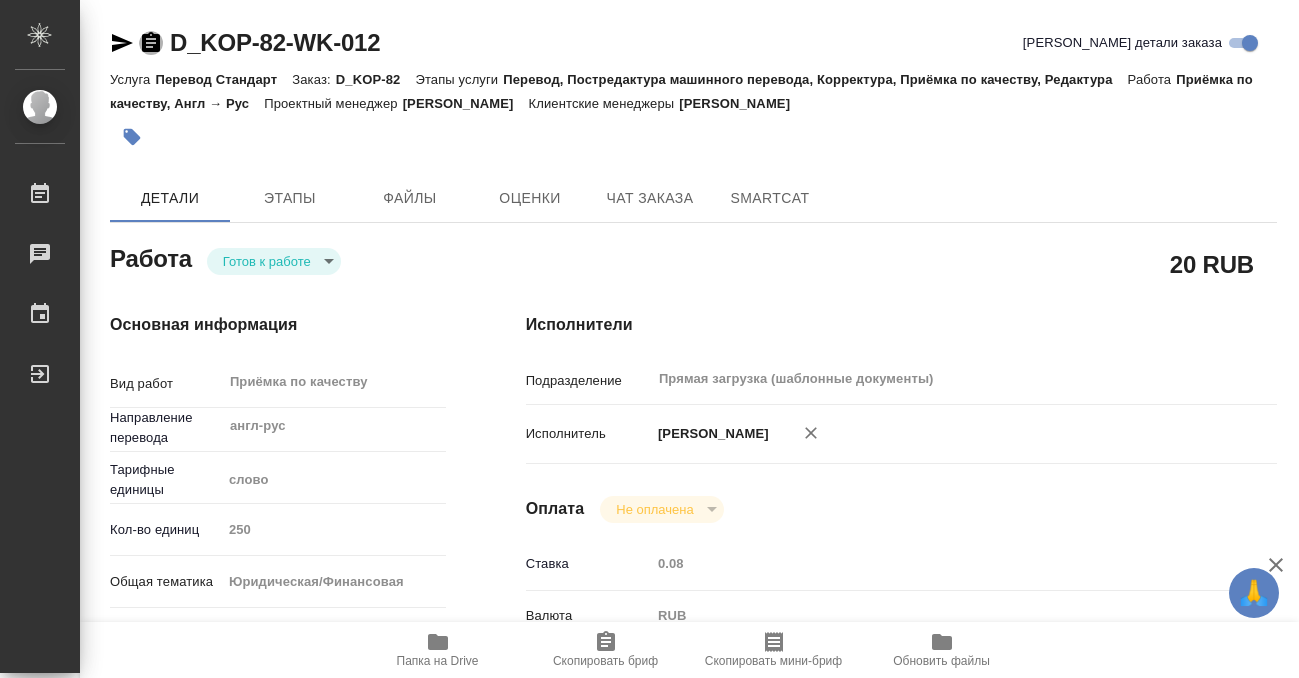 click 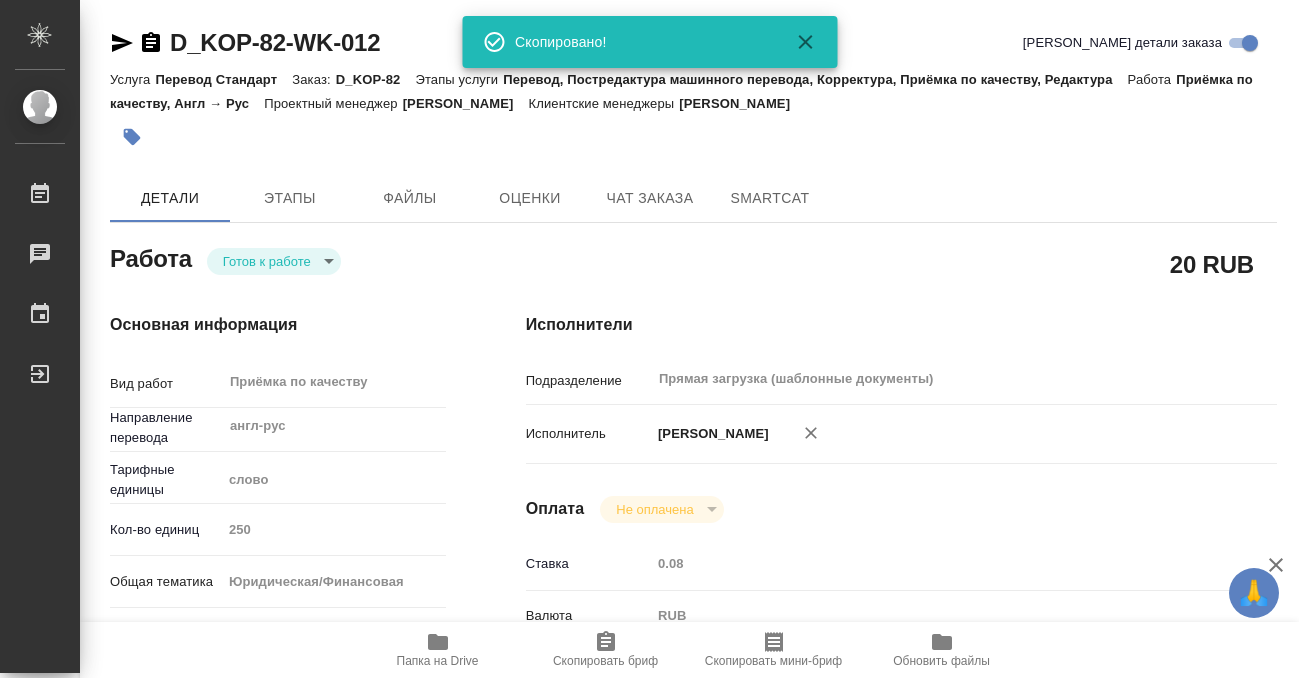 type on "x" 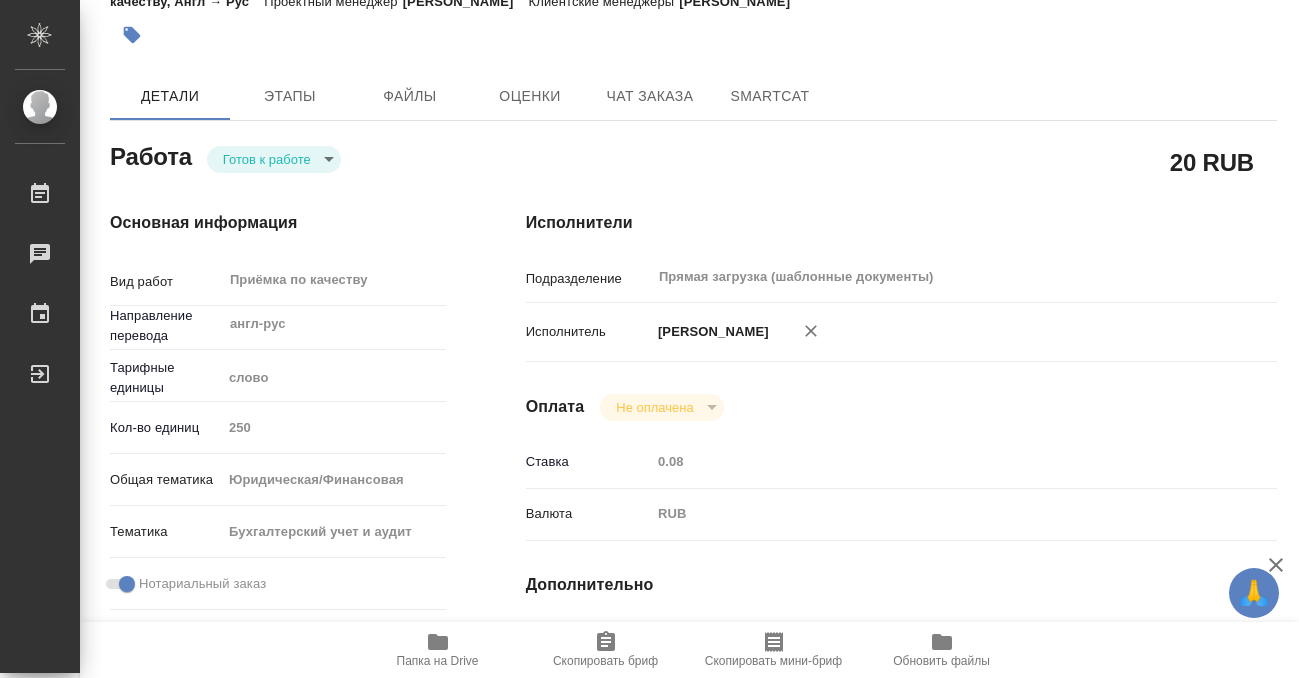 scroll, scrollTop: 0, scrollLeft: 0, axis: both 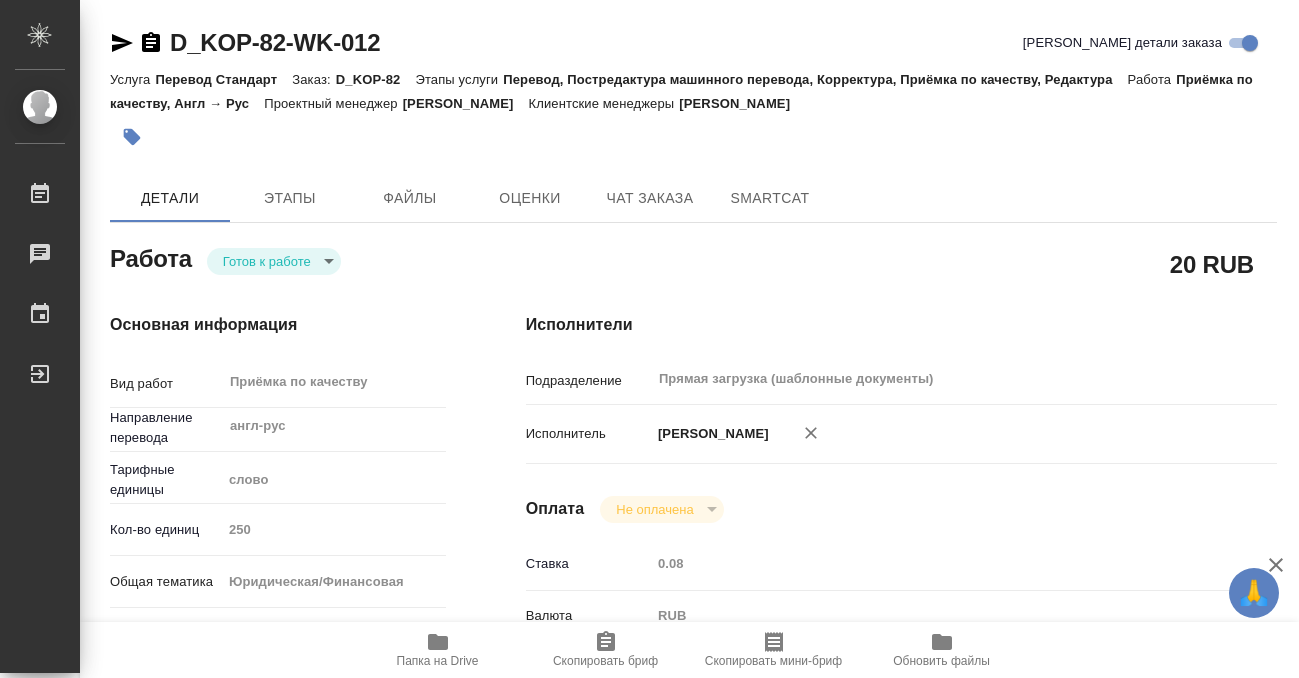 click 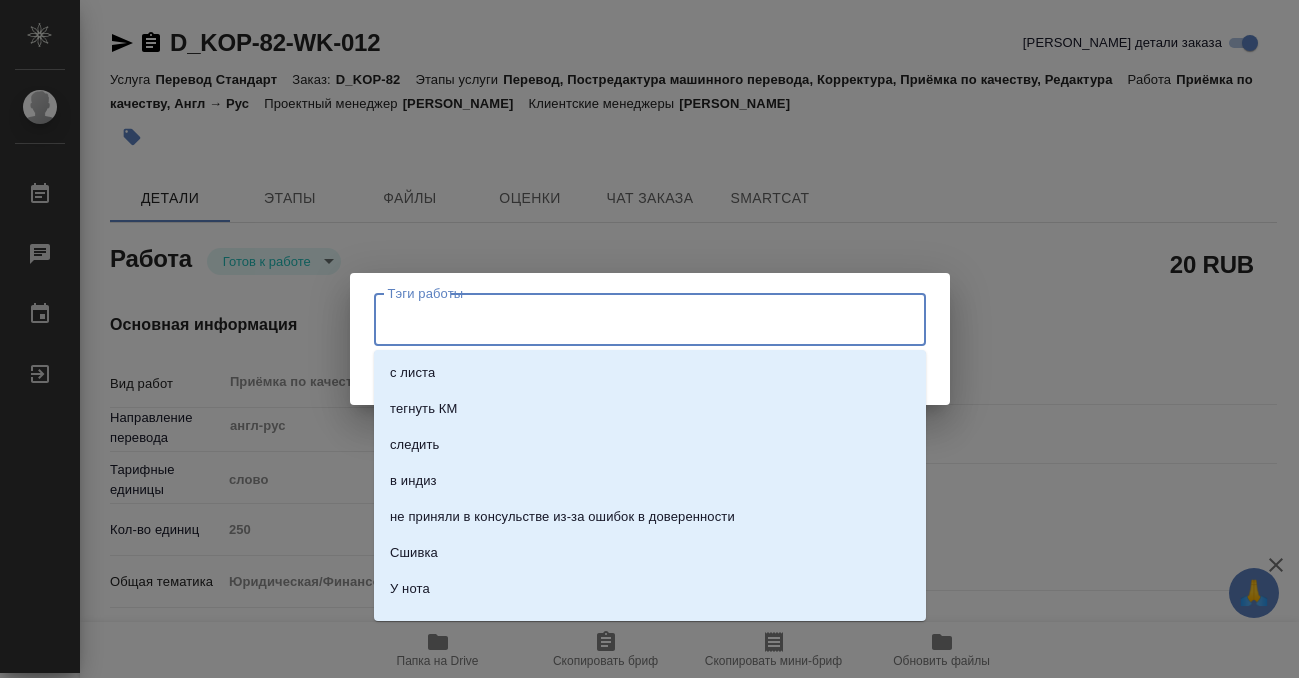 click on "Тэги работы" at bounding box center (631, 319) 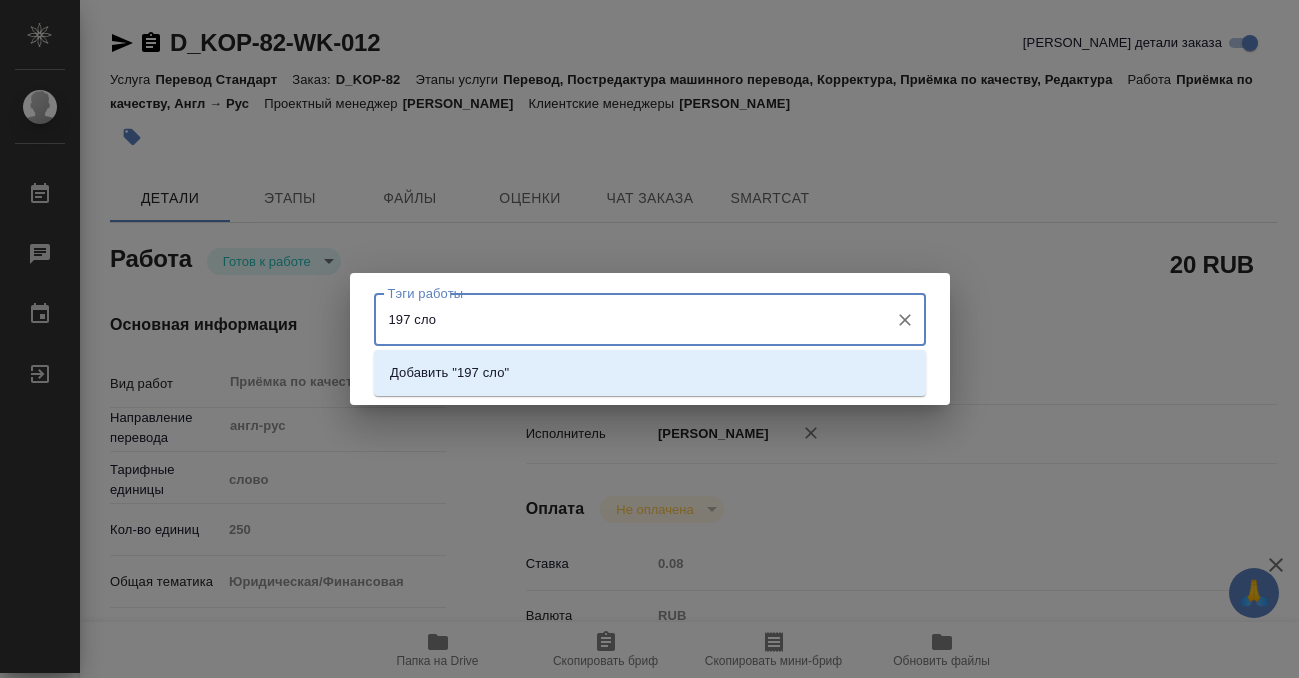 type on "197 слов" 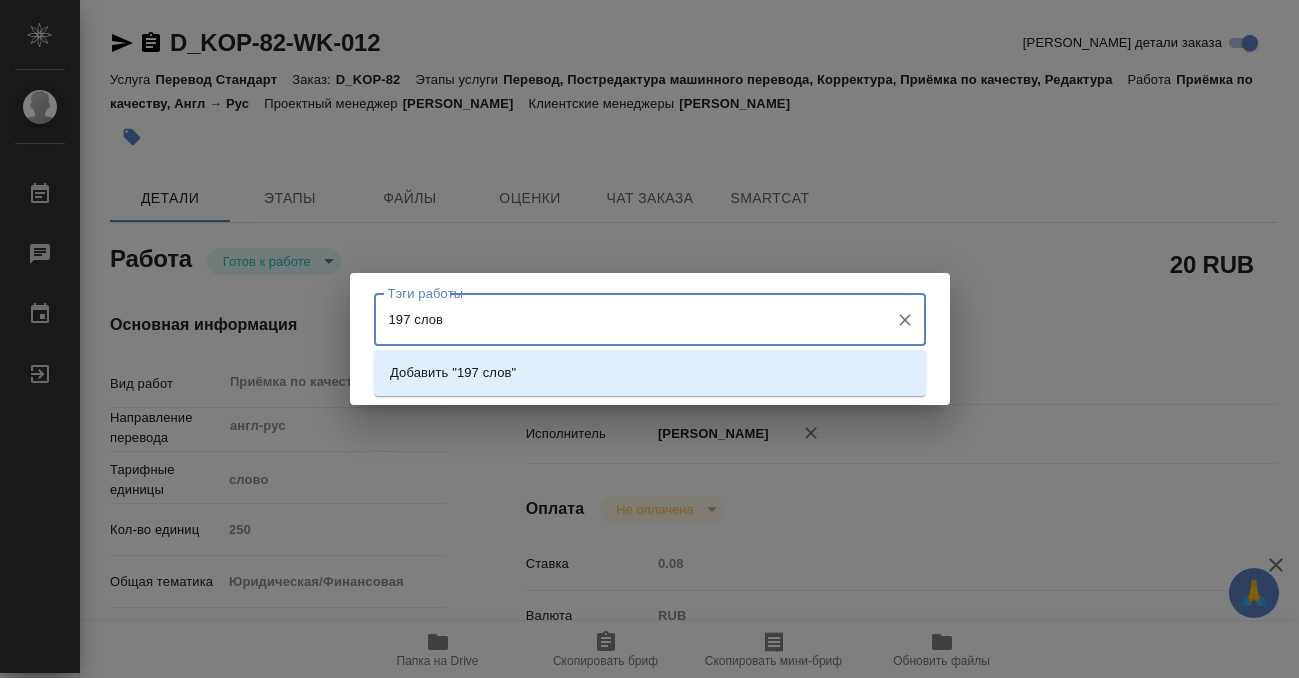 type 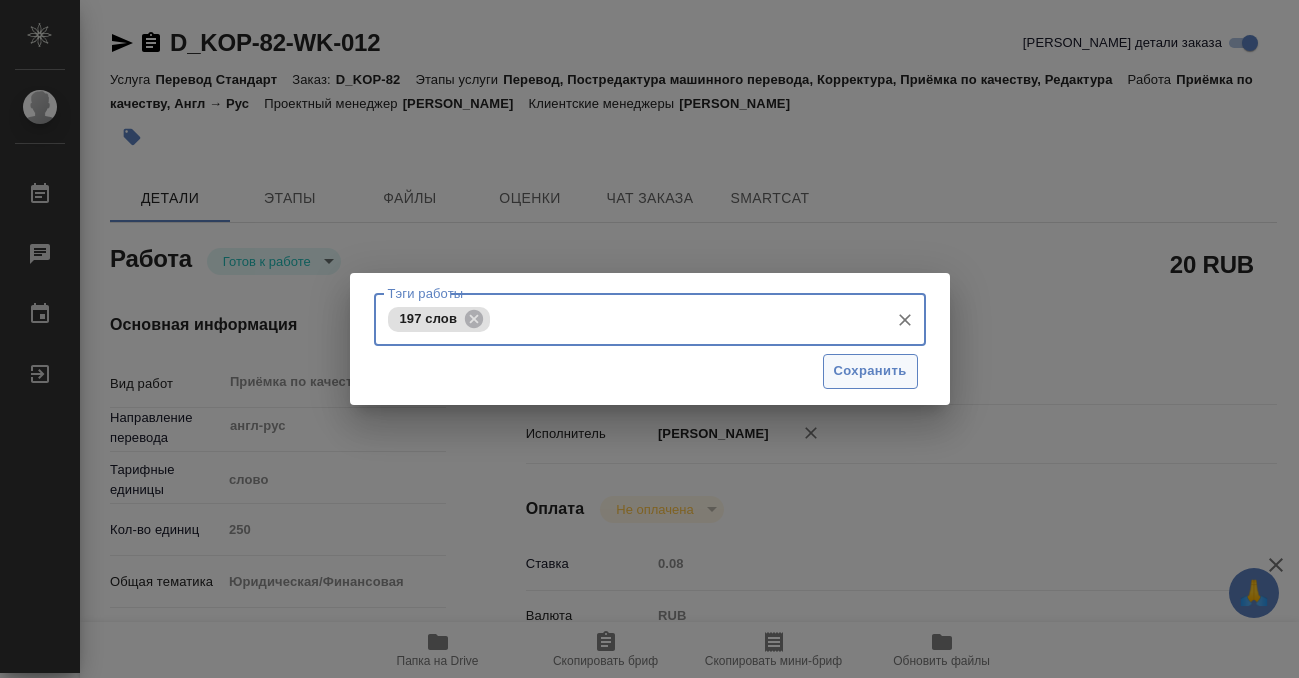 click on "Сохранить" at bounding box center [870, 371] 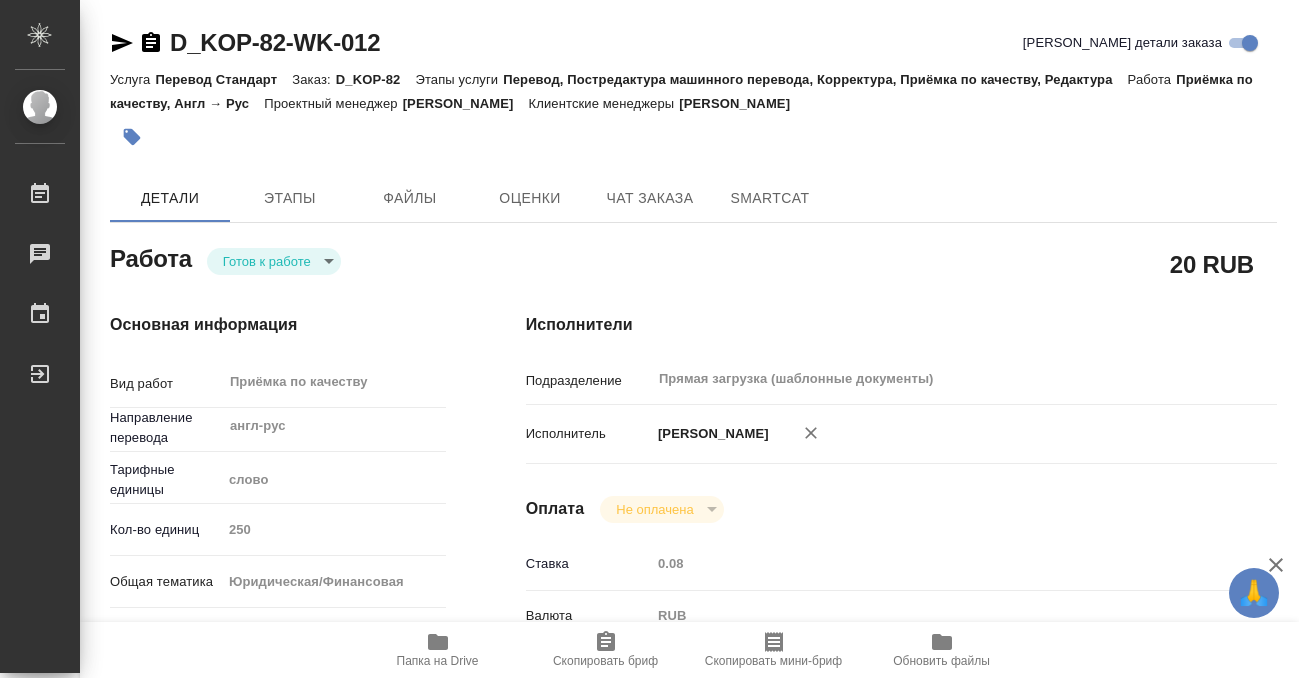 type on "readyForWork" 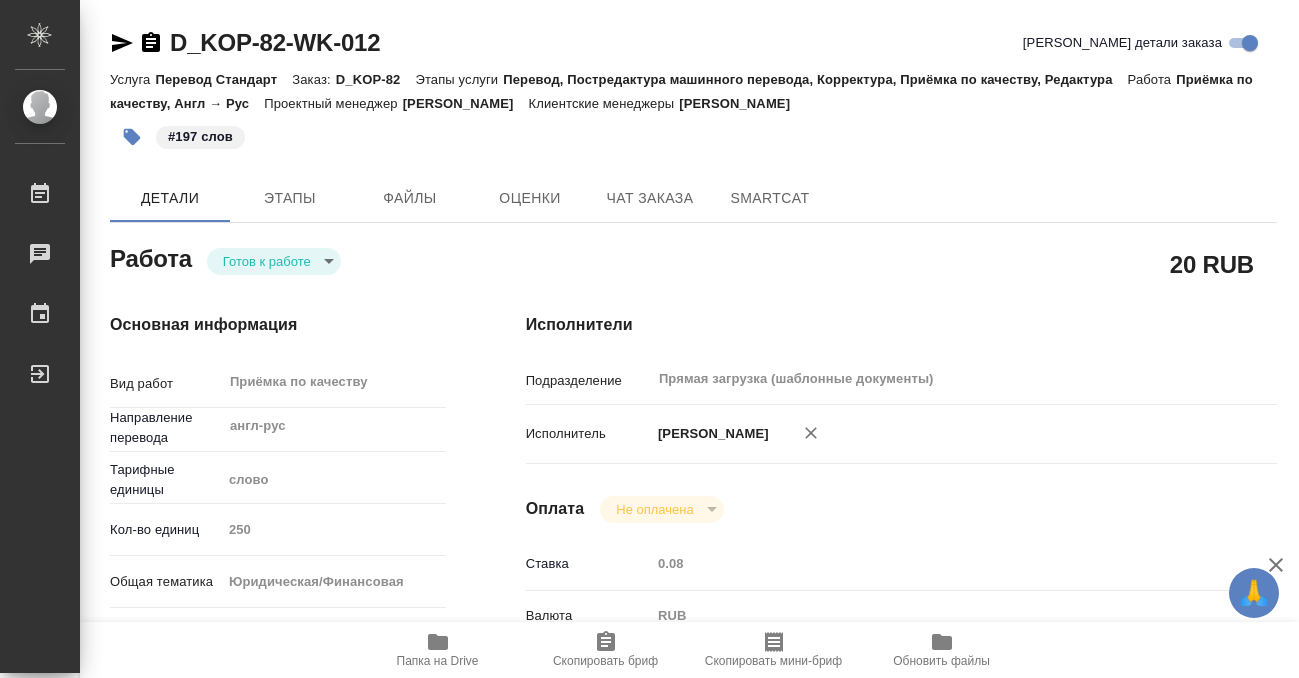 type on "x" 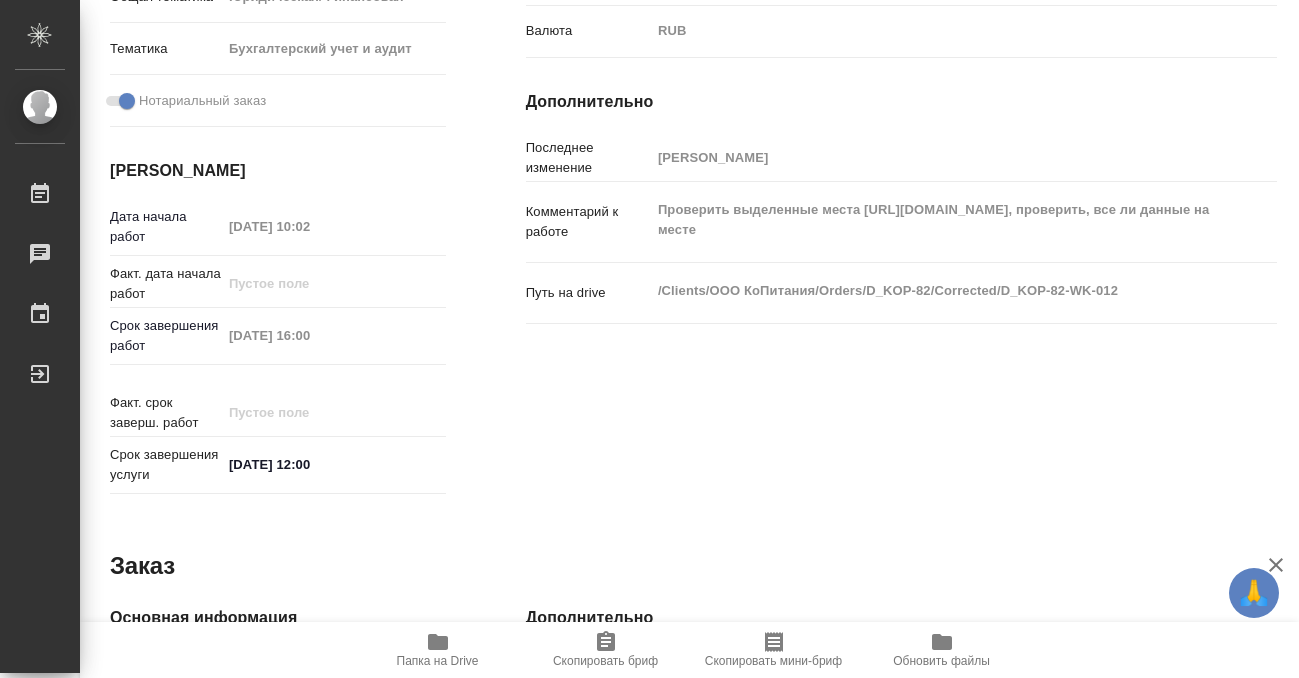 type on "x" 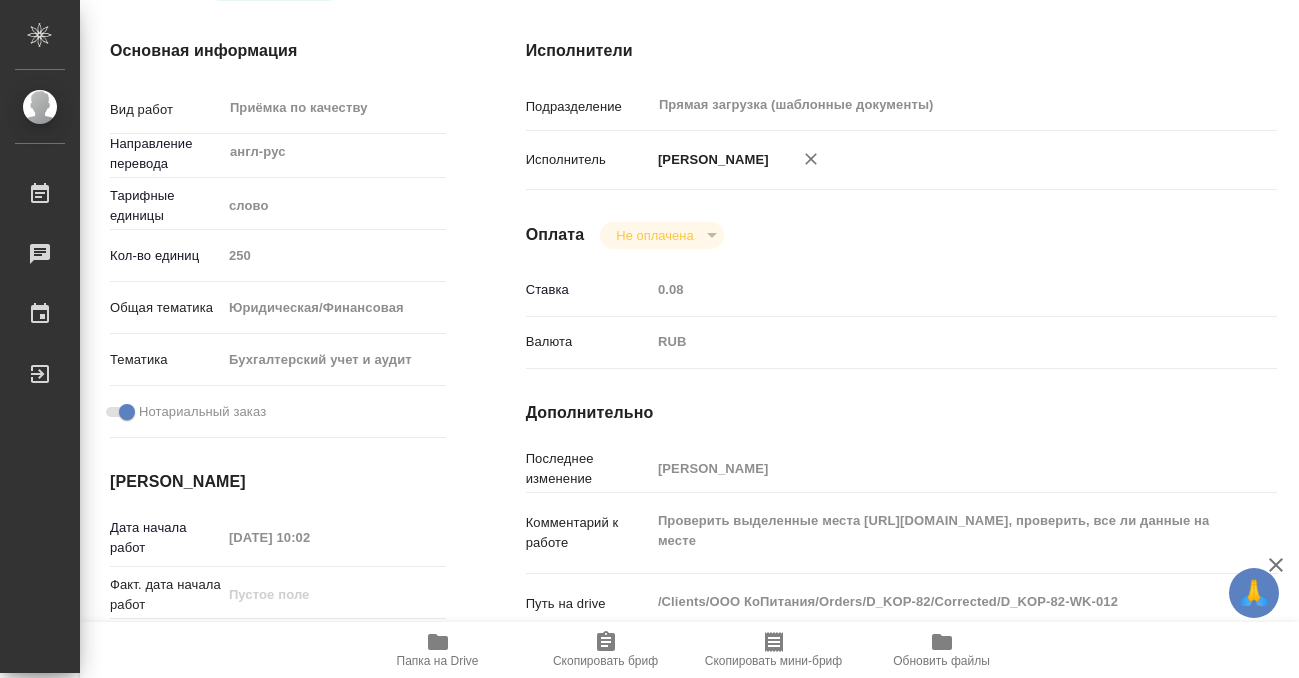 scroll, scrollTop: 0, scrollLeft: 0, axis: both 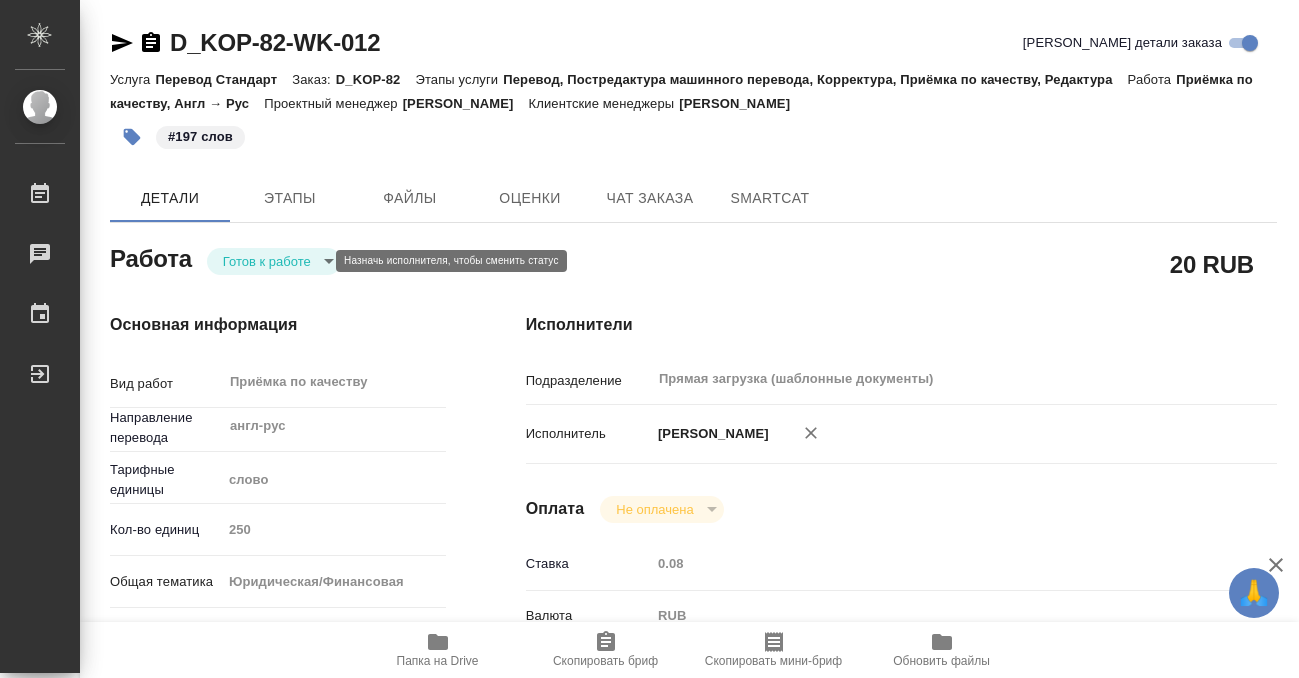 click on "🙏 .cls-1
fill:#fff;
AWATERA Kobzeva Elizaveta Работы 0 Чаты График Выйти D_KOP-82-WK-012 Кратко детали заказа Услуга Перевод Стандарт Заказ: D_KOP-82 Этапы услуги Перевод, Постредактура машинного перевода, Корректура, Приёмка по качеству, Редактура Работа Приёмка по качеству, Англ → Рус Проектный менеджер Бабкина Анастасия Клиентские менеджеры Булахова Елена #197 слов Детали Этапы Файлы Оценки Чат заказа SmartCat Работа Готов к работе readyForWork 20 RUB Основная информация Вид работ Приёмка по качеству x ​ Направление перевода англ-рус ​ Тарифные единицы слово 5a8b1489cc6b4906c91bfd90 250 x" at bounding box center [649, 339] 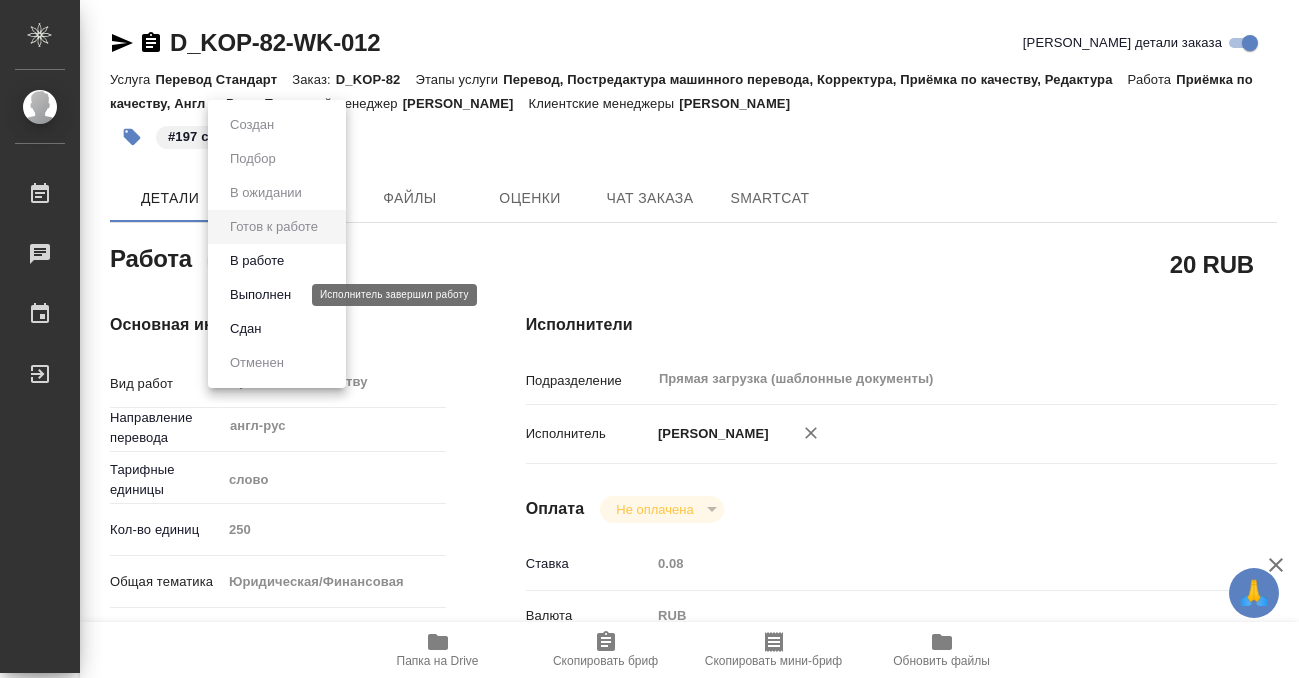 click on "Выполнен" at bounding box center [260, 295] 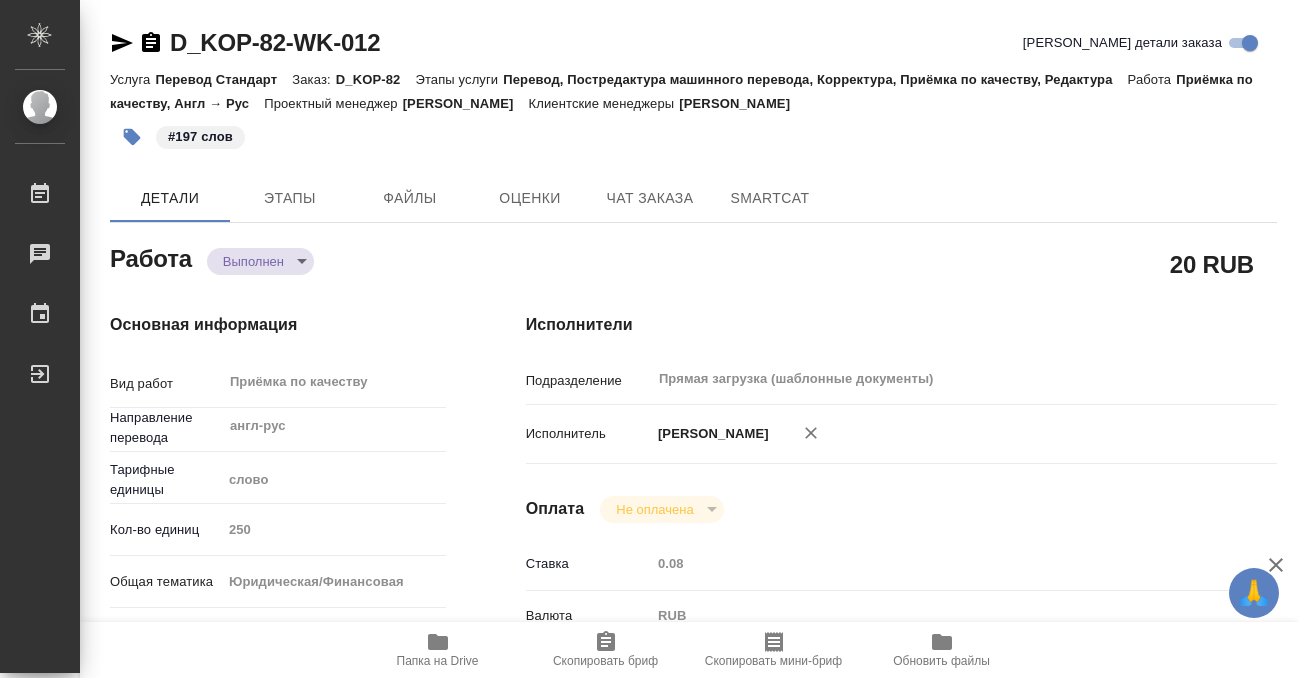 type on "x" 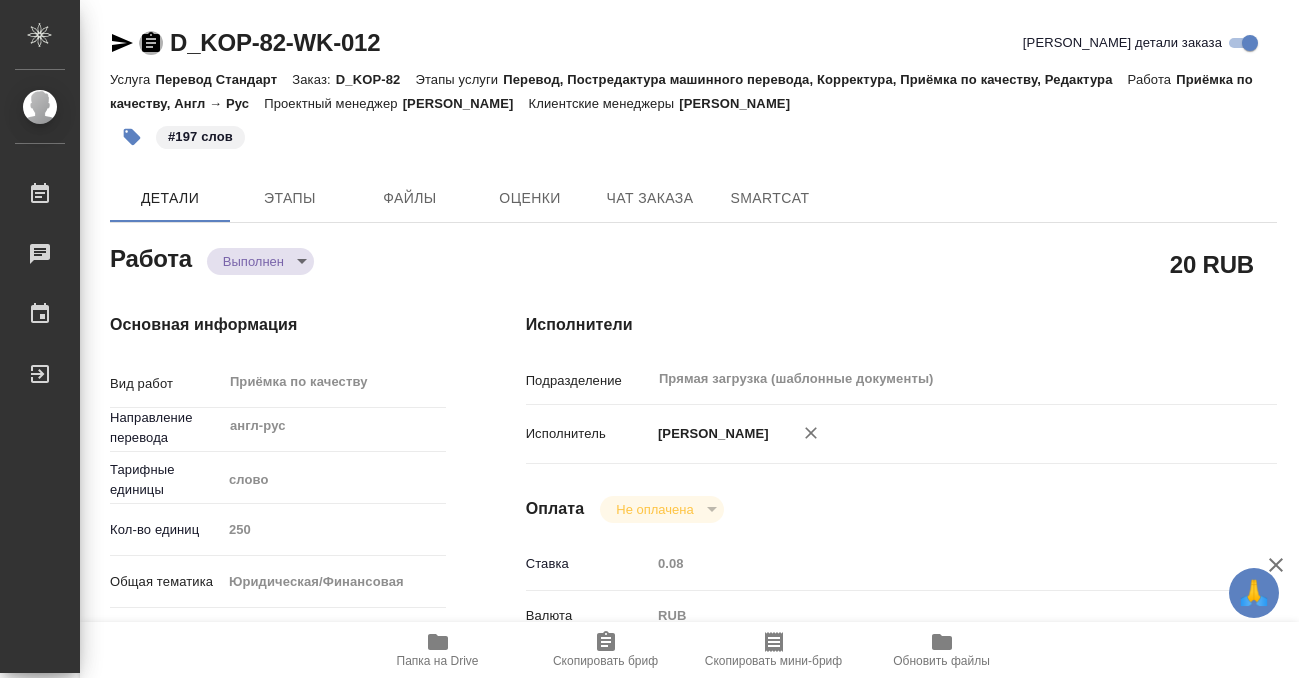 click 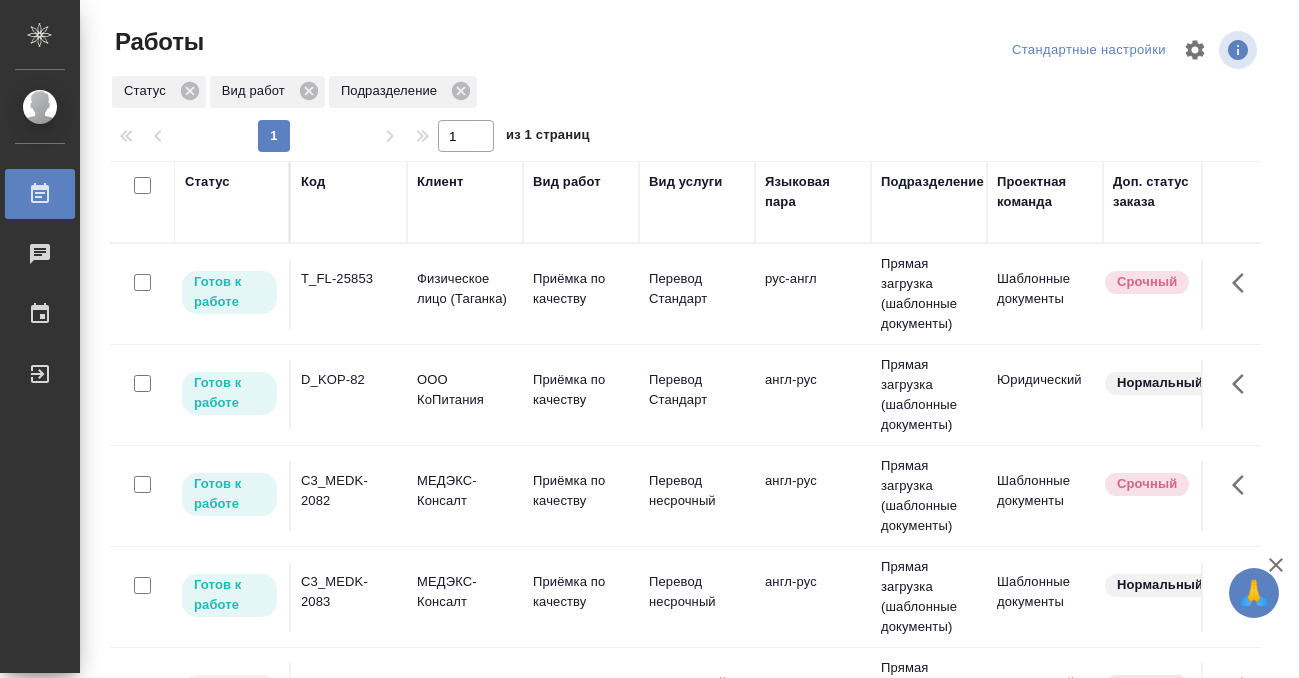 scroll, scrollTop: 0, scrollLeft: 0, axis: both 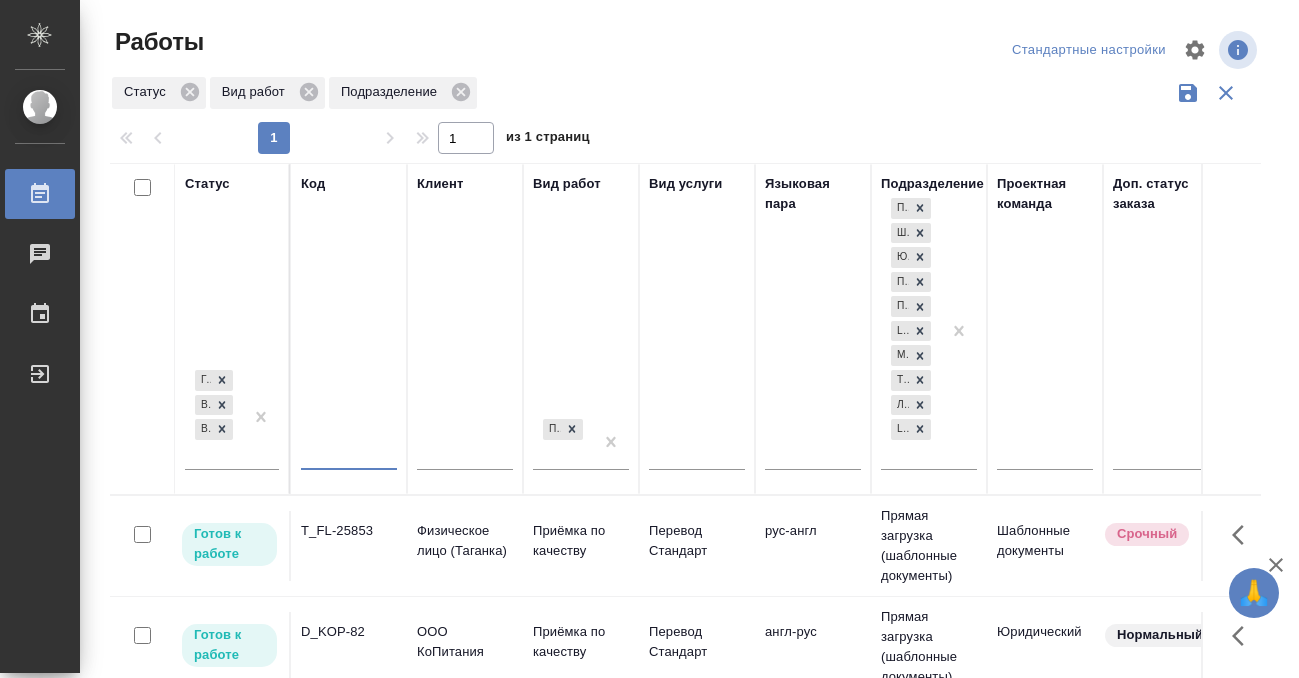 click at bounding box center [349, 456] 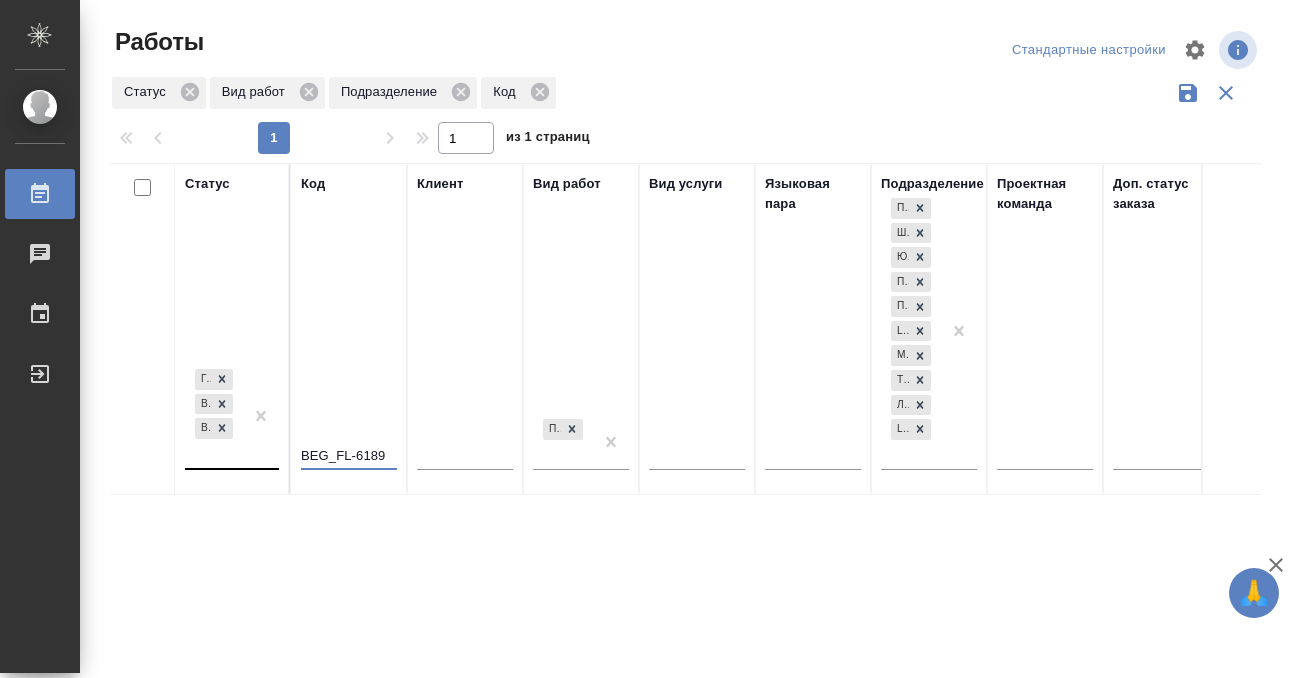 type on "BEG_FL-6189" 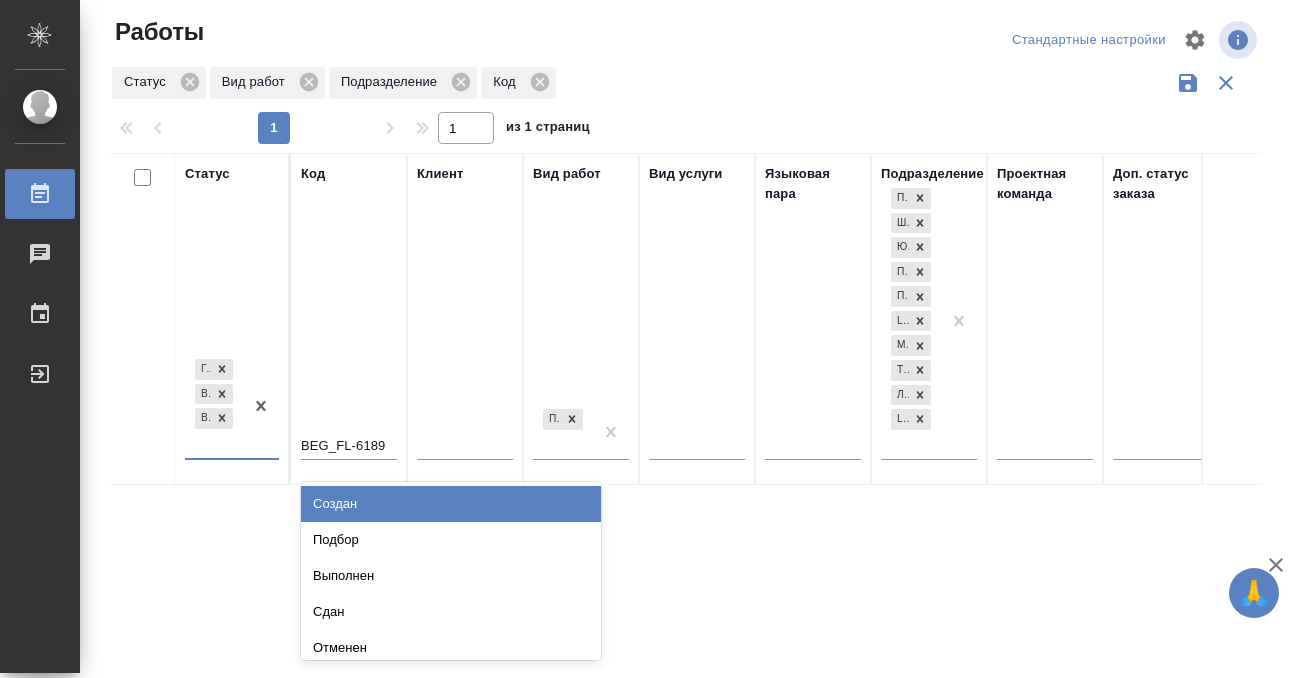 scroll, scrollTop: 10, scrollLeft: 0, axis: vertical 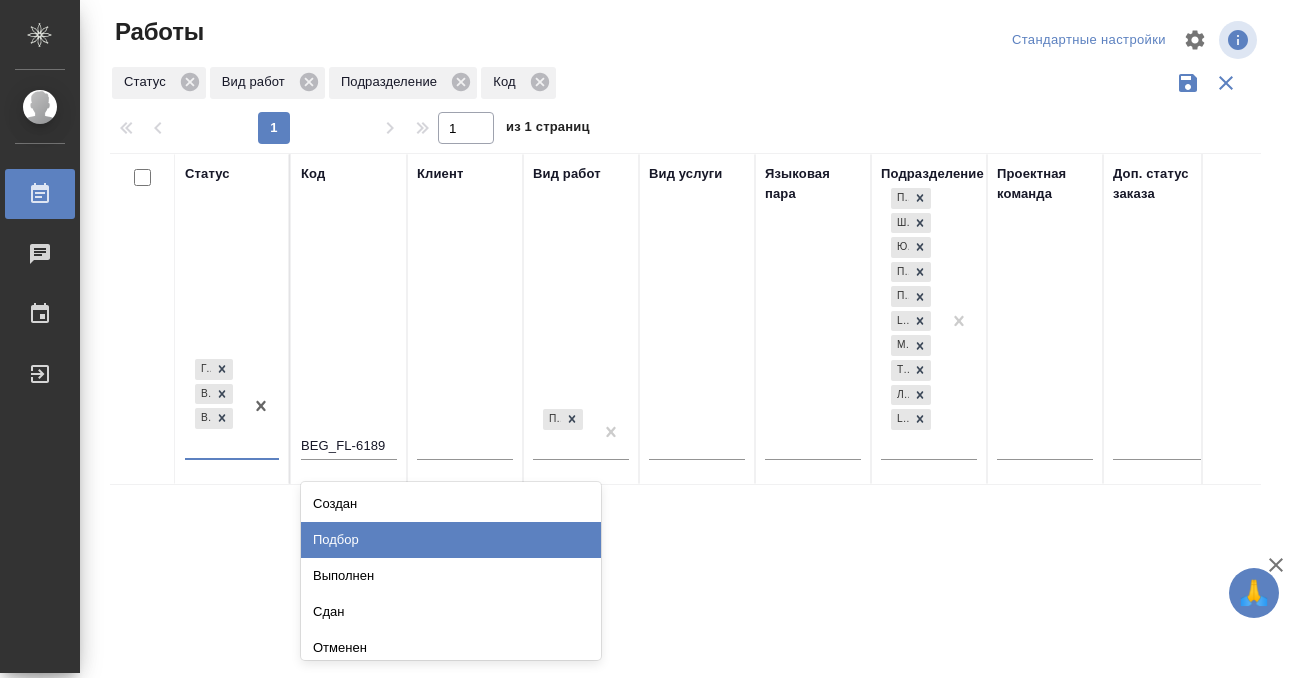 click on "Подбор" at bounding box center (451, 540) 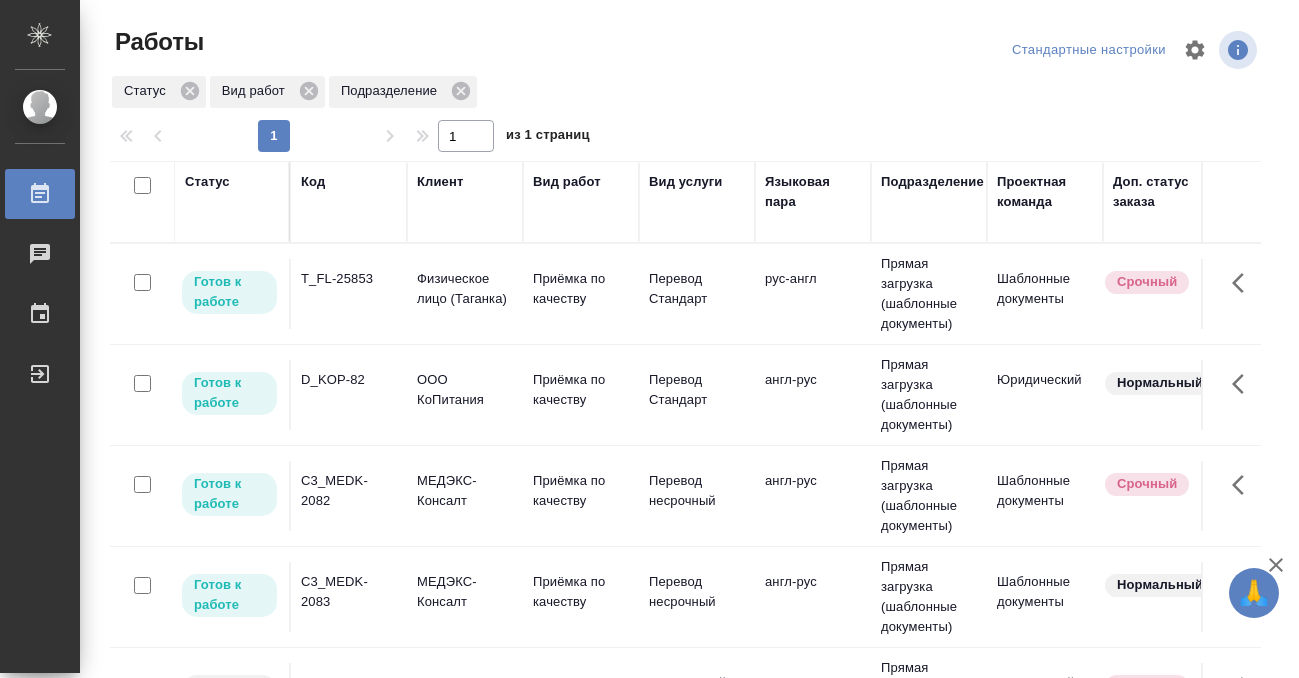 scroll, scrollTop: 0, scrollLeft: 0, axis: both 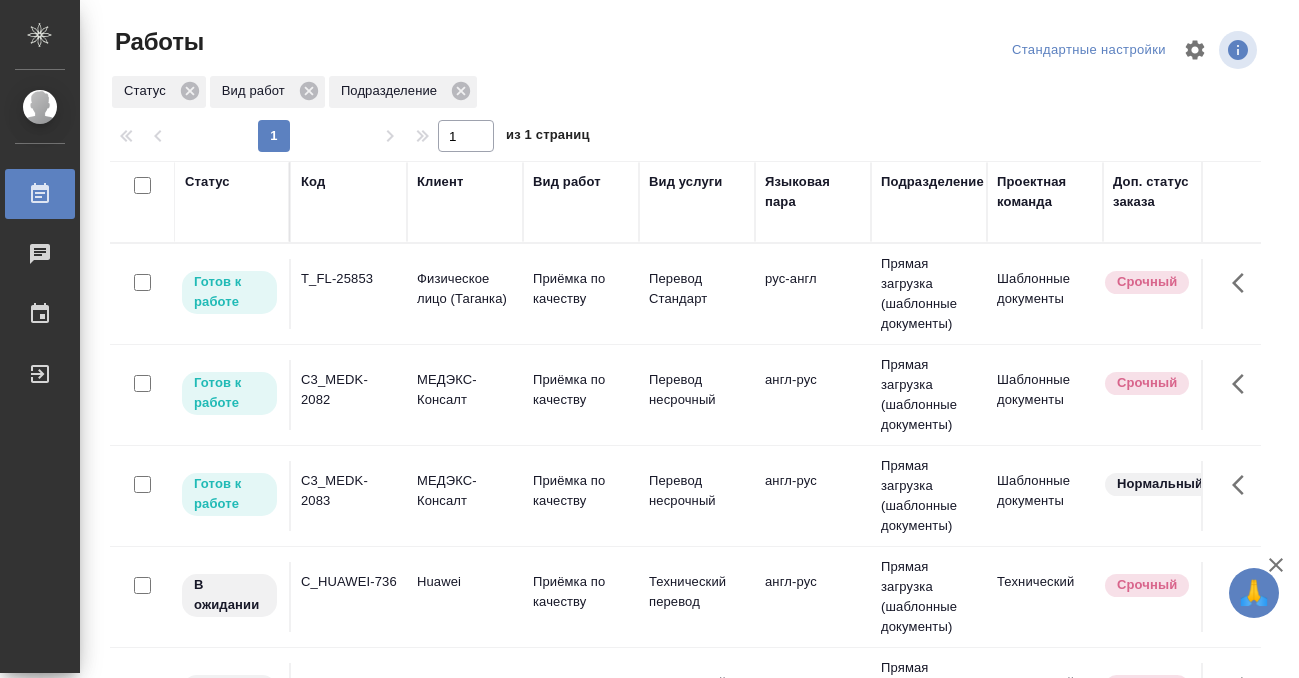 click on "C3_MEDK-2082" at bounding box center [349, 294] 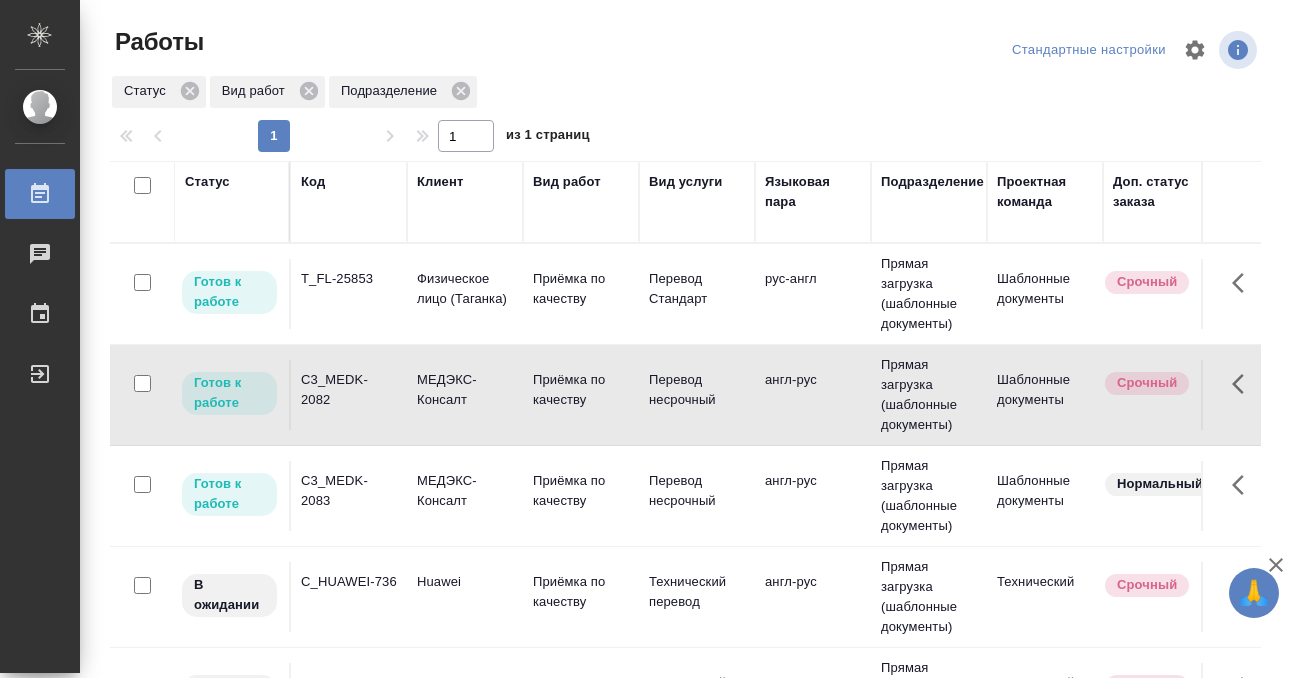 click on "C3_MEDK-2082" at bounding box center (349, 294) 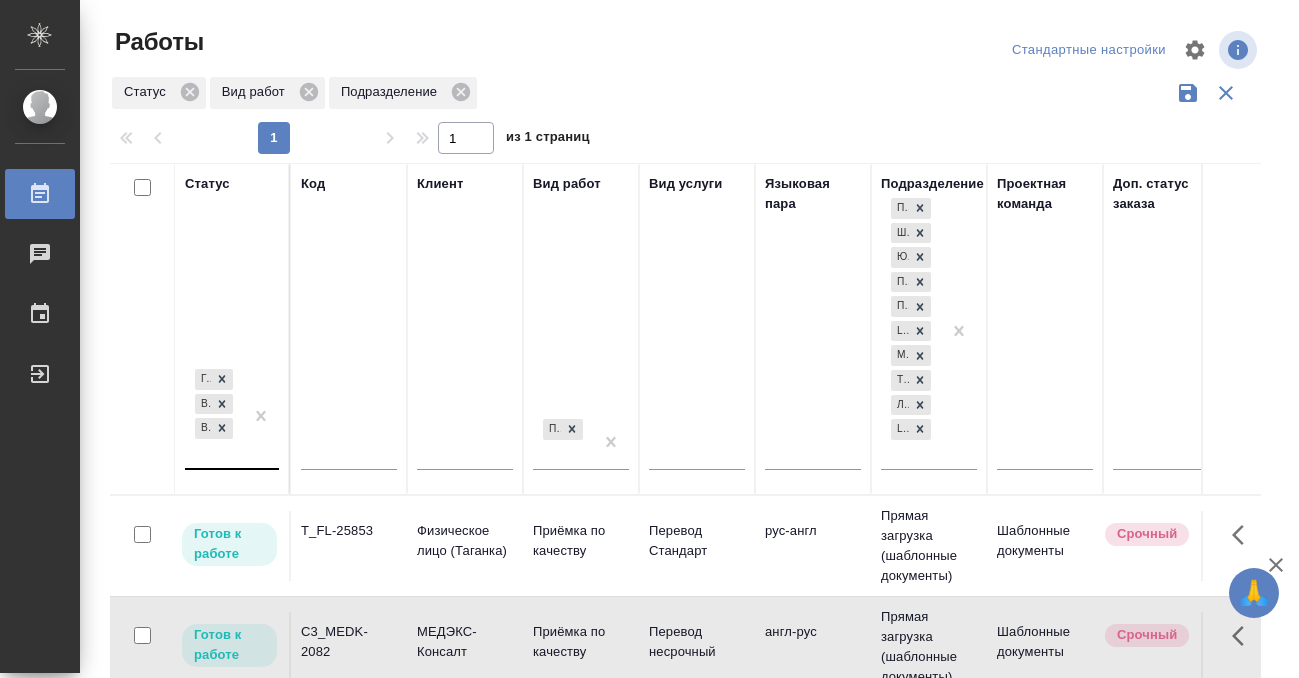 click on "Готов к работе В работе В ожидании" at bounding box center (214, 416) 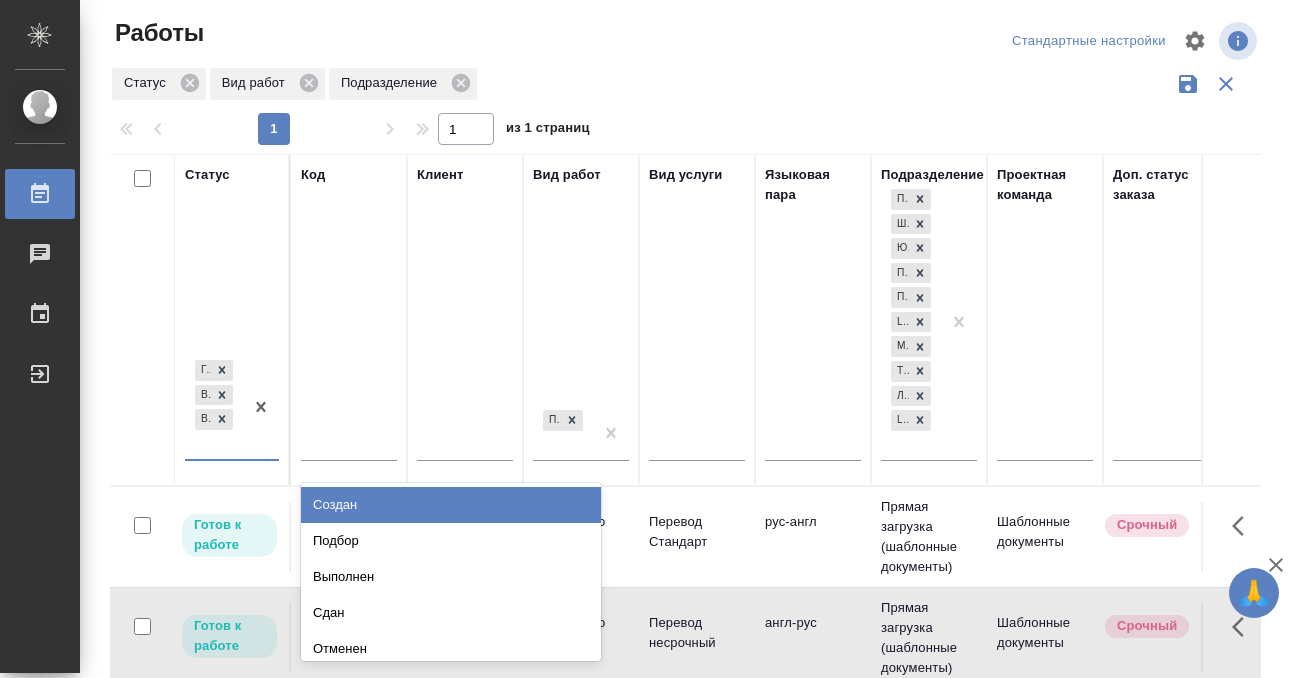 scroll, scrollTop: 10, scrollLeft: 0, axis: vertical 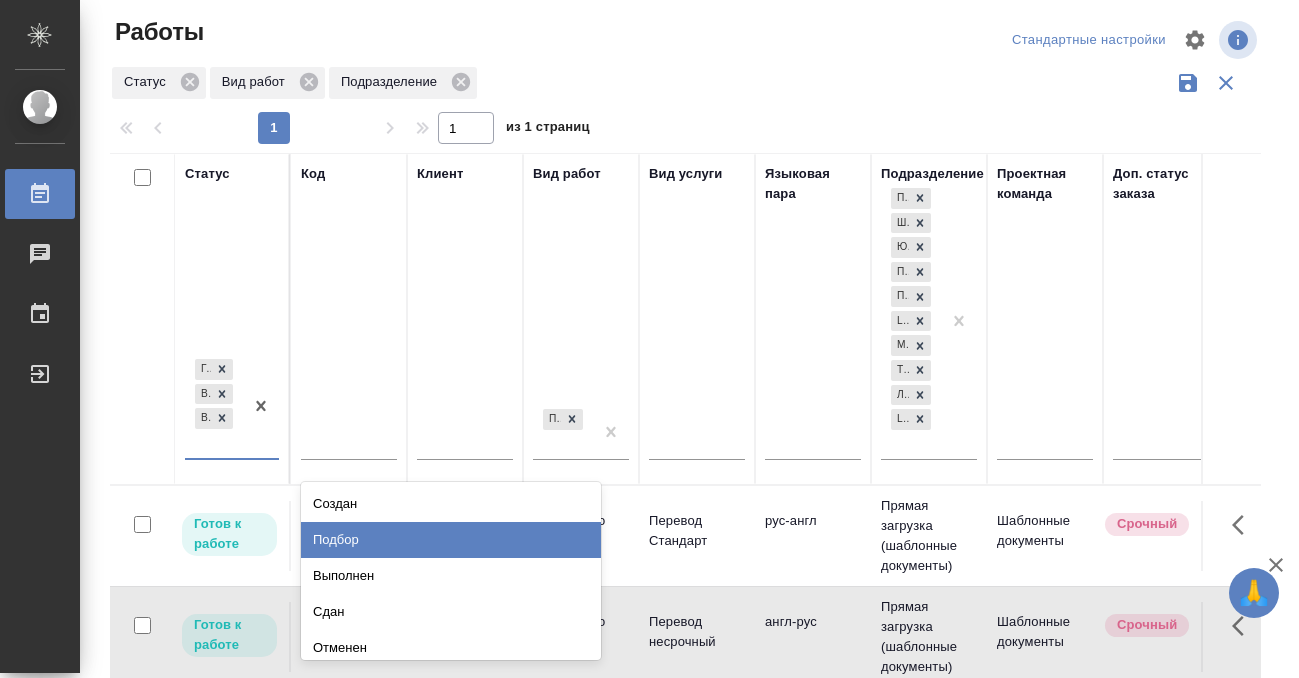 click on "Подбор" at bounding box center (451, 540) 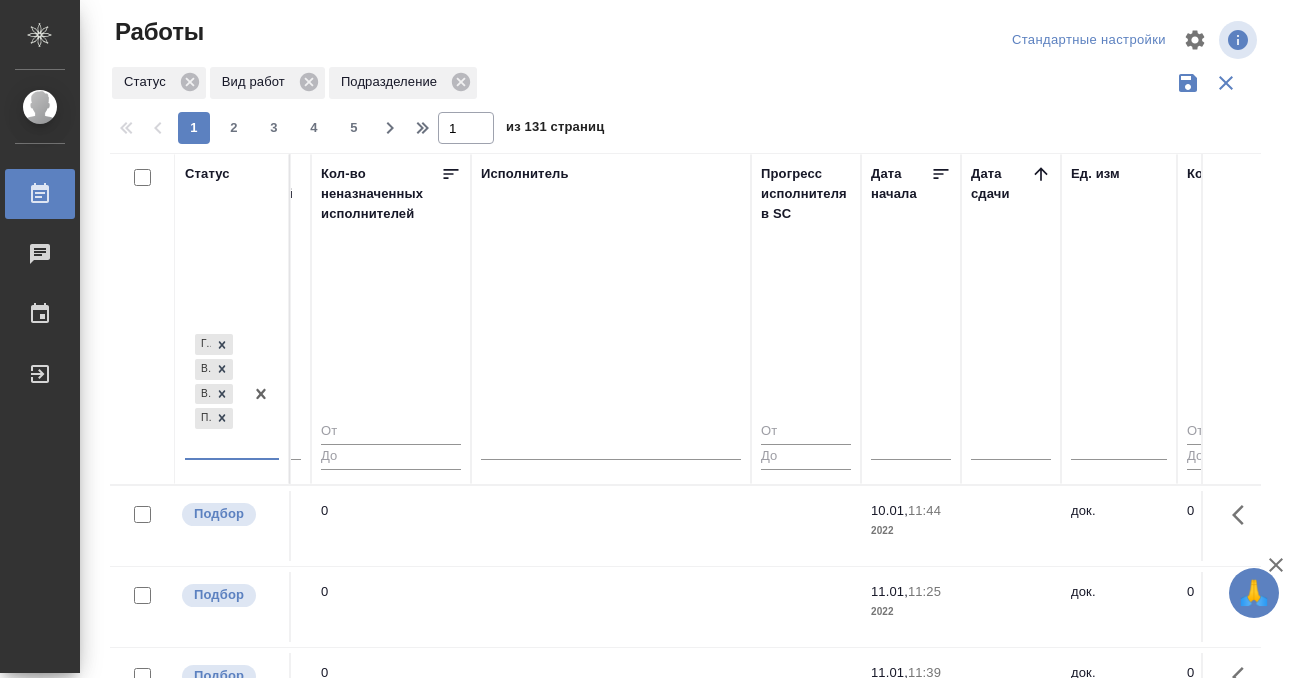scroll, scrollTop: 0, scrollLeft: 1177, axis: horizontal 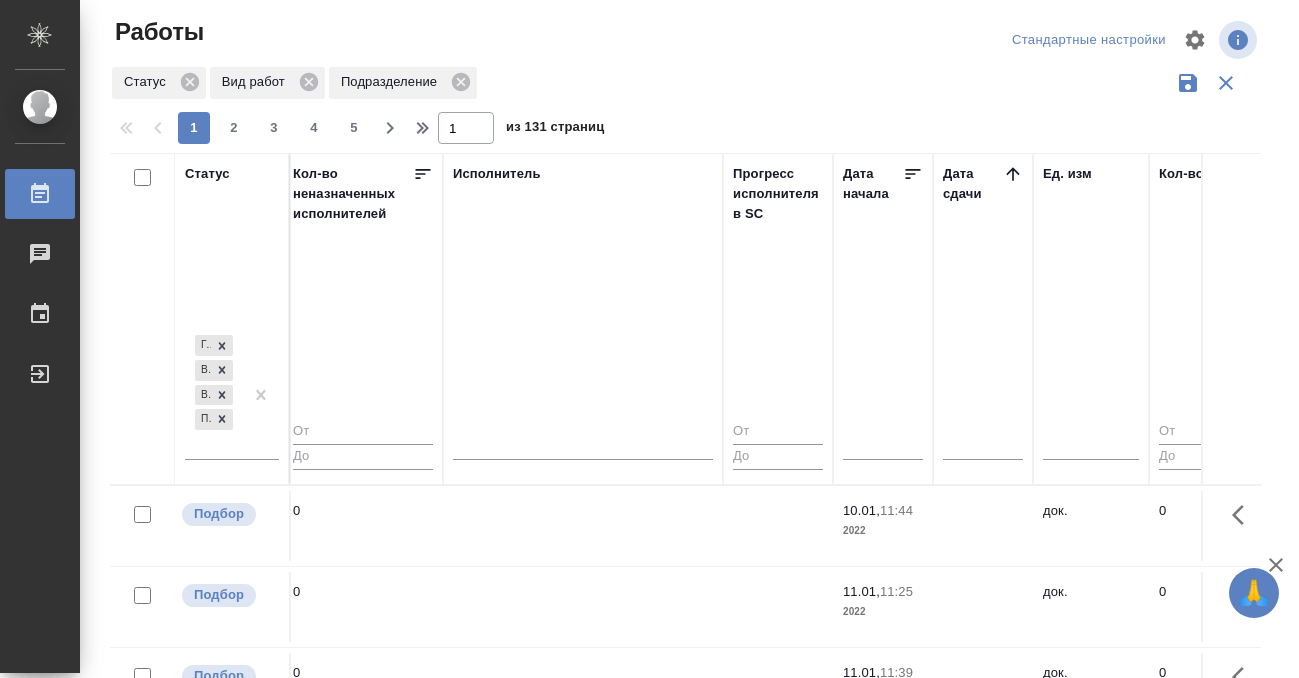 click 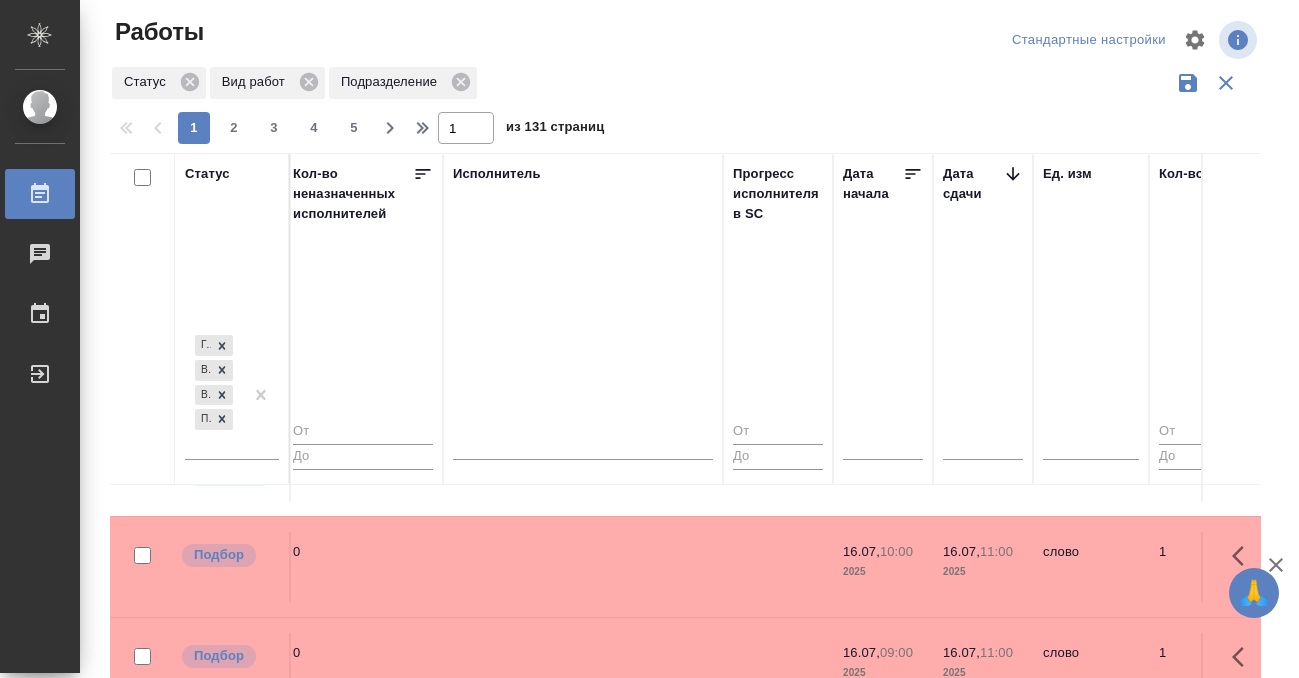 scroll, scrollTop: 592, scrollLeft: 1177, axis: both 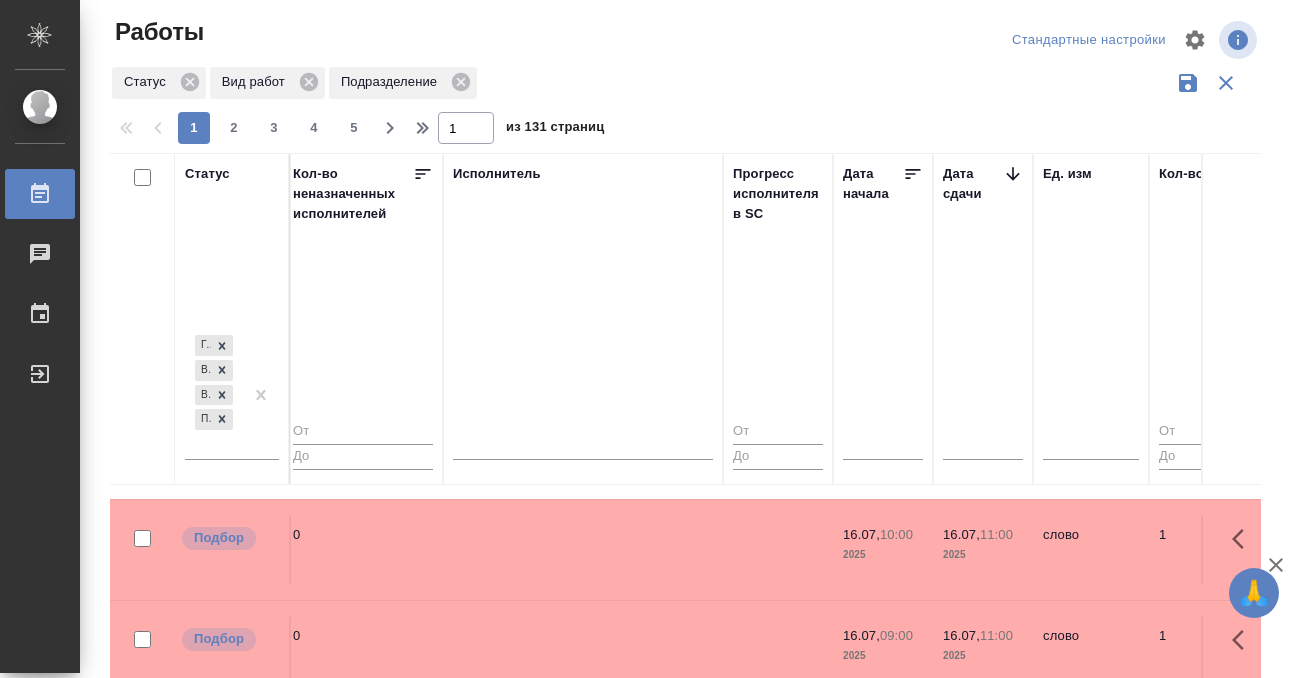 click at bounding box center [583, -56] 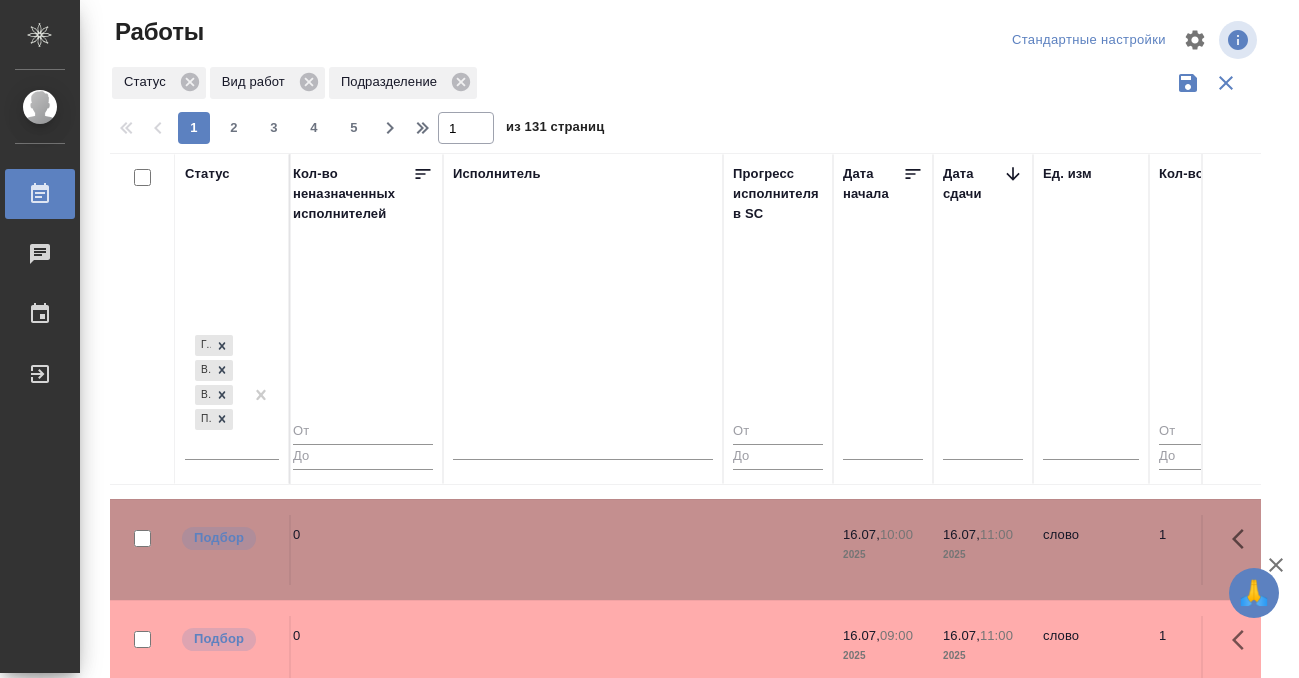 click at bounding box center [583, -56] 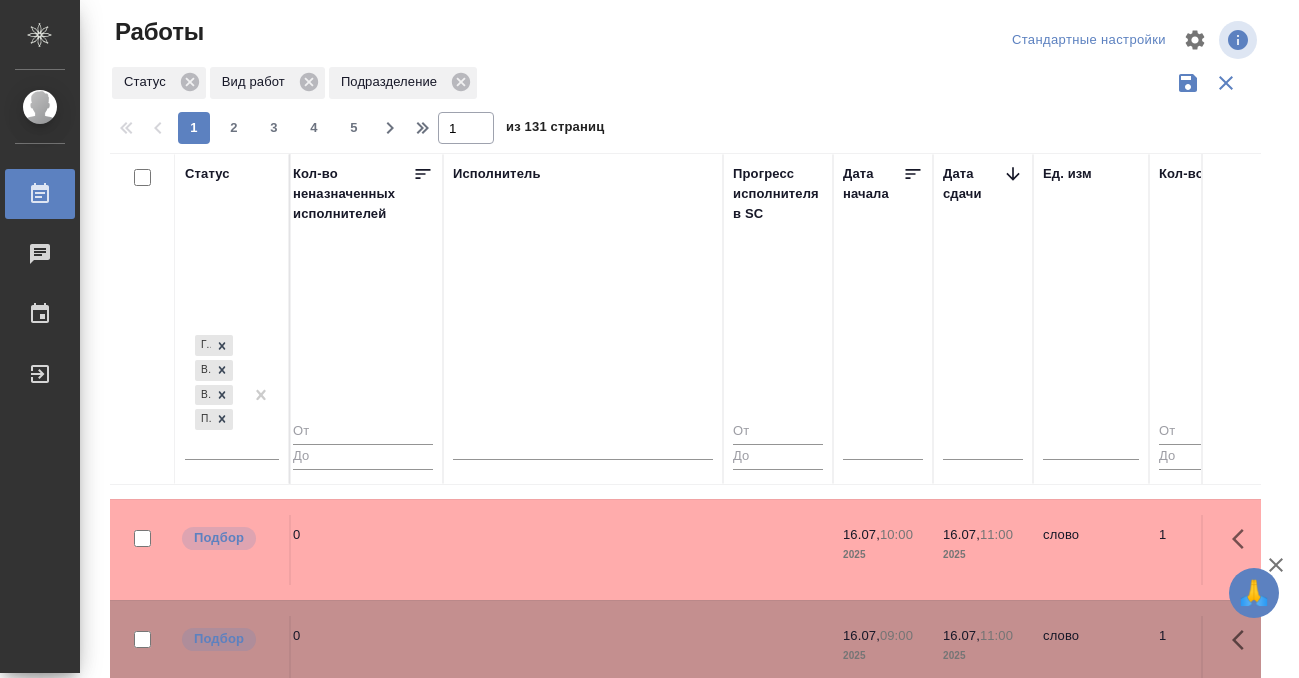 click at bounding box center (583, -56) 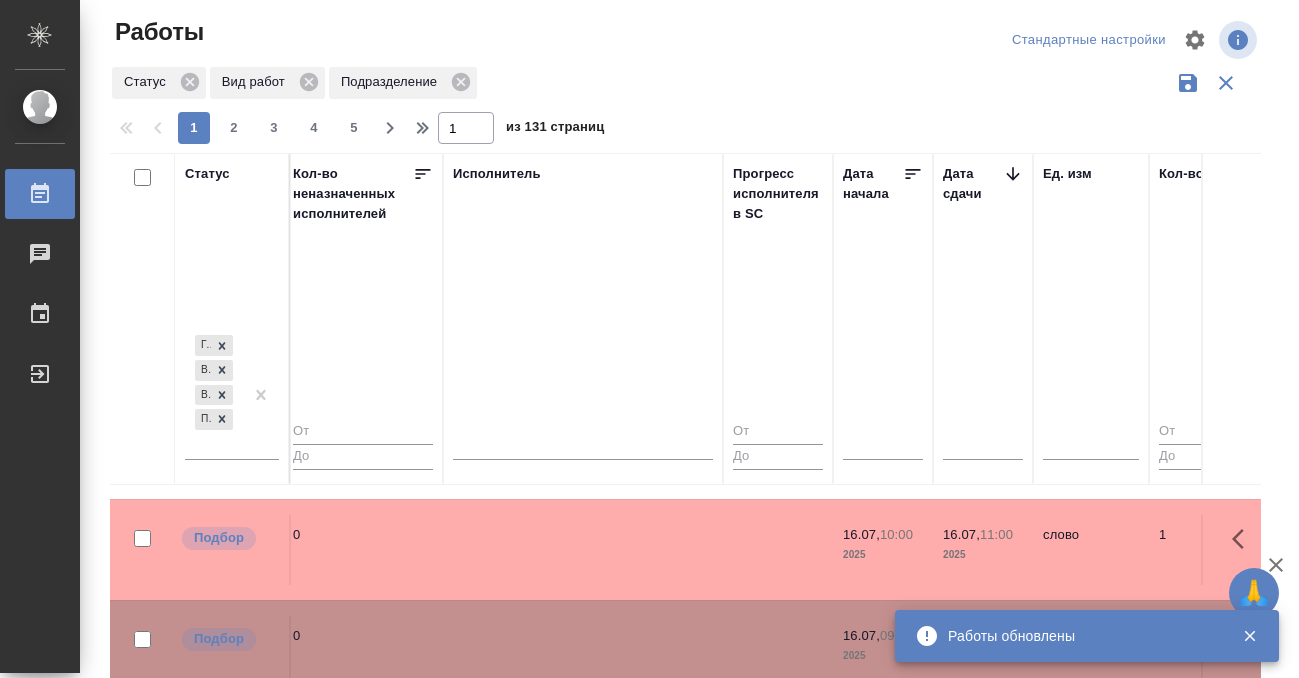 click on "[PERSON_NAME]" at bounding box center (583, -56) 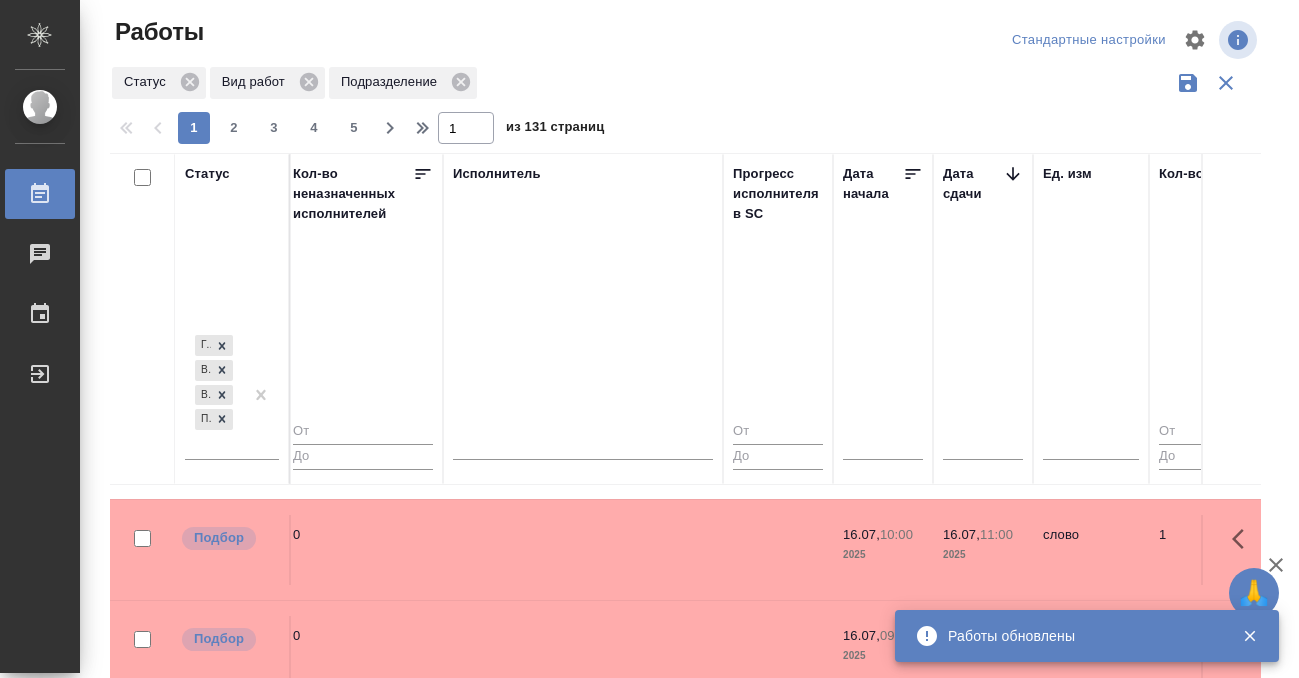 click on "Готов к работе C_HUAWEI-731 Huawei Приёмка по качеству Технический перевод  англ-рус Прямая загрузка (шаблонные документы) Технический Срочный Кобзева Елизавета Нет 0 Кобзева Елизавета 04.08,  10:00 2025 05.08,  10:00 2025 слово 1 0.08 0,08 ₽ Белякова Юлия Лямина Надежда Петрова Валерия Техника (с элементами маркетинга) сделайте тикет, плиз
также просят хо... В ожидании C_HUAWEI-730 Huawei Приёмка по качеству Технический перевод  англ-рус Прямая загрузка (шаблонные документы) Технический Срочный Кобзева Елизавета Нет 0 Кобзева Елизавета 23.07,  10:00 2025 24.07,  14:00 2025 слово 1 0.08 0,08 ₽ Белякова Юлия Huawei 0" at bounding box center (1041, 1092) 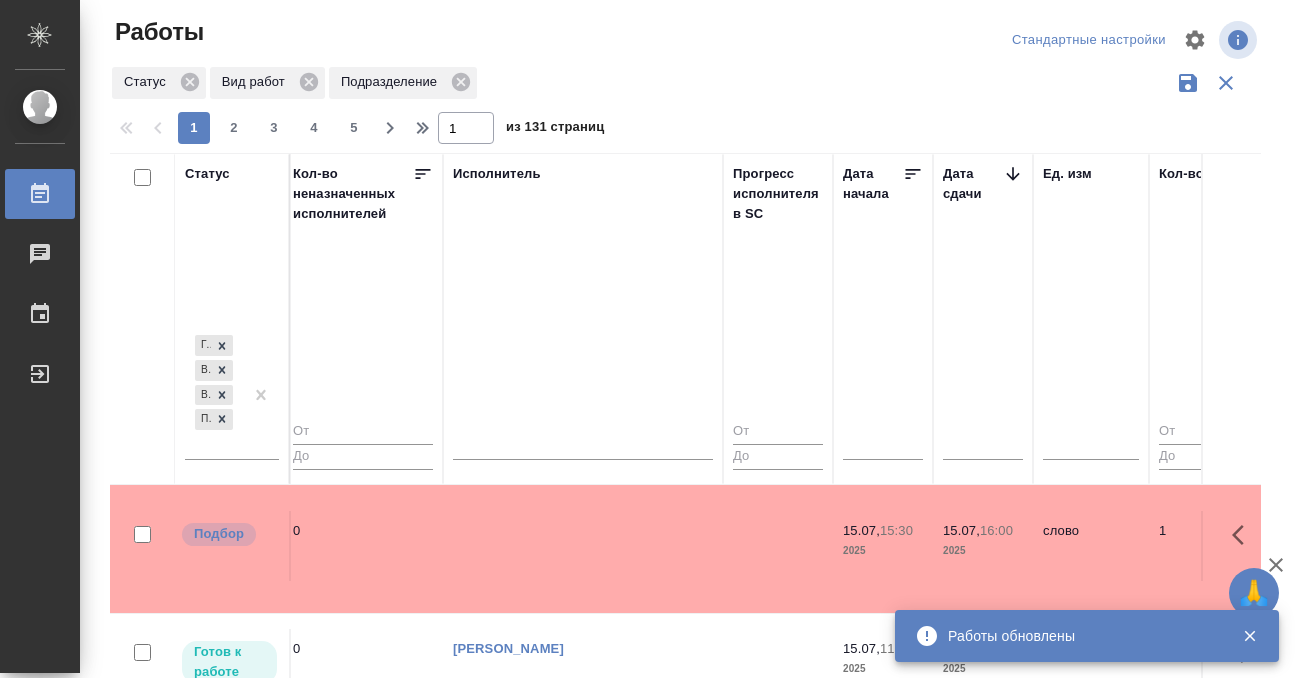 click at bounding box center [583, -380] 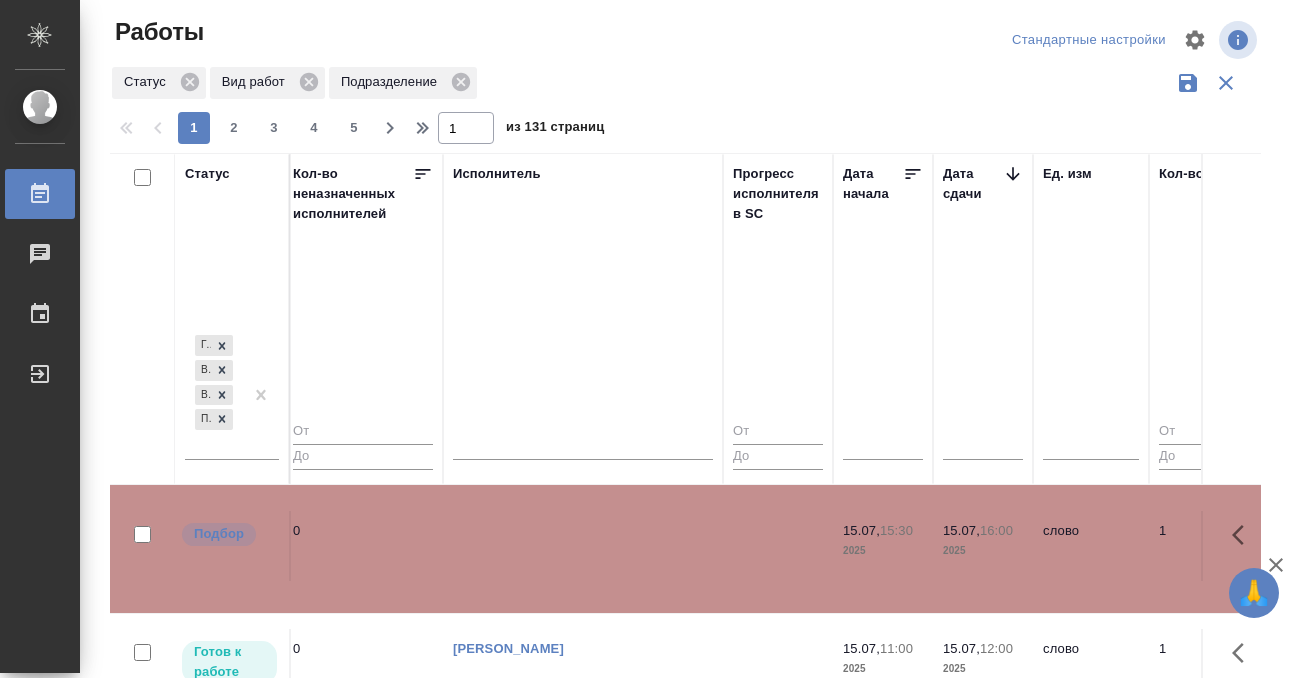 click on "Работы" at bounding box center (40, 194) 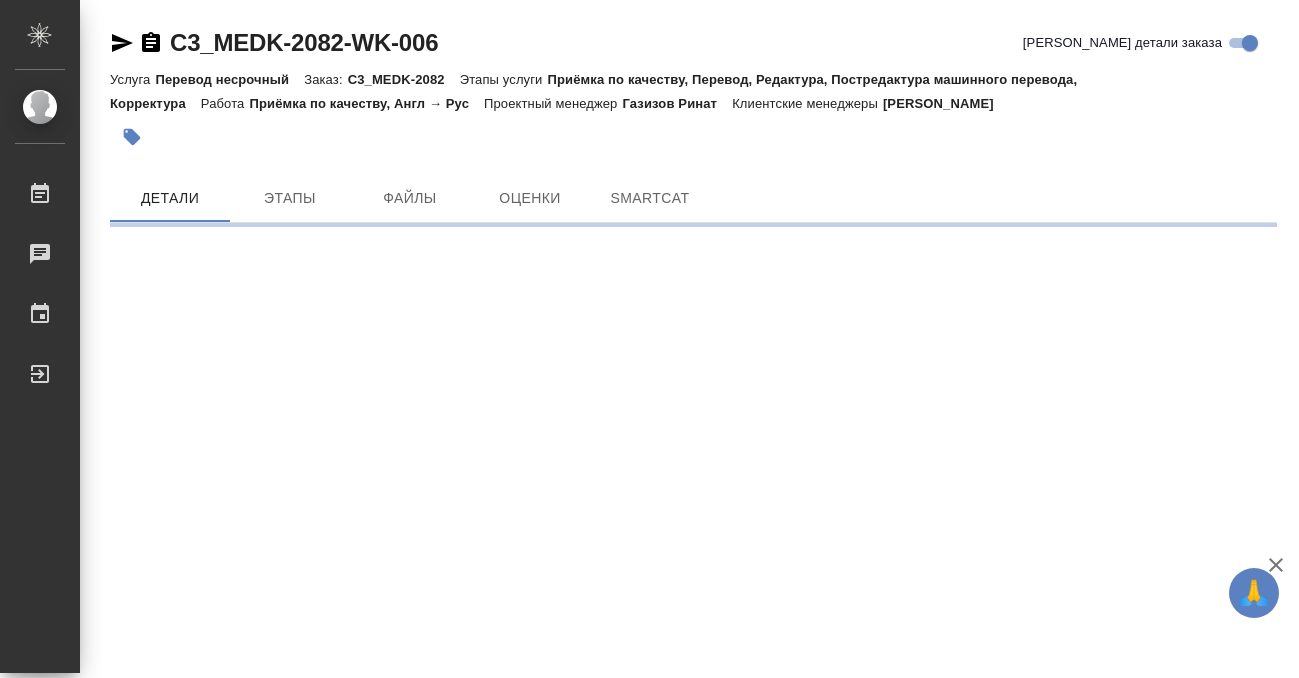 scroll, scrollTop: 0, scrollLeft: 0, axis: both 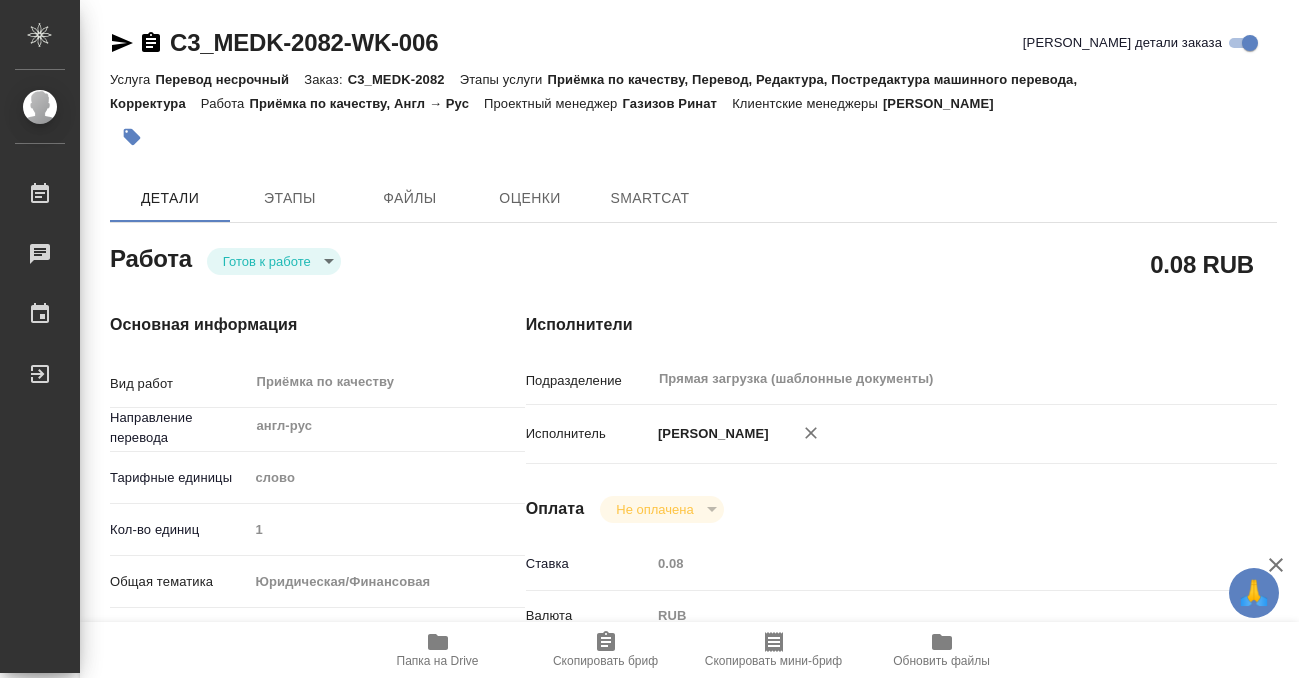 type on "x" 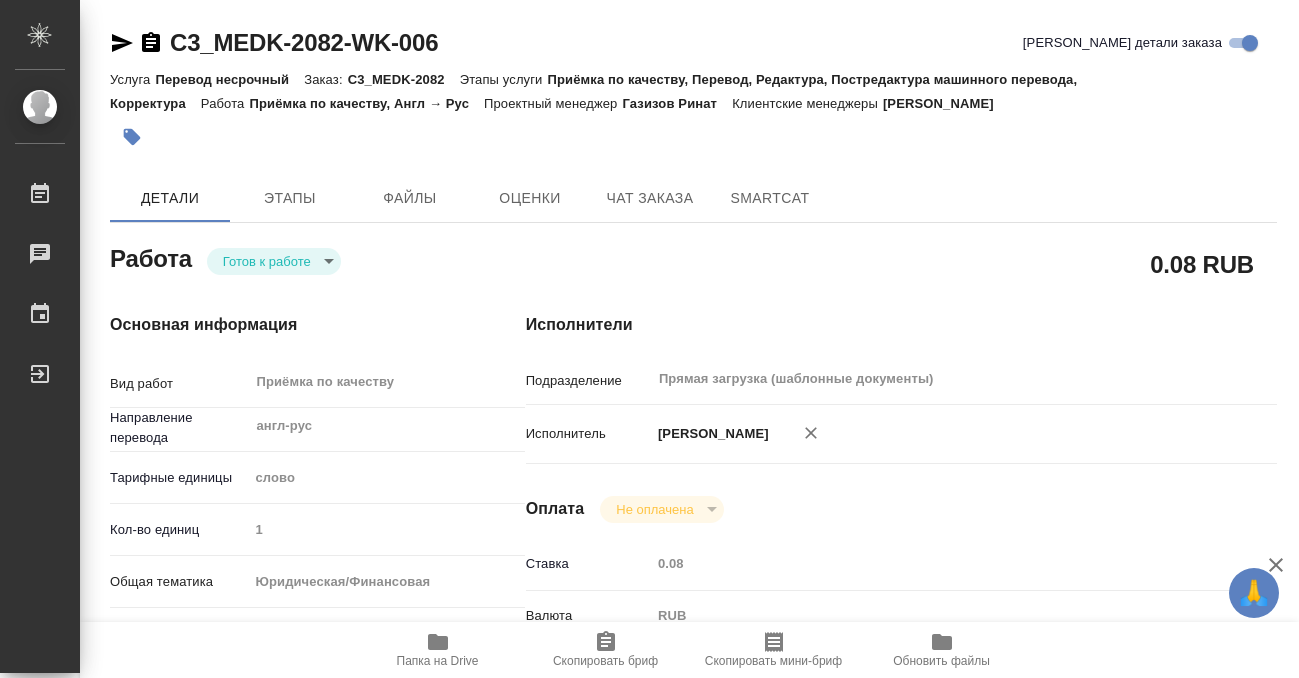type on "x" 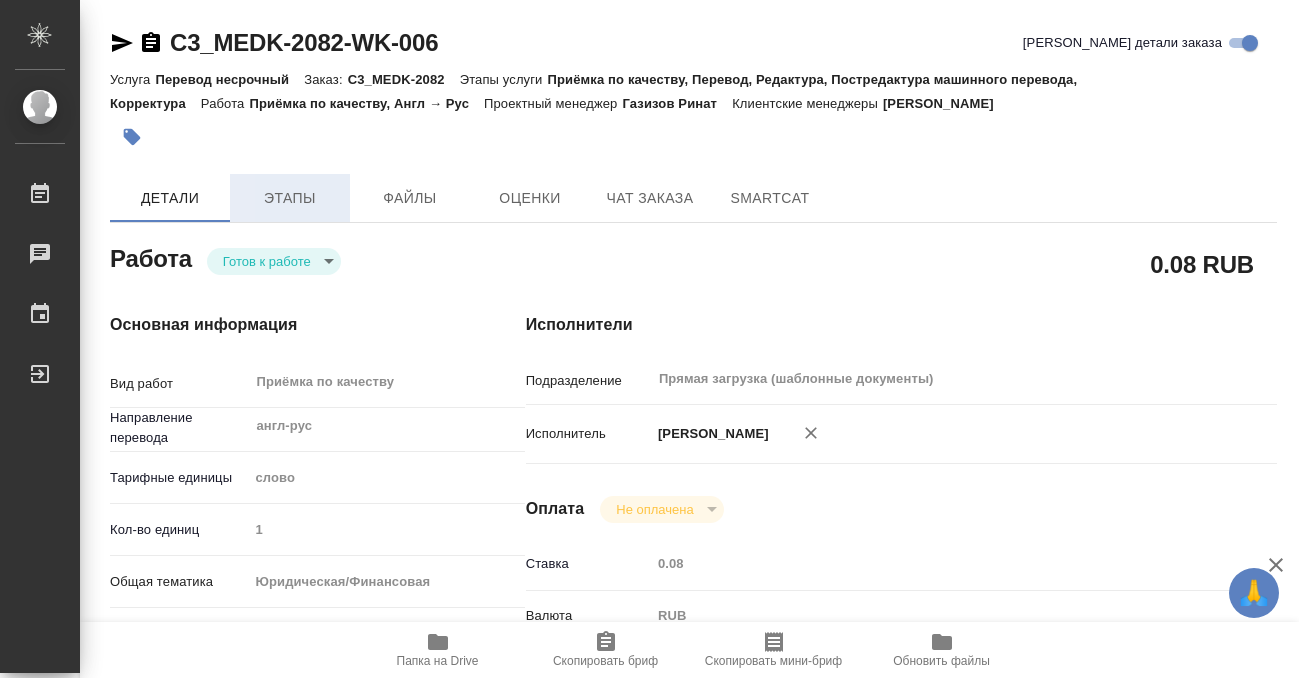 type on "x" 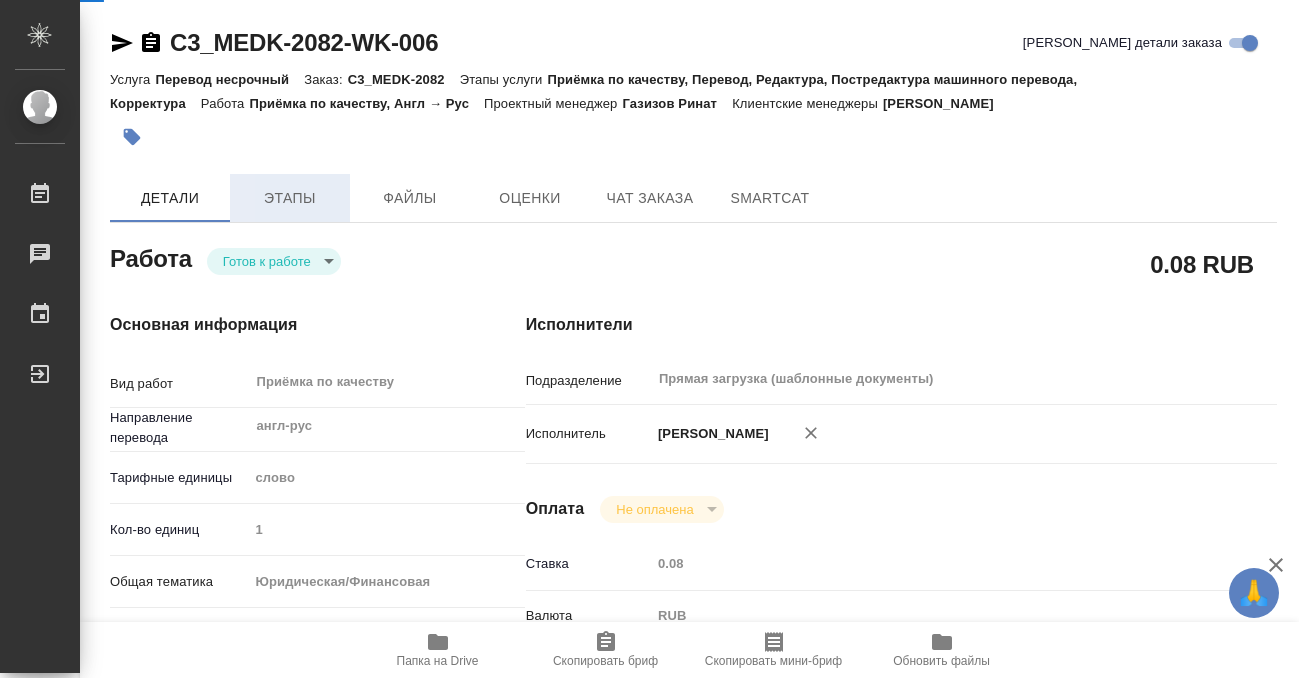 type on "x" 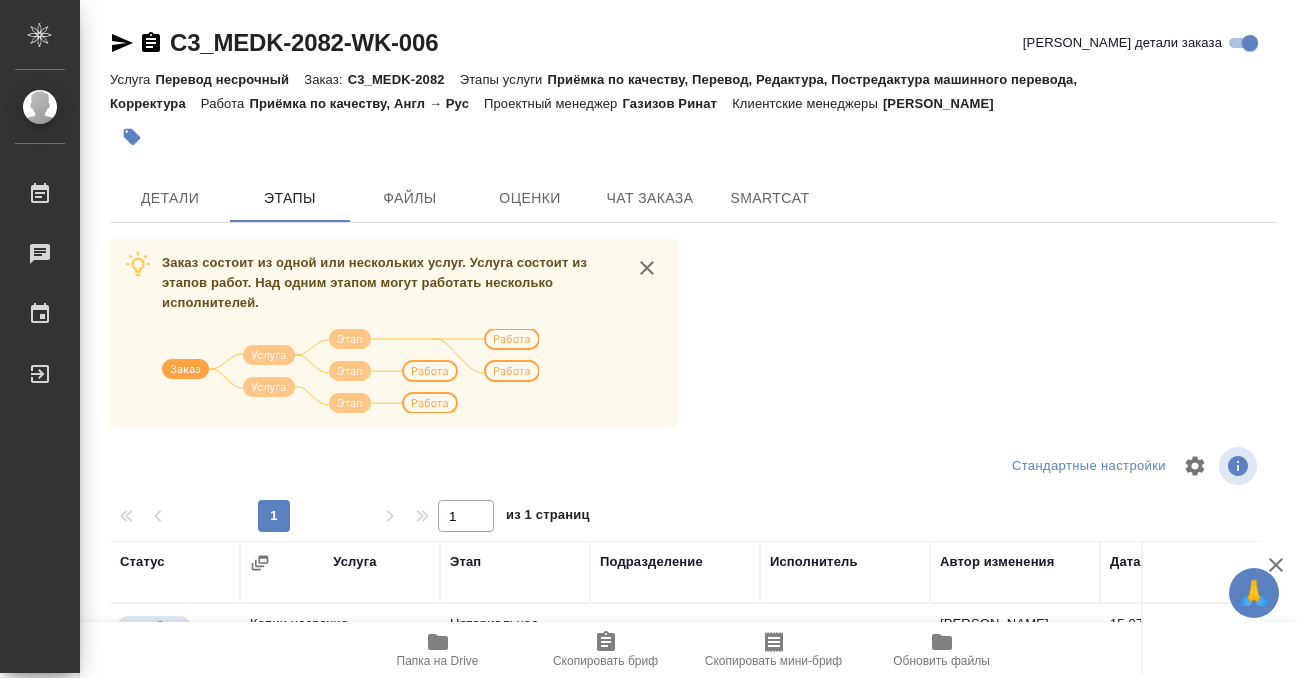 scroll, scrollTop: 364, scrollLeft: 0, axis: vertical 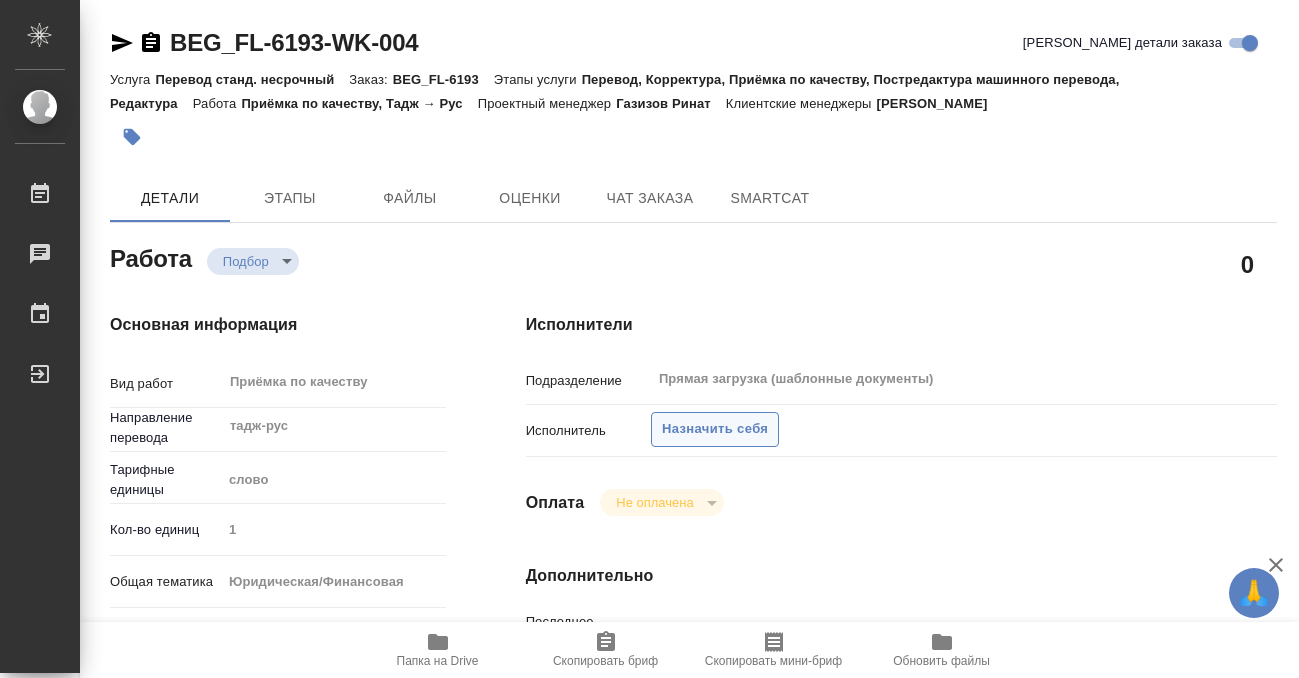 click on "Назначить себя" at bounding box center (715, 429) 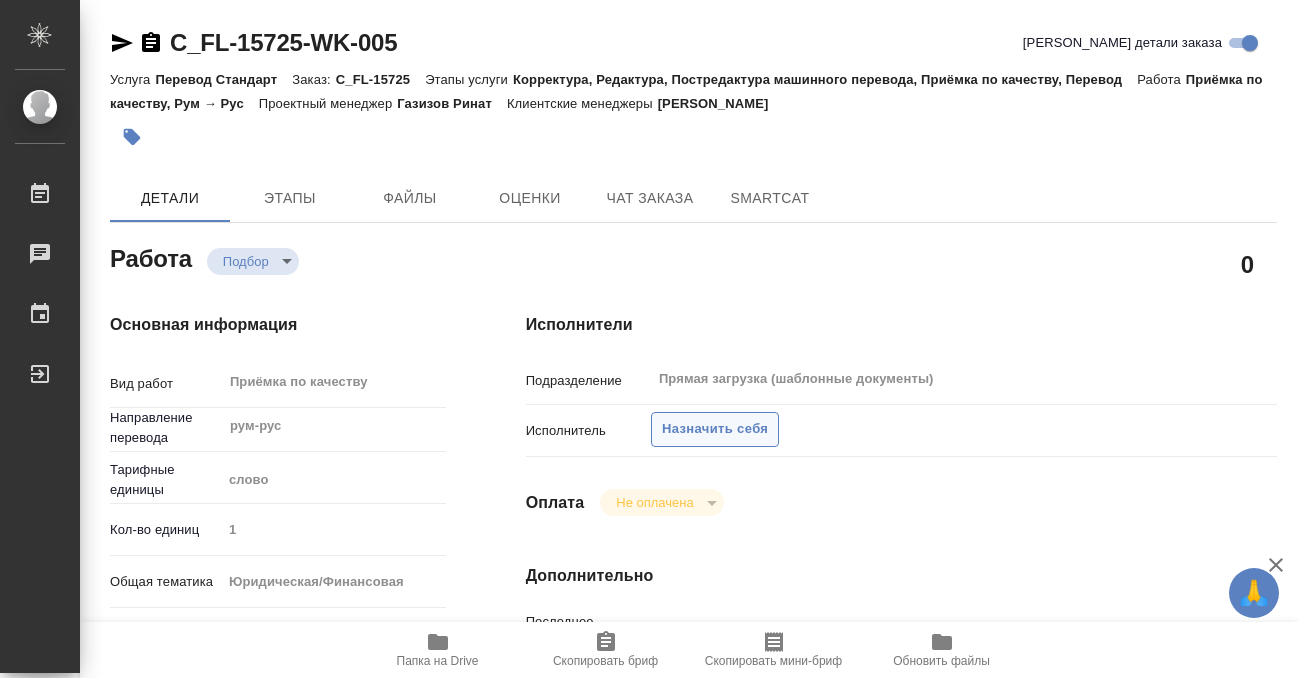 click on "Назначить себя" at bounding box center (715, 429) 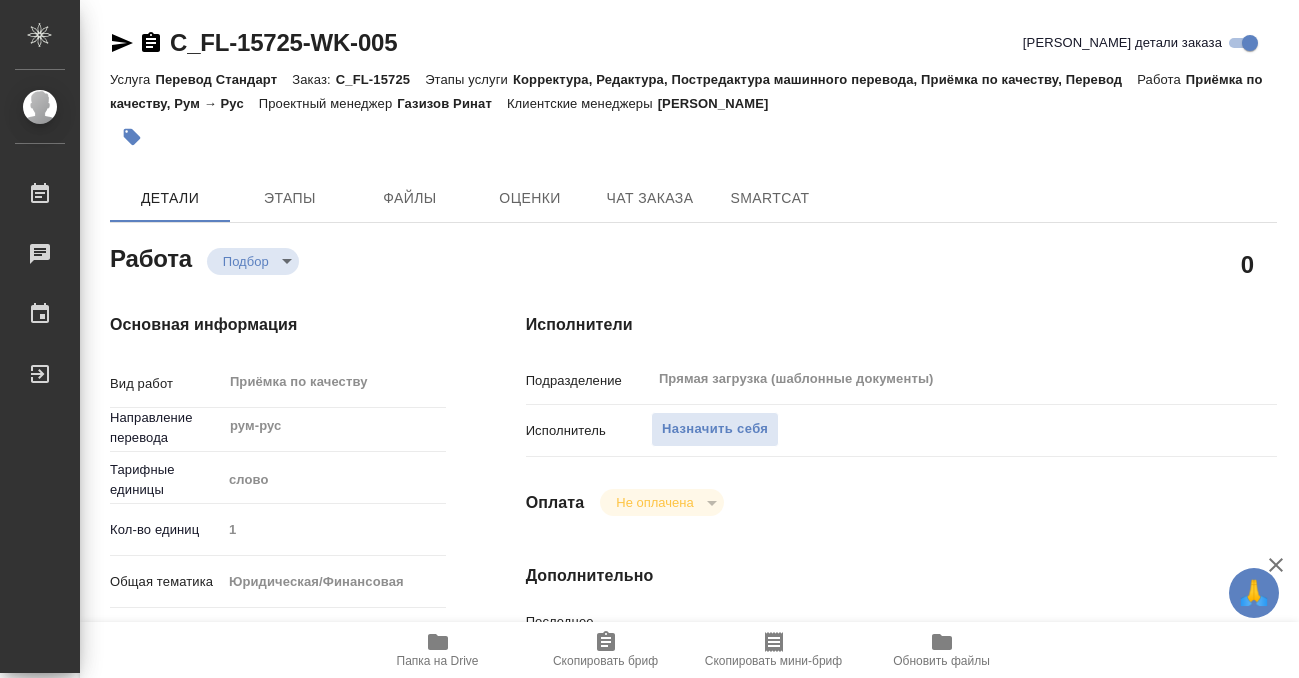 scroll, scrollTop: 0, scrollLeft: 0, axis: both 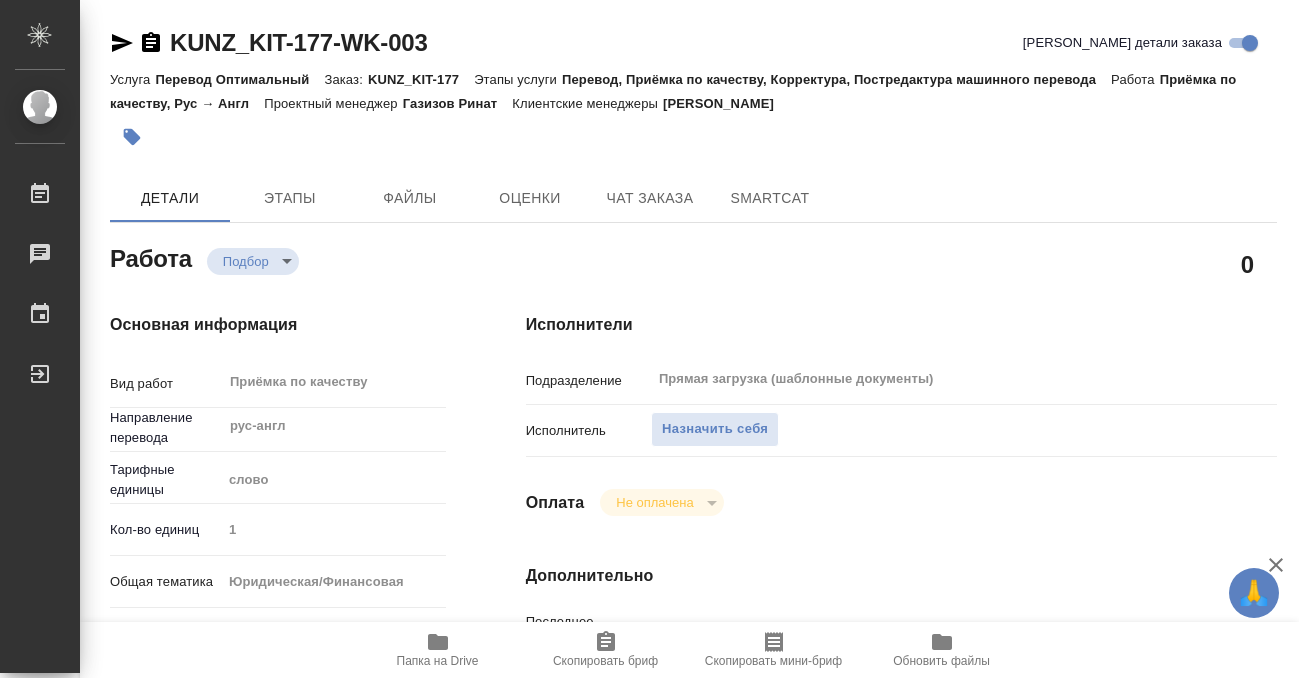 type on "x" 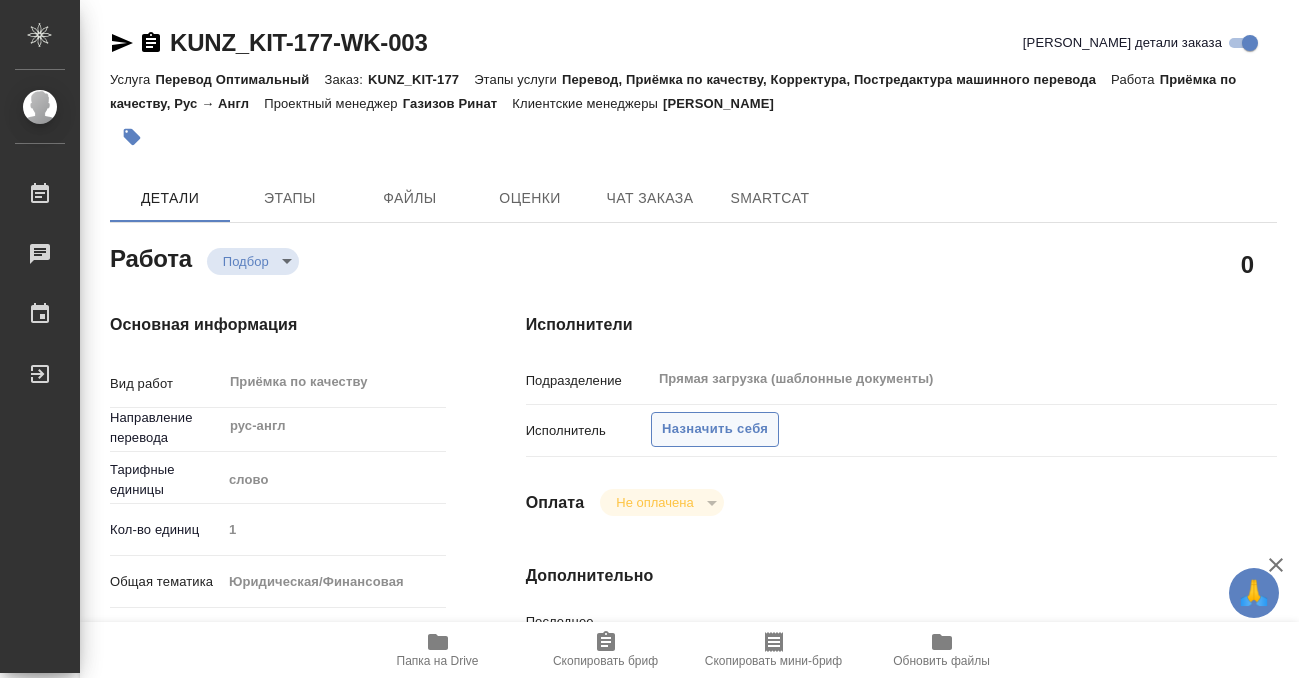 click on "Назначить себя" at bounding box center [715, 429] 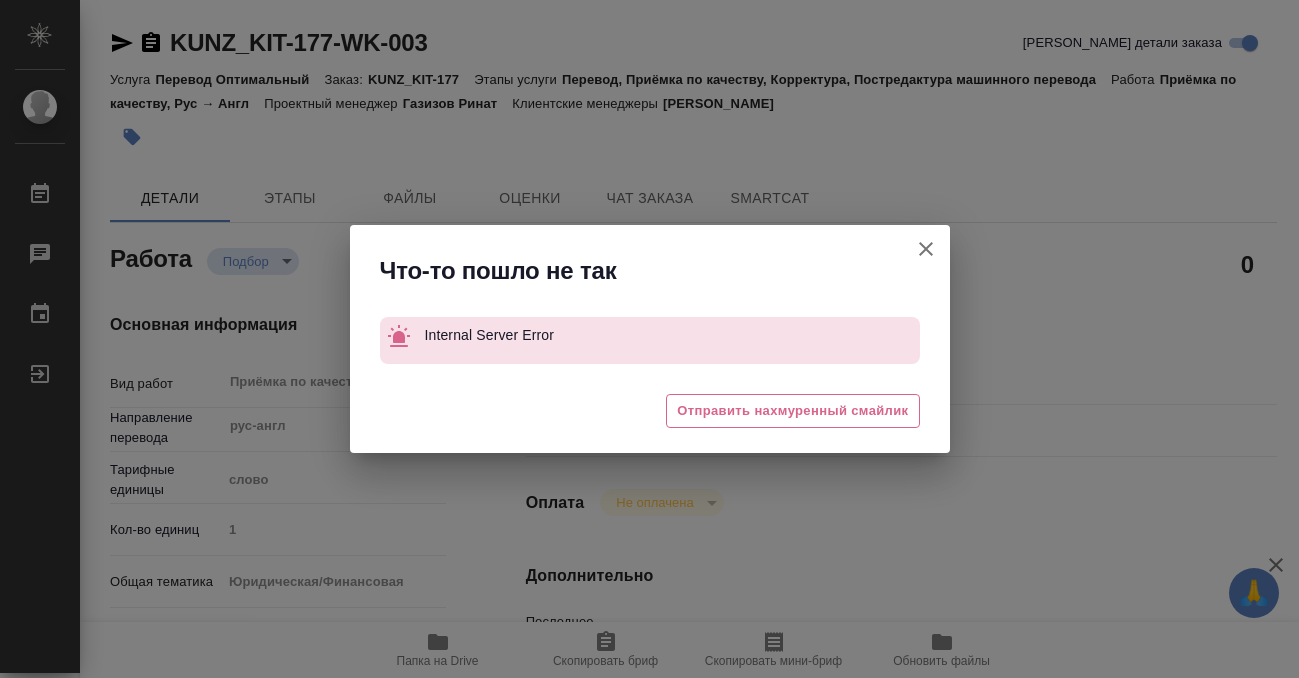 type on "x" 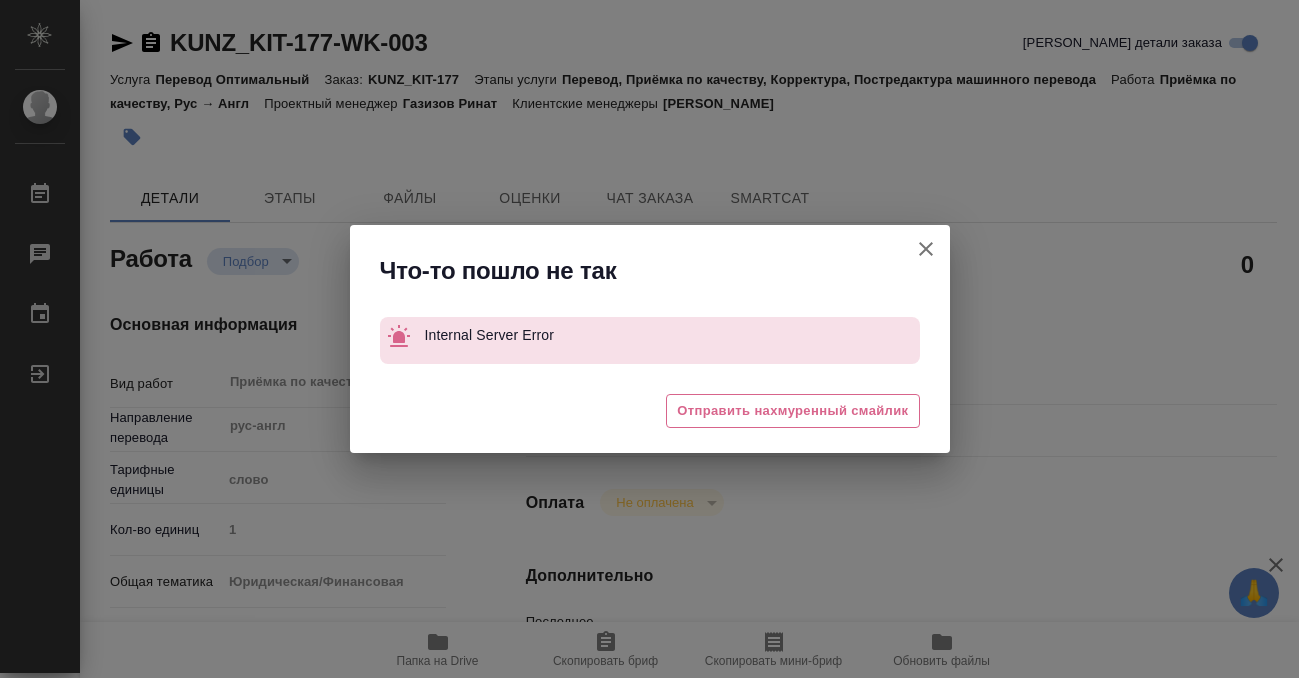 click 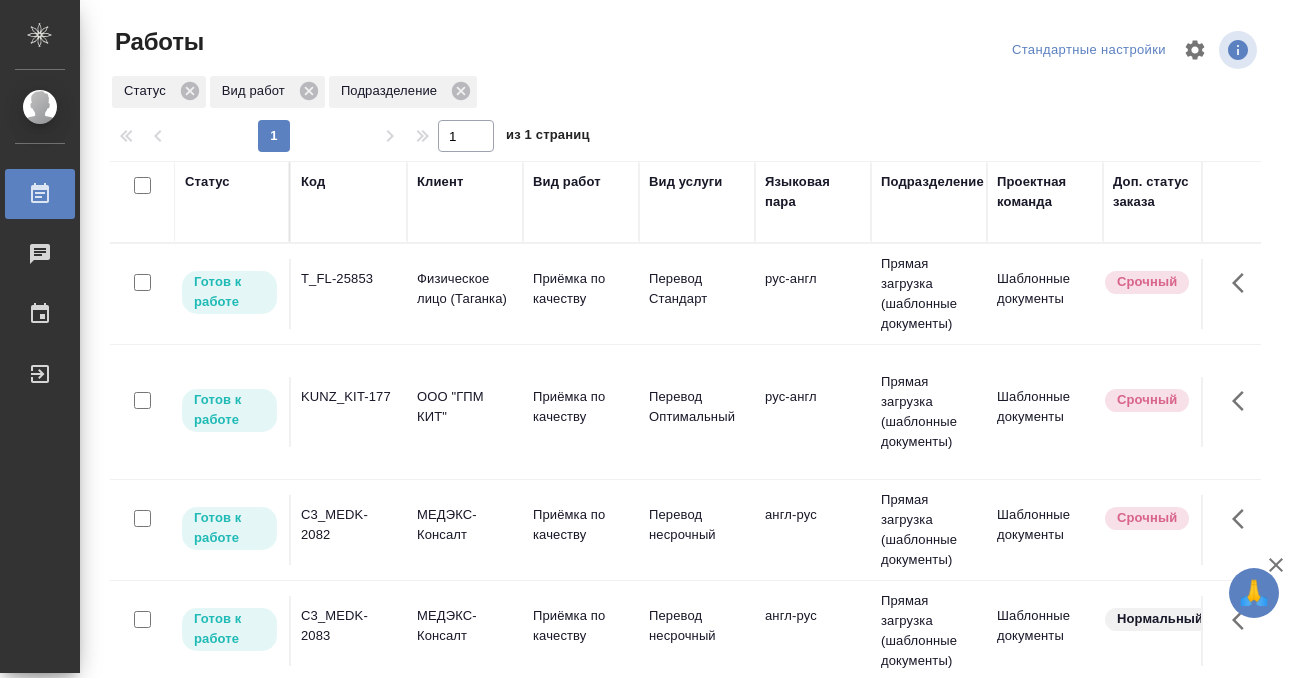 scroll, scrollTop: 0, scrollLeft: 0, axis: both 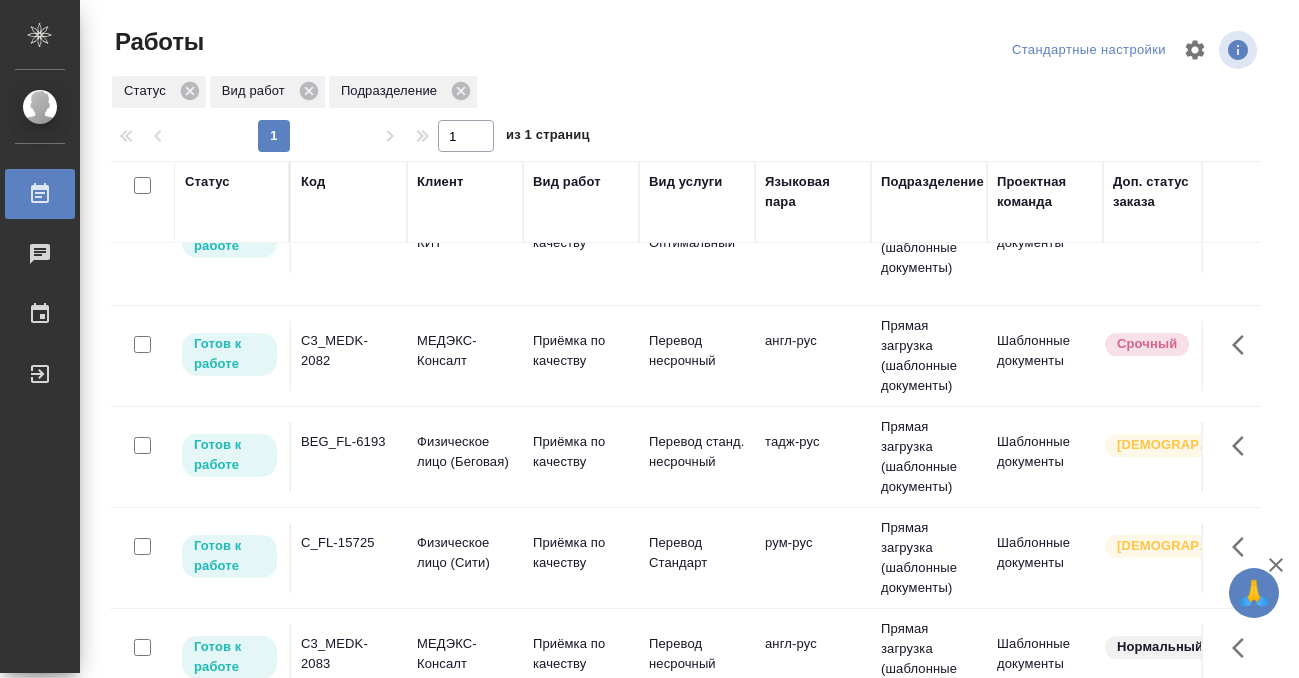 click on "Готов к работе BEG_FL-6193 Физическое лицо (Беговая) Приёмка по качеству Перевод станд. несрочный тадж-рус Прямая загрузка (шаблонные документы) Шаблонные документы Святая троица Кобзева Елизавета Нет 0 Кобзева Елизавета 16.07,  10:00 2025 16.07,  11:00 2025 слово 1 0.08 0,08 ₽ Газизов Ринат Прохорова Анастасия Личные документы" at bounding box center (2218, 457) 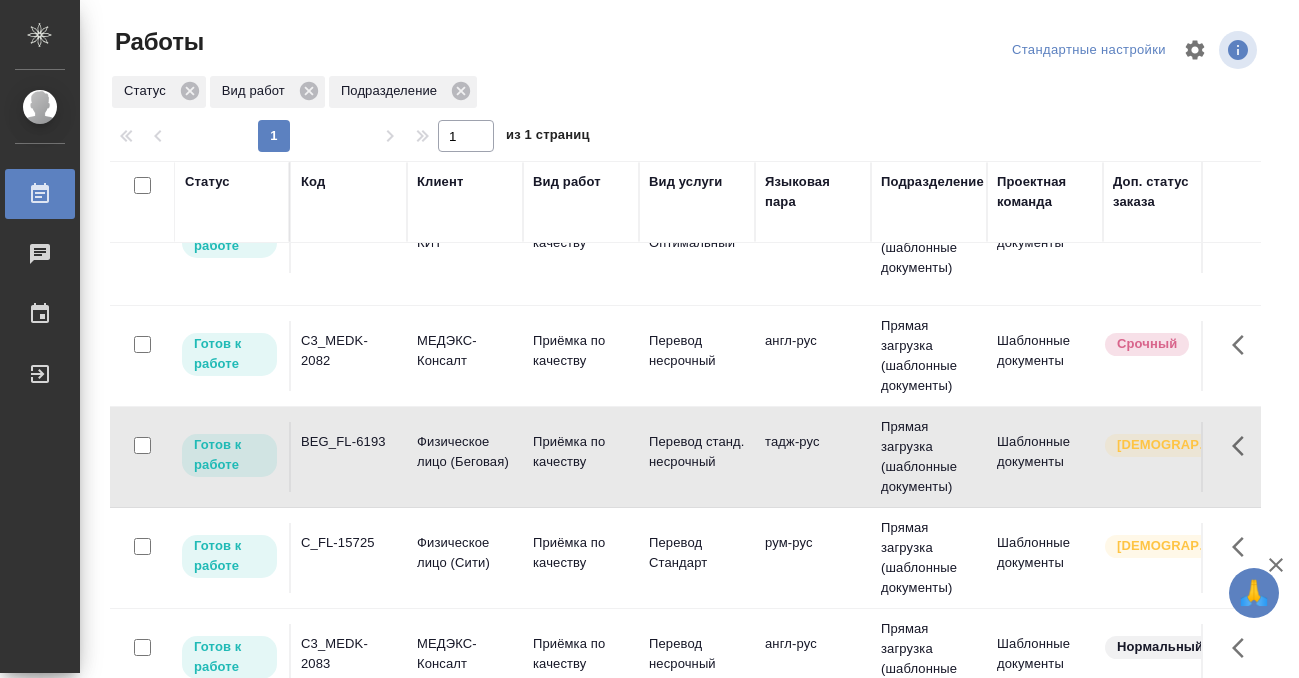 click on "BEG_FL-6193" at bounding box center (349, 223) 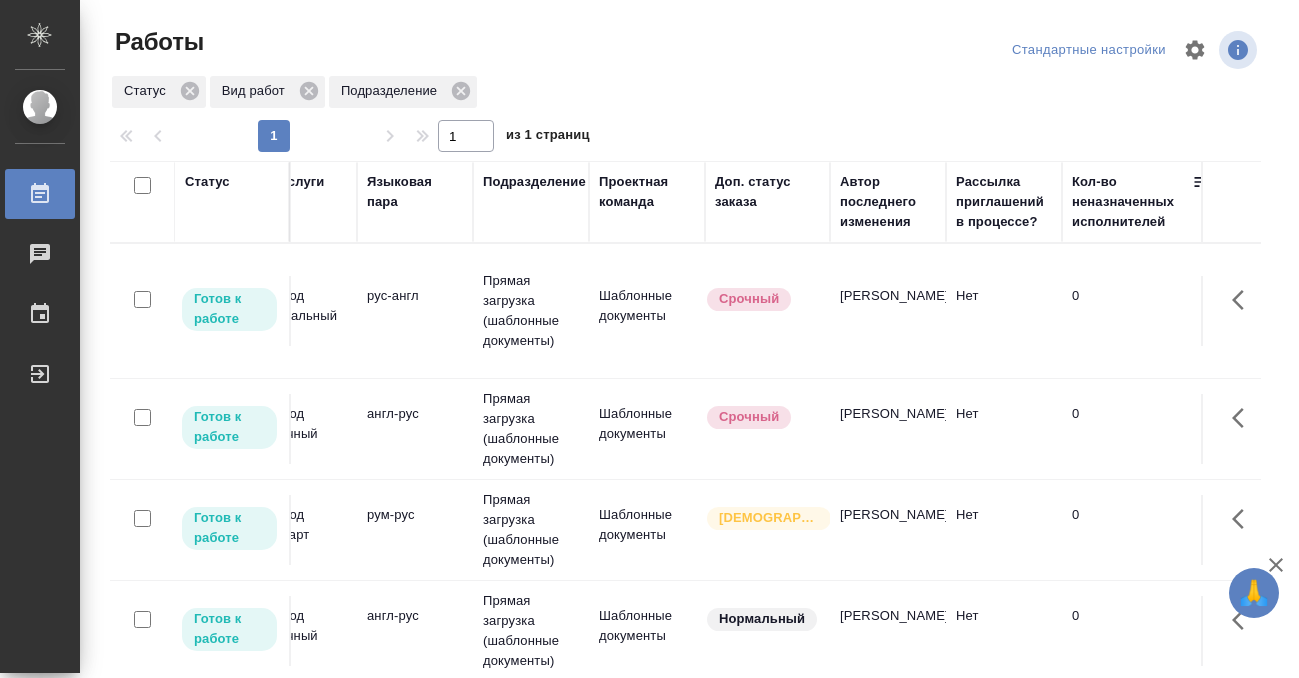 scroll, scrollTop: 0, scrollLeft: 0, axis: both 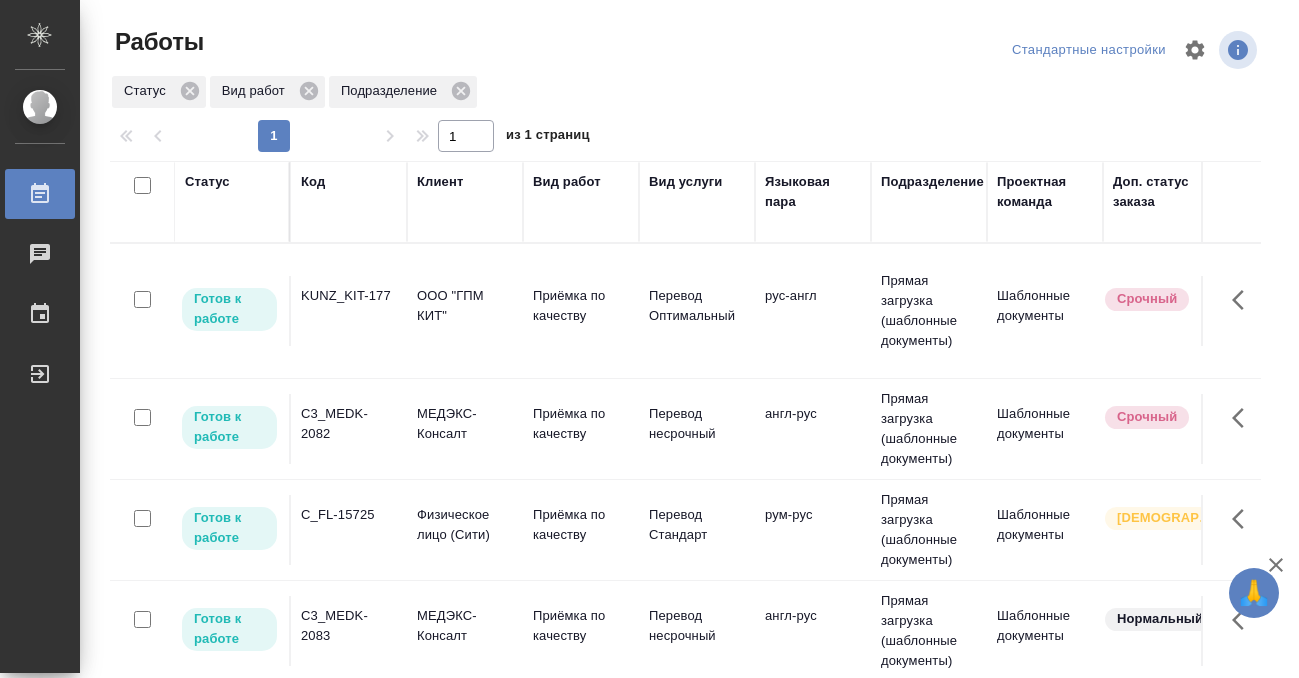 click on "KUNZ_KIT-177" at bounding box center [349, 311] 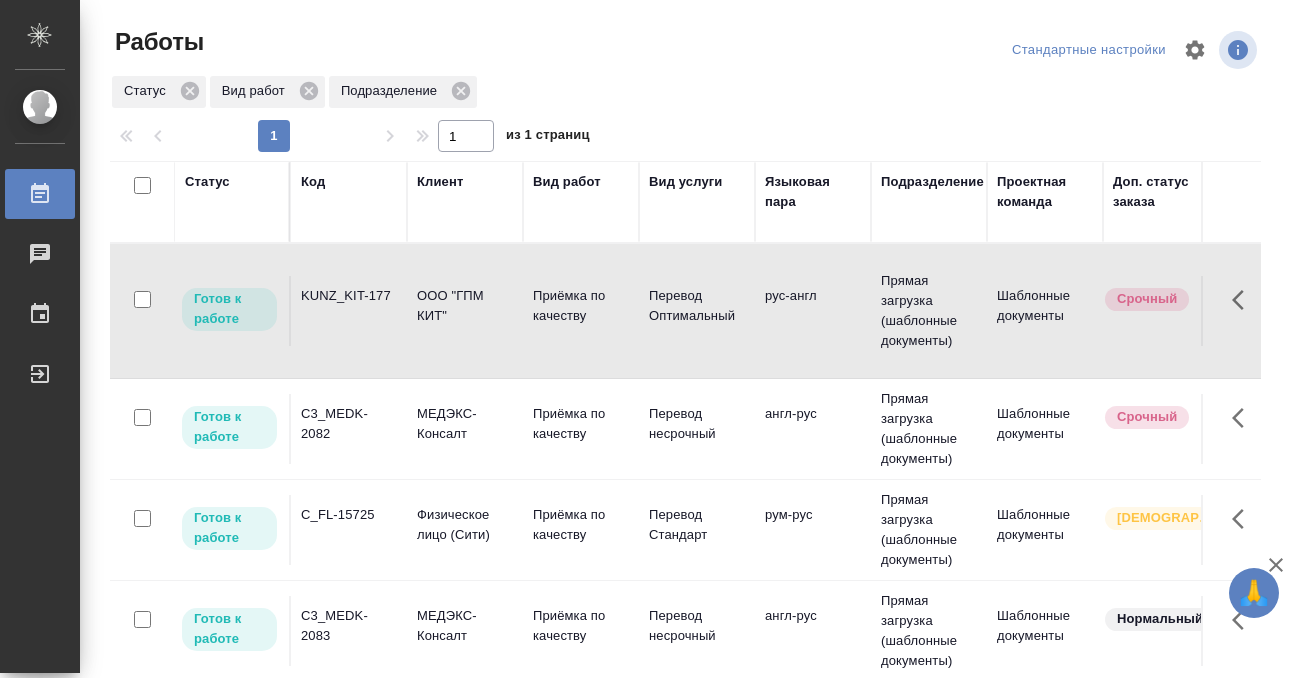 click on "KUNZ_KIT-177" at bounding box center (349, 311) 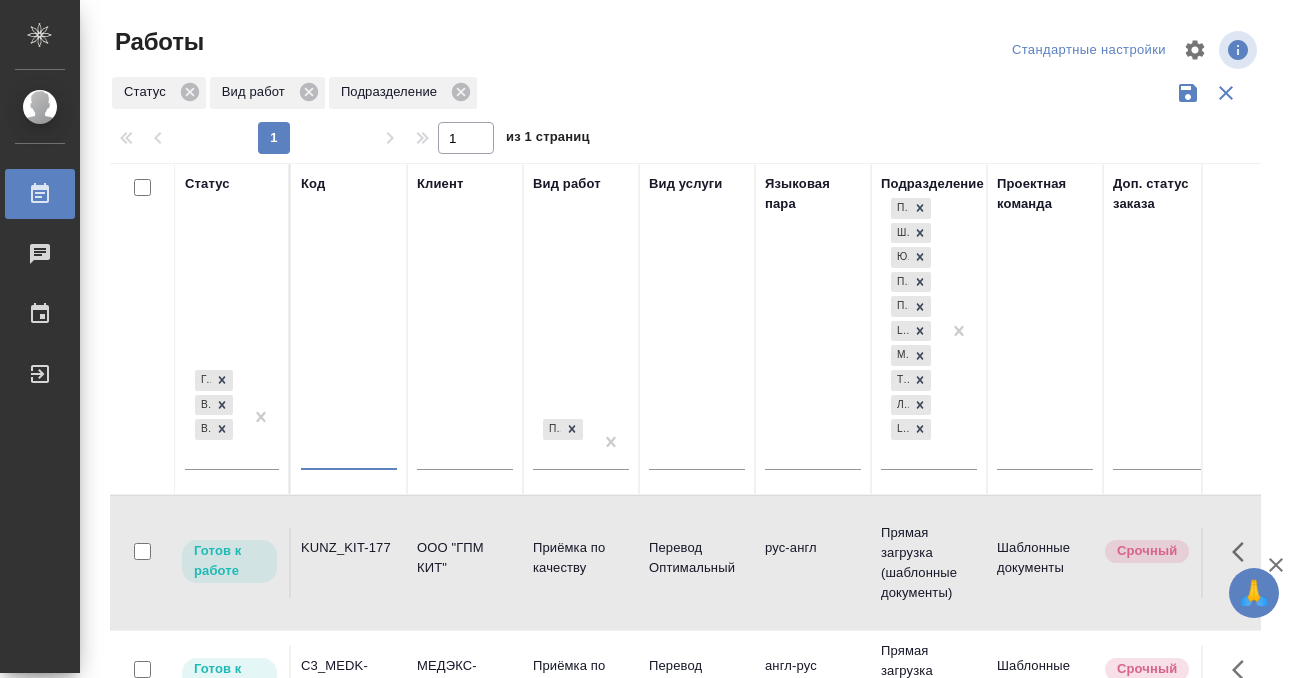 click at bounding box center (349, 456) 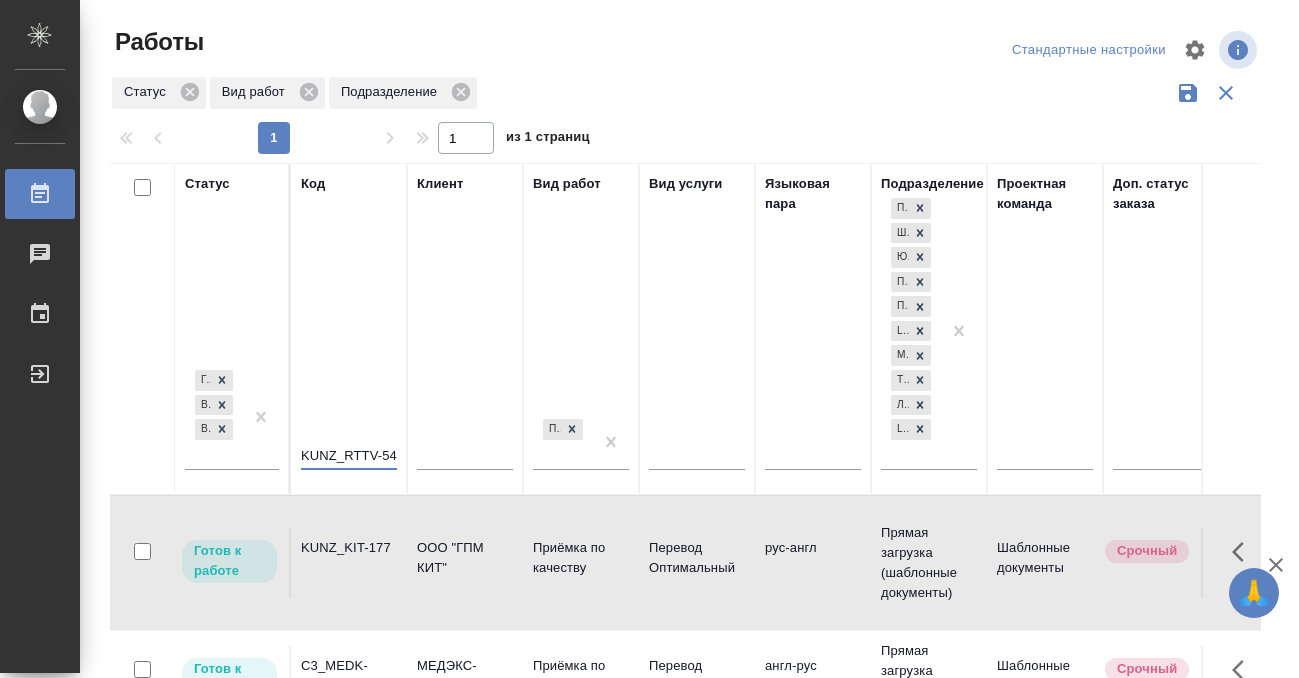 scroll, scrollTop: 0, scrollLeft: 7, axis: horizontal 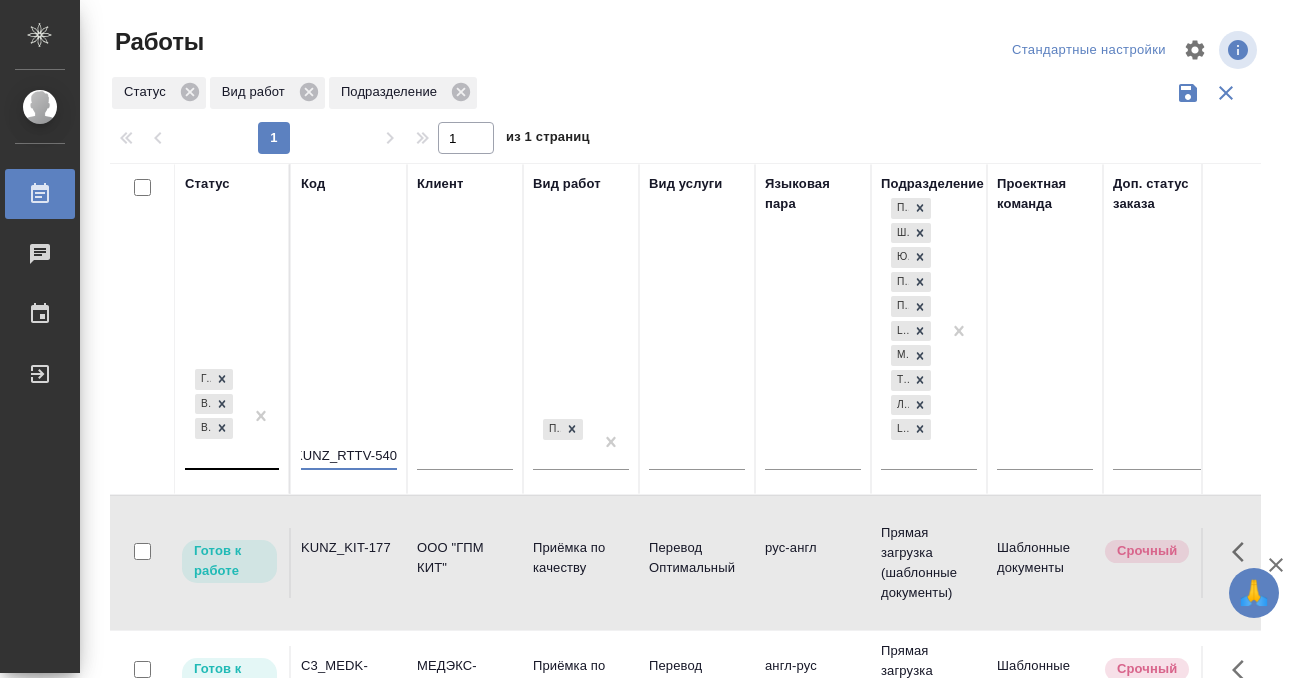 type on "KUNZ_RTTV-540" 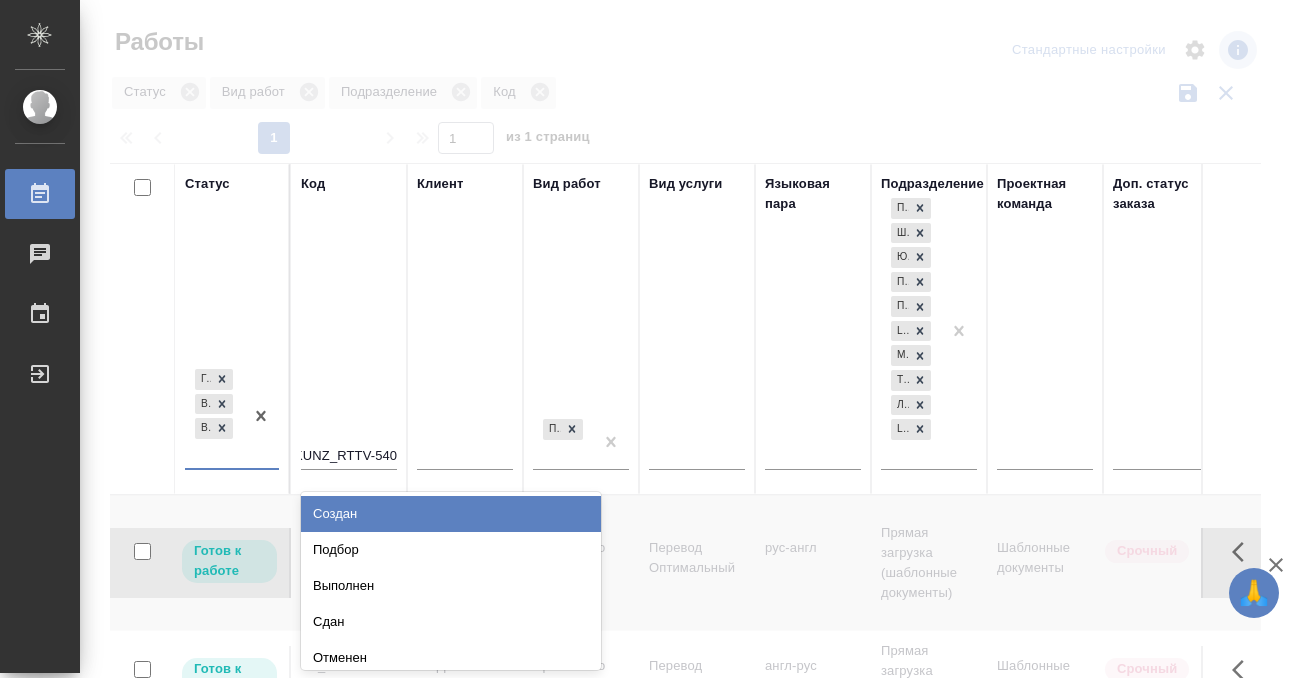 scroll, scrollTop: 0, scrollLeft: 0, axis: both 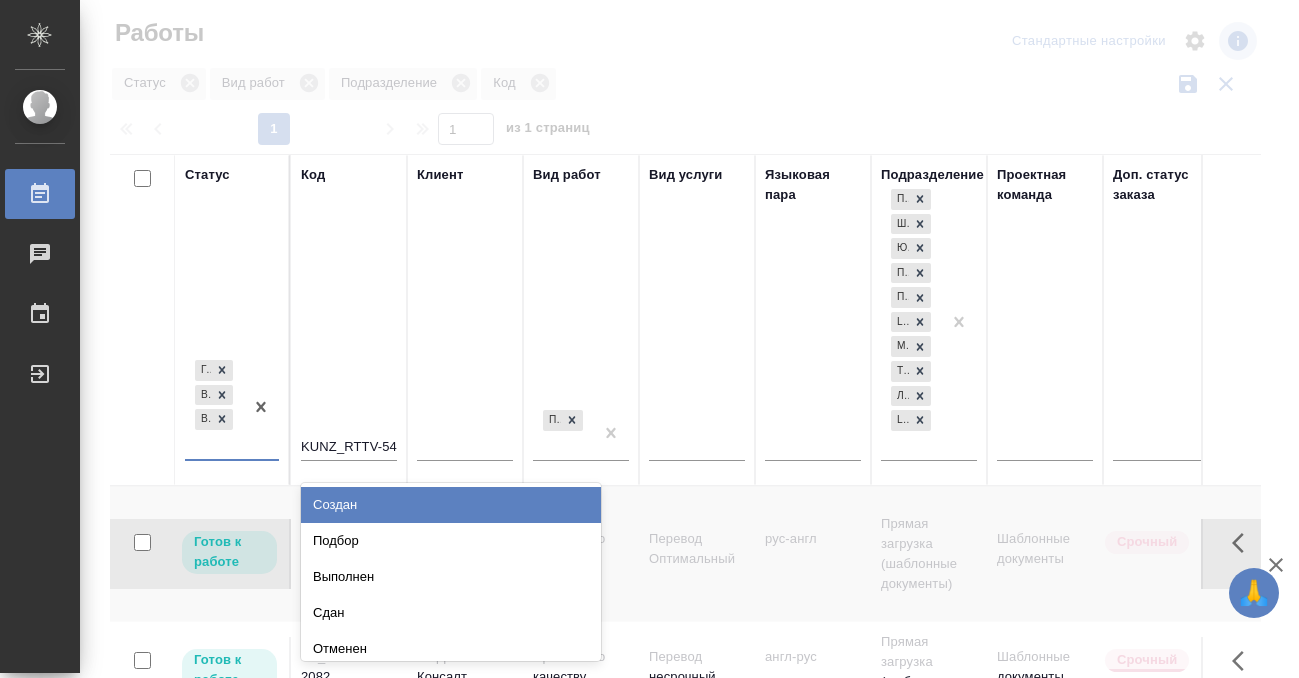 click on "Сдан" at bounding box center [451, 613] 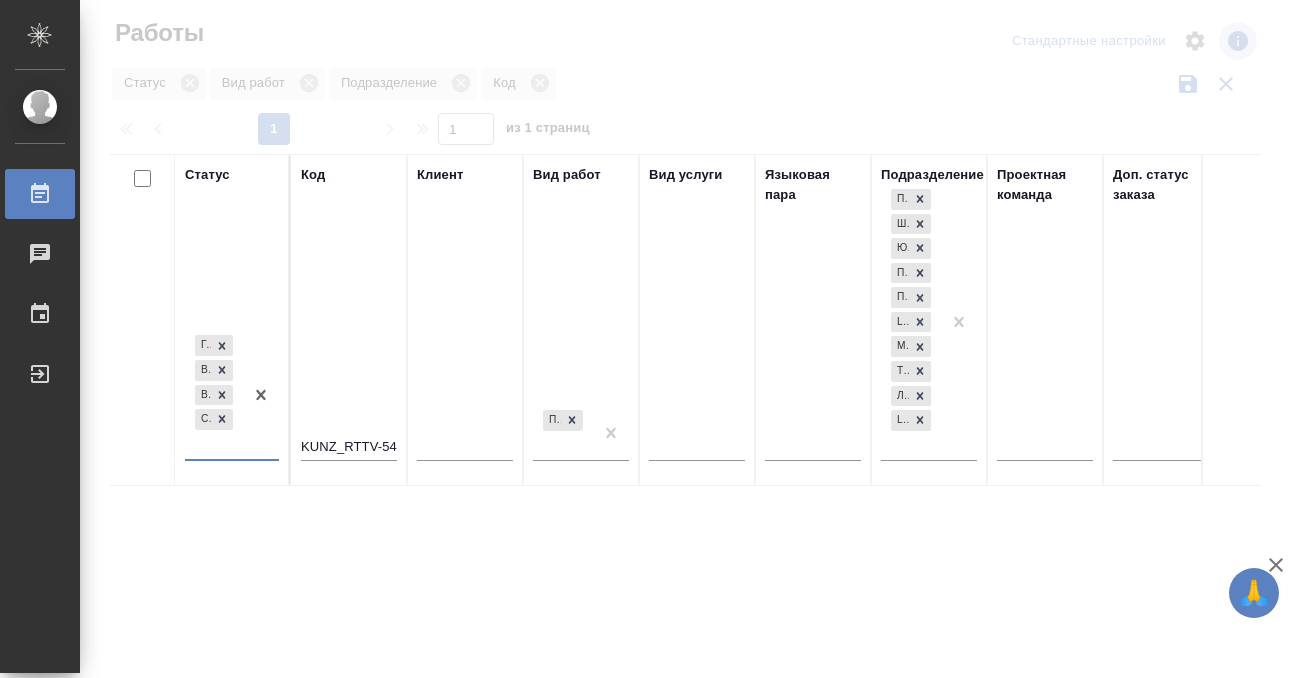 scroll, scrollTop: 10, scrollLeft: 0, axis: vertical 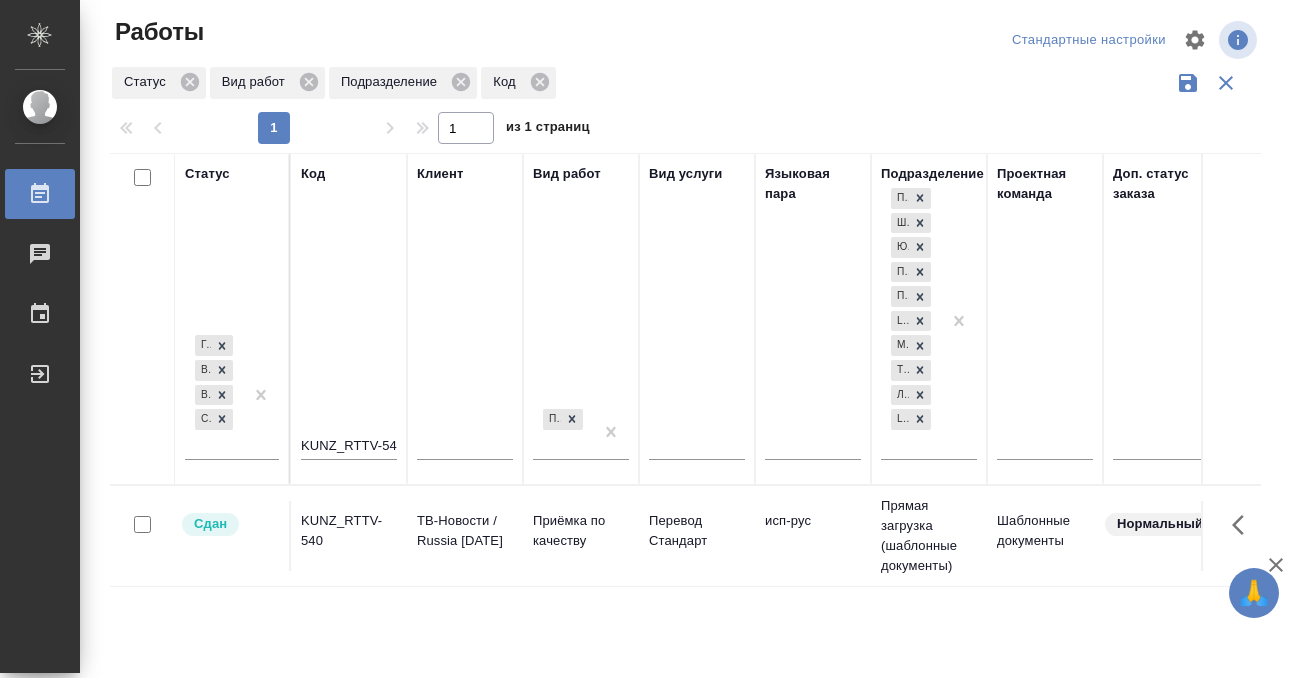 click on "KUNZ_RTTV-540" at bounding box center [349, 531] 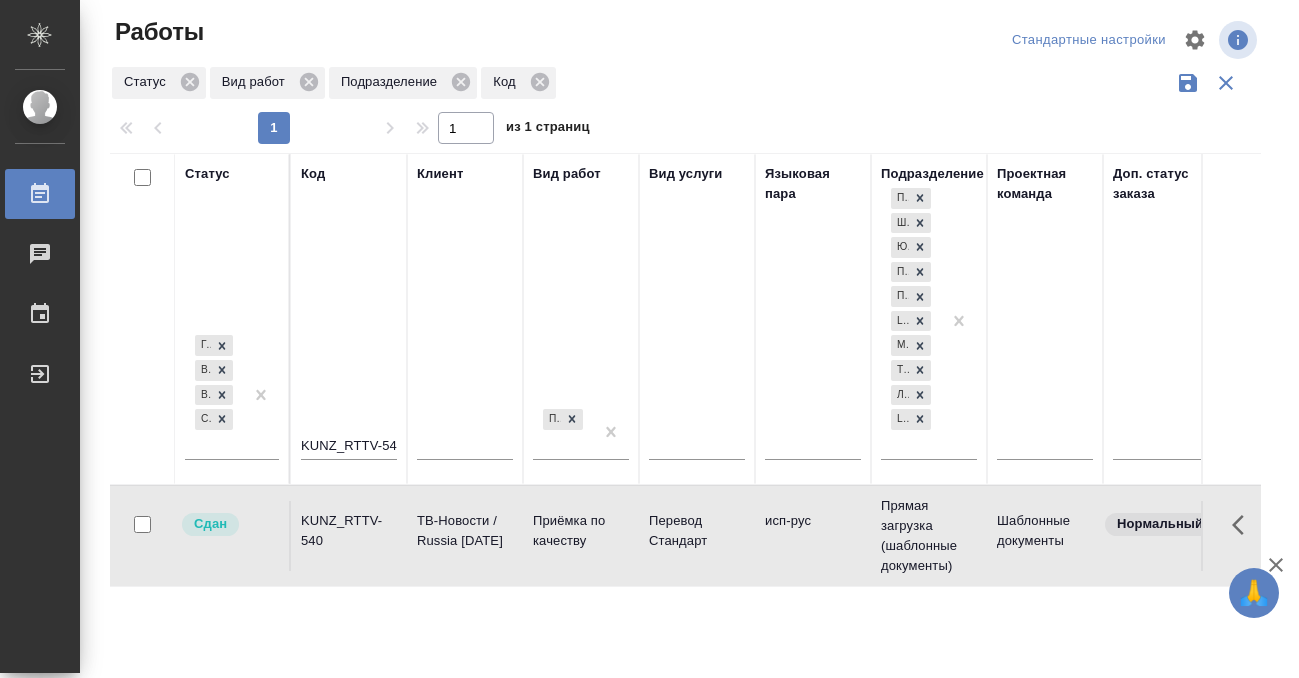 click on "KUNZ_RTTV-540" at bounding box center (349, 531) 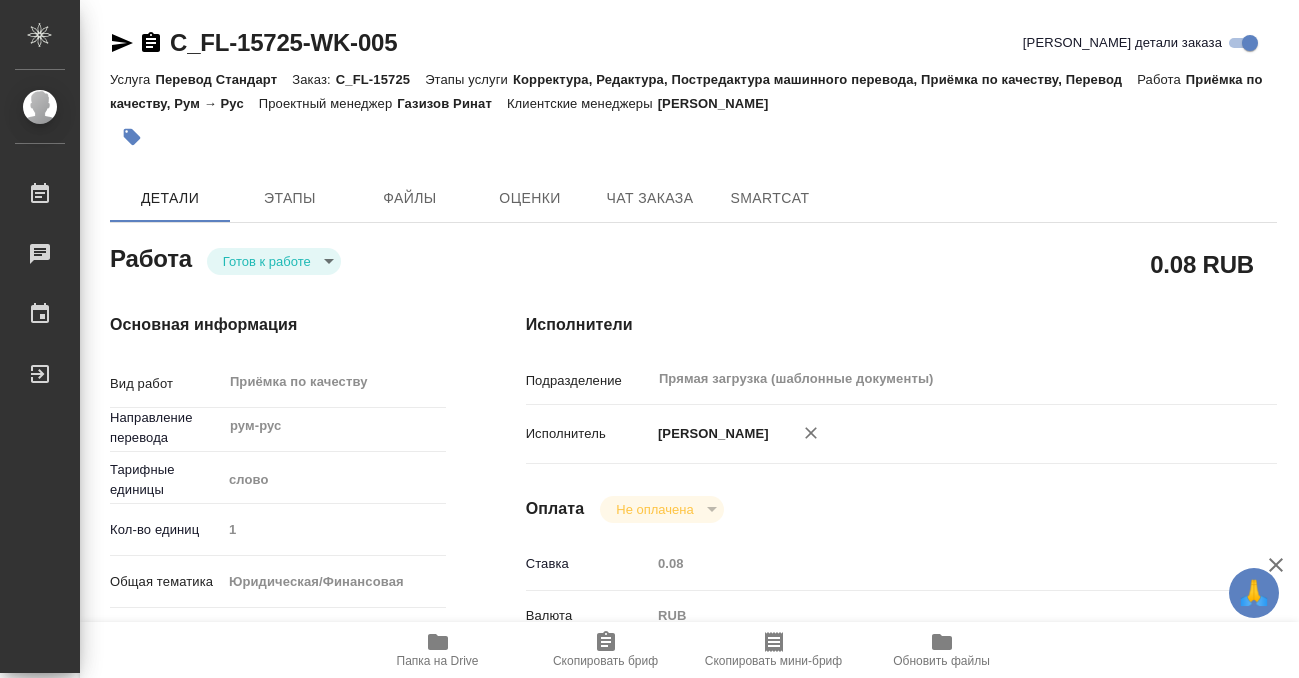 scroll, scrollTop: 0, scrollLeft: 0, axis: both 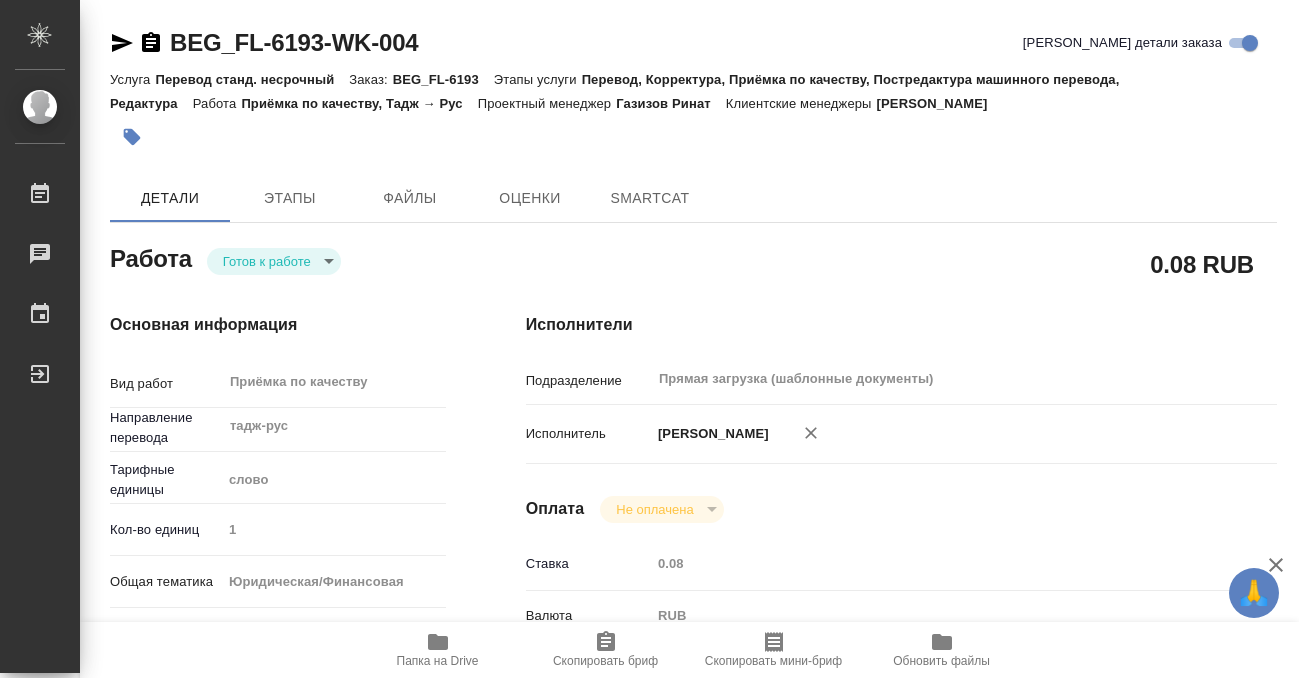 type on "x" 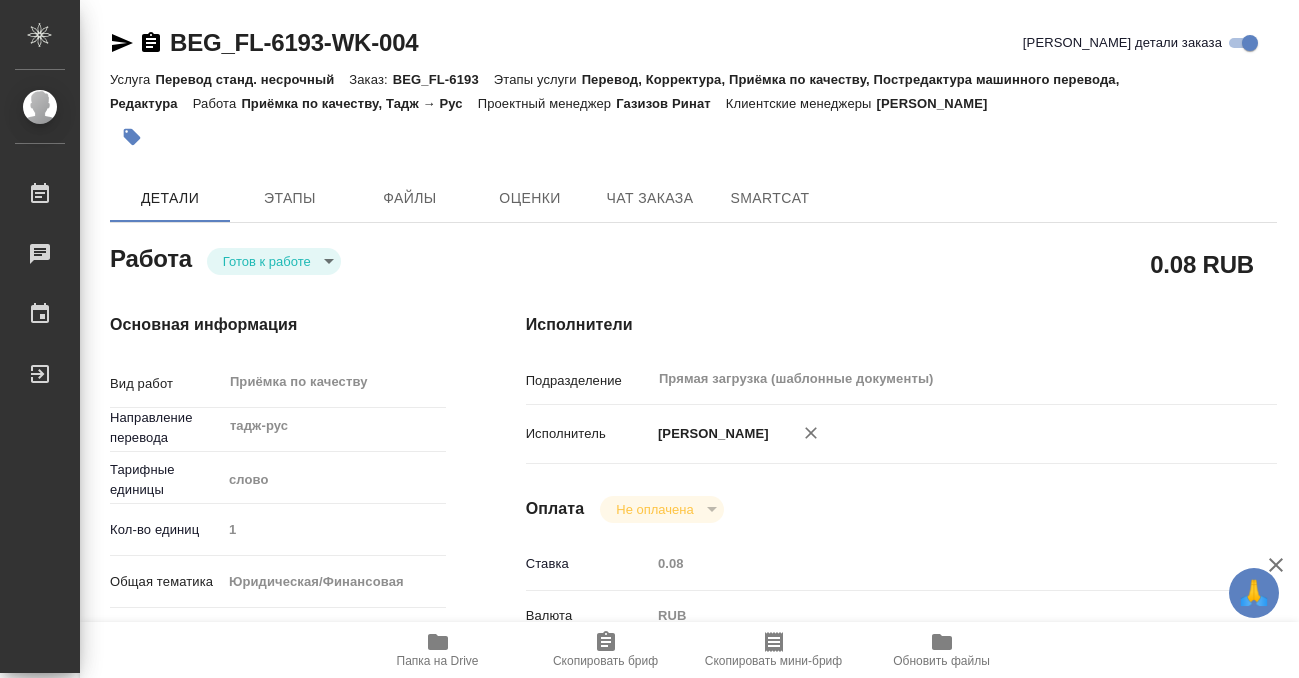 type on "x" 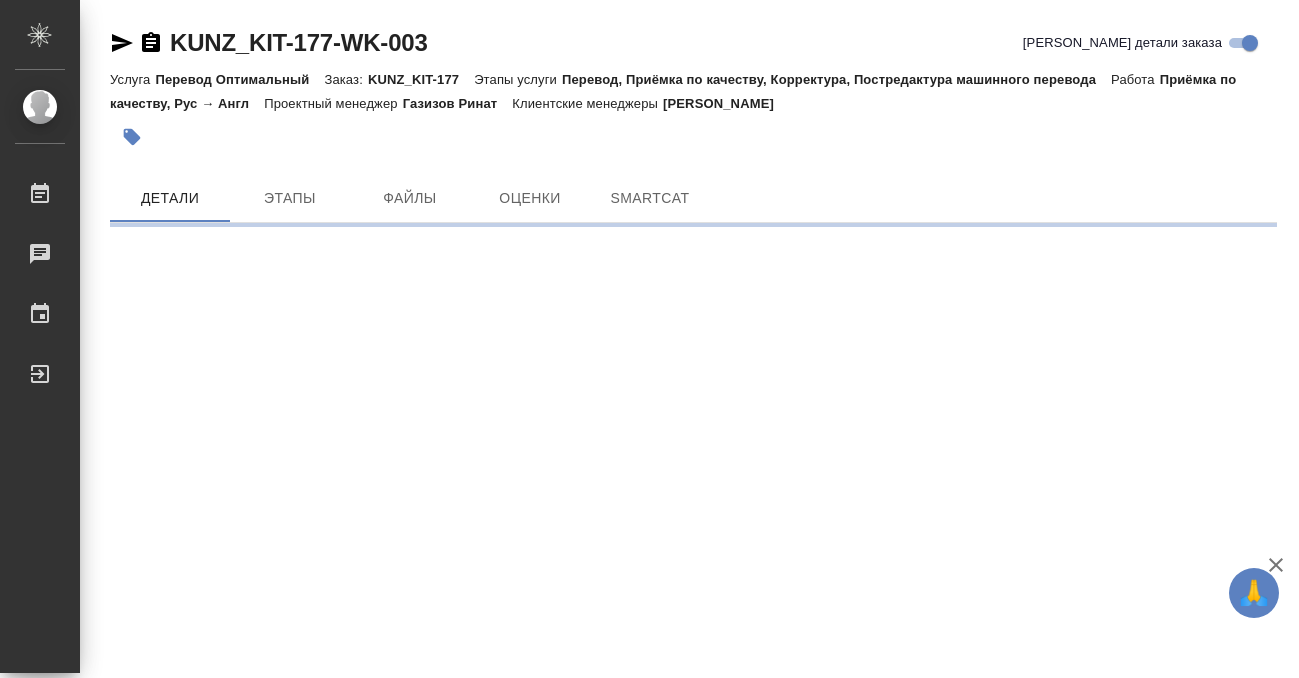 scroll, scrollTop: 0, scrollLeft: 0, axis: both 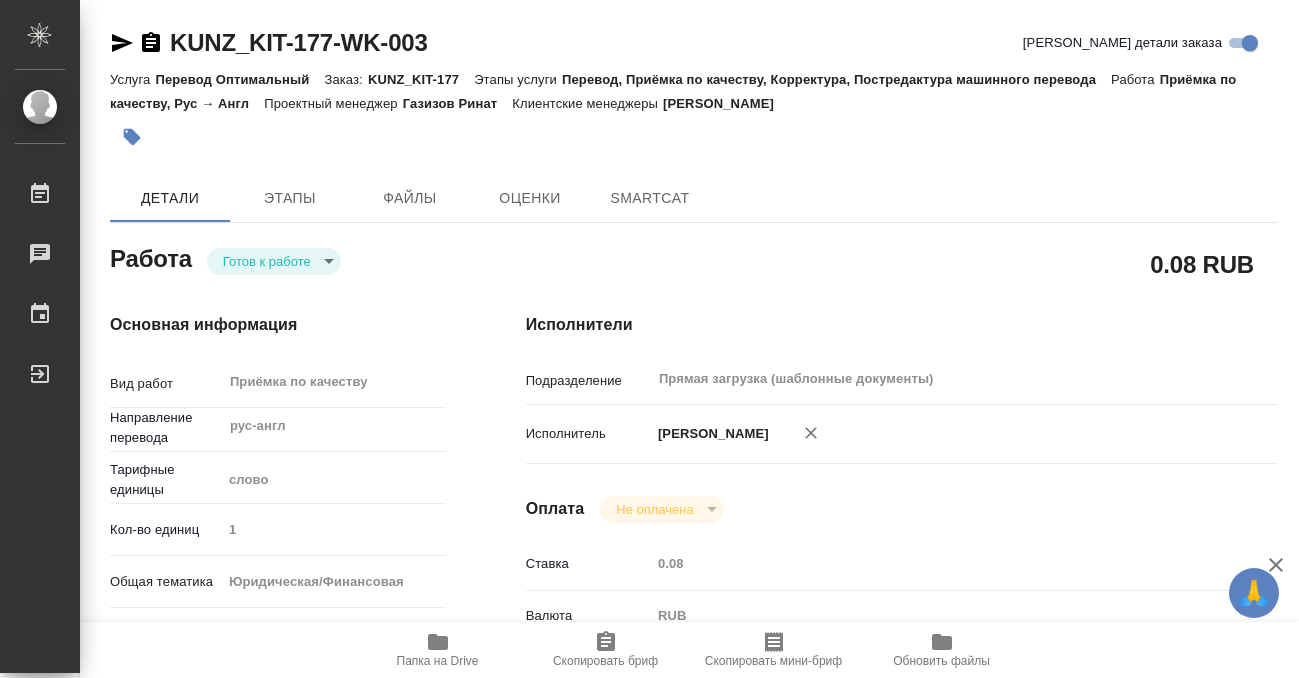 type on "x" 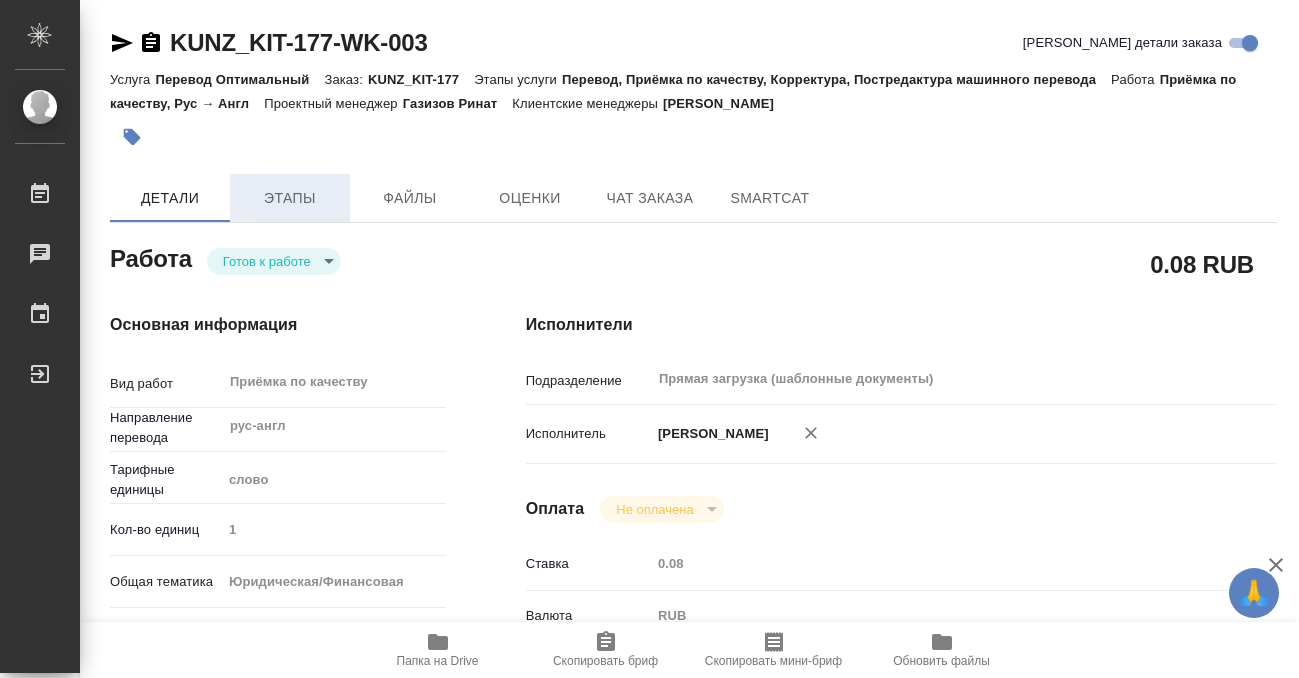 type on "x" 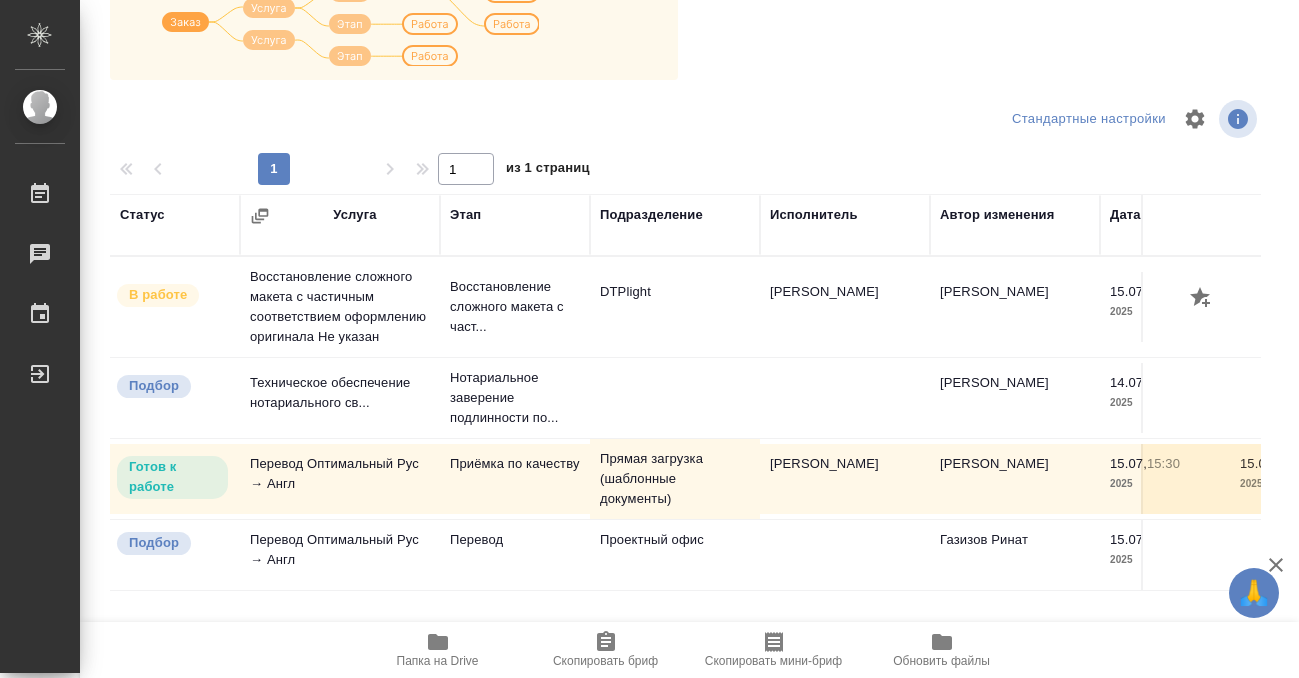 scroll, scrollTop: 331, scrollLeft: 0, axis: vertical 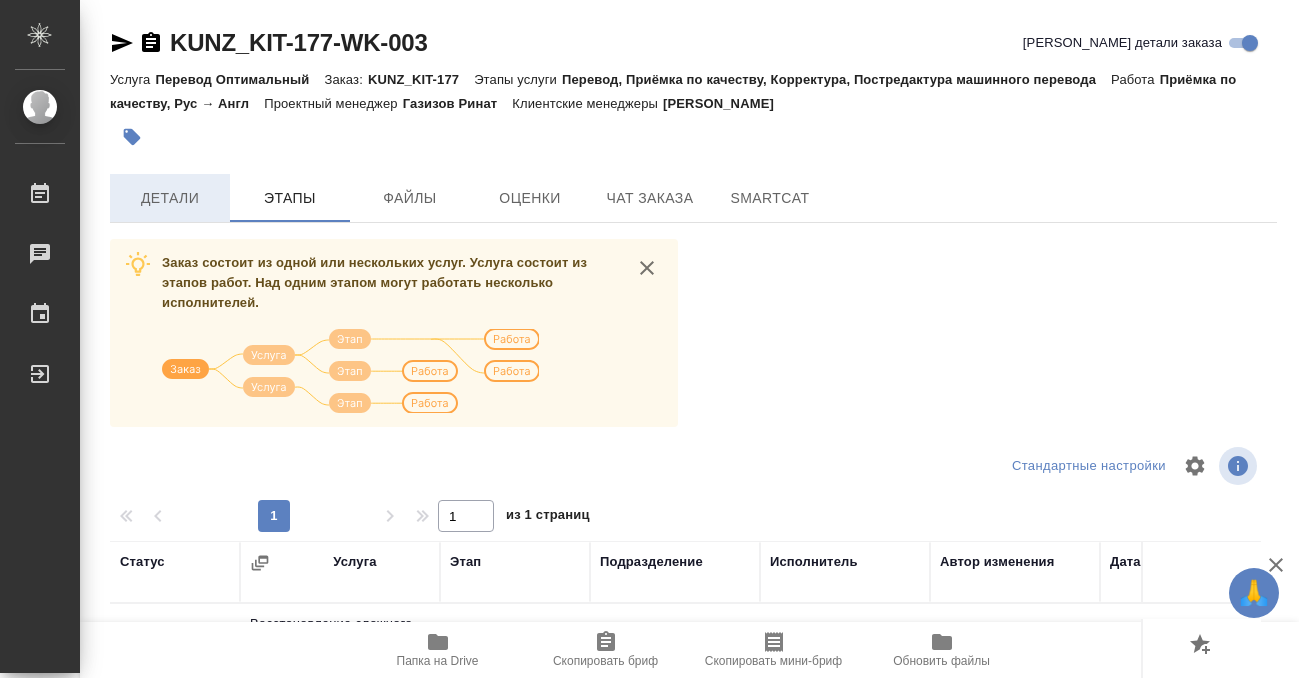 click on "Детали" at bounding box center [170, 198] 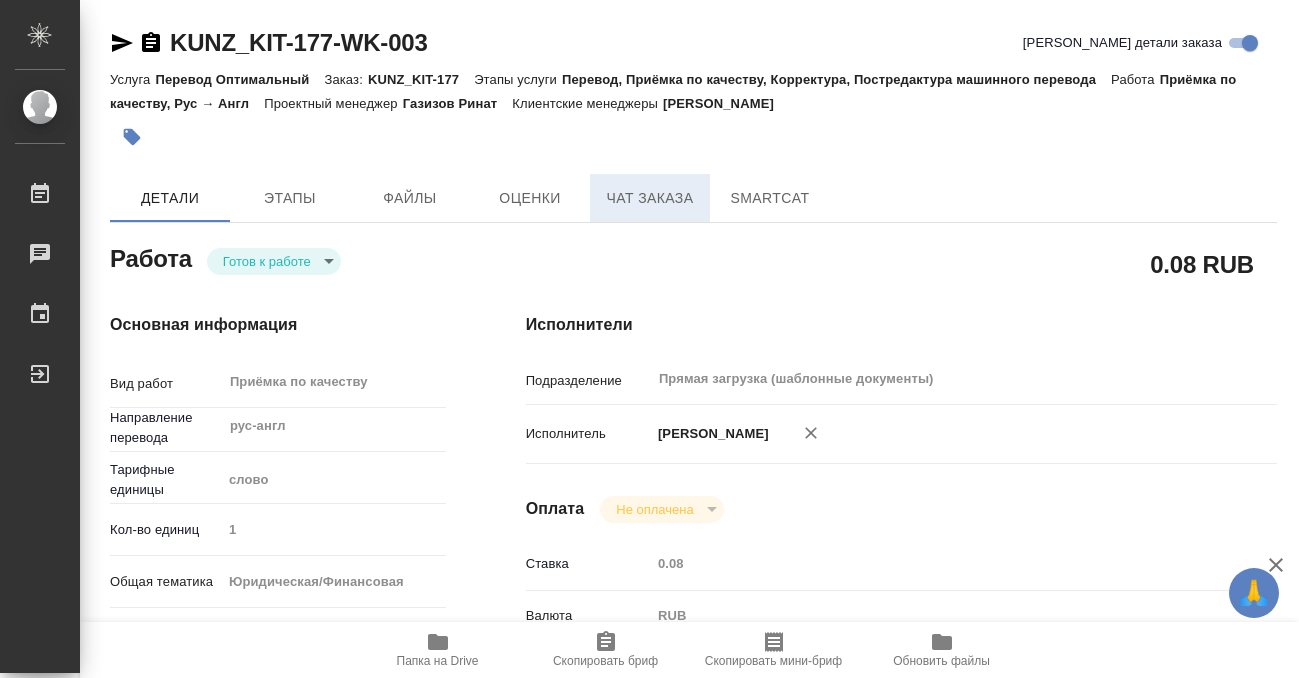 type on "x" 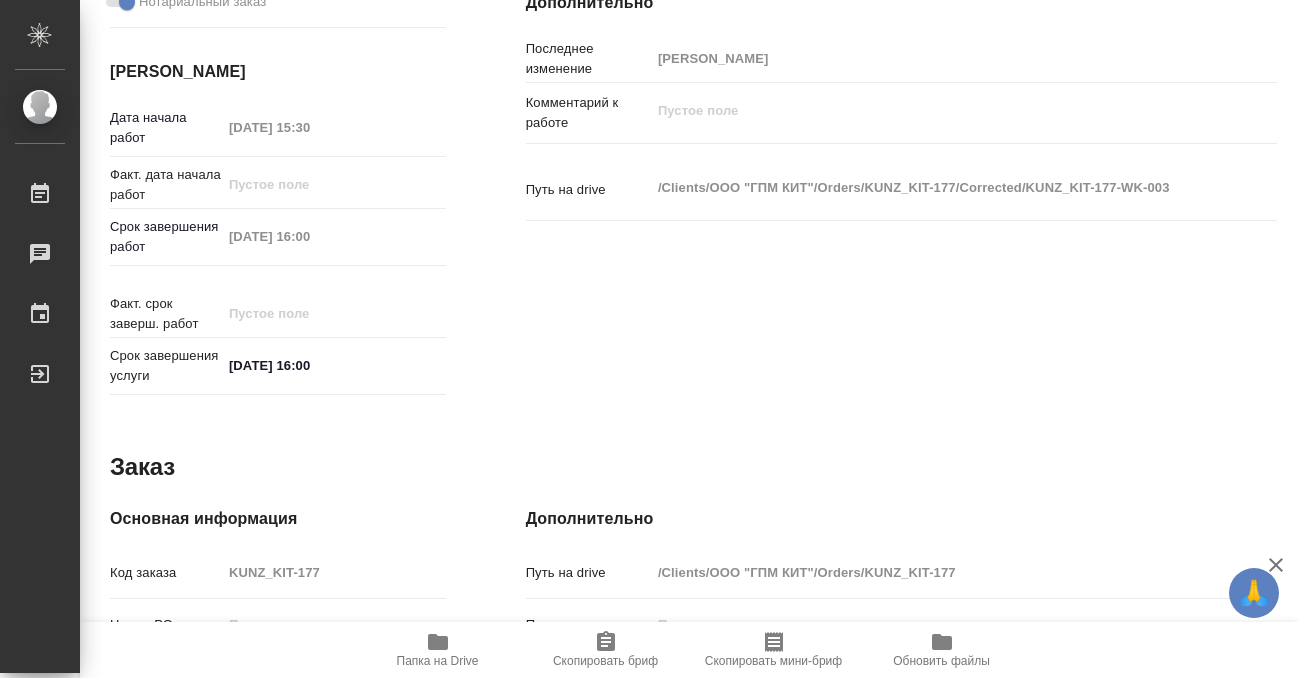 type on "x" 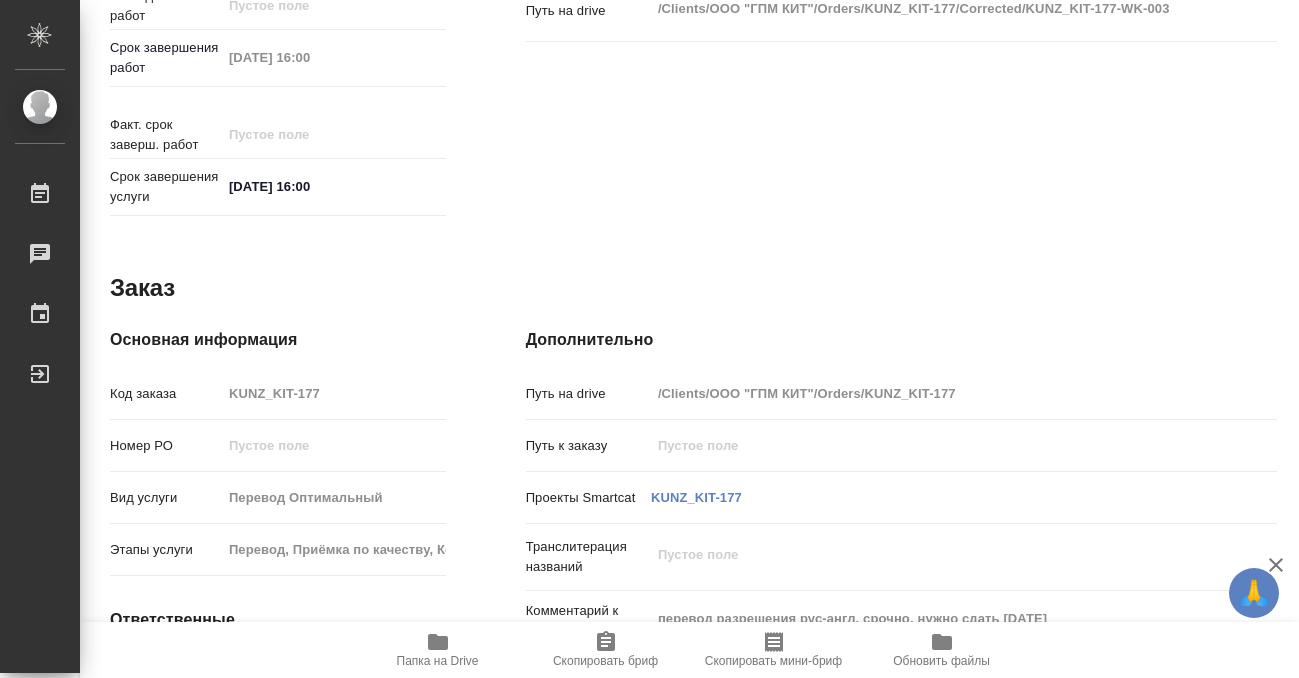scroll, scrollTop: 1068, scrollLeft: 0, axis: vertical 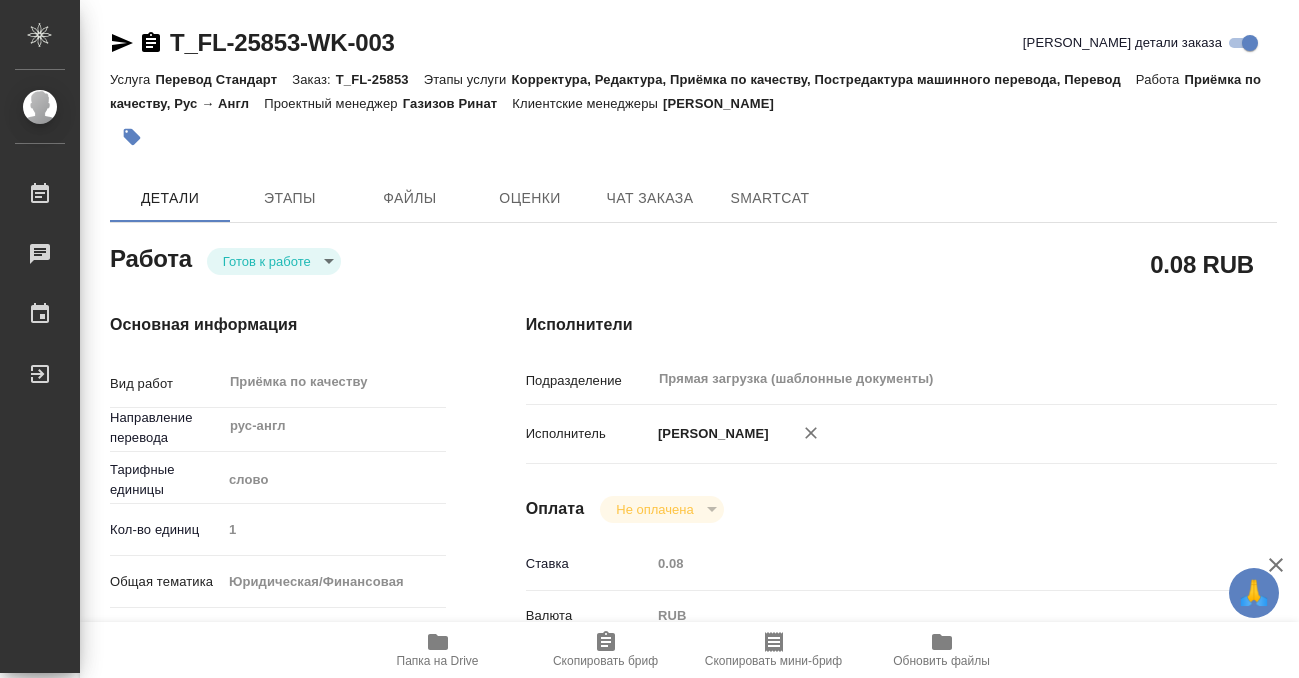 click 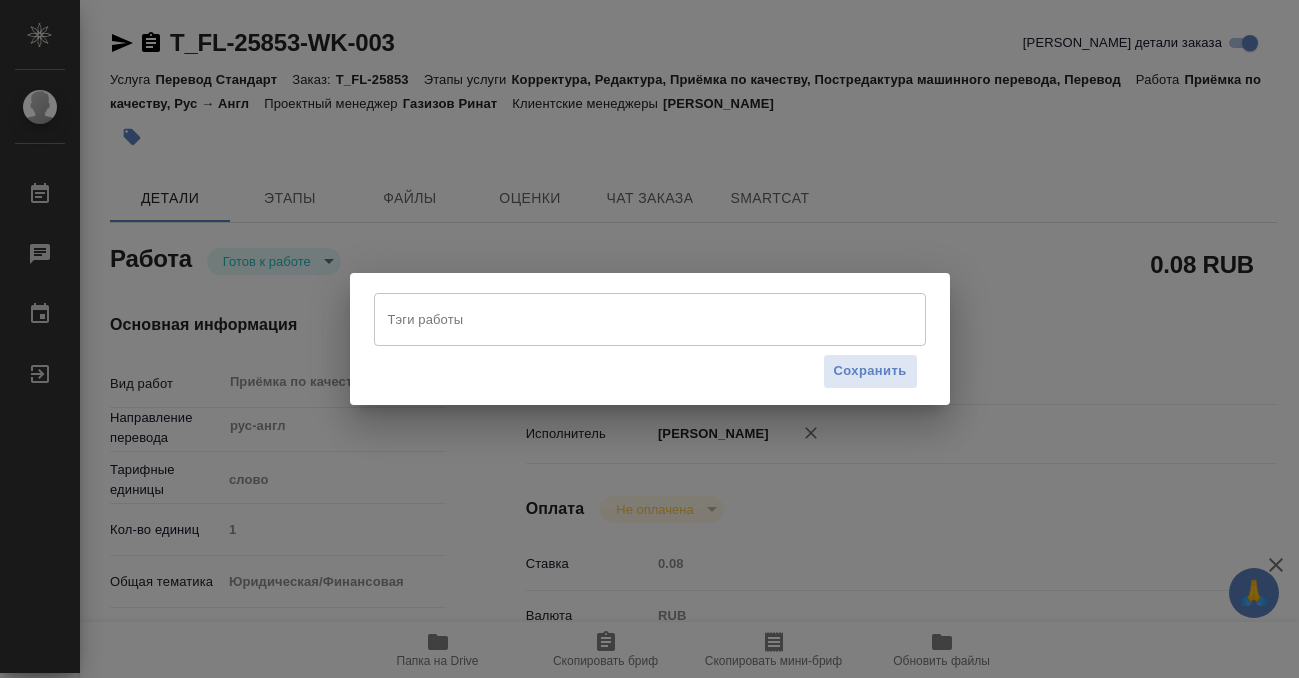 click on "Тэги работы" at bounding box center [631, 319] 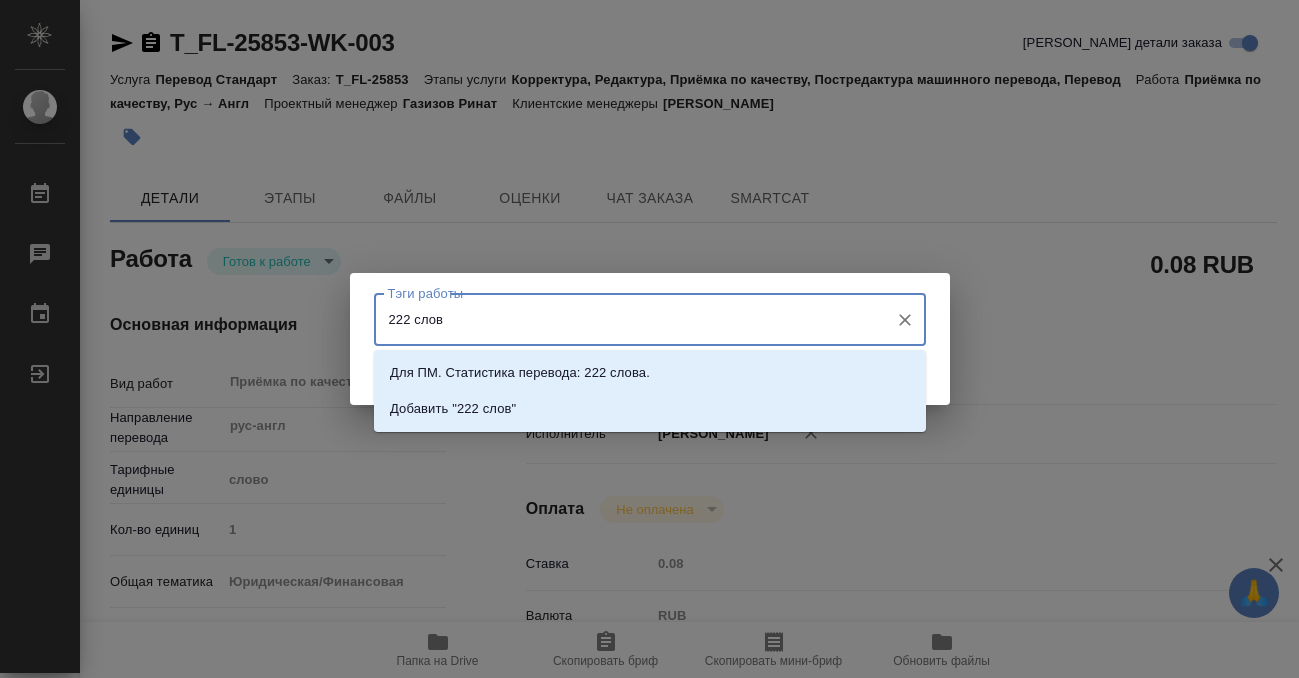 type on "222 слова" 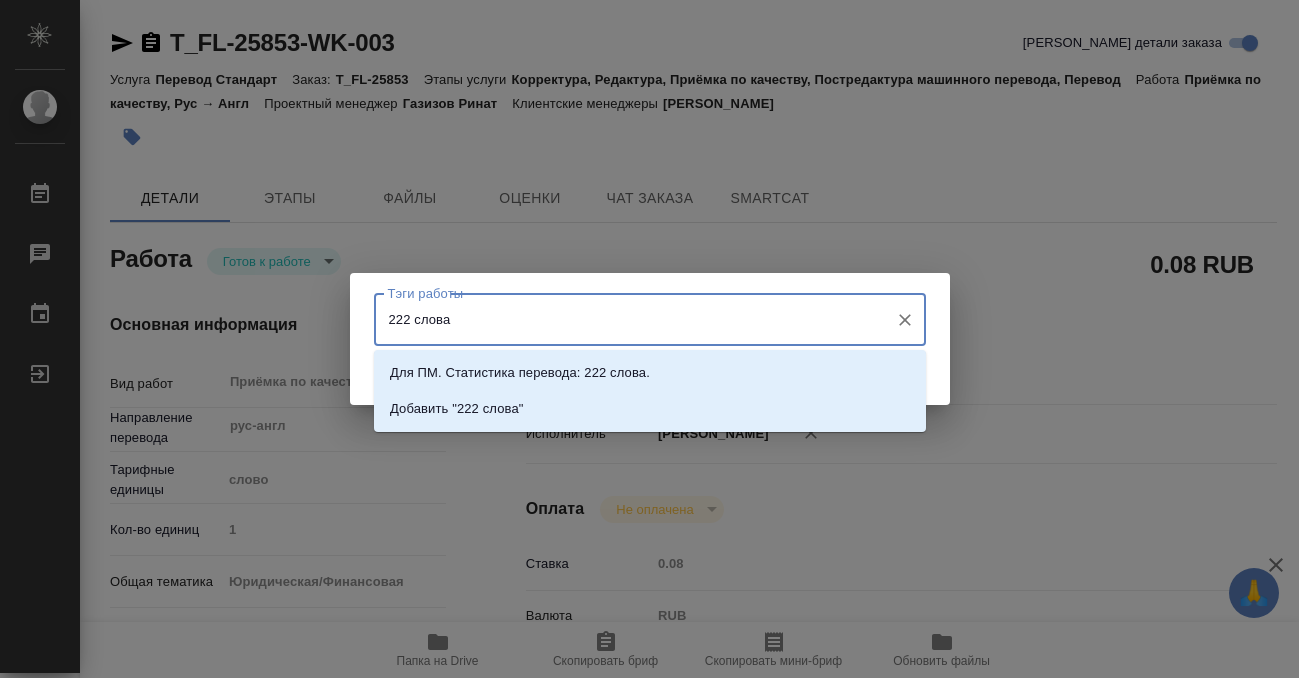 type 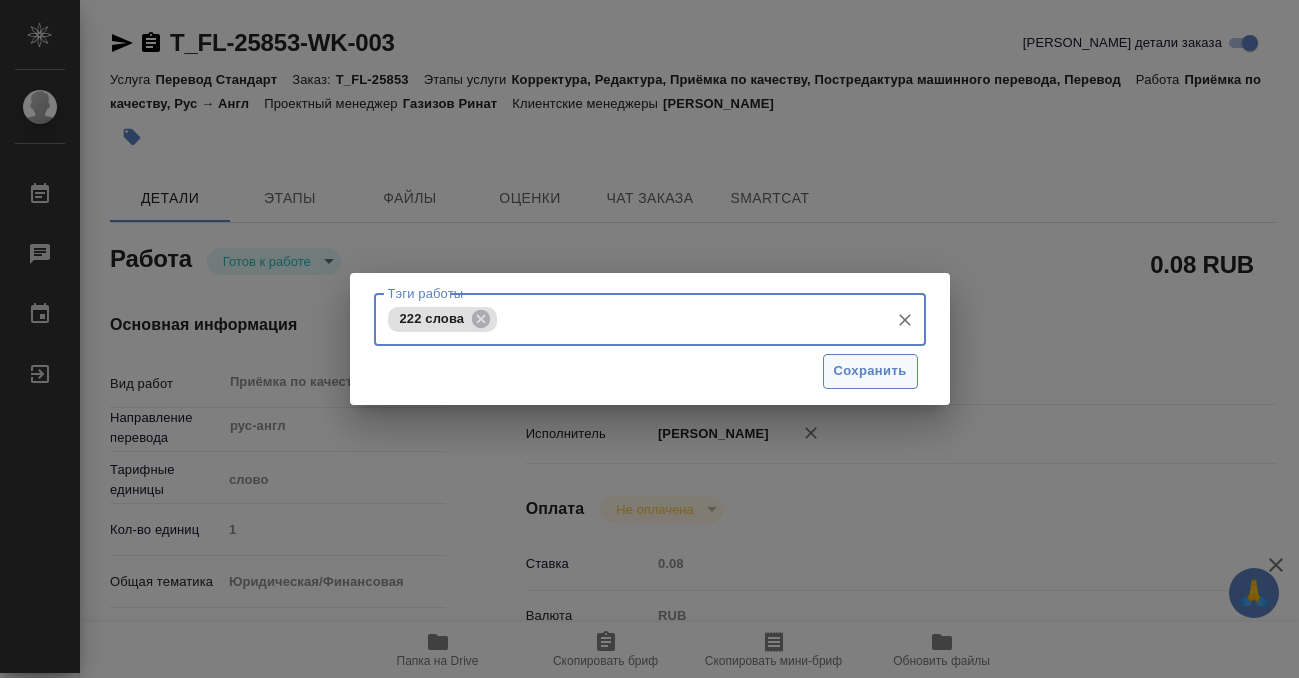 click on "Сохранить" at bounding box center (870, 371) 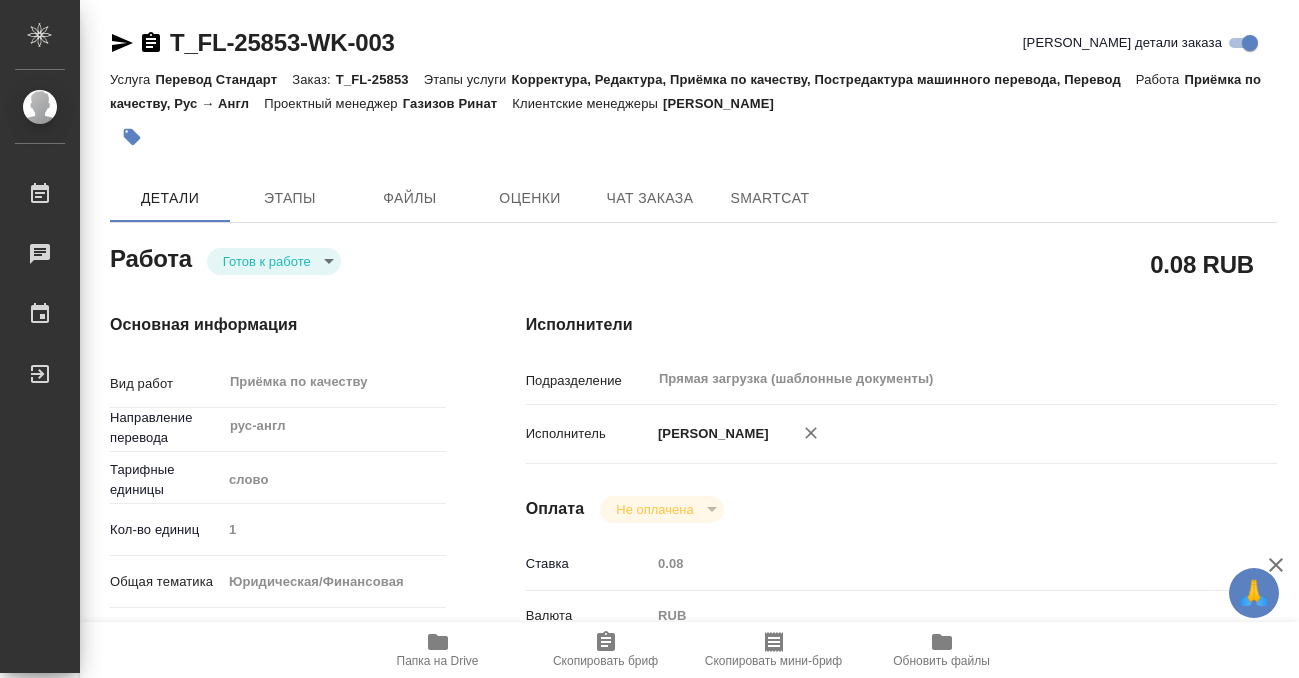 type on "readyForWork" 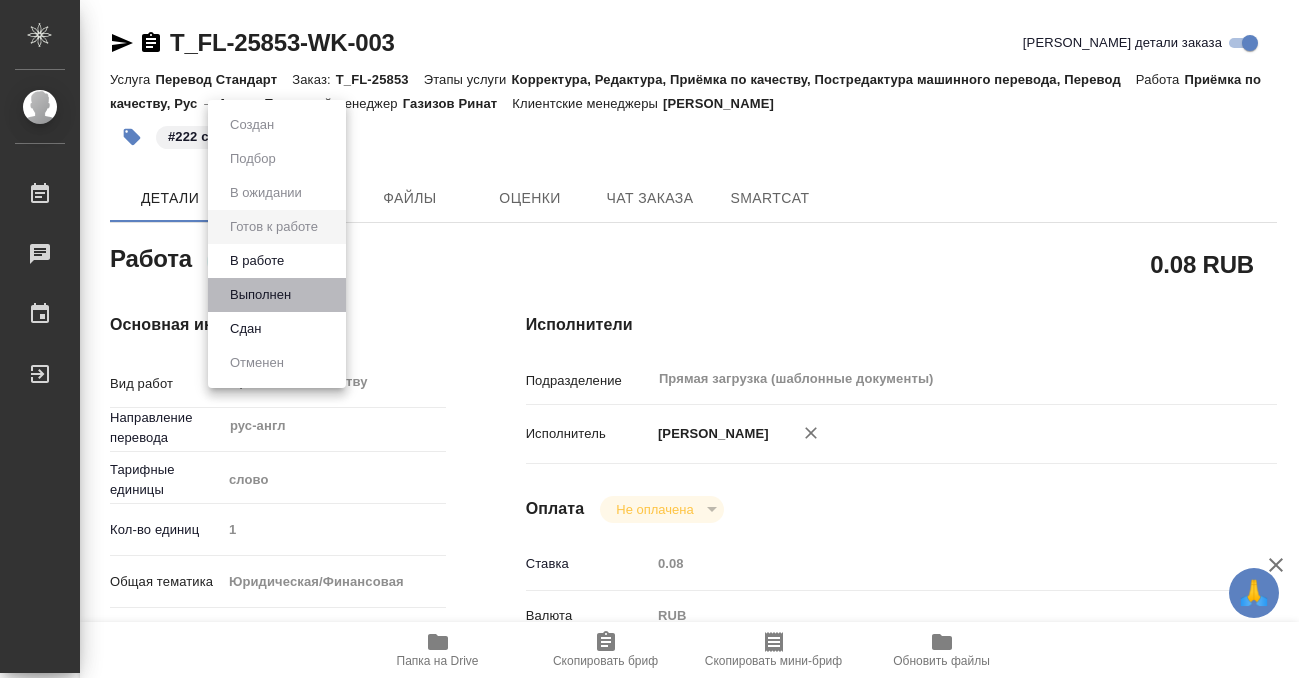 click on "Выполнен" at bounding box center (277, 295) 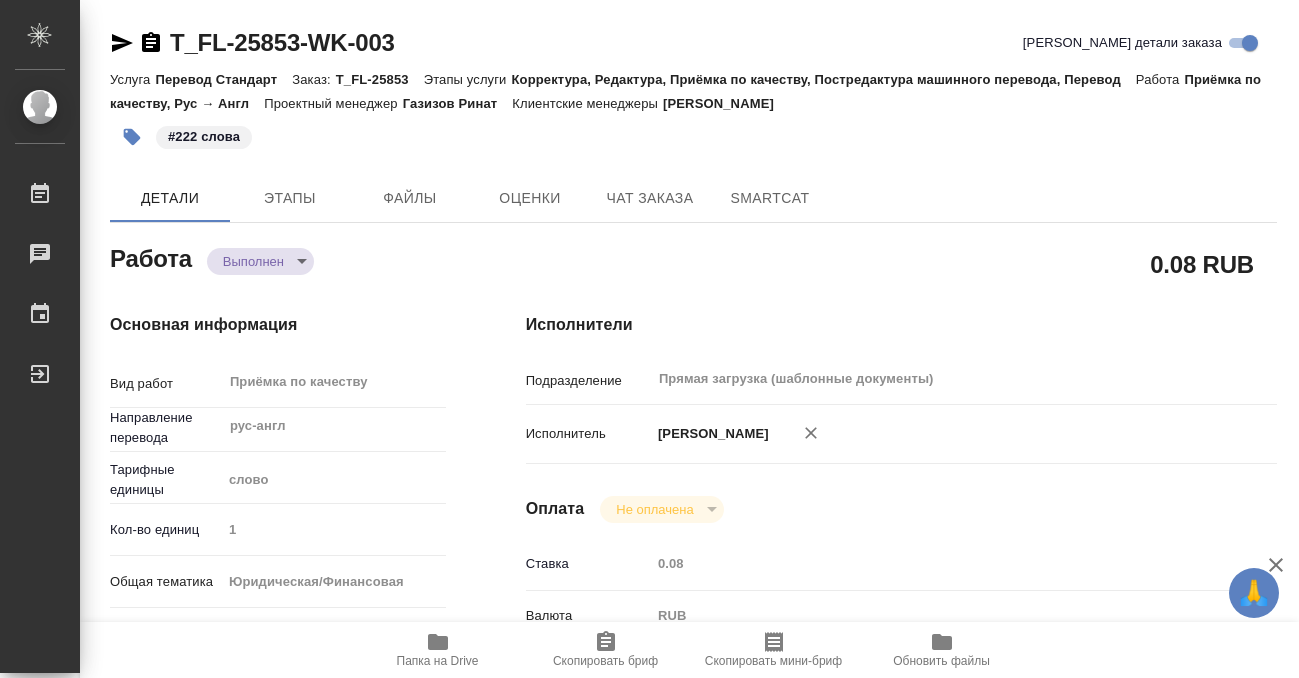 type on "x" 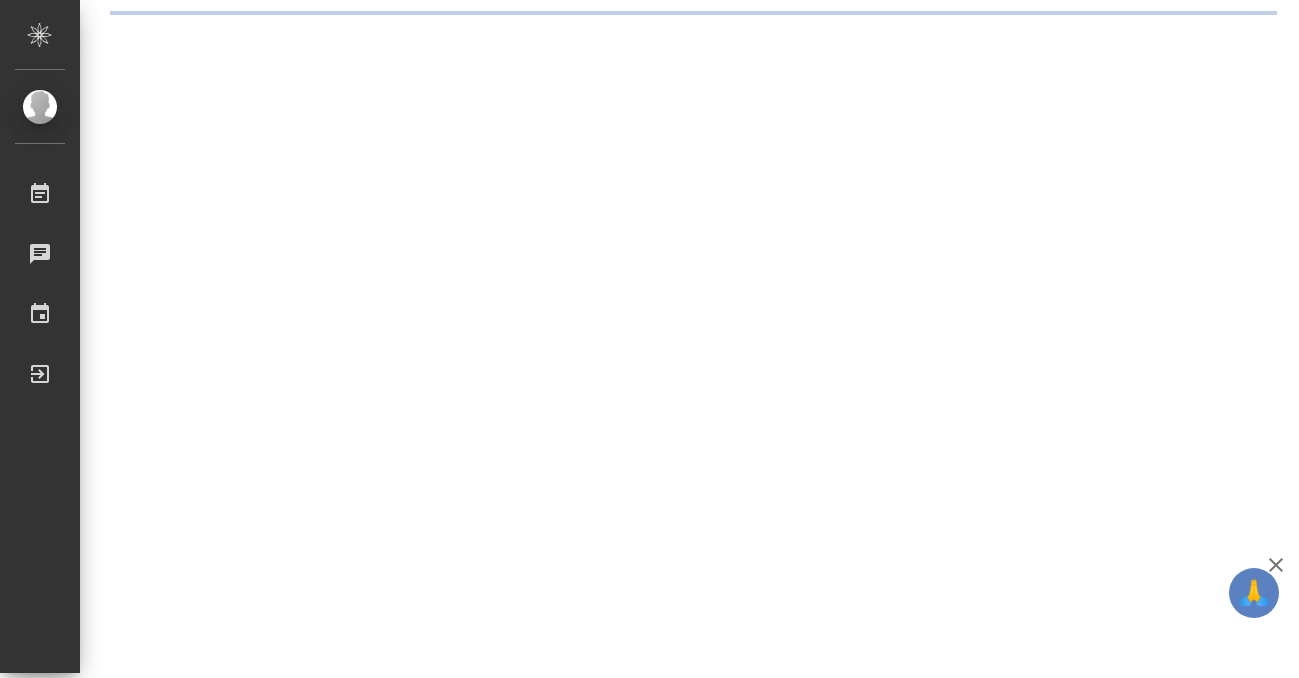 scroll, scrollTop: 0, scrollLeft: 0, axis: both 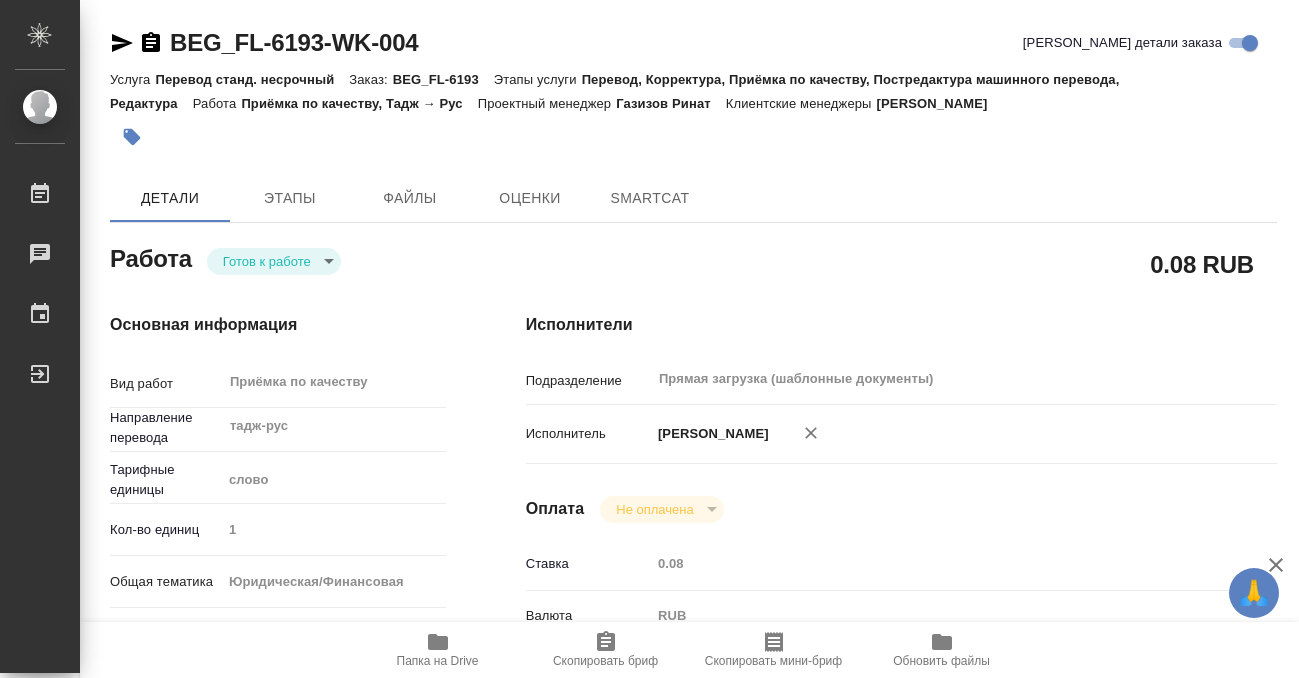 type on "x" 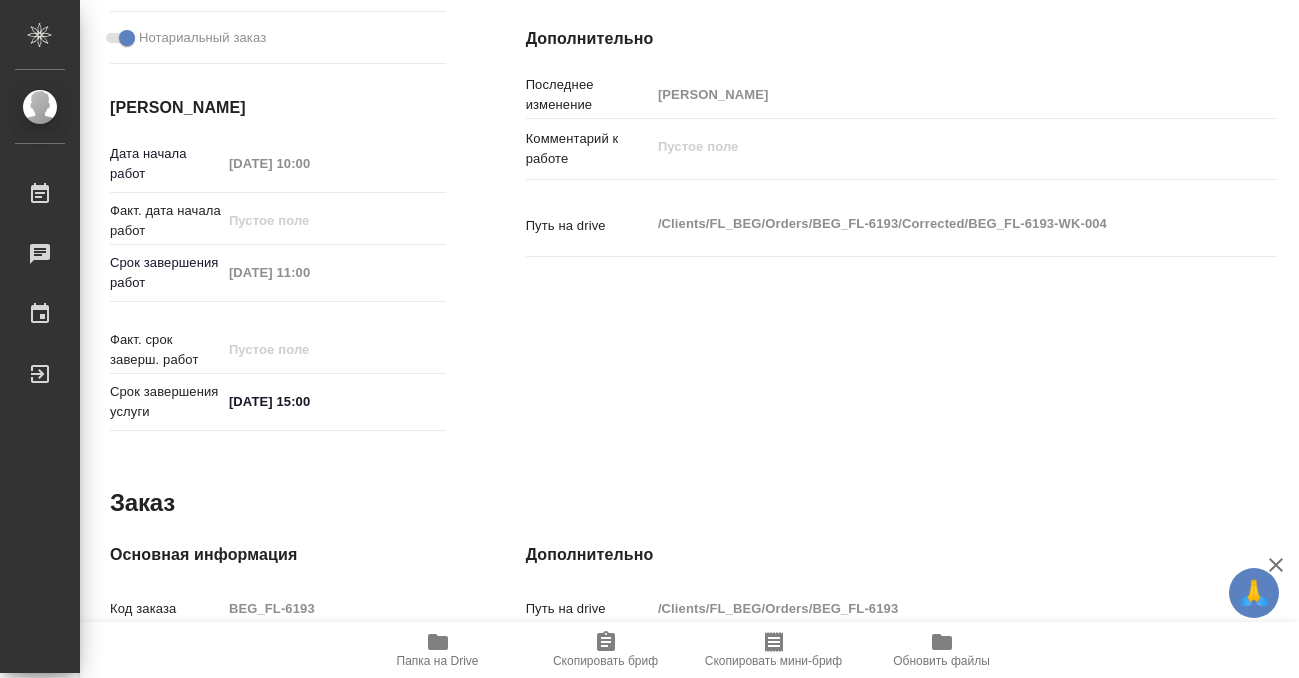 type on "x" 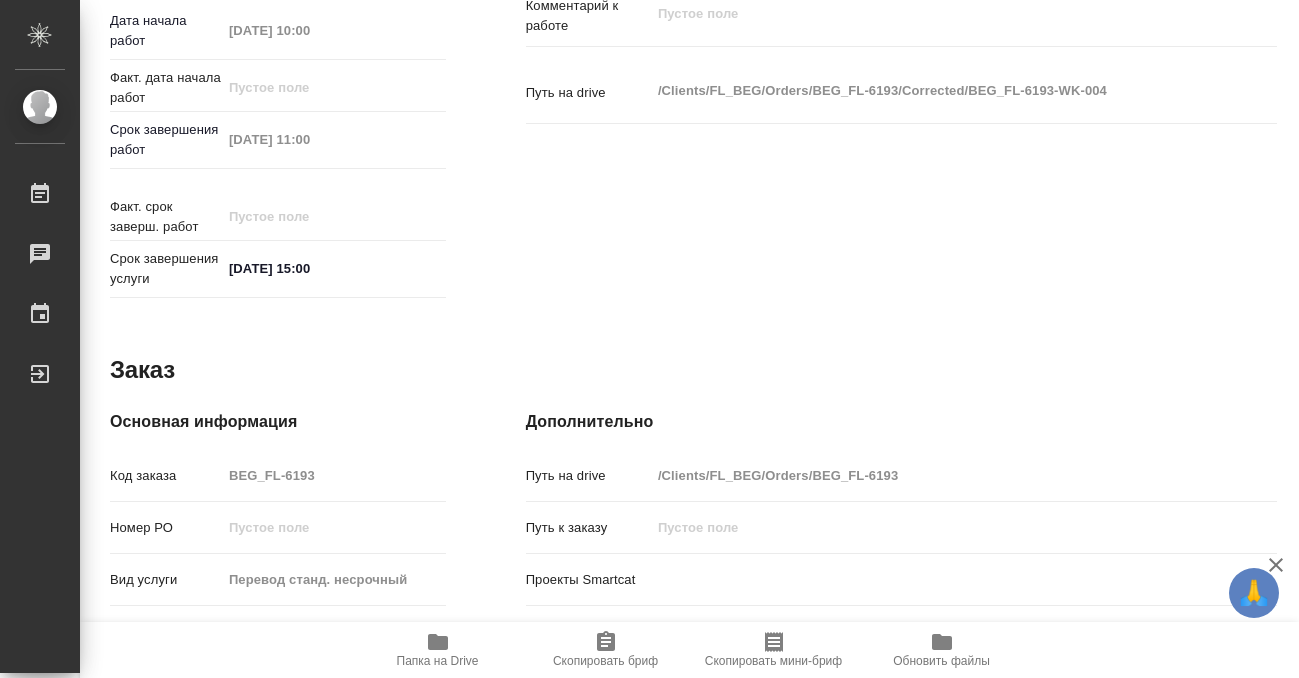 scroll, scrollTop: 1068, scrollLeft: 0, axis: vertical 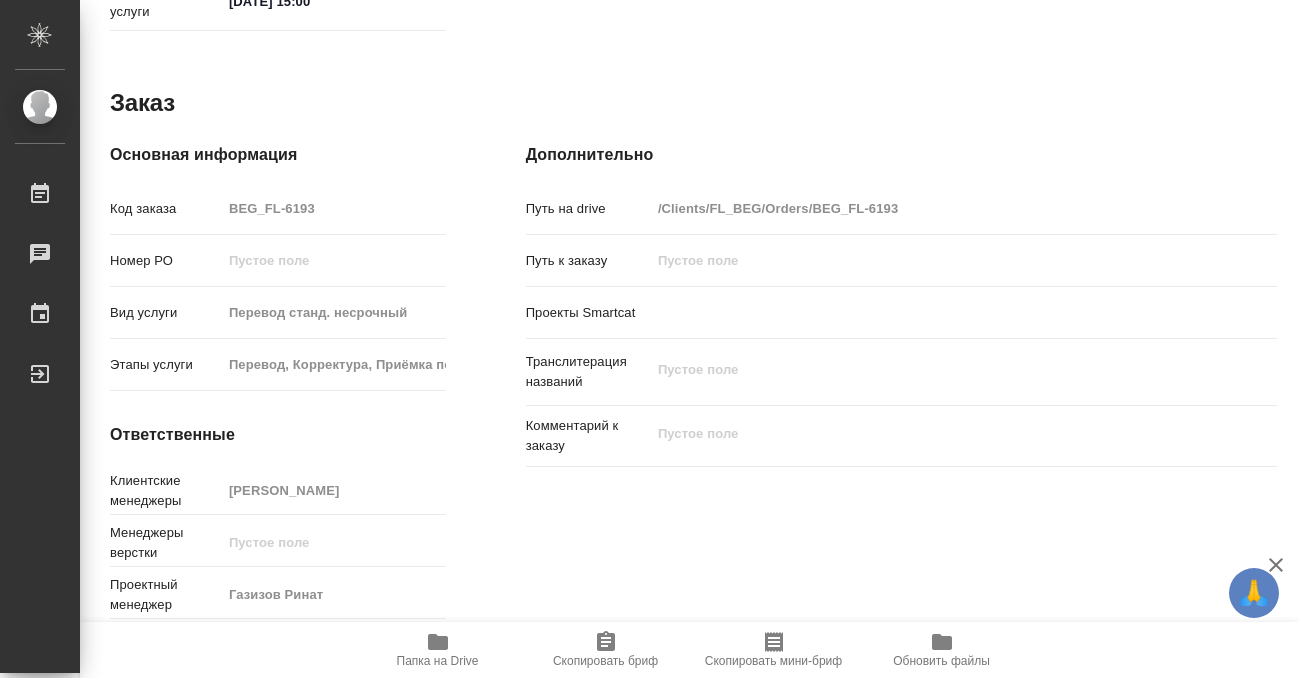 type on "x" 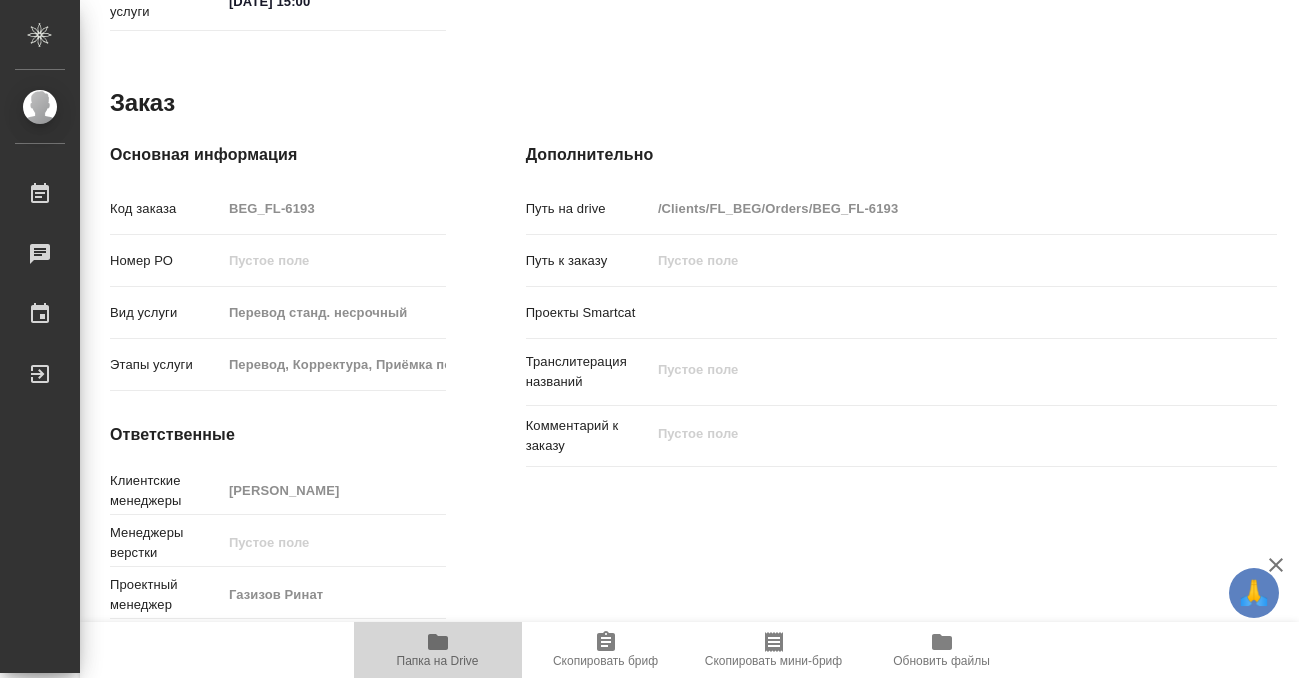 click 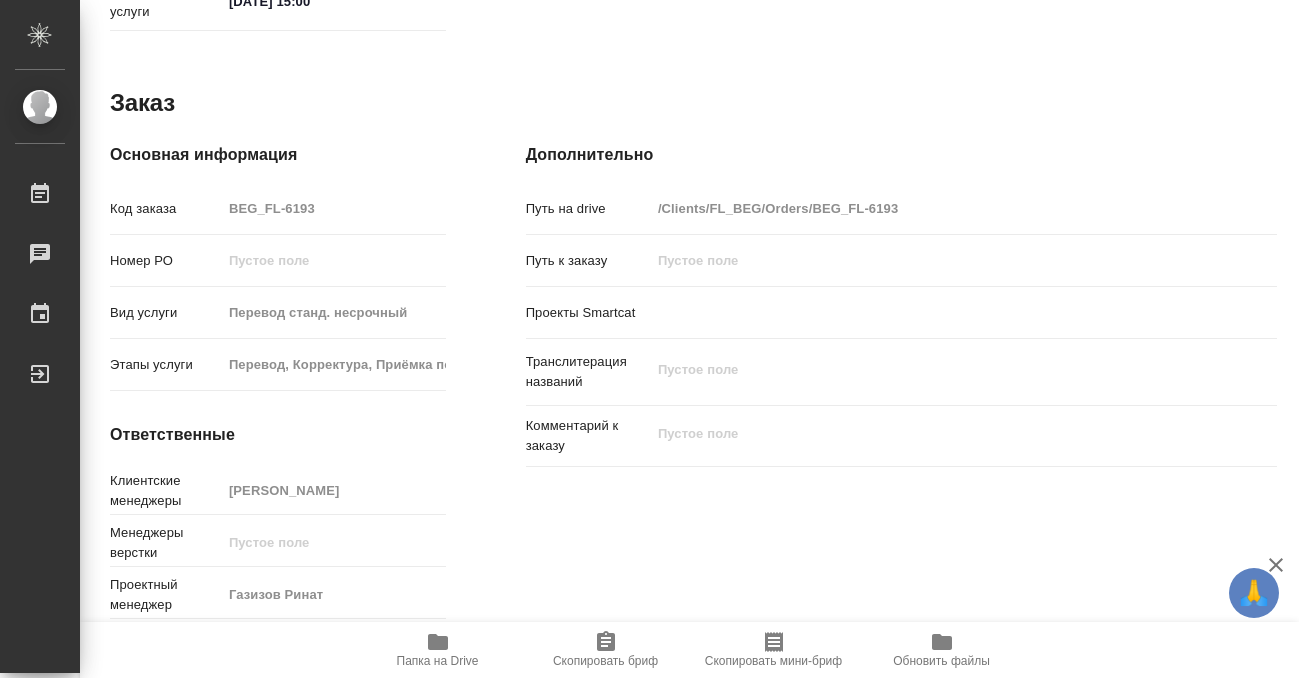 scroll, scrollTop: 0, scrollLeft: 0, axis: both 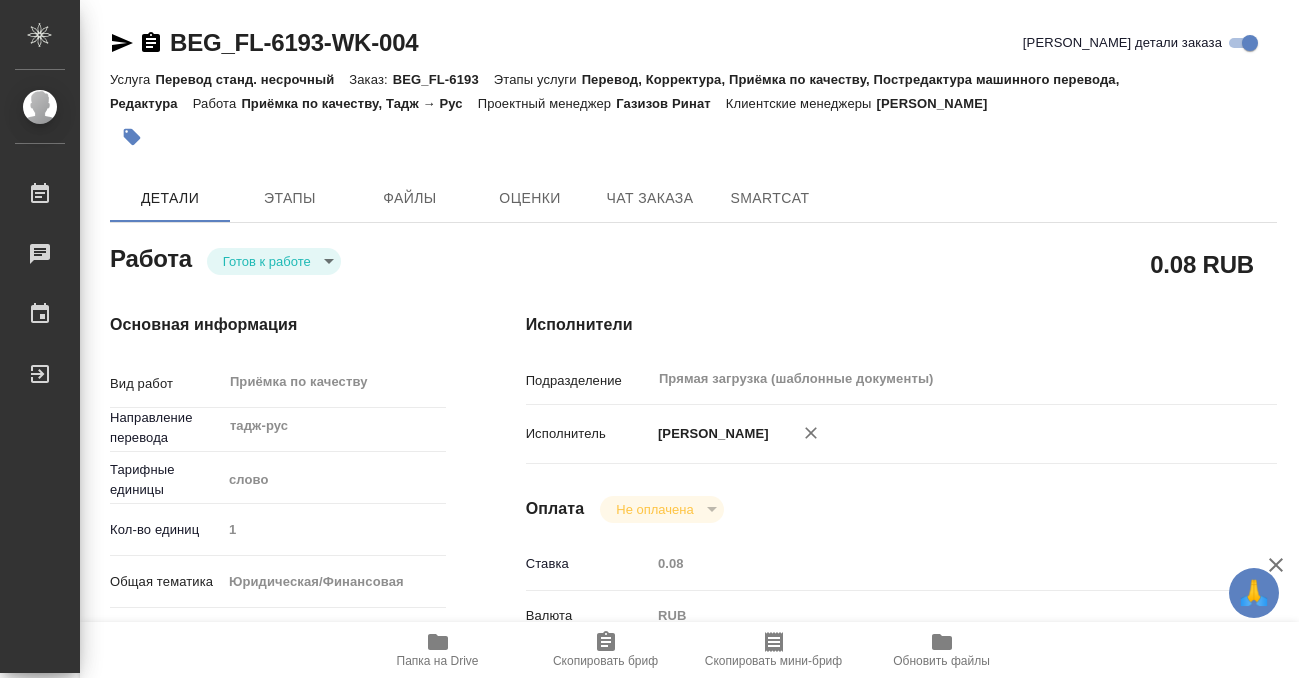 click 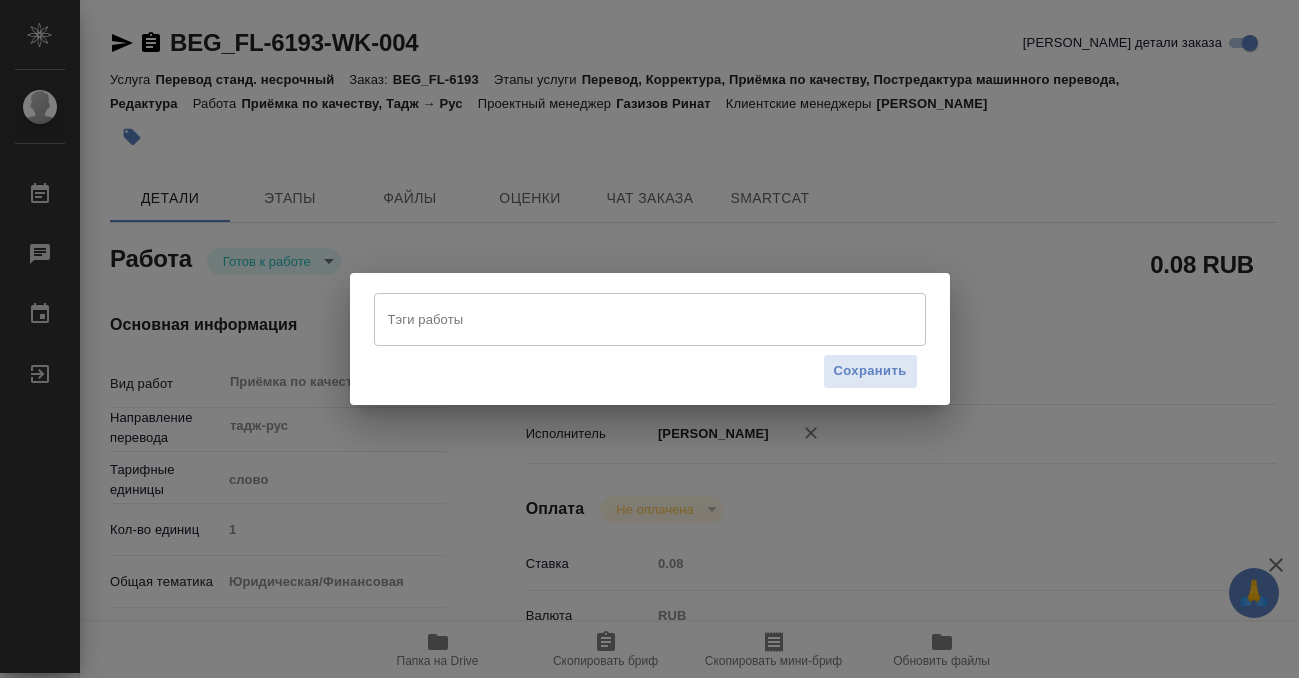 click on "Тэги работы" at bounding box center [631, 319] 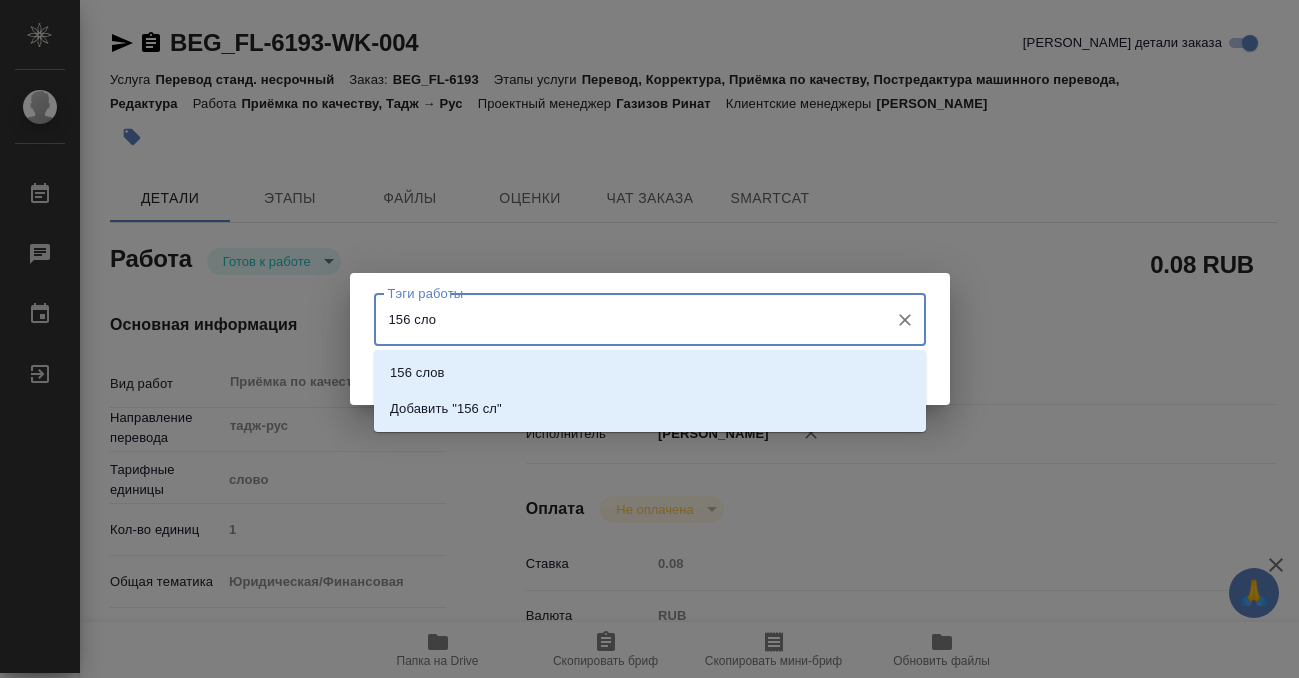 type on "156 слов" 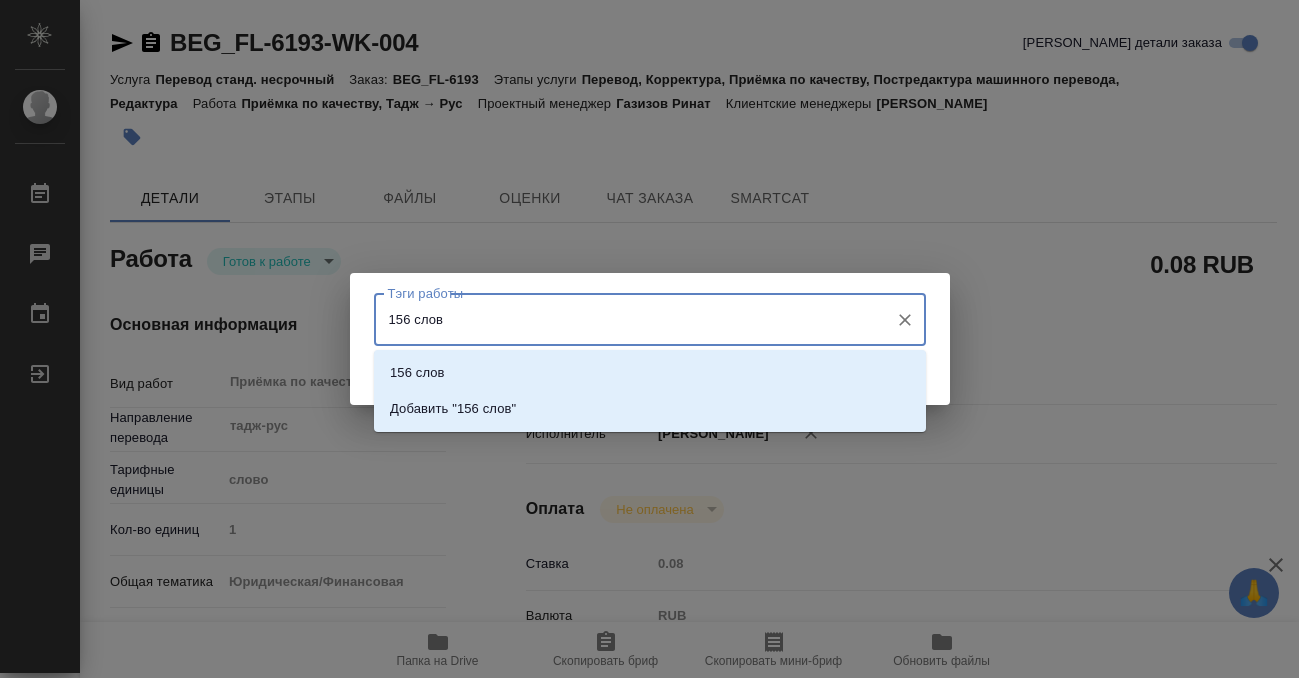 type 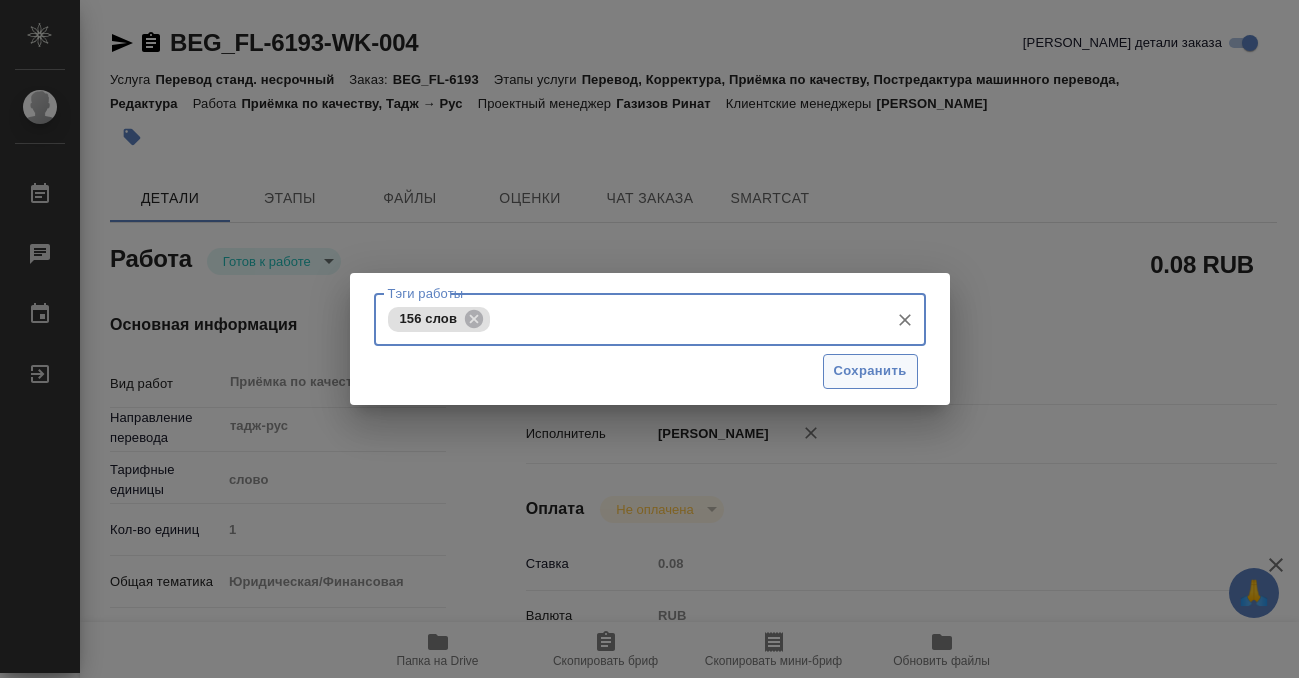 click on "Сохранить" at bounding box center [870, 371] 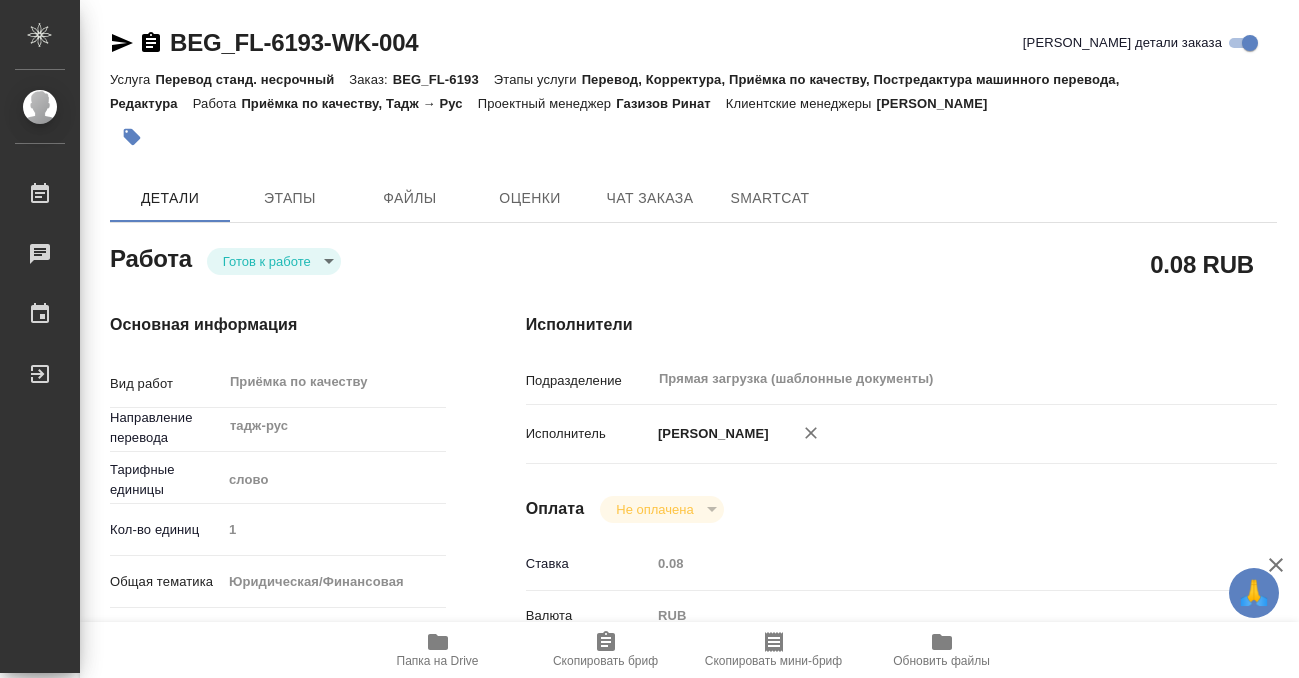 type on "readyForWork" 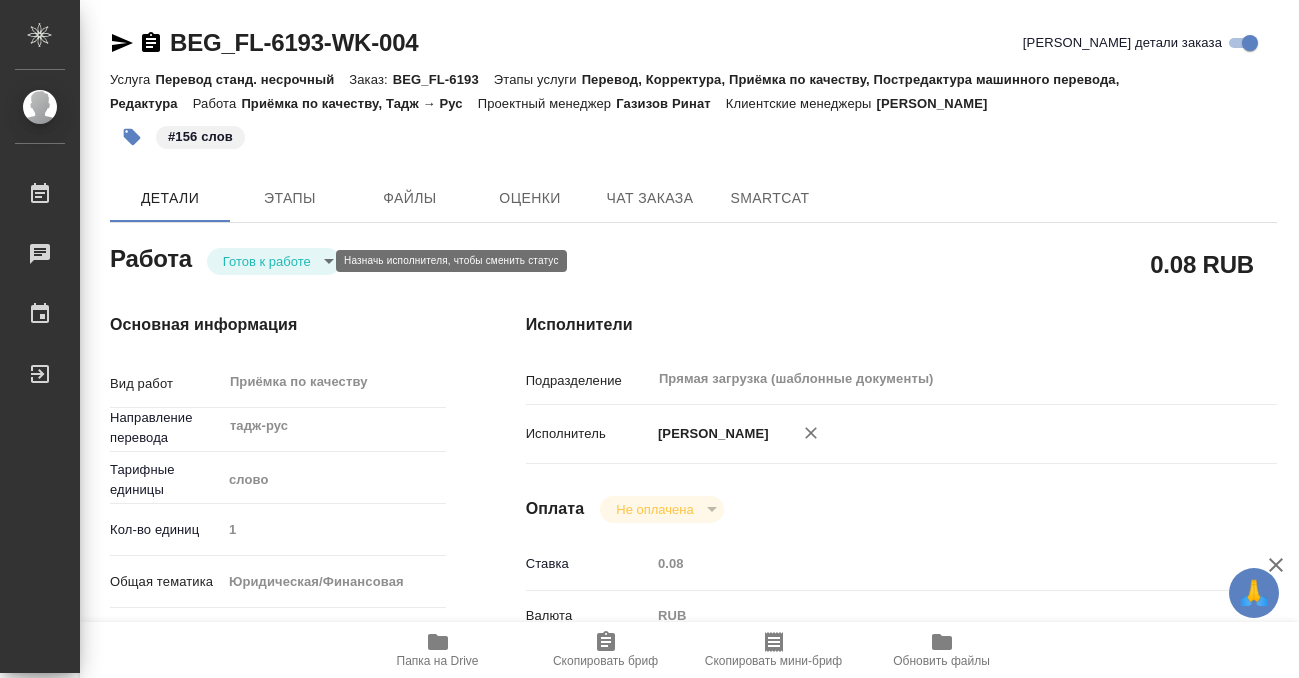 click on "🙏 .cls-1
fill:#fff;
AWATERA Kobzeva Elizaveta Работы 0 Чаты График Выйти BEG_FL-6193-WK-004 Кратко детали заказа Услуга Перевод станд. несрочный Заказ: BEG_FL-6193 Этапы услуги Перевод, Корректура, Приёмка по качеству, Постредактура машинного перевода, Редактура Работа Приёмка по качеству, Тадж → Рус Проектный менеджер Газизов Ринат Клиентские менеджеры Прохорова Анастасия #156 слов Детали Этапы Файлы Оценки Чат заказа SmartCat Работа Готов к работе readyForWork 0.08 RUB Основная информация Вид работ Приёмка по качеству x ​ Направление перевода тадж-рус ​ Тарифные единицы слово 1 yr-fn" at bounding box center [649, 339] 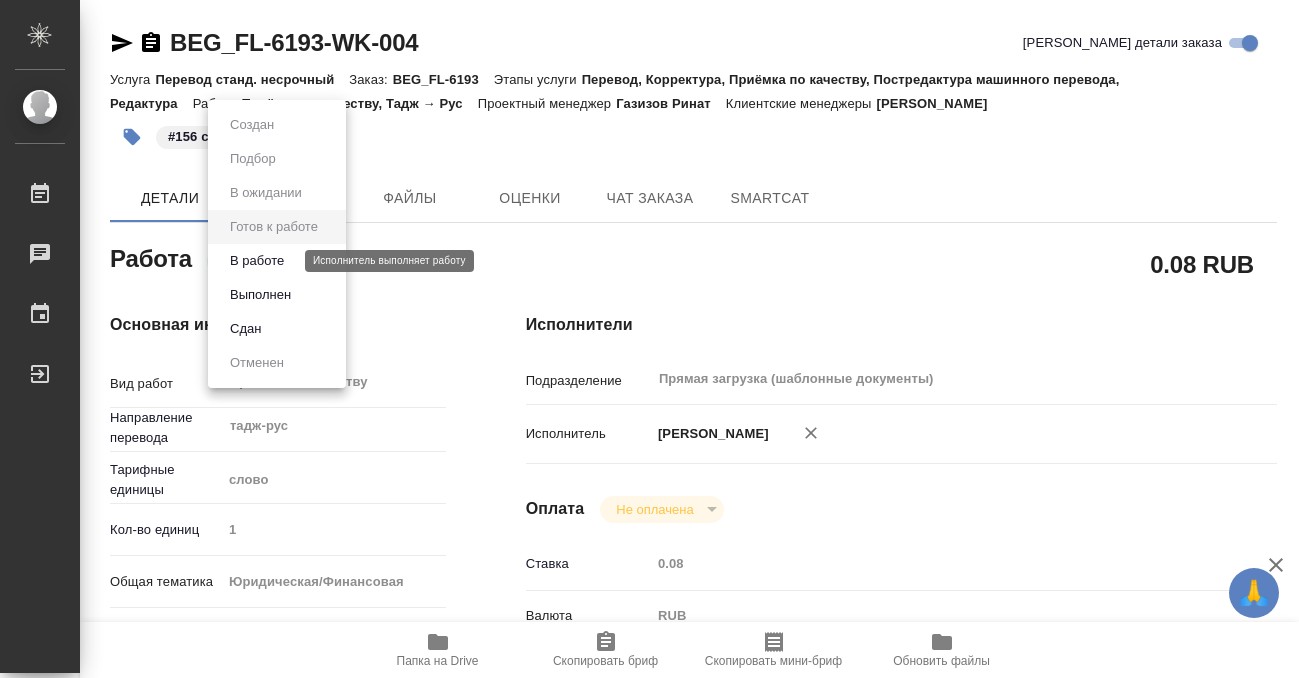 type on "x" 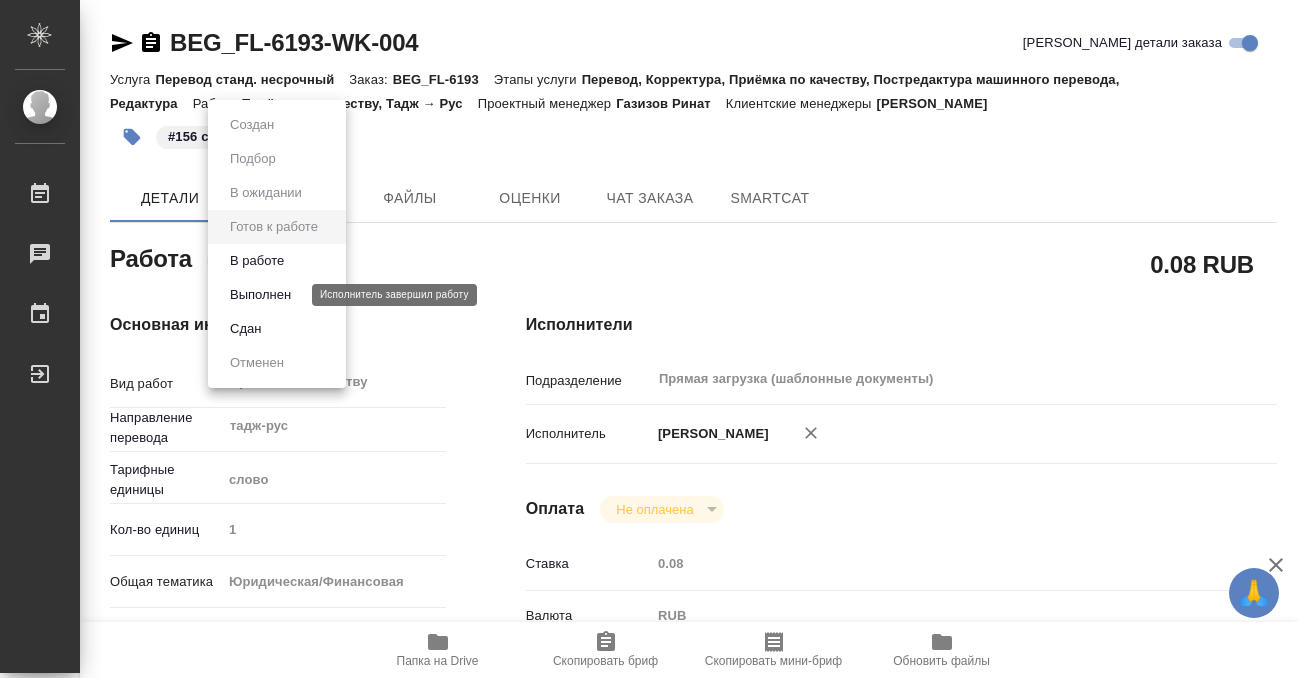 click on "Выполнен" at bounding box center (260, 295) 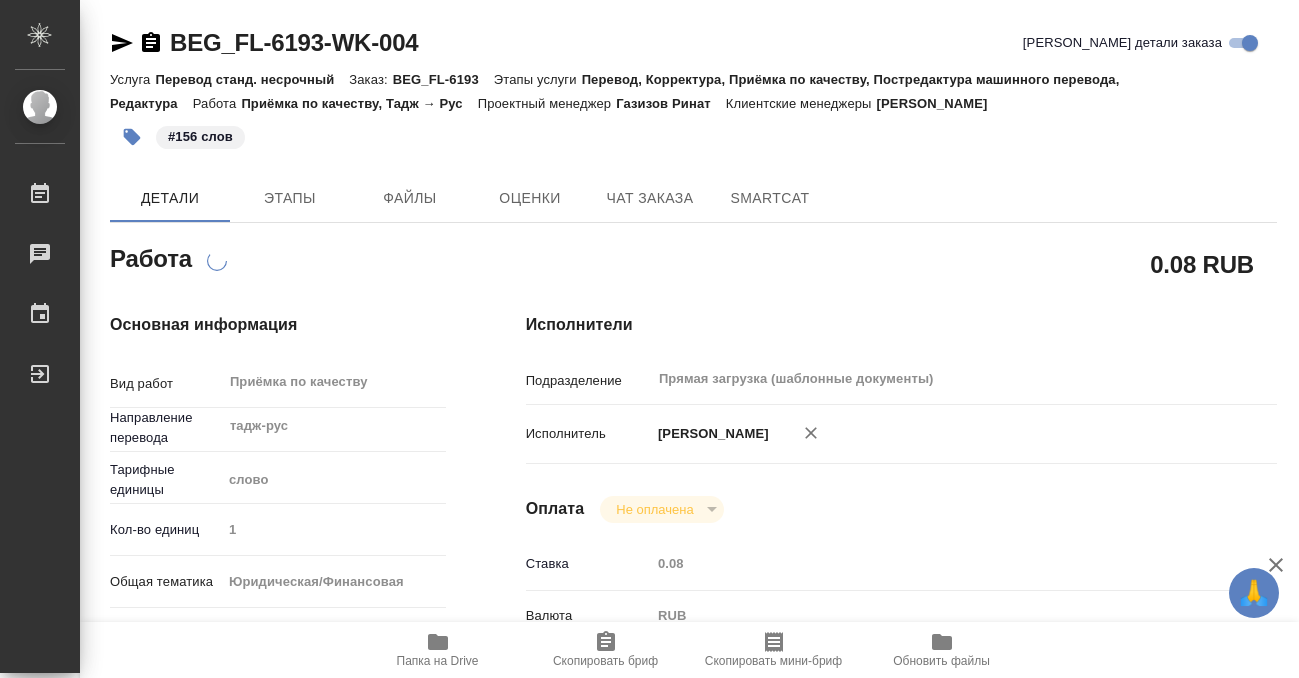 type on "x" 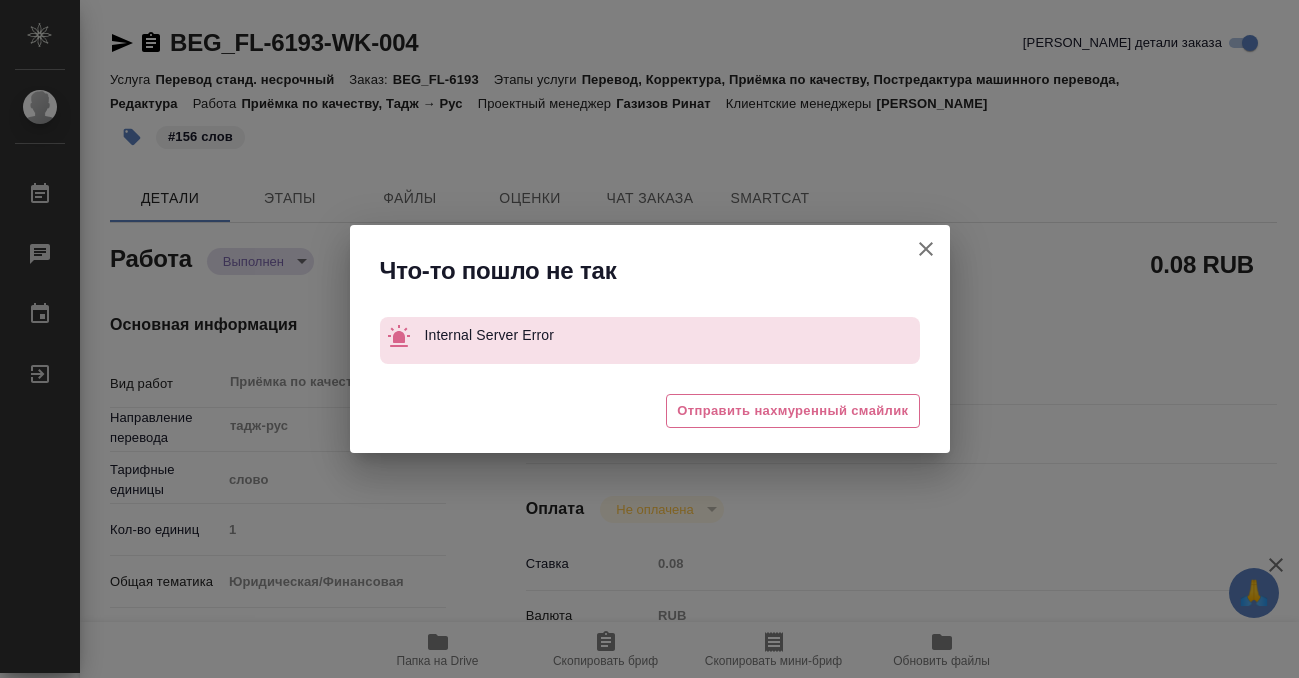 type on "x" 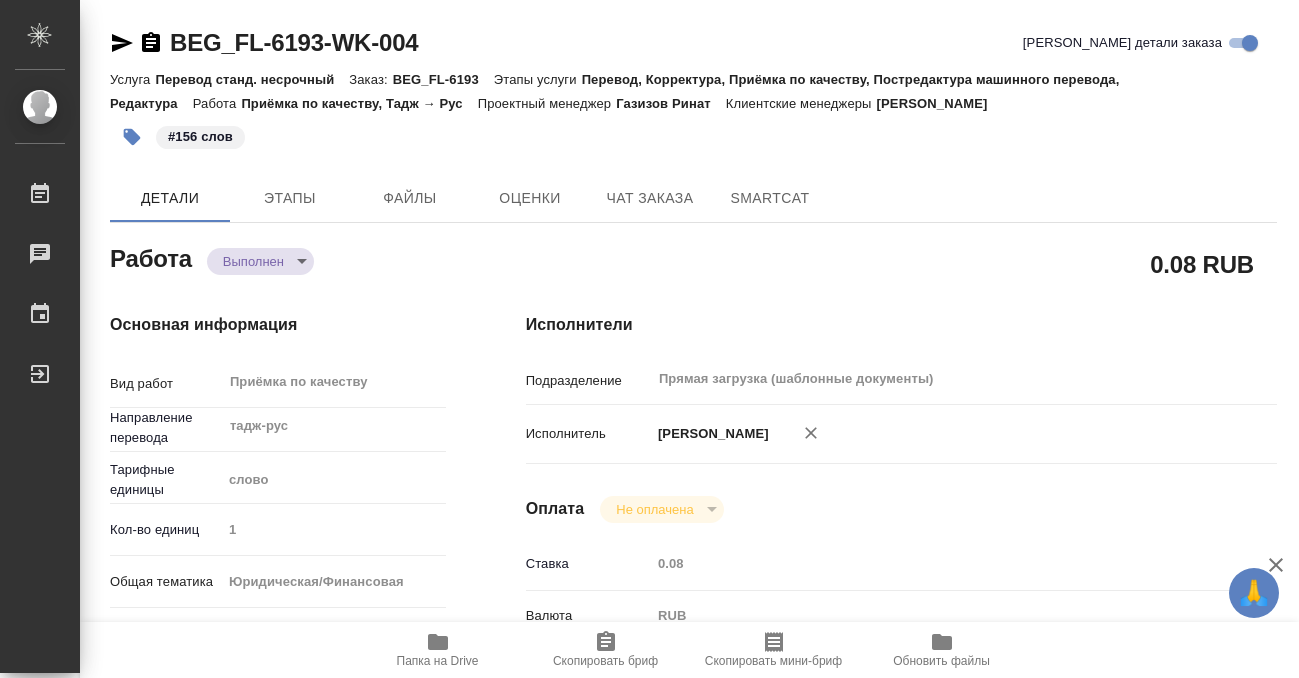 click 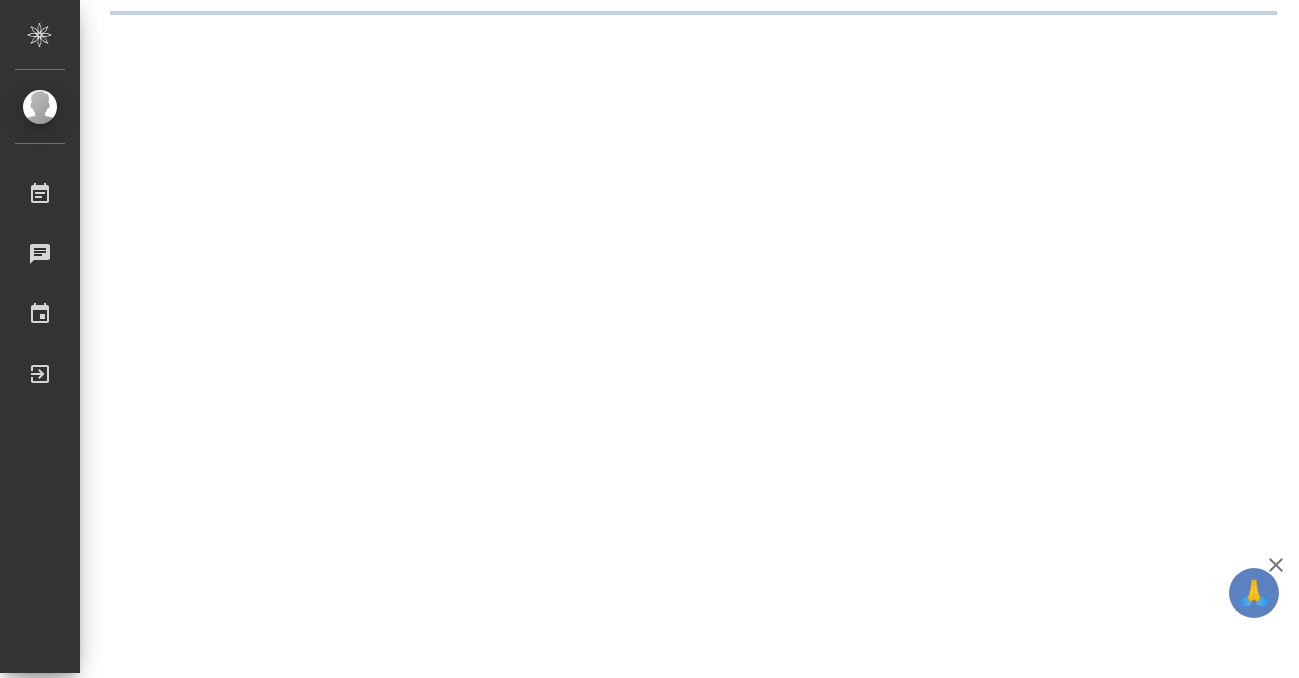 scroll, scrollTop: 0, scrollLeft: 0, axis: both 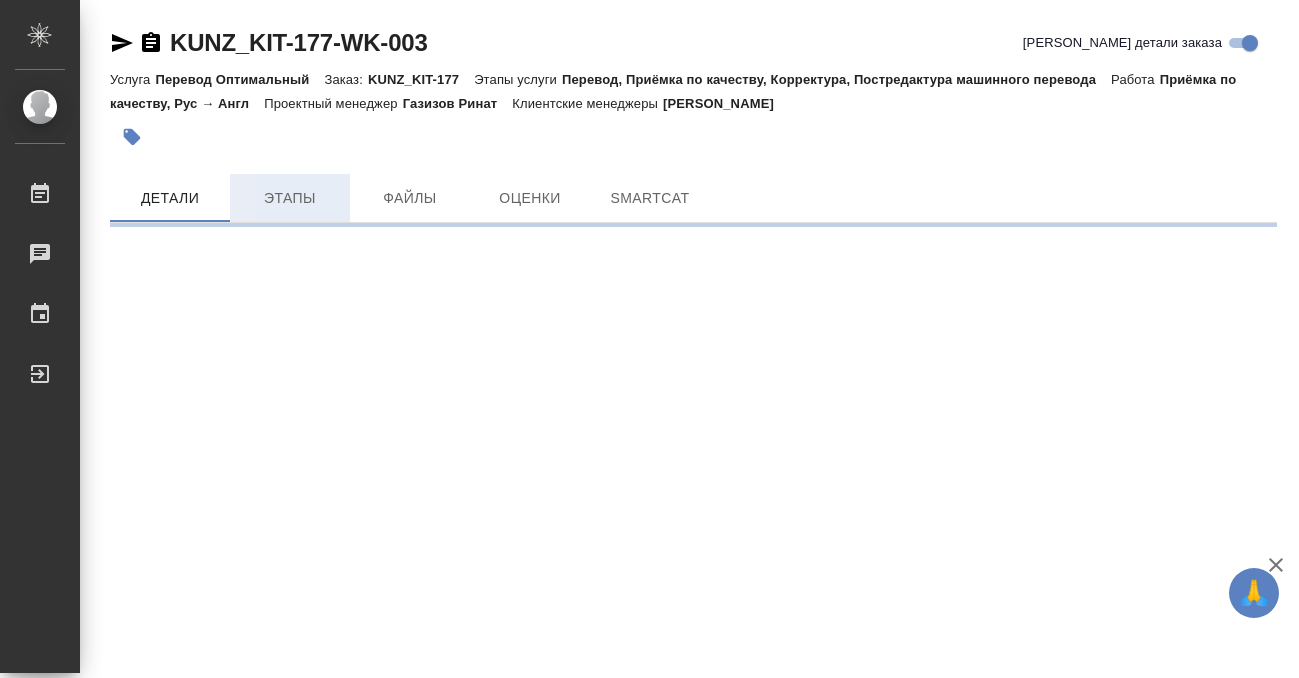 click on "Этапы" at bounding box center [290, 198] 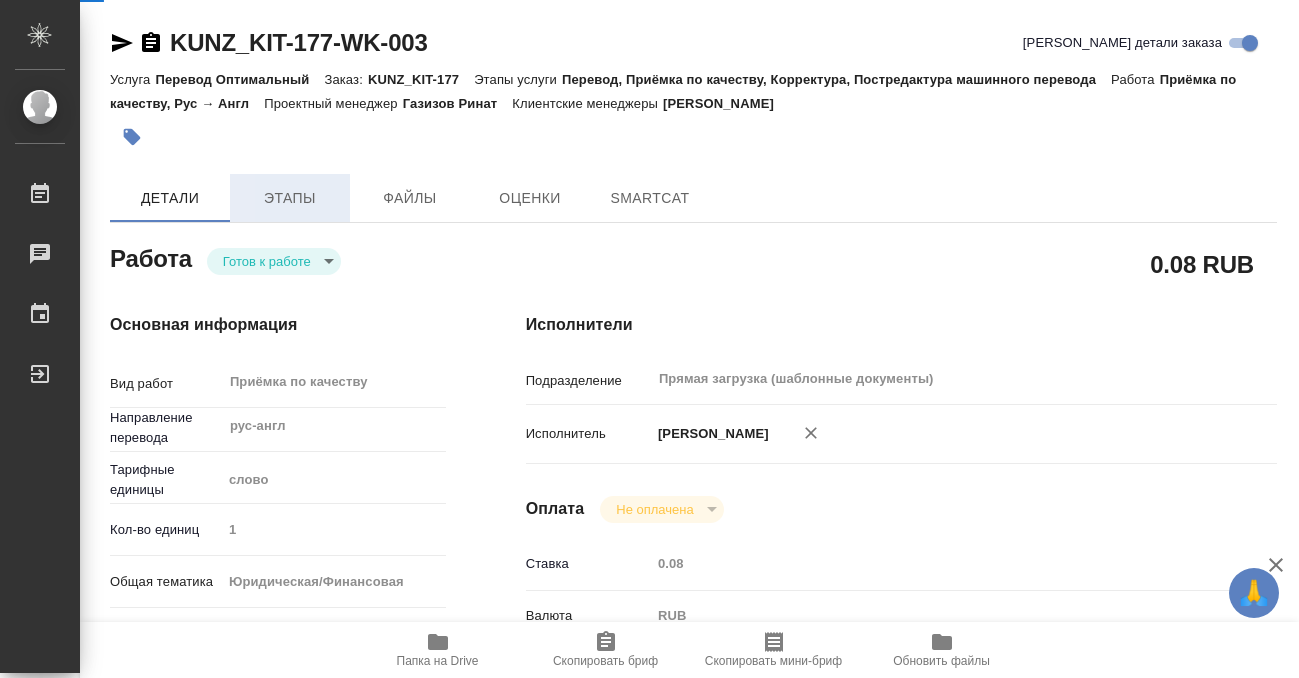 type on "x" 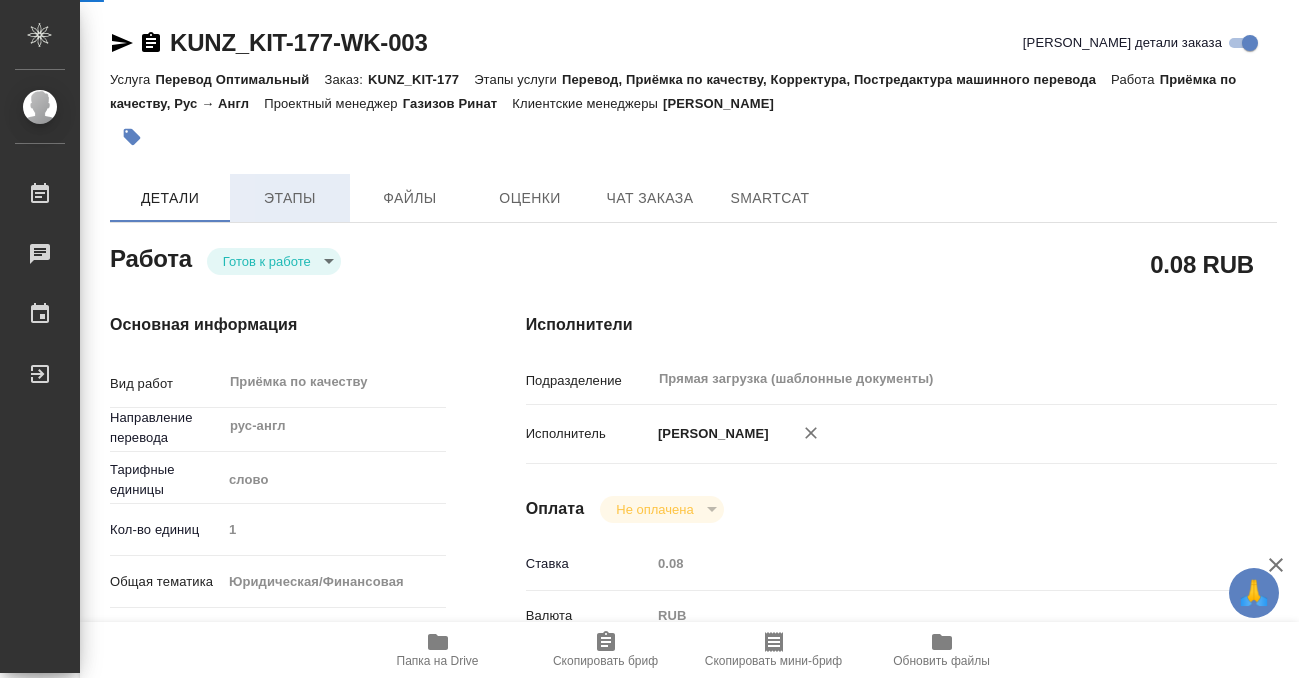 type on "x" 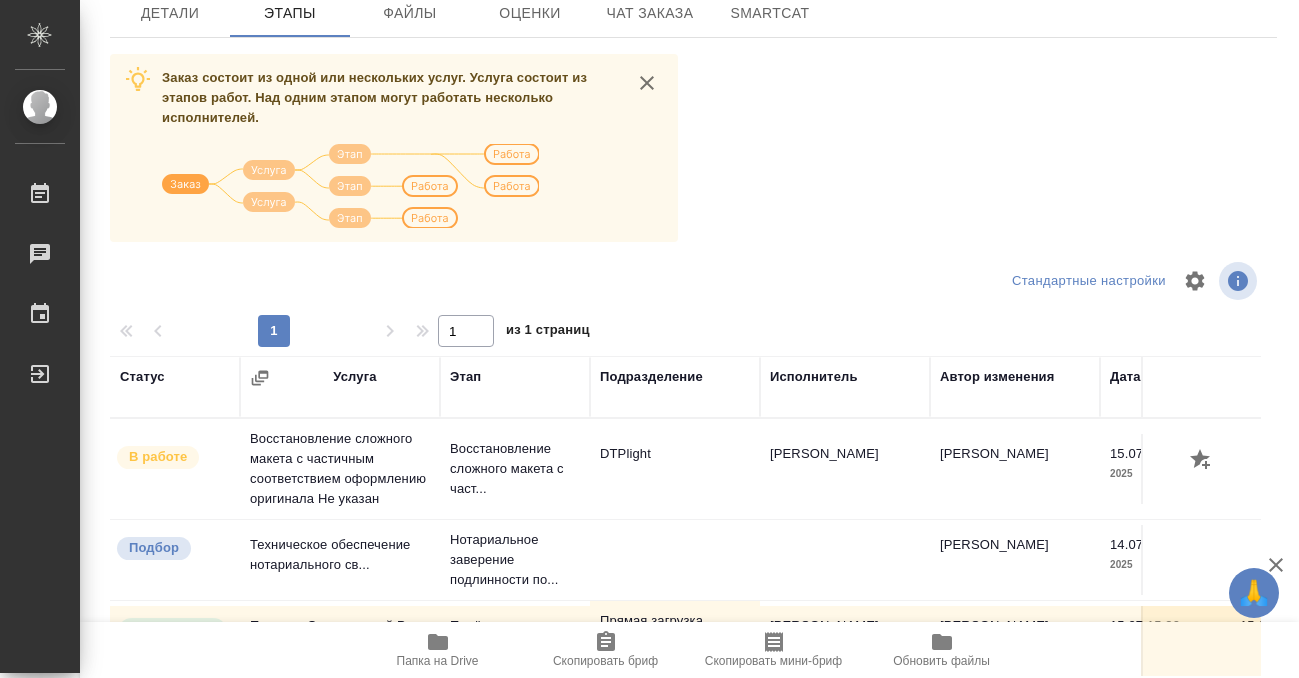 scroll, scrollTop: 364, scrollLeft: 0, axis: vertical 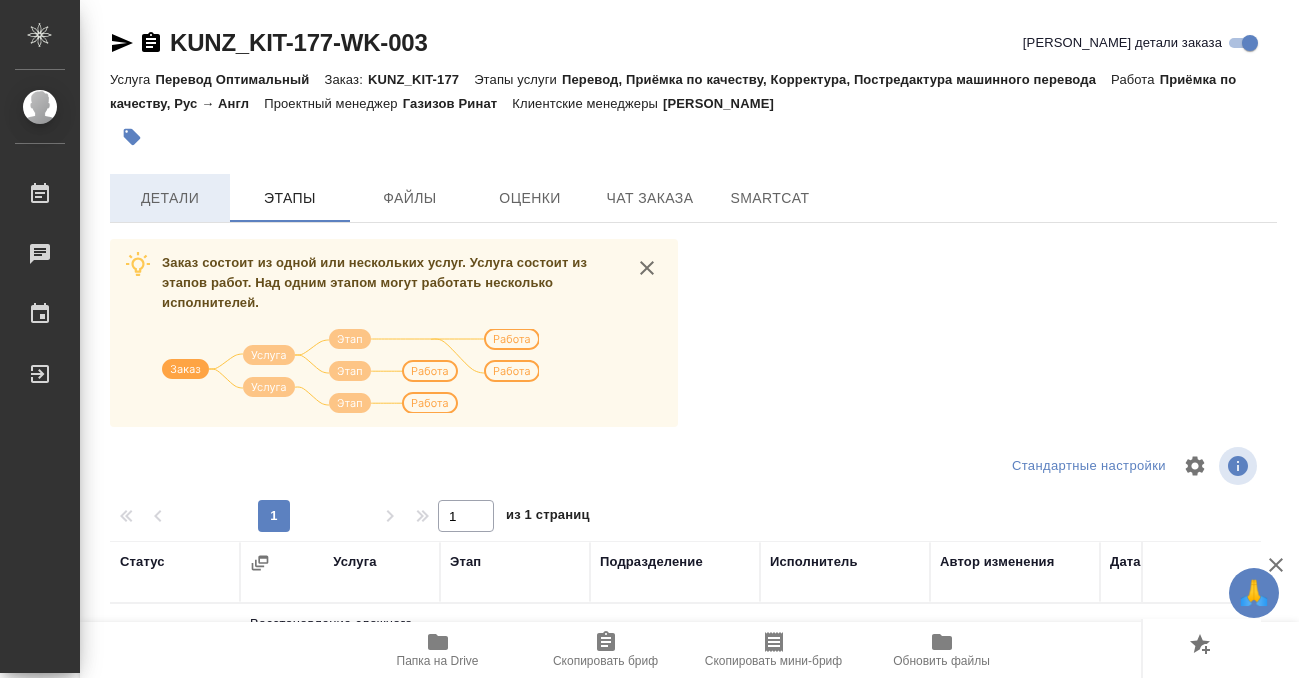 click on "Детали" at bounding box center [170, 198] 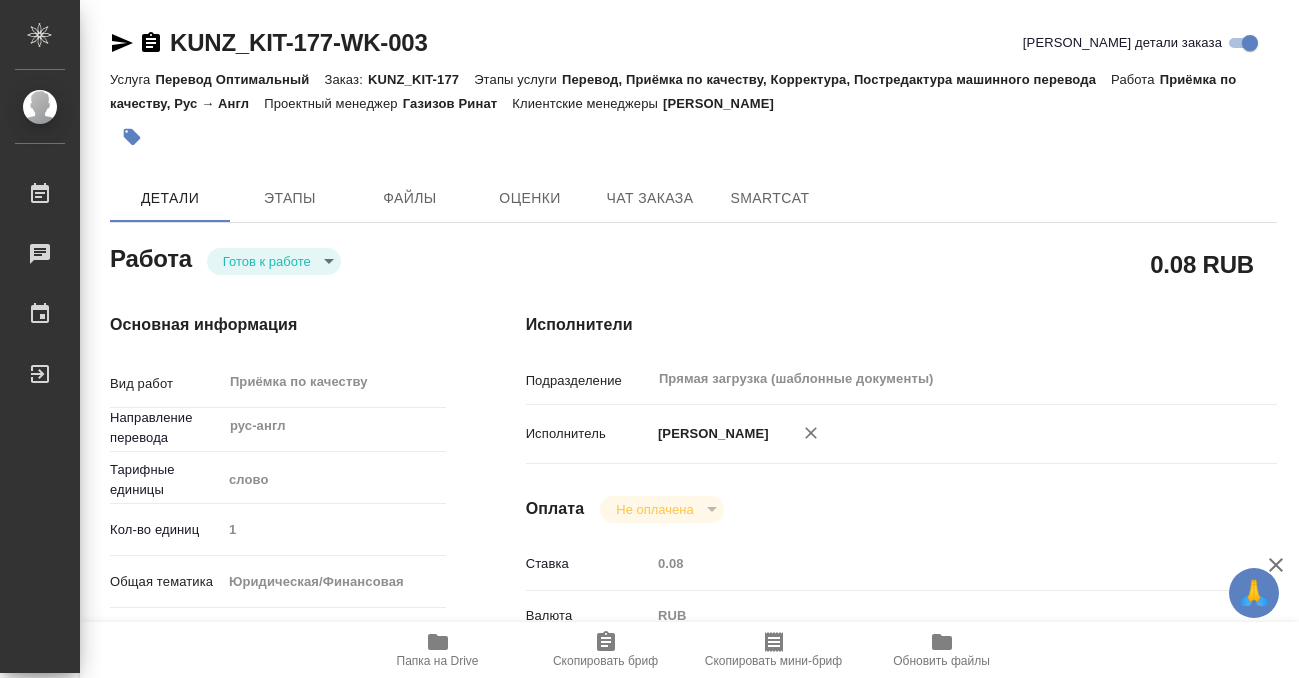 type on "x" 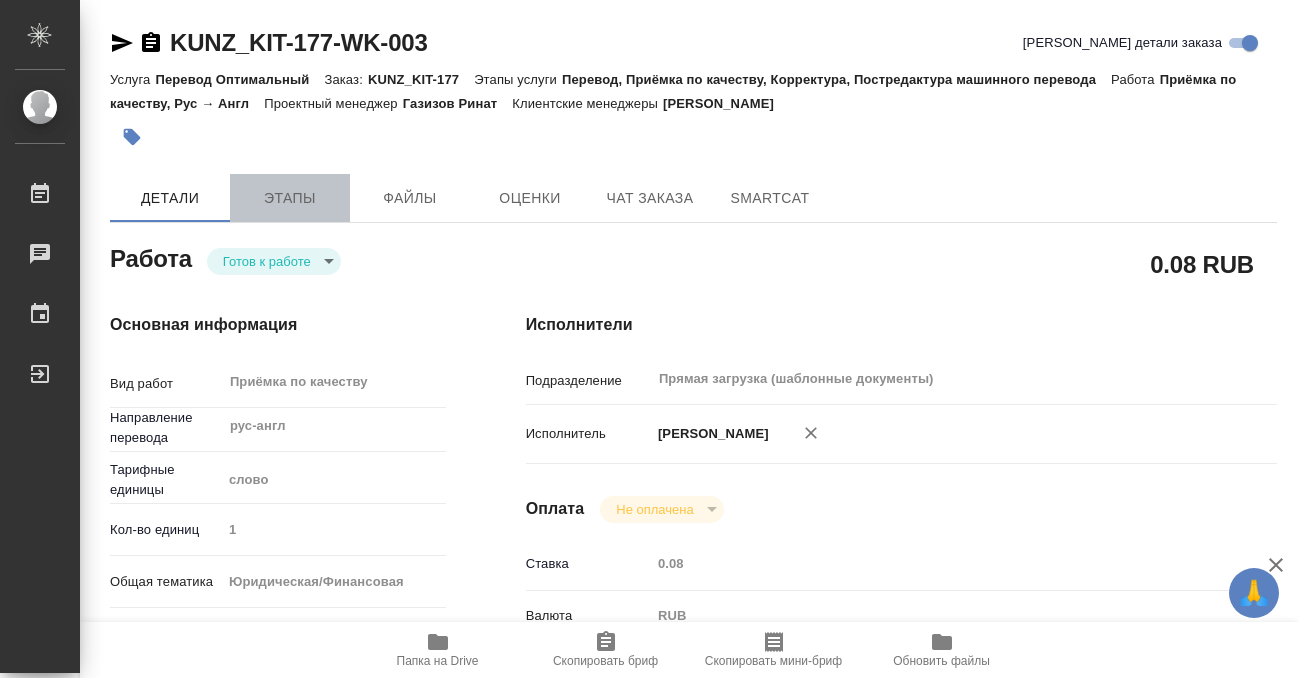 click on "Этапы" at bounding box center (290, 198) 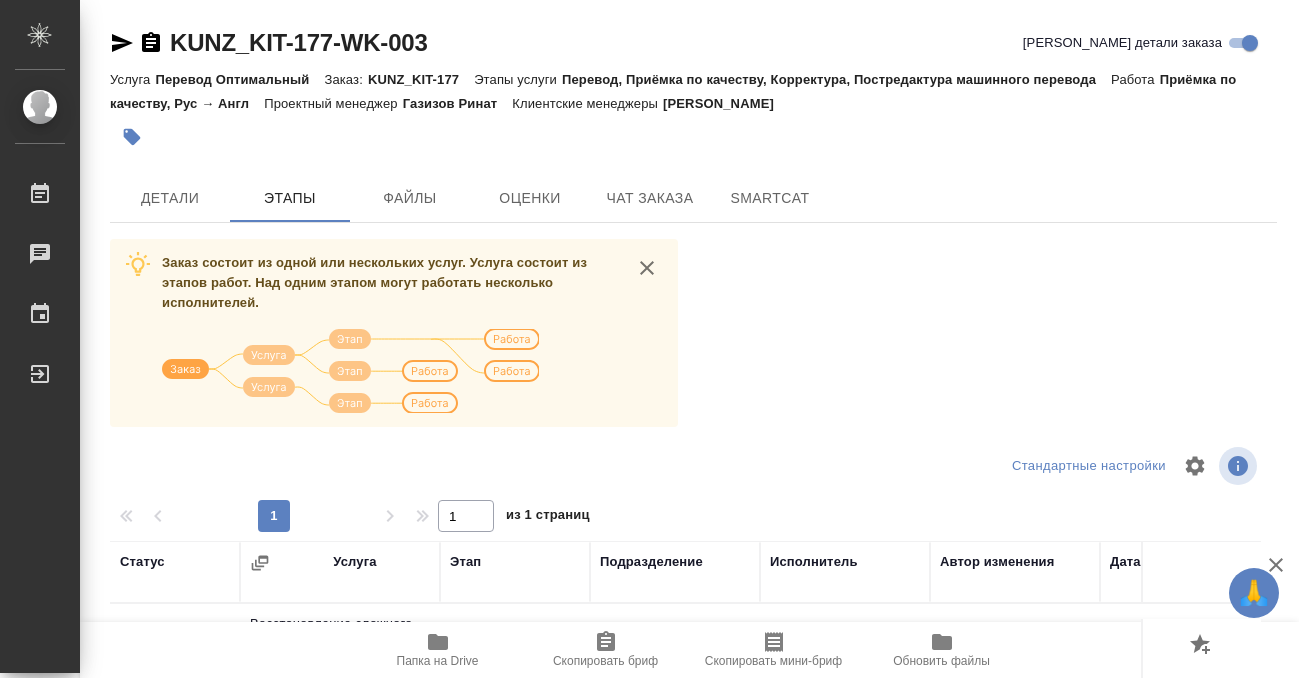 scroll, scrollTop: 364, scrollLeft: 0, axis: vertical 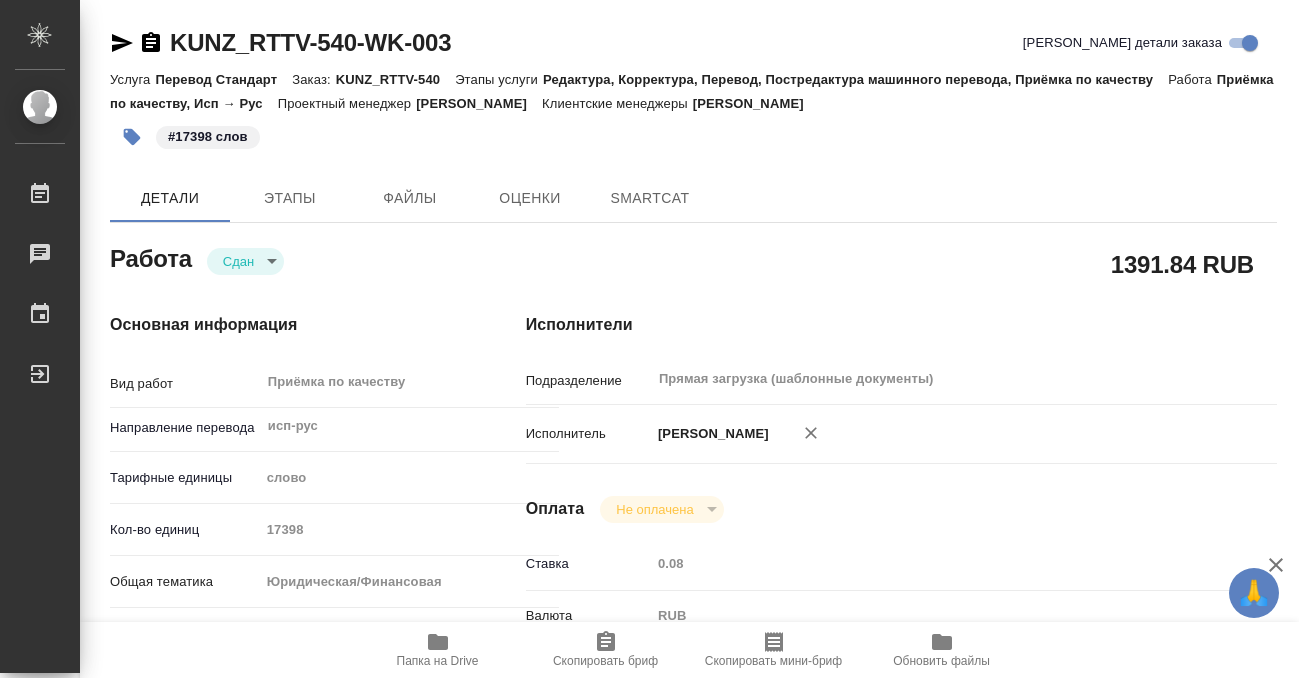 type on "x" 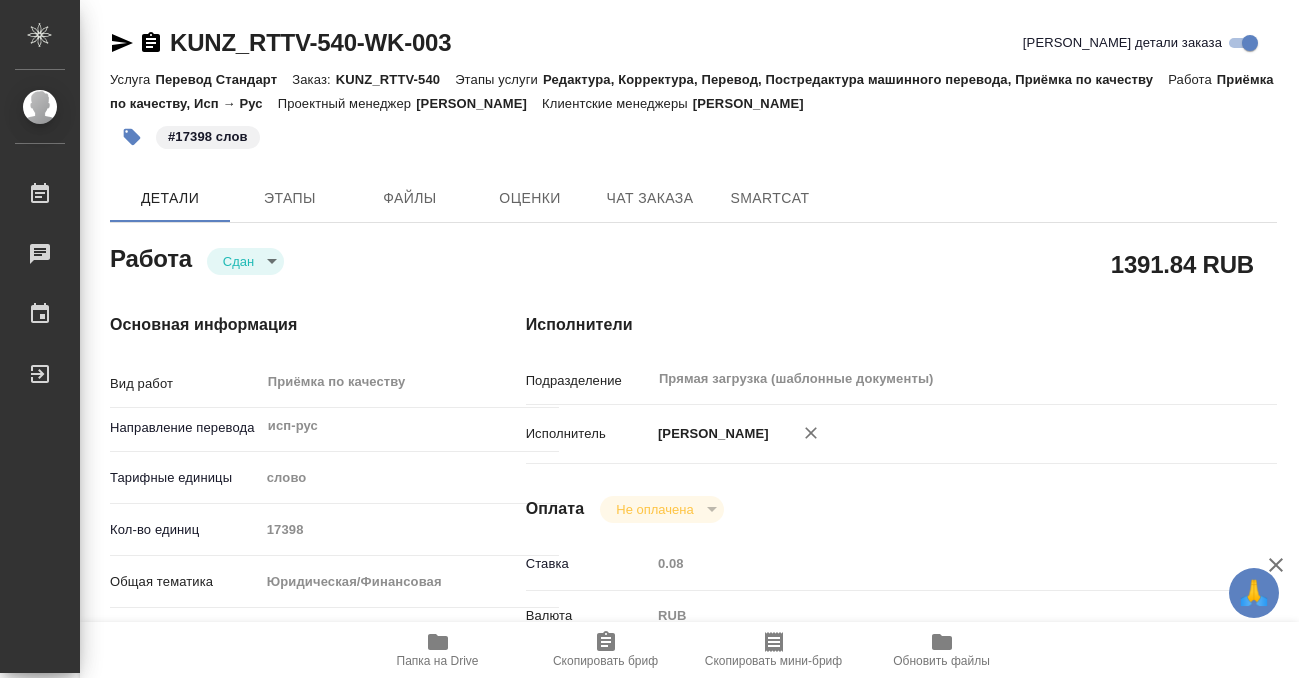 type on "x" 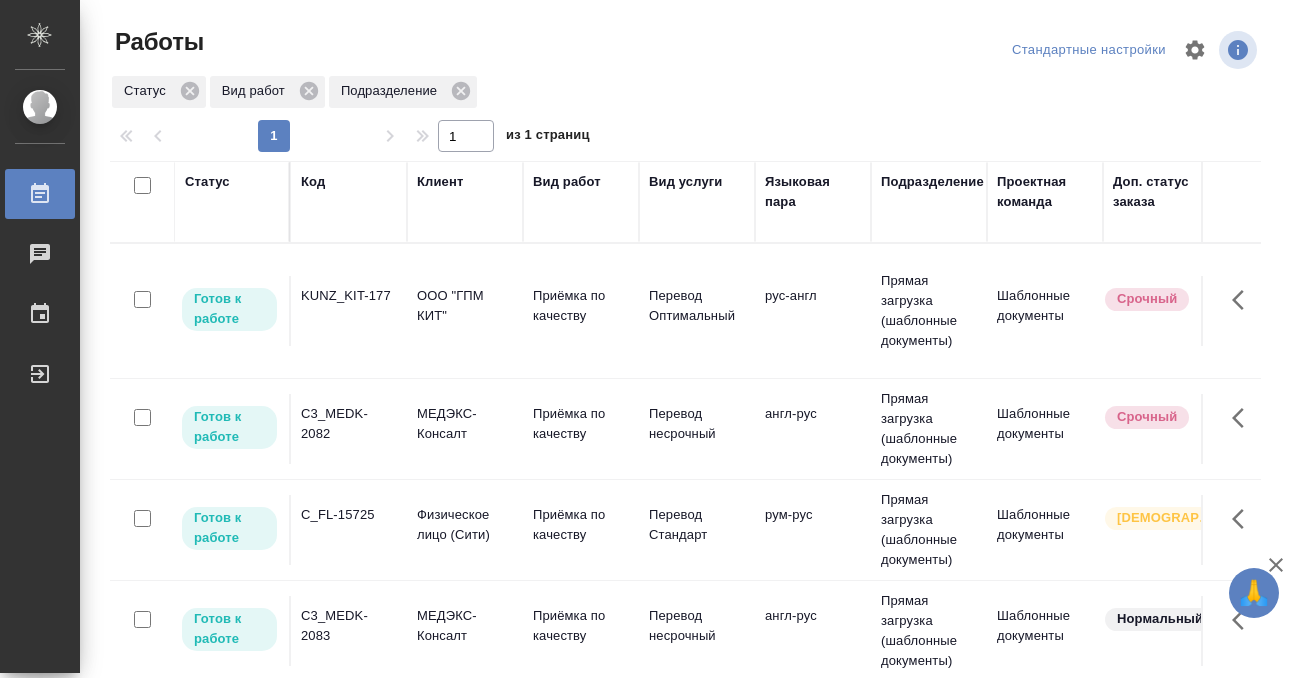 scroll, scrollTop: 0, scrollLeft: 0, axis: both 